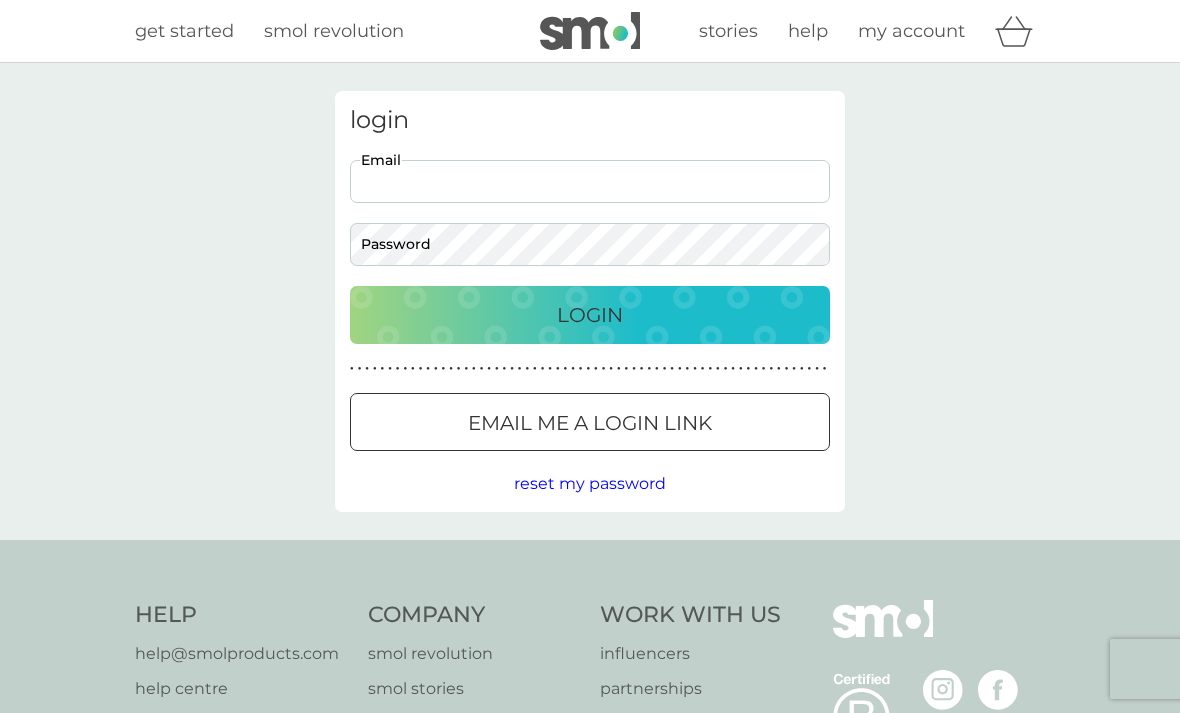 scroll, scrollTop: 0, scrollLeft: 0, axis: both 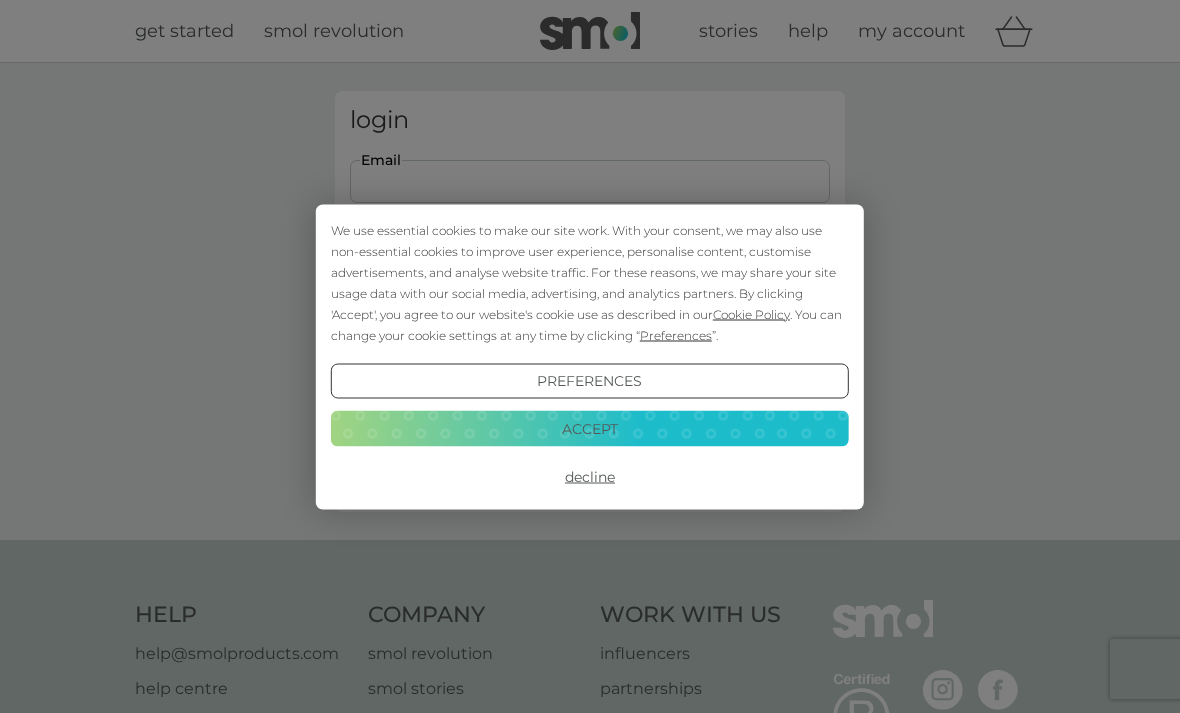 type on "[USERNAME]@[DOMAIN].com" 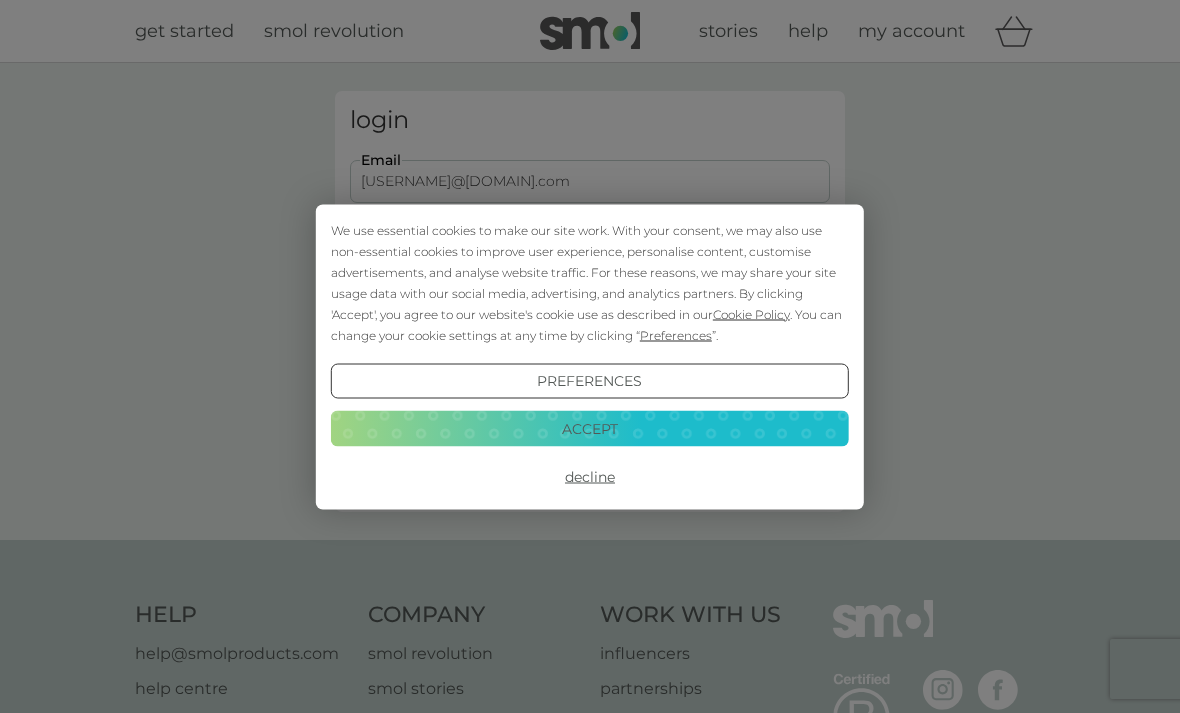click on "Login" at bounding box center [590, 315] 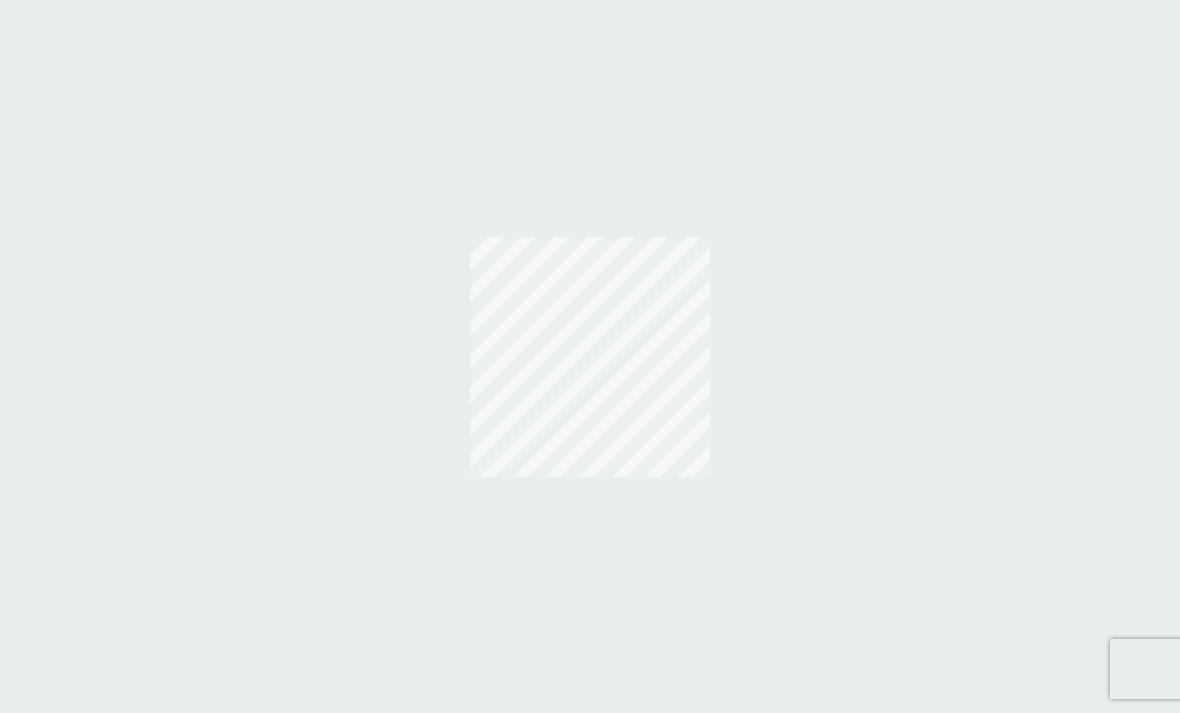 scroll, scrollTop: 0, scrollLeft: 0, axis: both 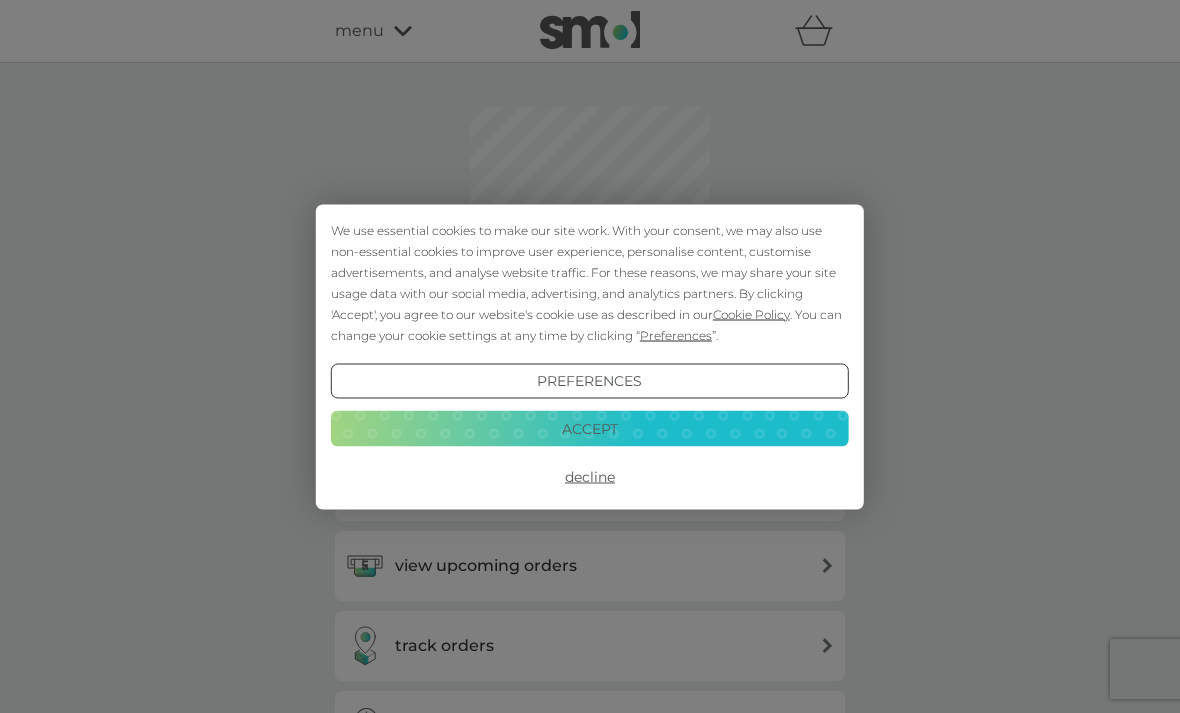 click on "Accept" at bounding box center [590, 429] 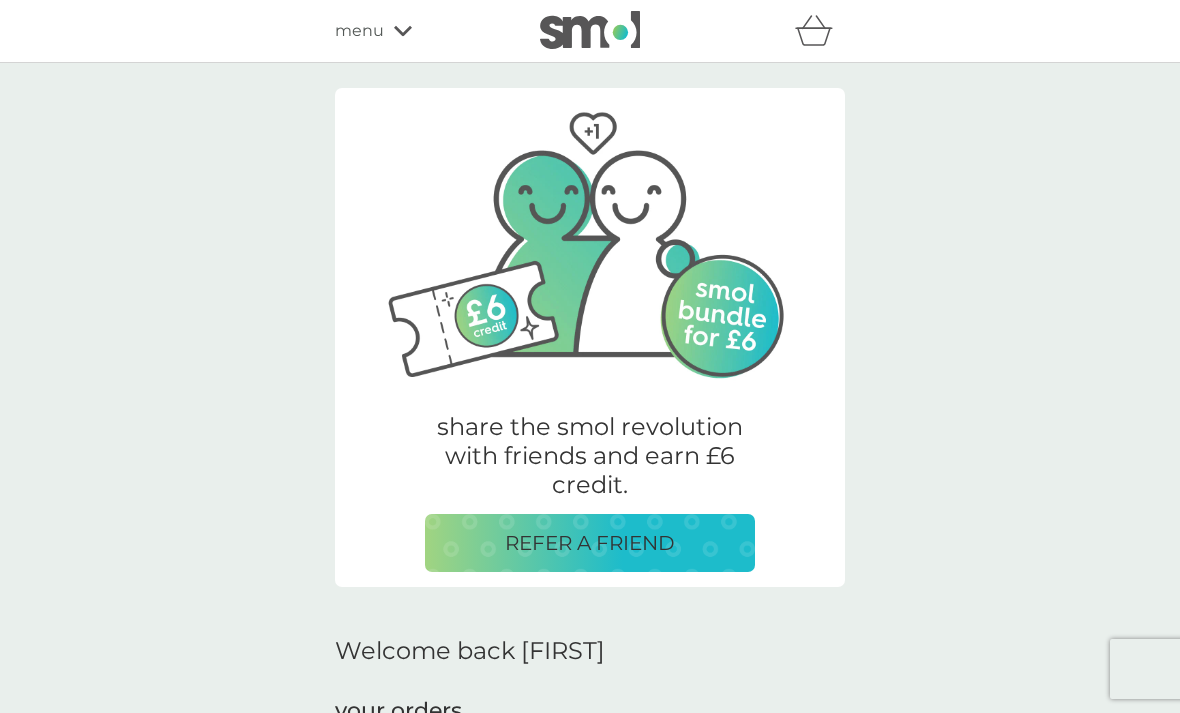 scroll, scrollTop: 0, scrollLeft: 0, axis: both 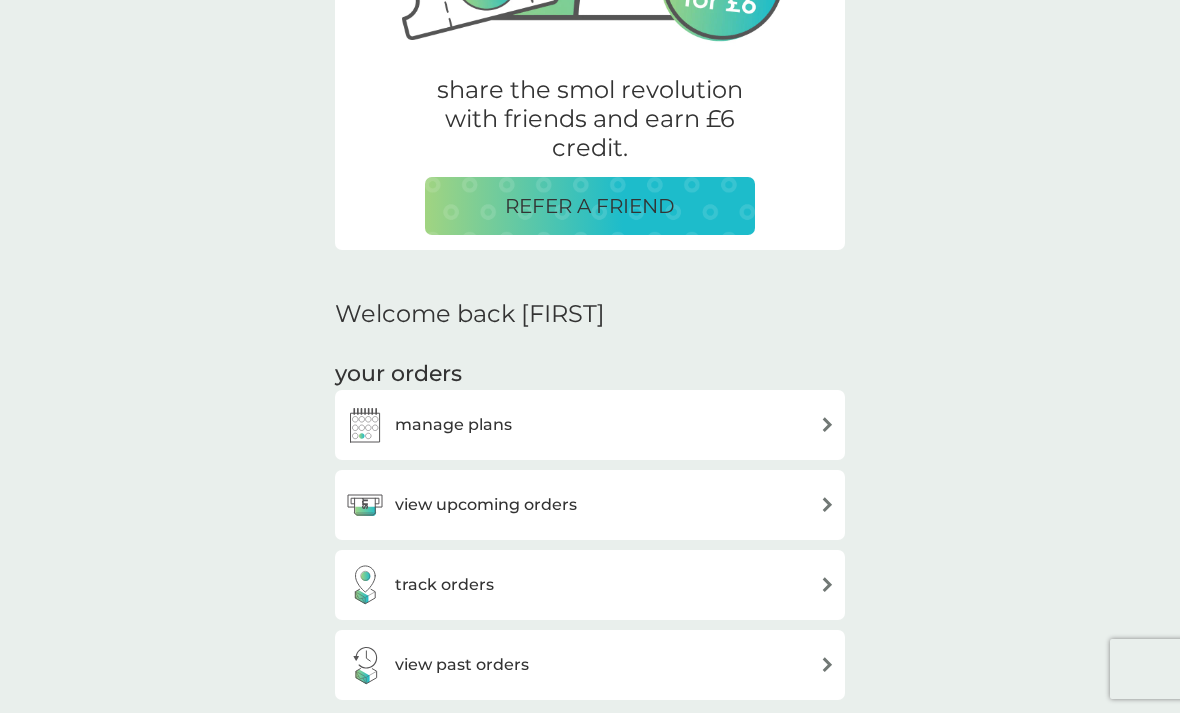 click on "view upcoming orders" at bounding box center (486, 505) 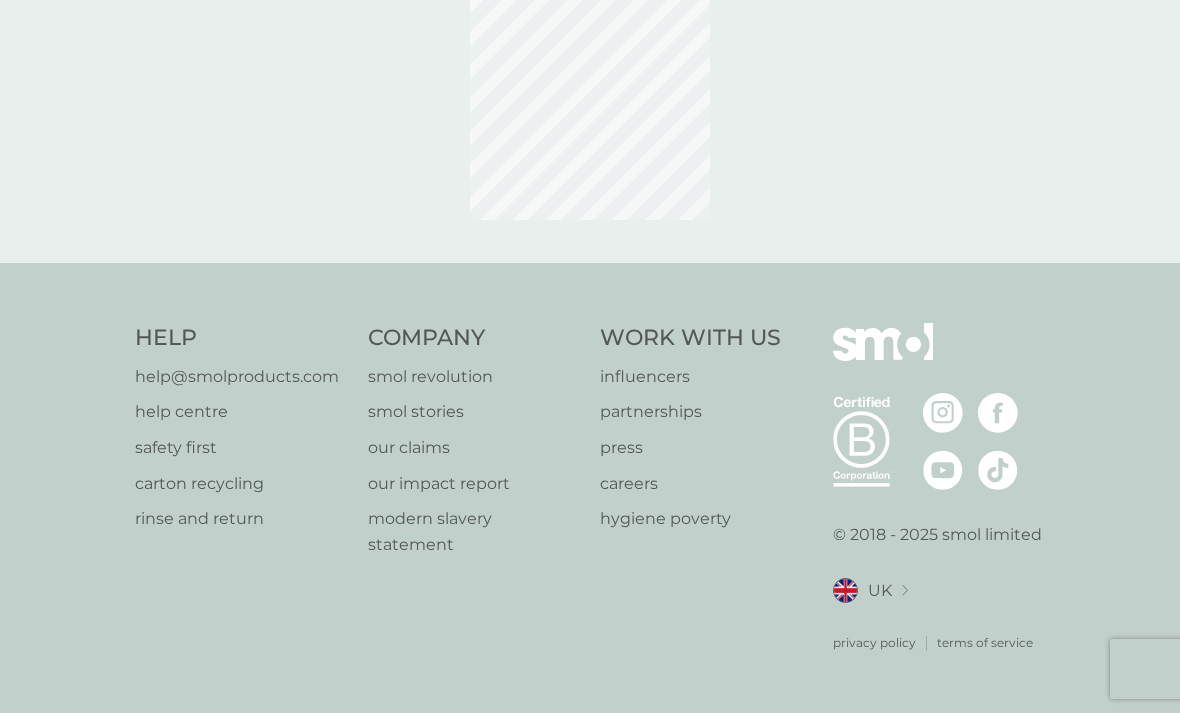 scroll, scrollTop: 0, scrollLeft: 0, axis: both 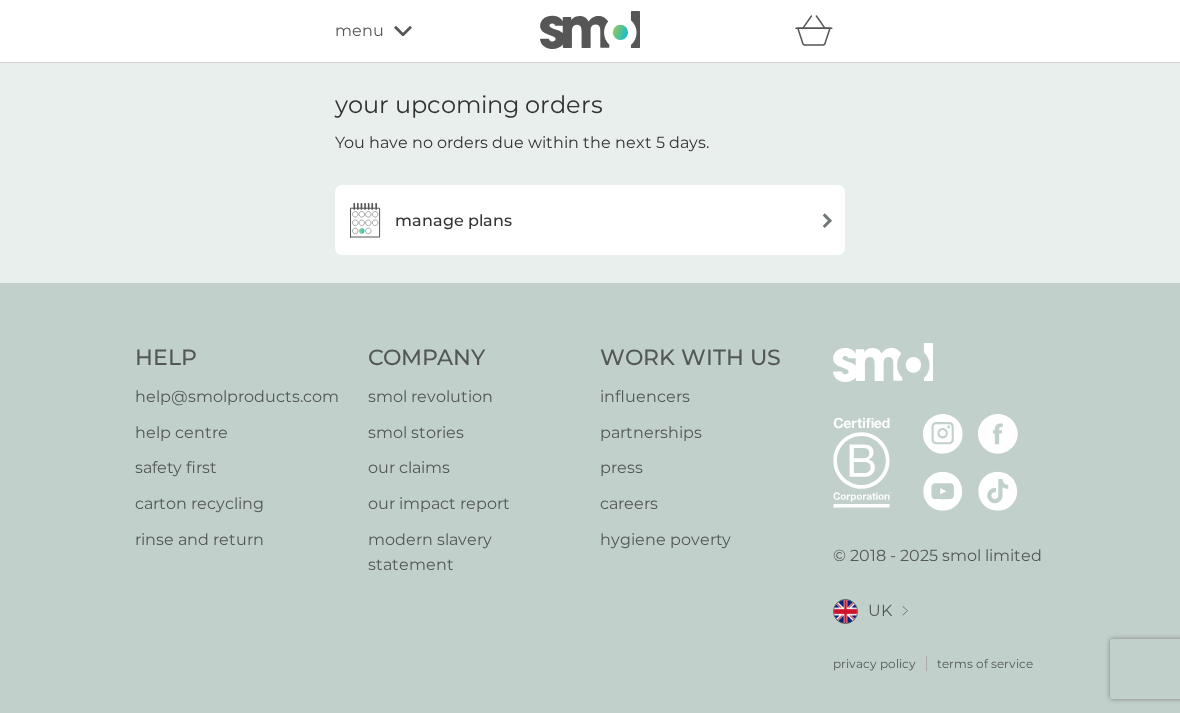 click on "manage plans" at bounding box center [428, 220] 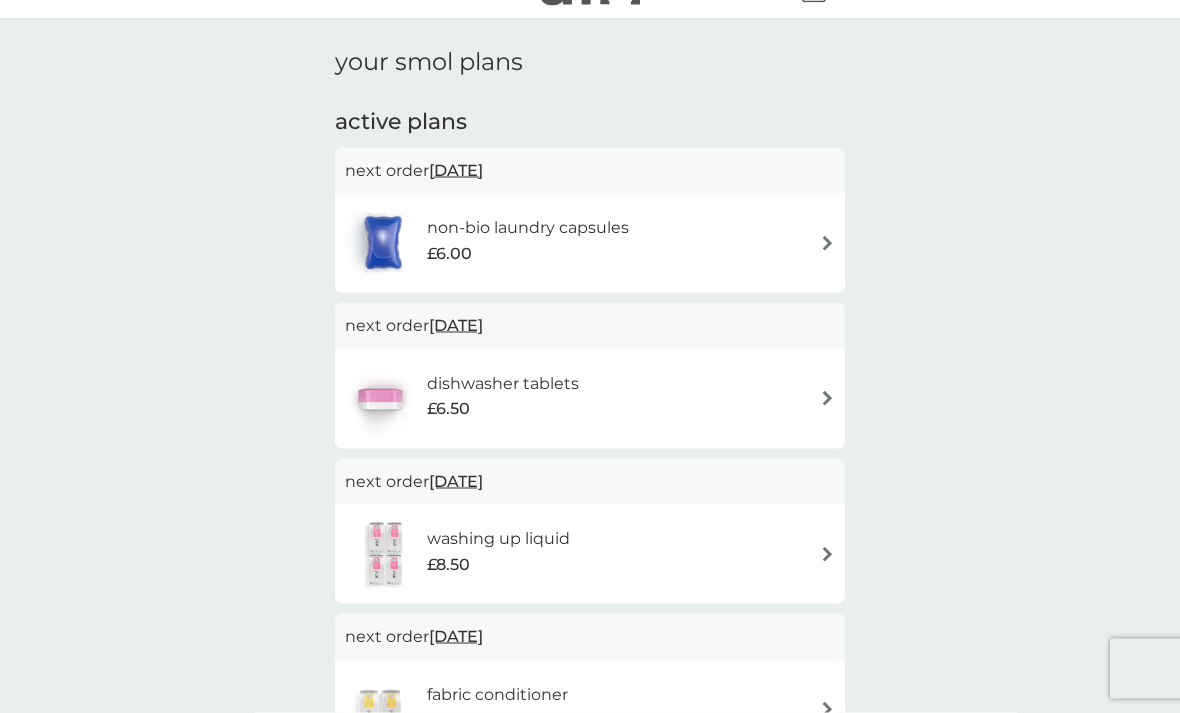 scroll, scrollTop: 0, scrollLeft: 0, axis: both 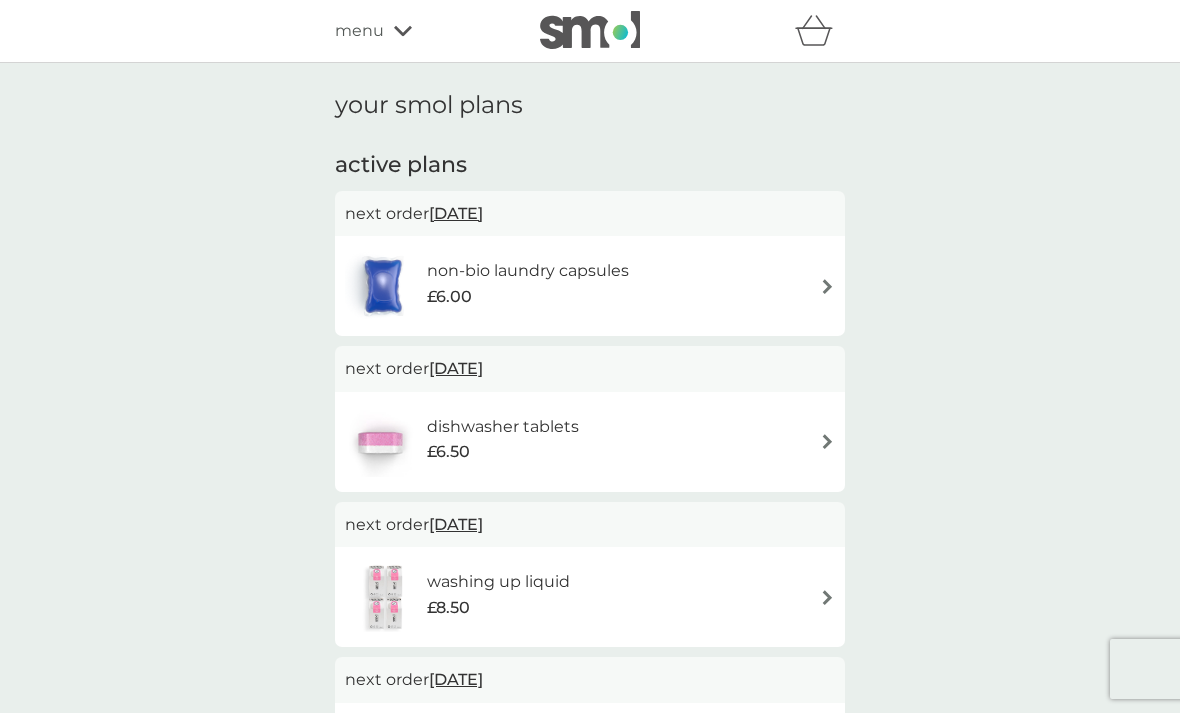 click on "menu" at bounding box center [359, 31] 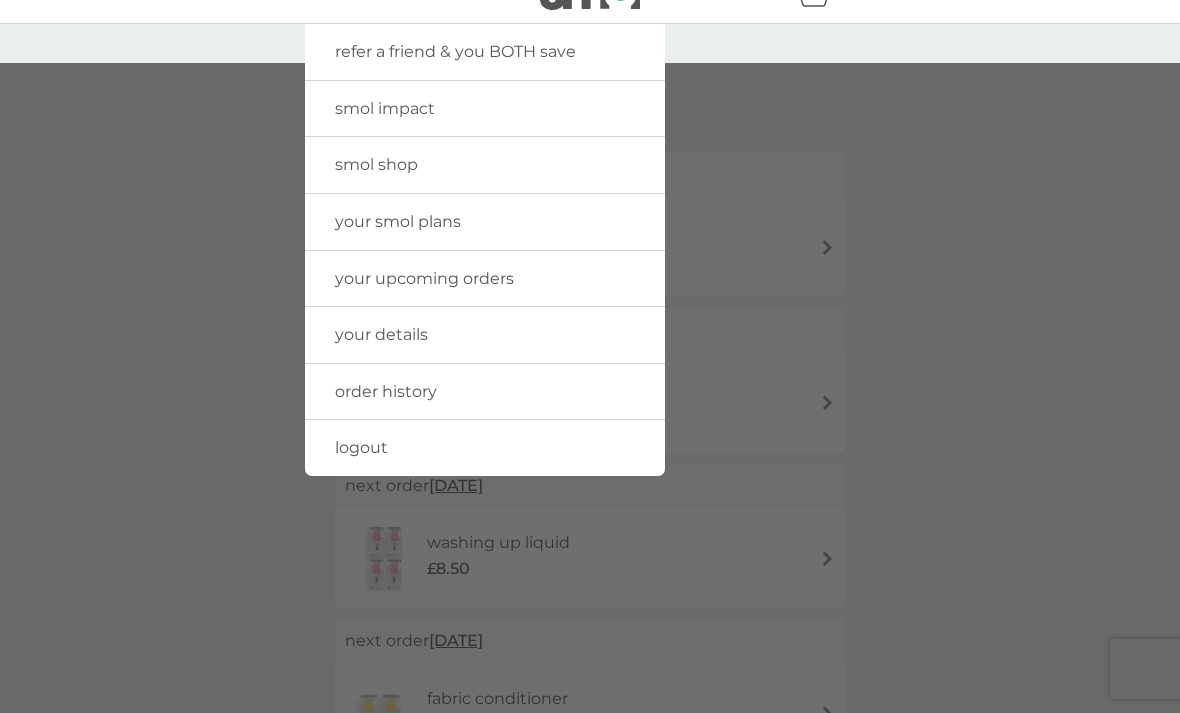 scroll, scrollTop: 42, scrollLeft: 0, axis: vertical 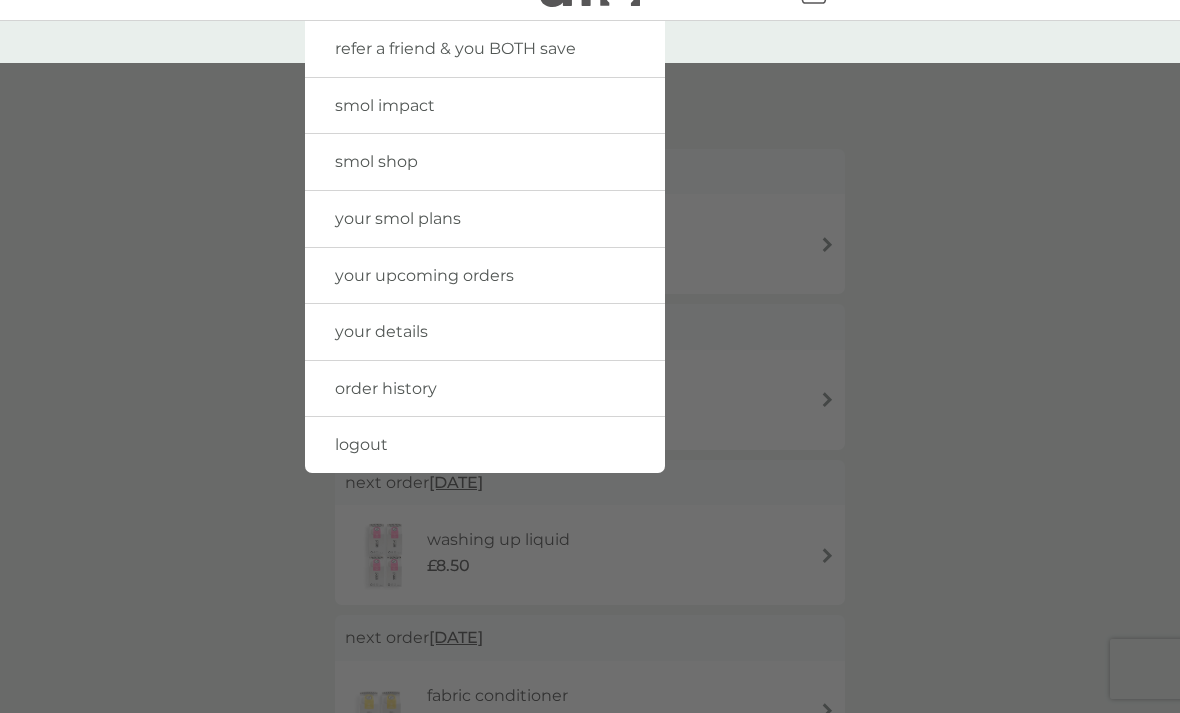 click on "your details" at bounding box center (381, 331) 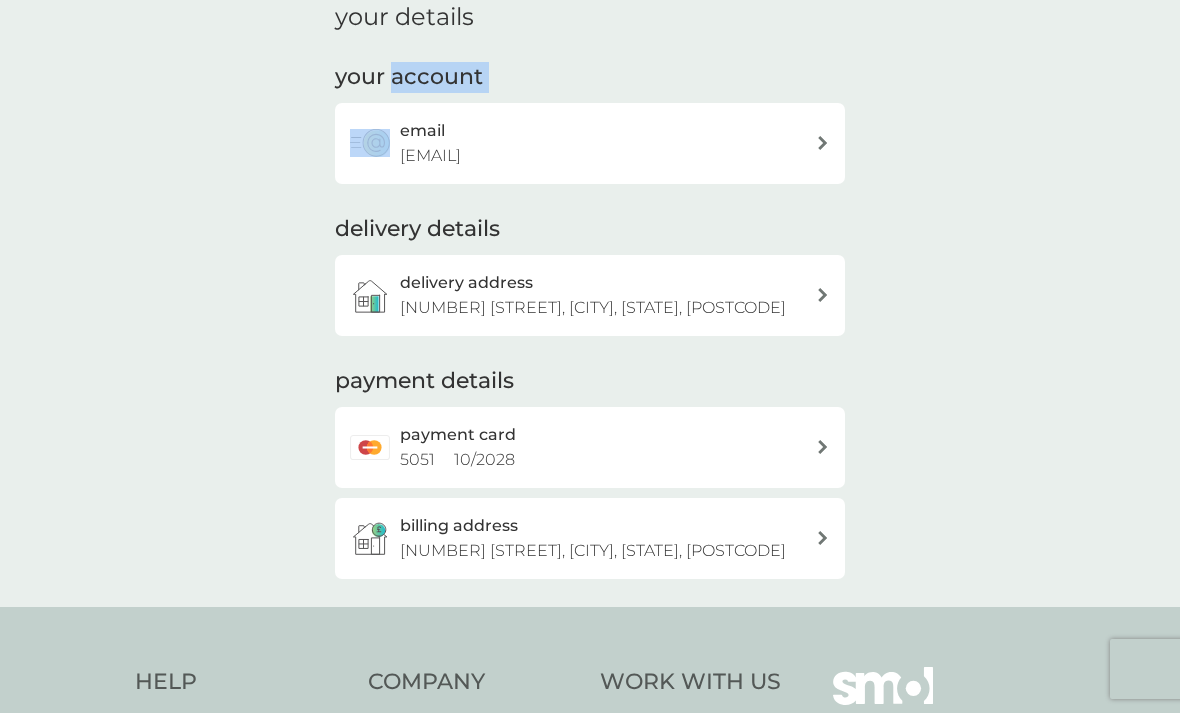 scroll, scrollTop: 0, scrollLeft: 0, axis: both 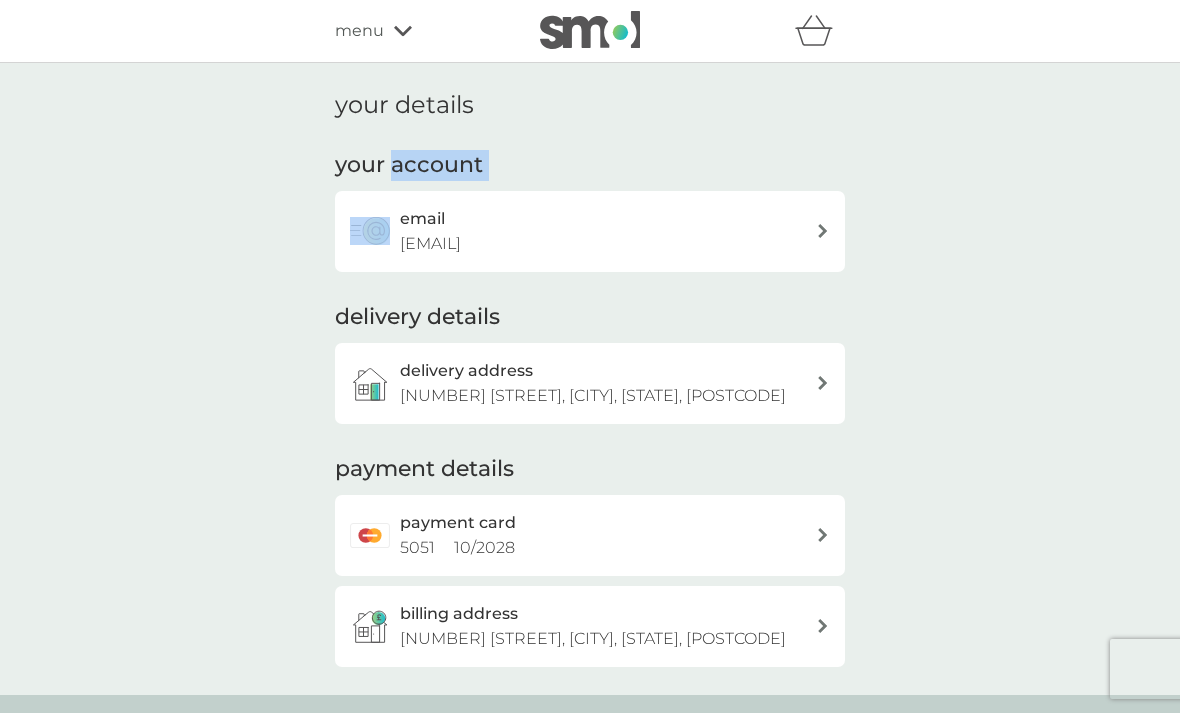 click on "your details your account email hmmcd123@btinternet.com delivery details delivery address 21 Knock View, Stuartfield,  Peterhead, AB42 5TQ payment details payment card 5051   10 / 2028 billing address 21 Knock View, Stuartfield,  Peterhead, AB42 5TQ" at bounding box center (590, 379) 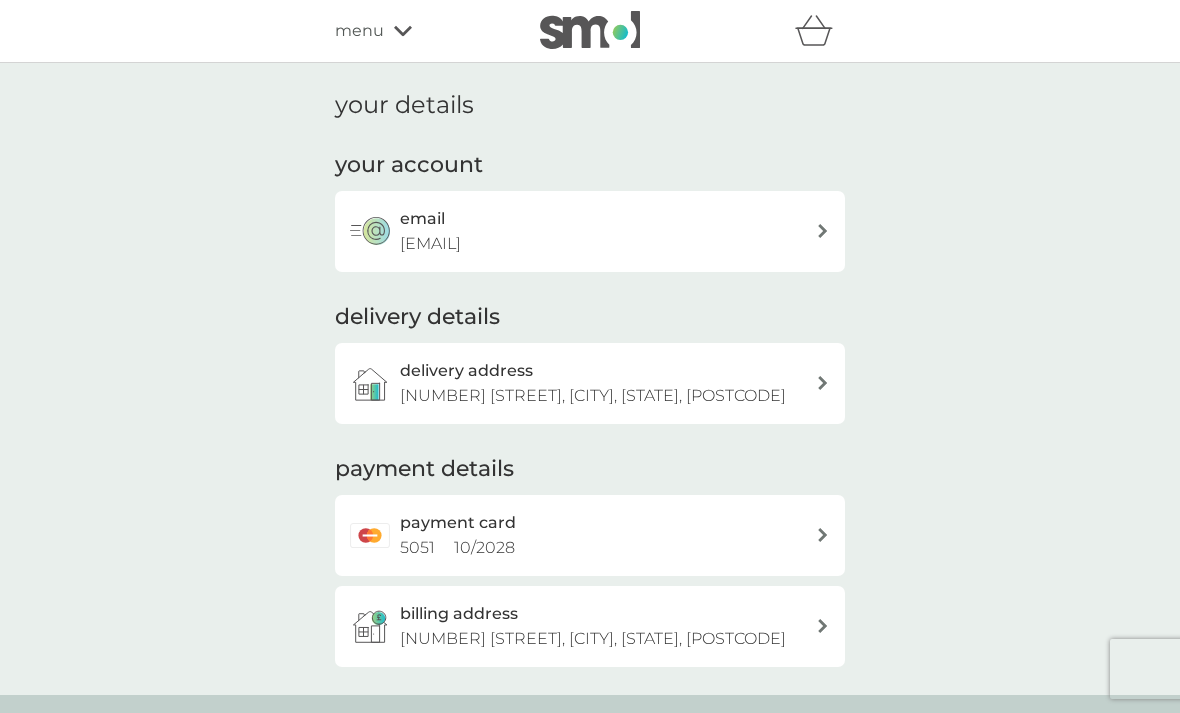 click on "menu" at bounding box center [359, 31] 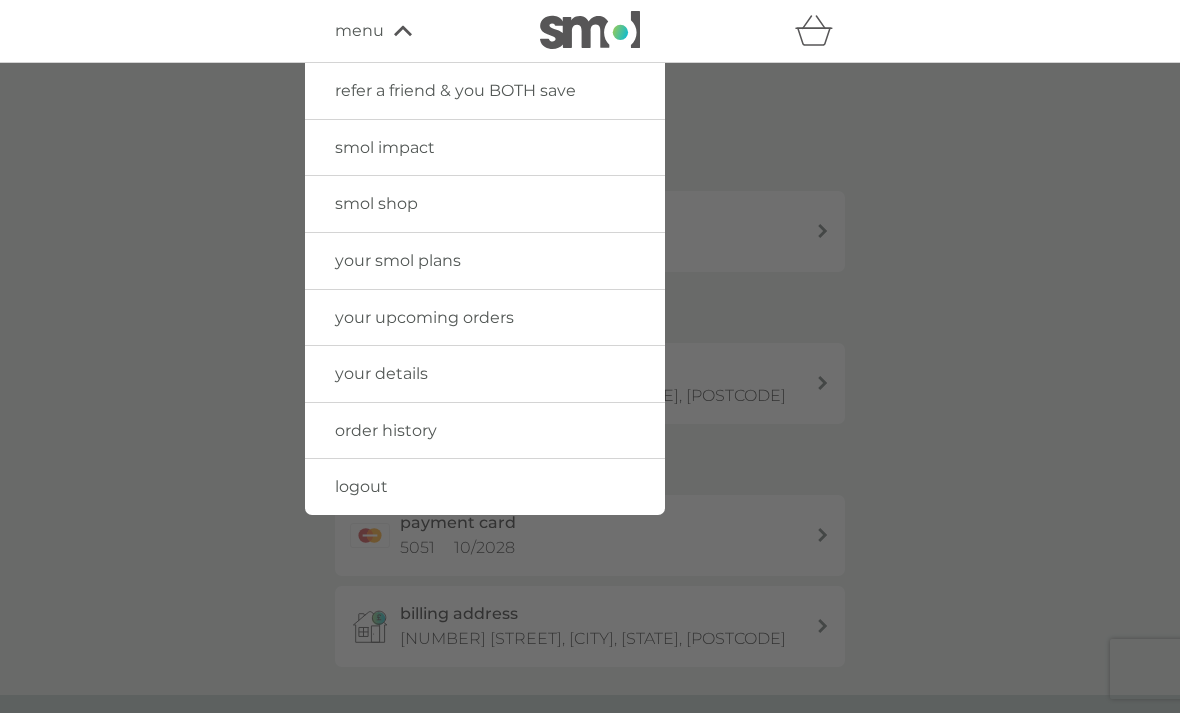 click on "your smol plans" at bounding box center (398, 260) 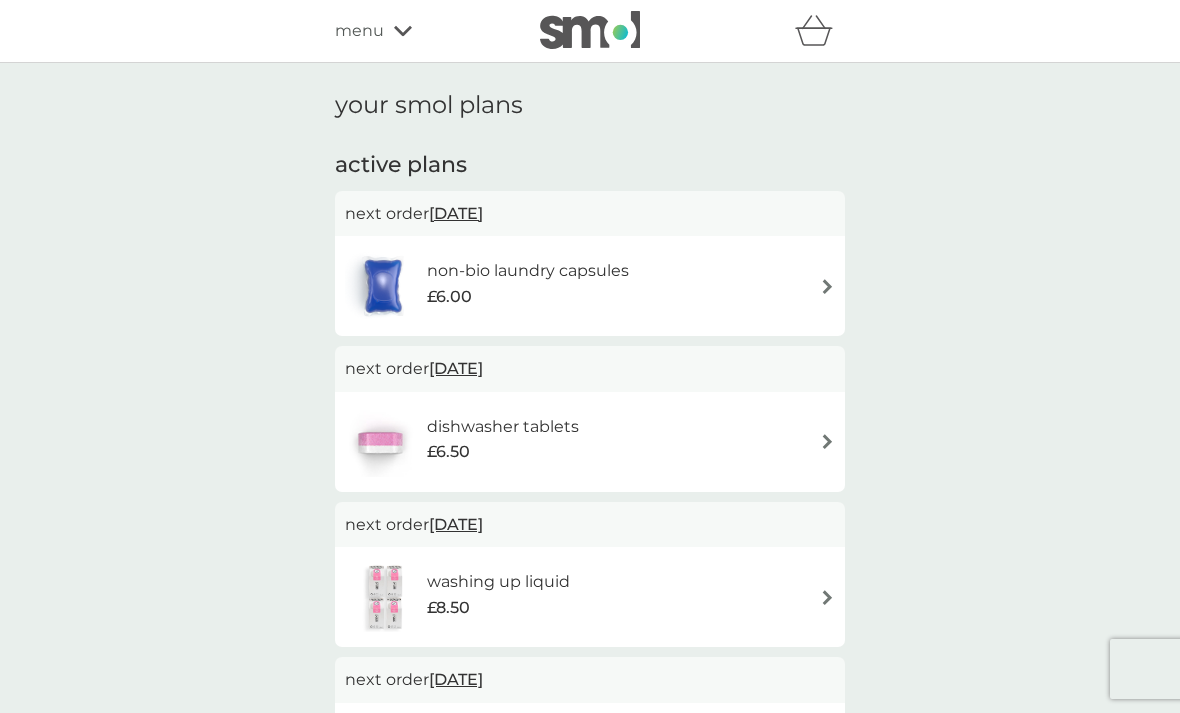 click at bounding box center [827, 286] 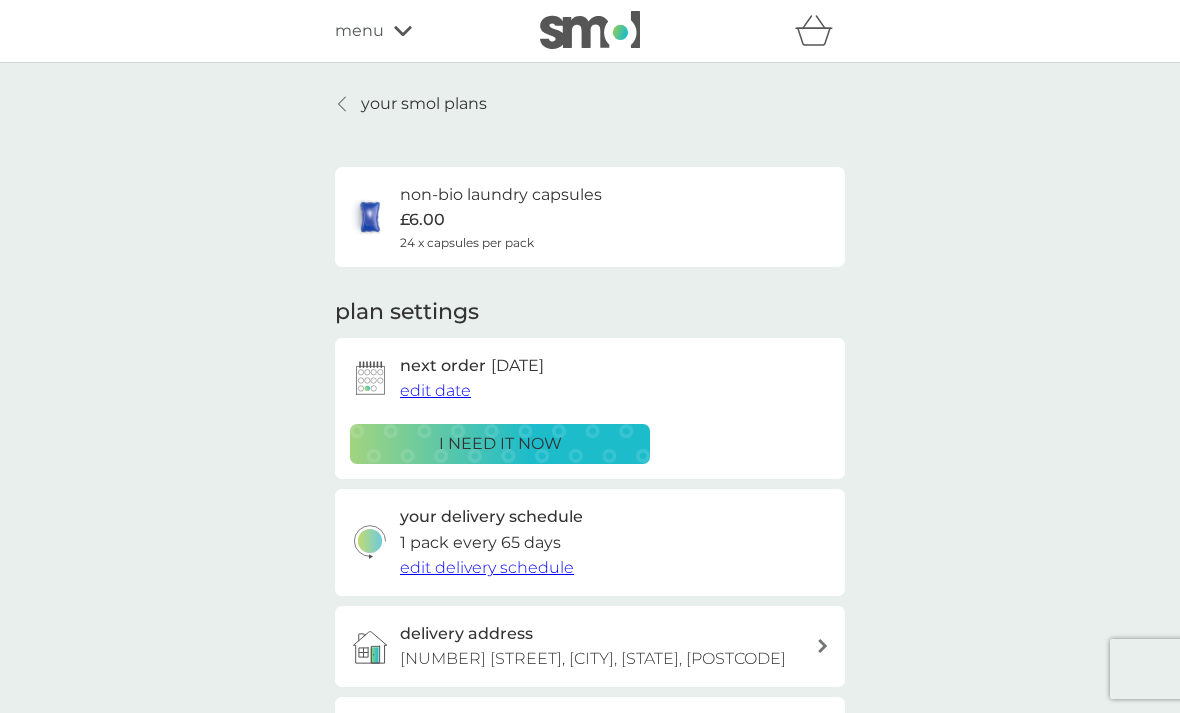 click on "edit date" at bounding box center [435, 390] 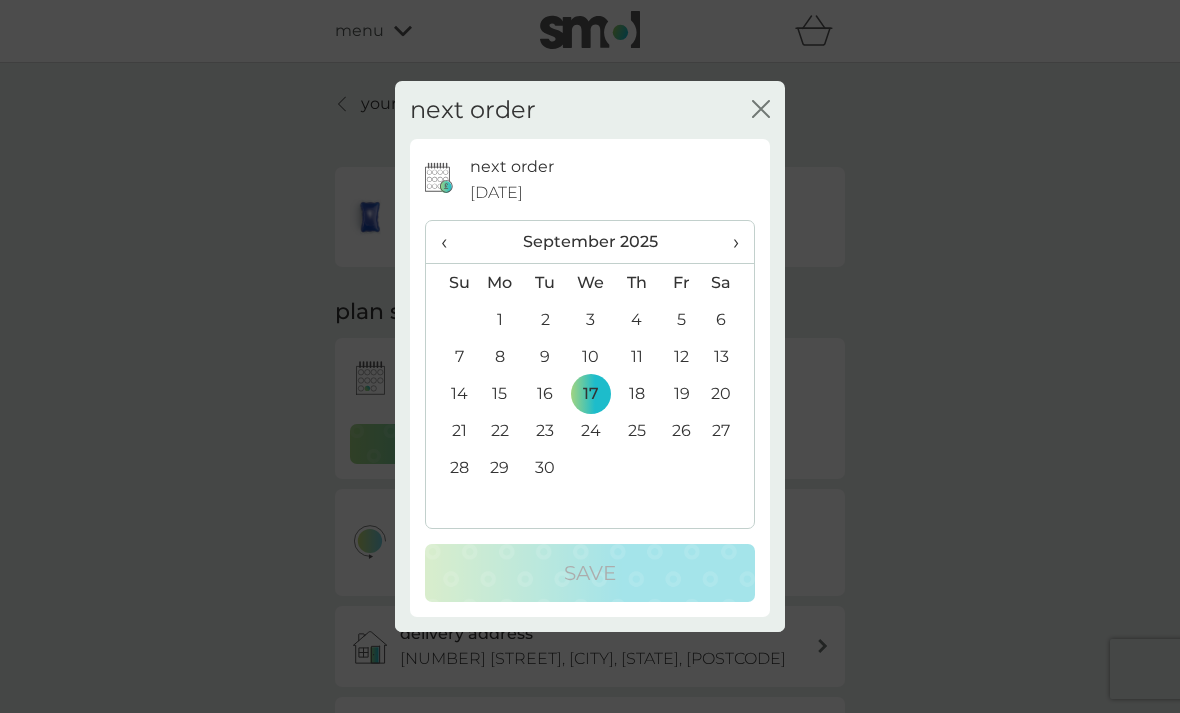 click on "close" 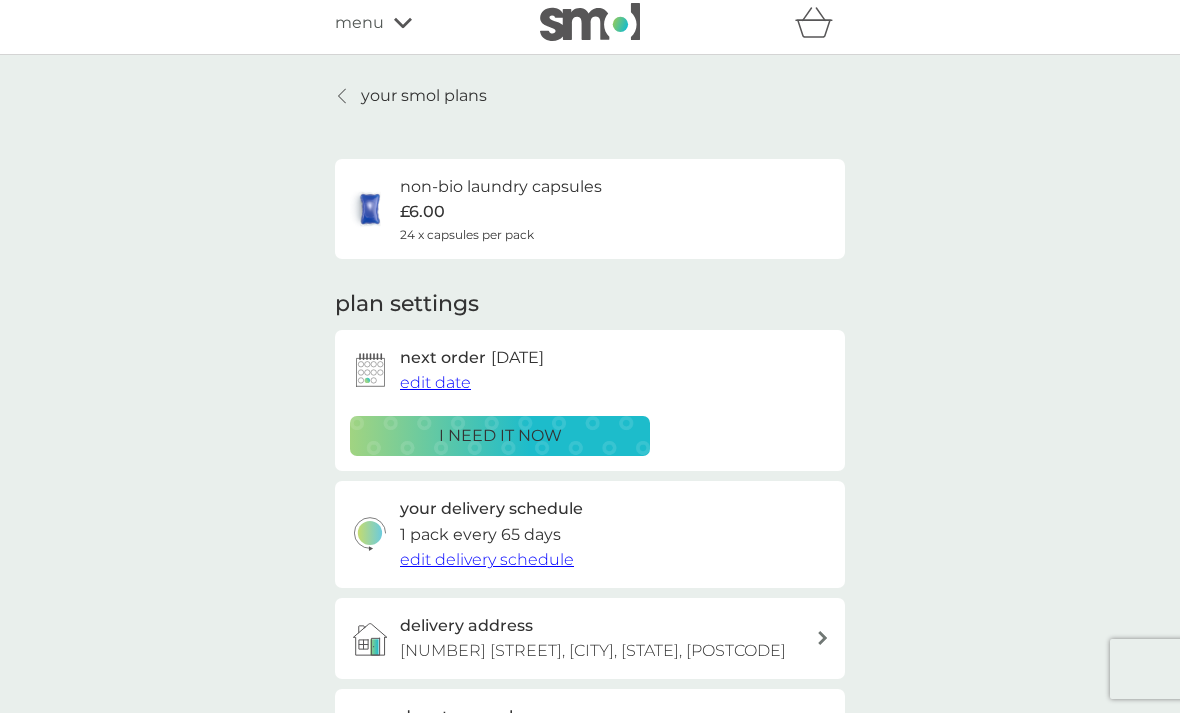 scroll, scrollTop: 0, scrollLeft: 0, axis: both 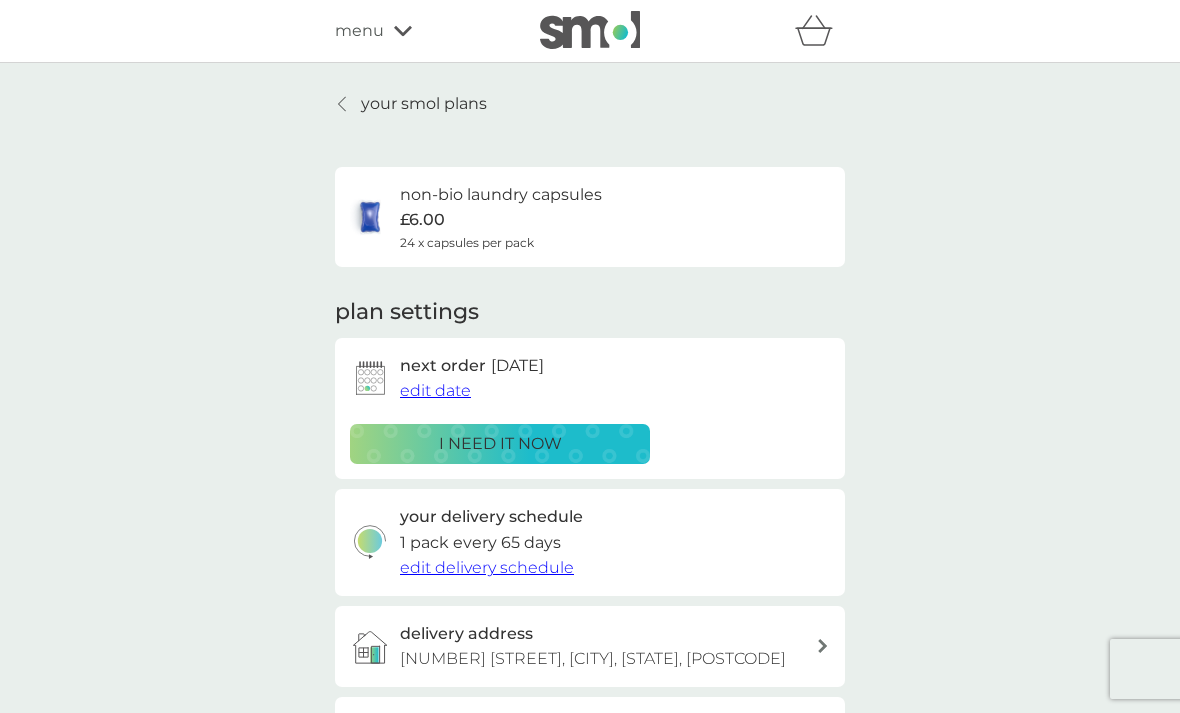 click 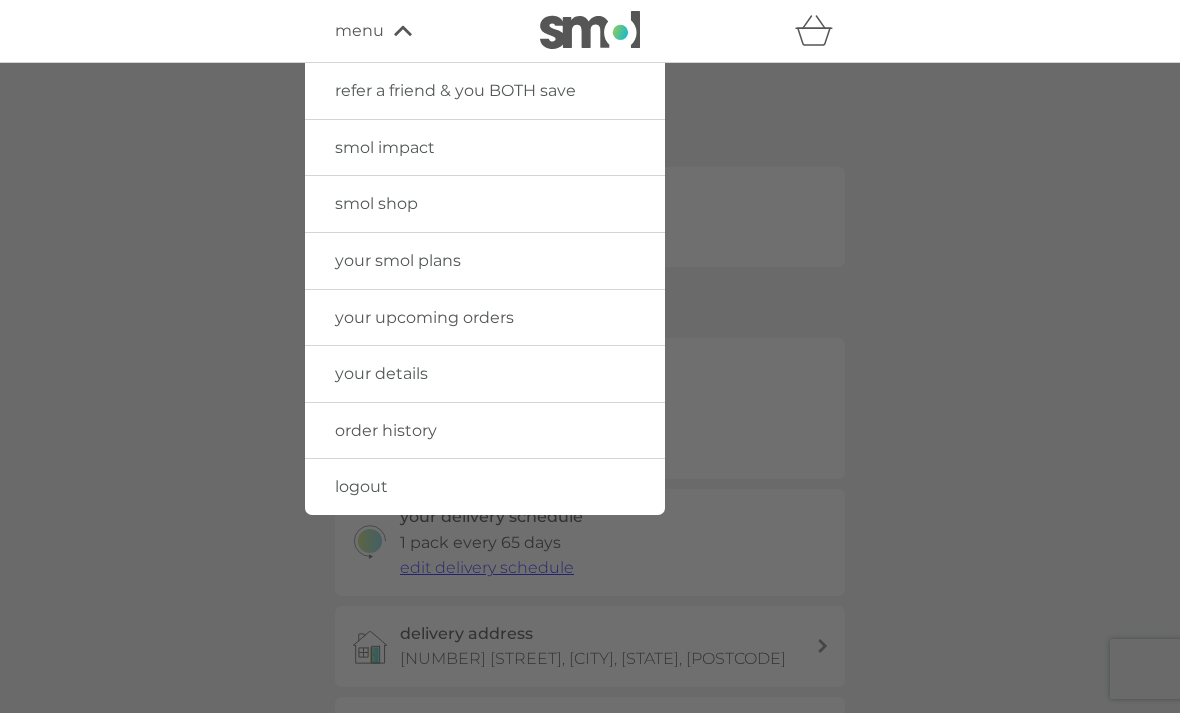 click on "your smol plans" at bounding box center [398, 260] 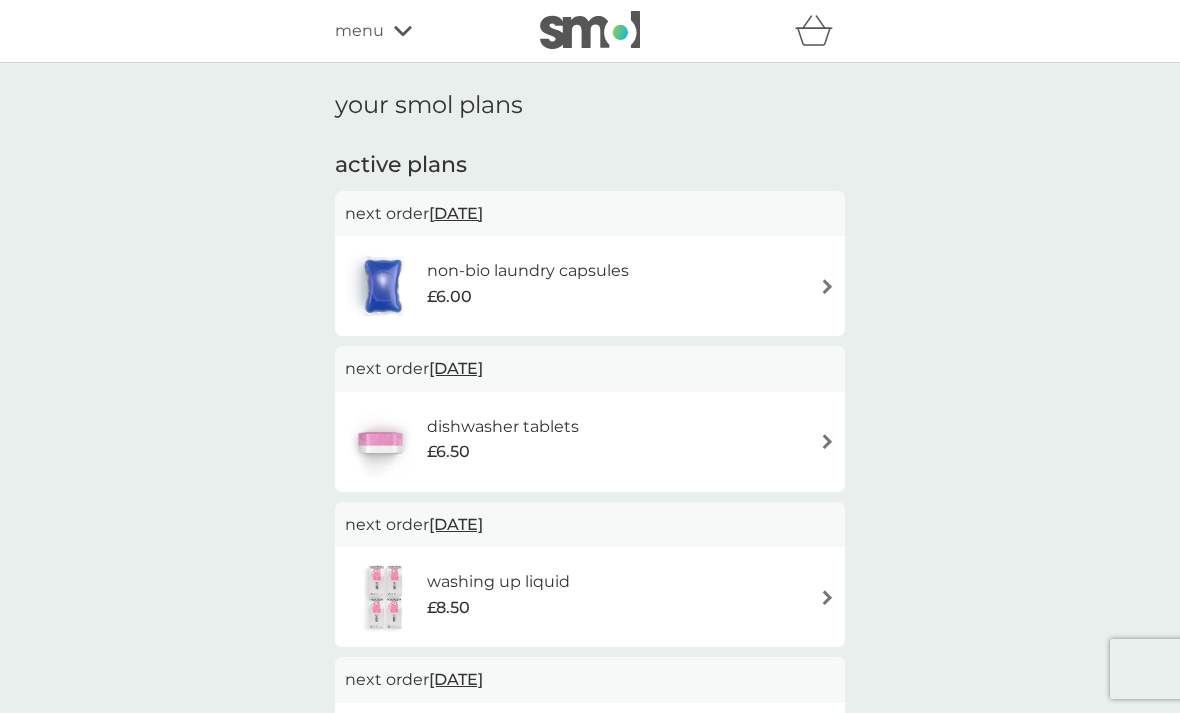 click on "menu" at bounding box center (420, 31) 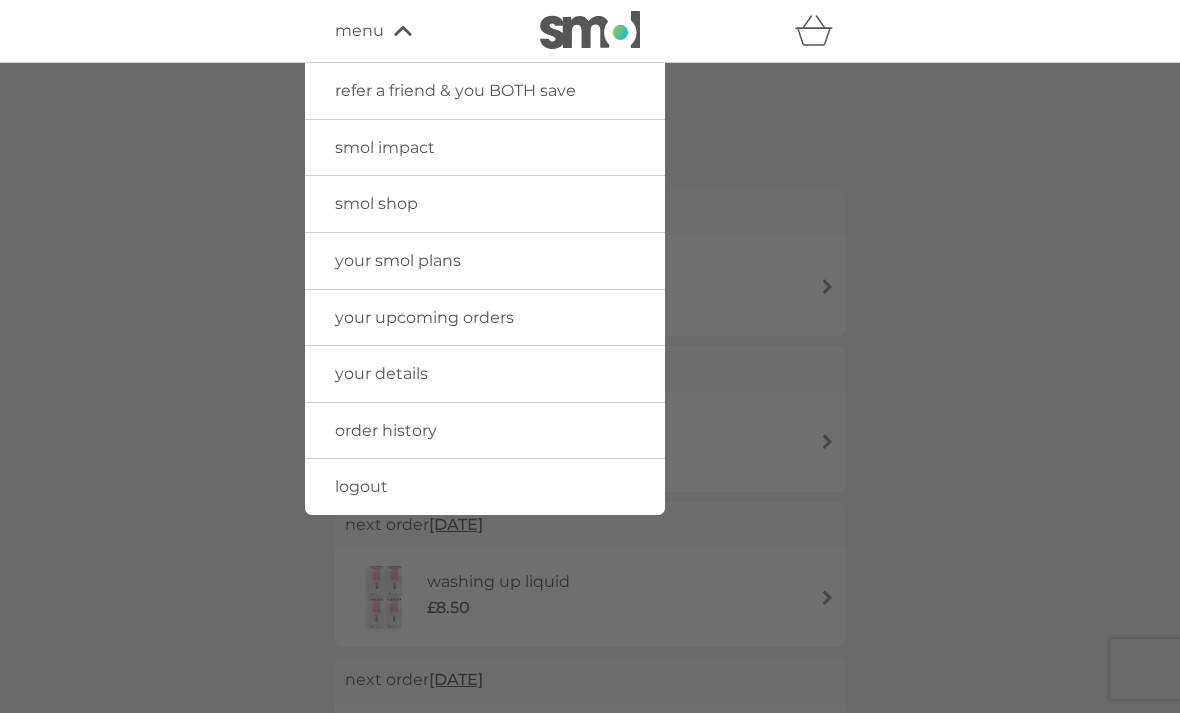 click on "your upcoming orders" at bounding box center (424, 317) 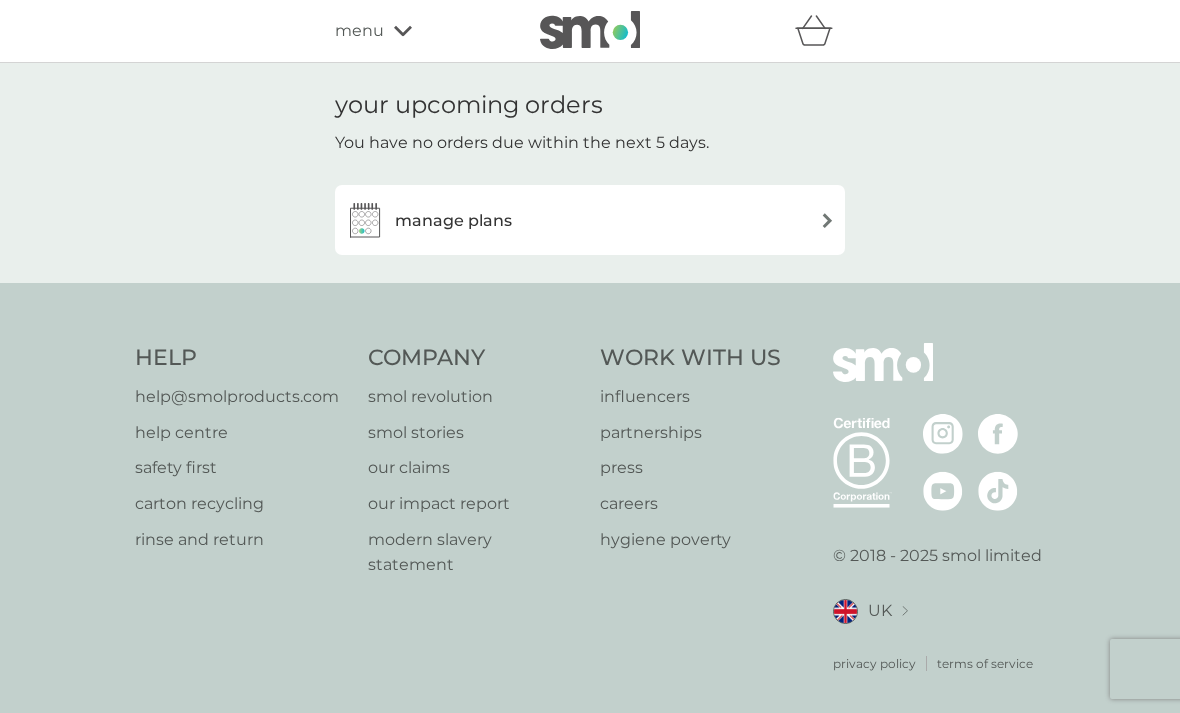 click on "manage plans" at bounding box center [590, 220] 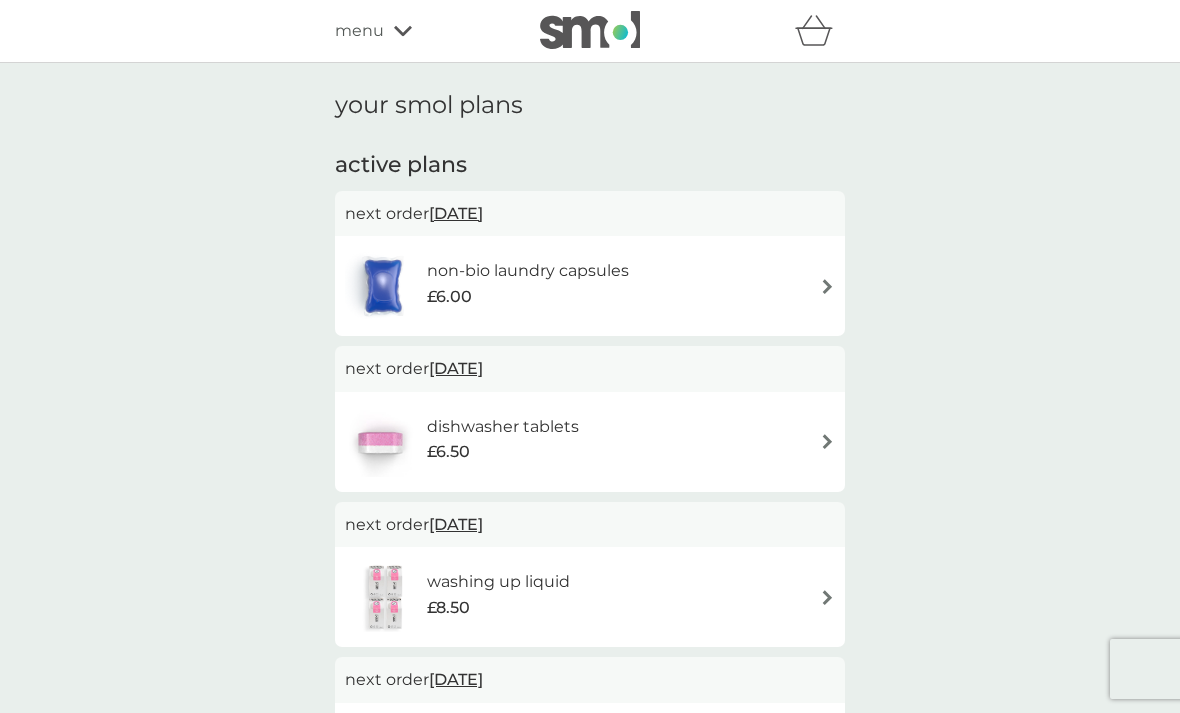 click on "17 Sep 2025" at bounding box center [456, 213] 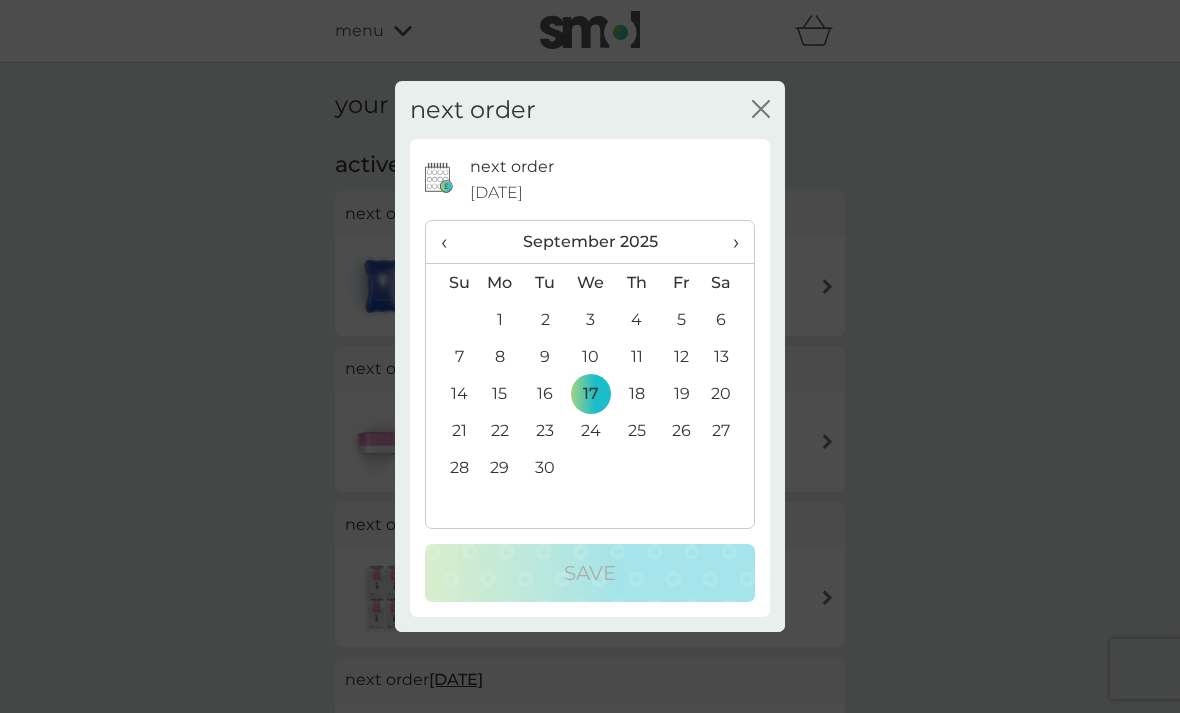 click on "›" at bounding box center [729, 242] 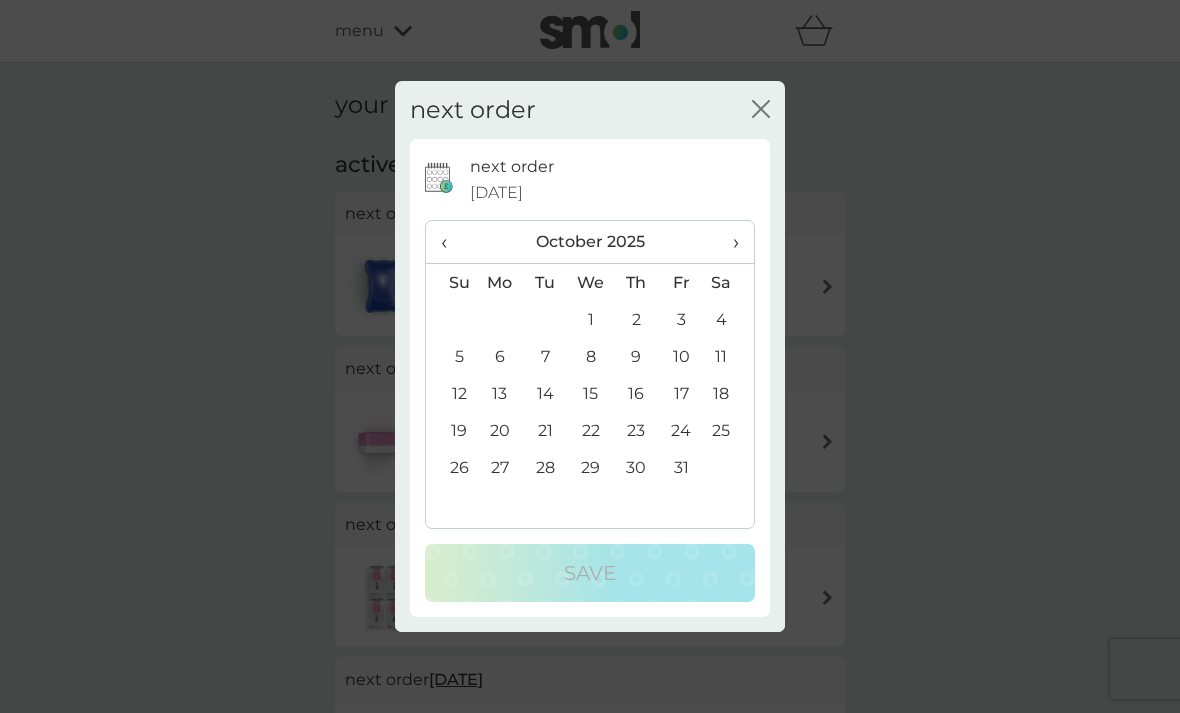 click on "›" at bounding box center (729, 242) 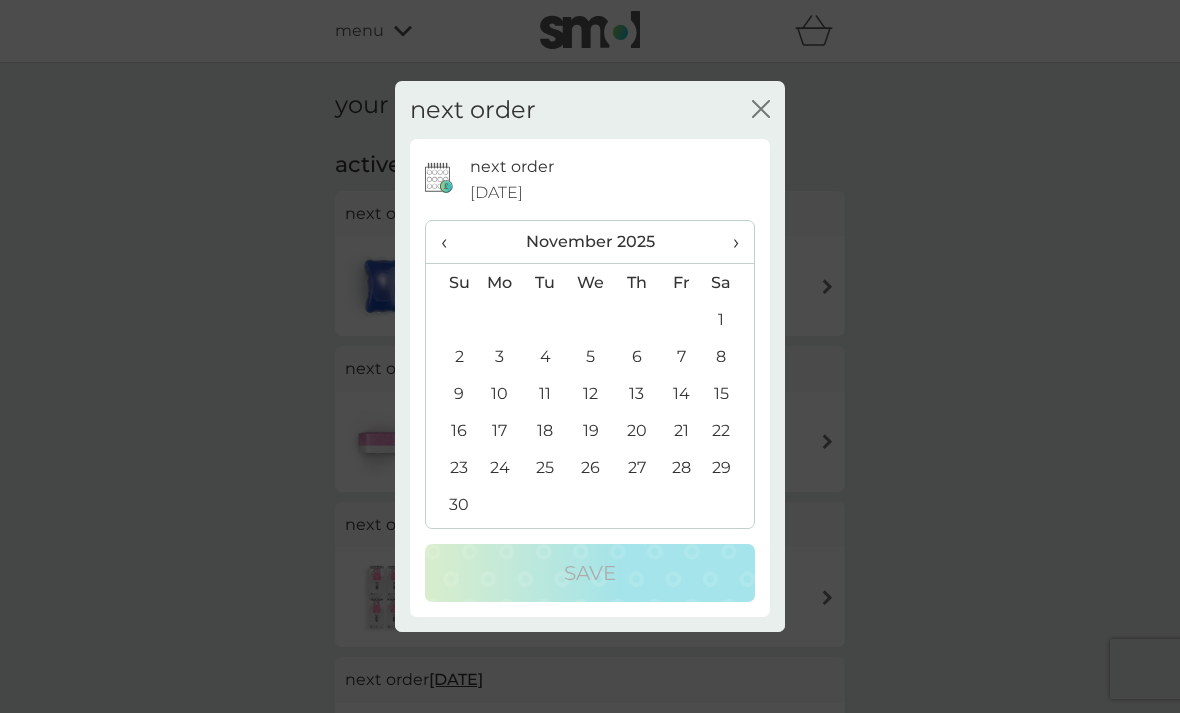 click on "›" at bounding box center (729, 242) 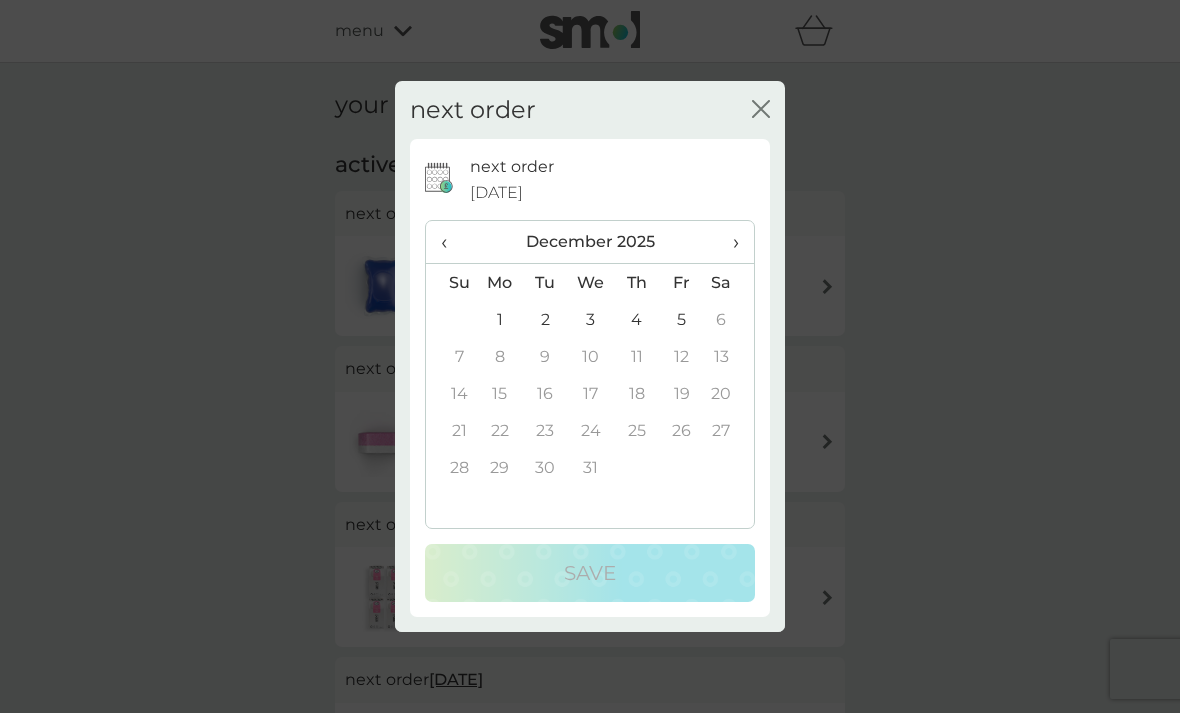click on "5" at bounding box center (681, 319) 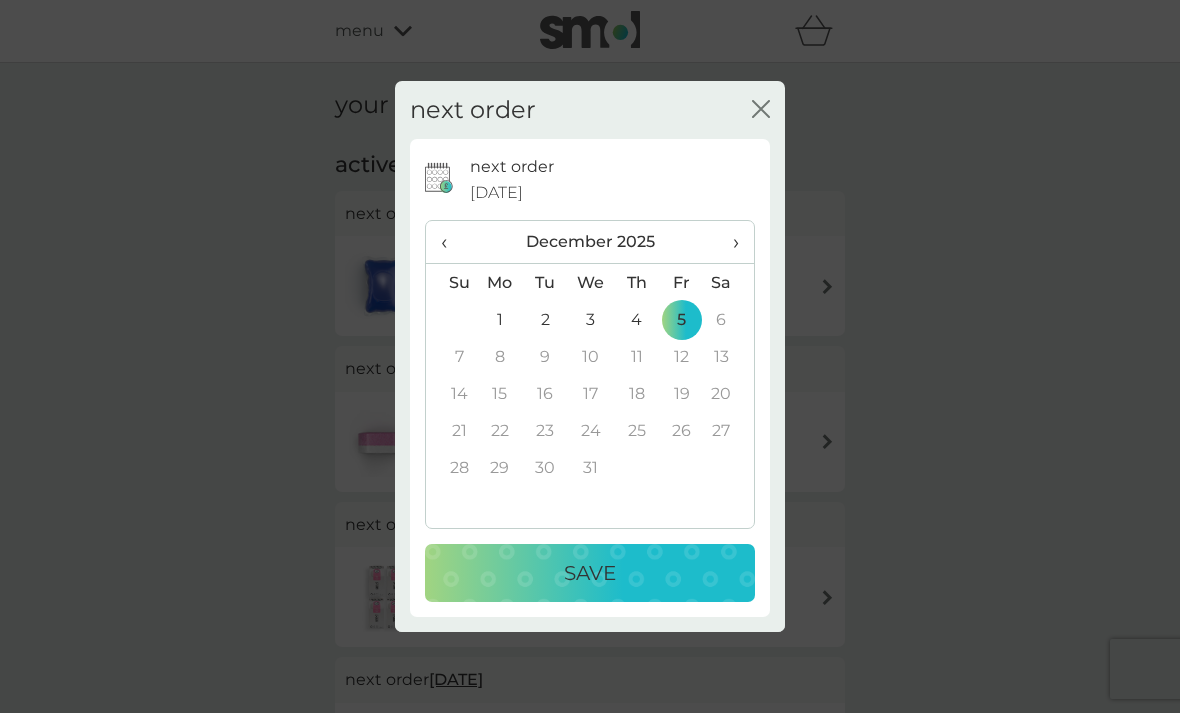 click on "Save" at bounding box center [590, 573] 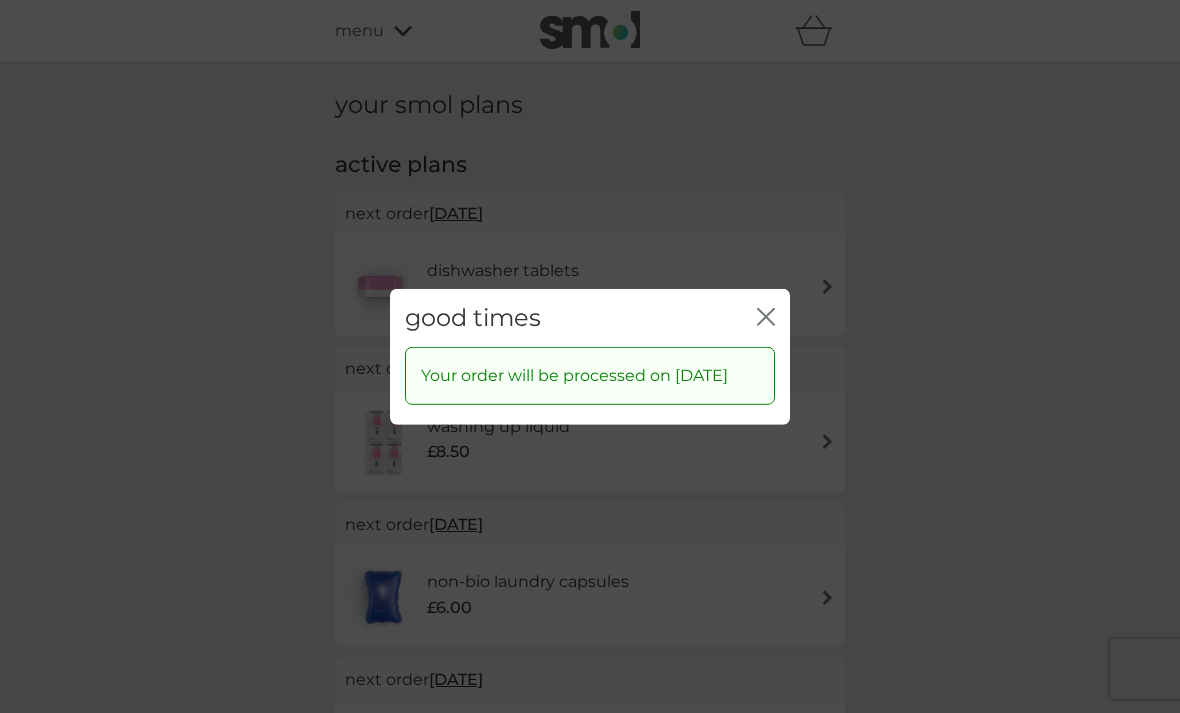click on "good times close" at bounding box center [590, 317] 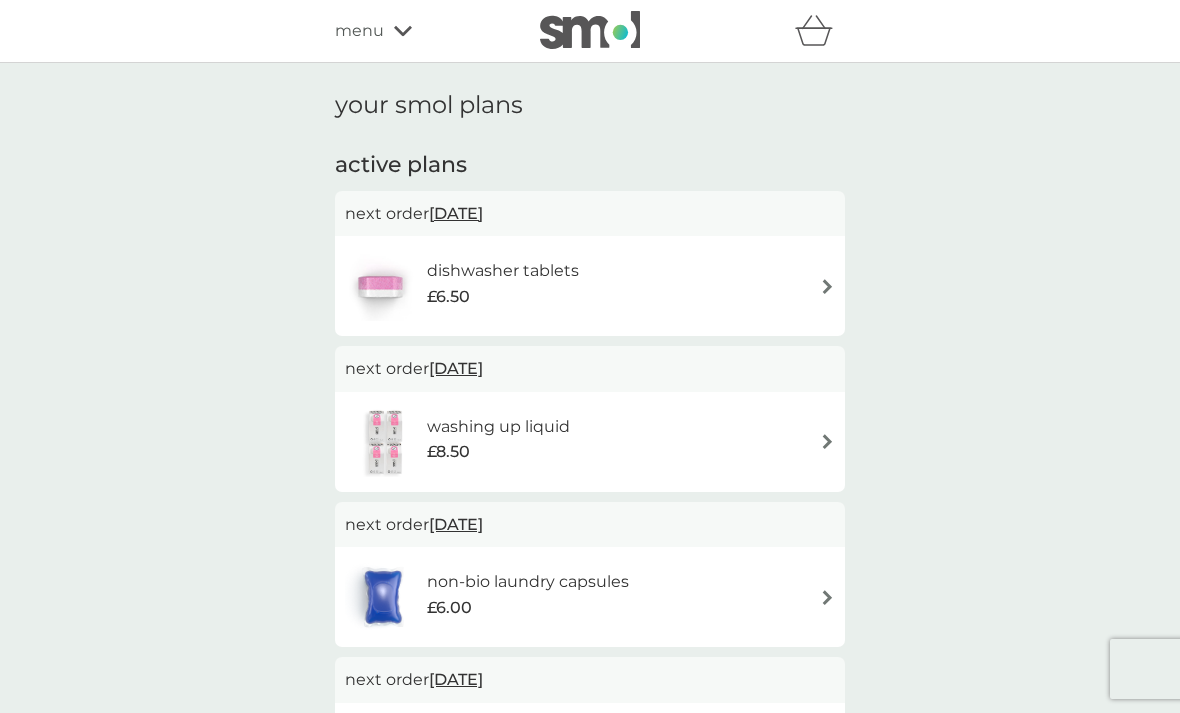 click on "18 Sep 2025" at bounding box center (456, 213) 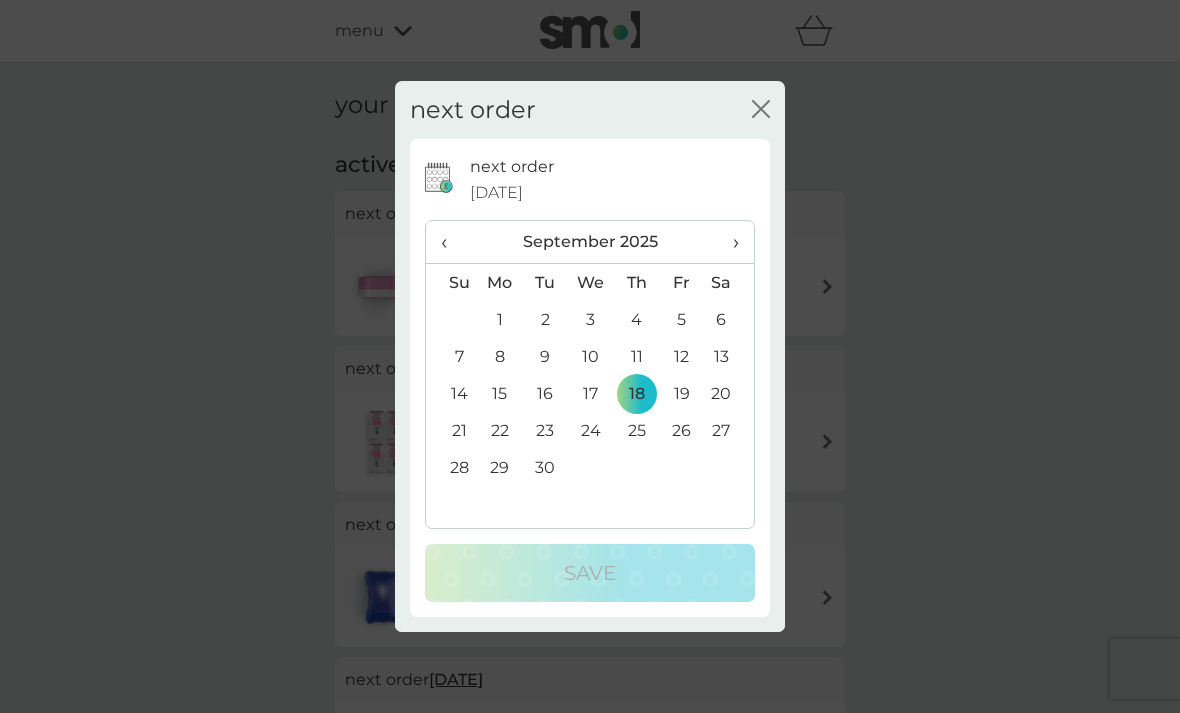 click on "›" at bounding box center (729, 242) 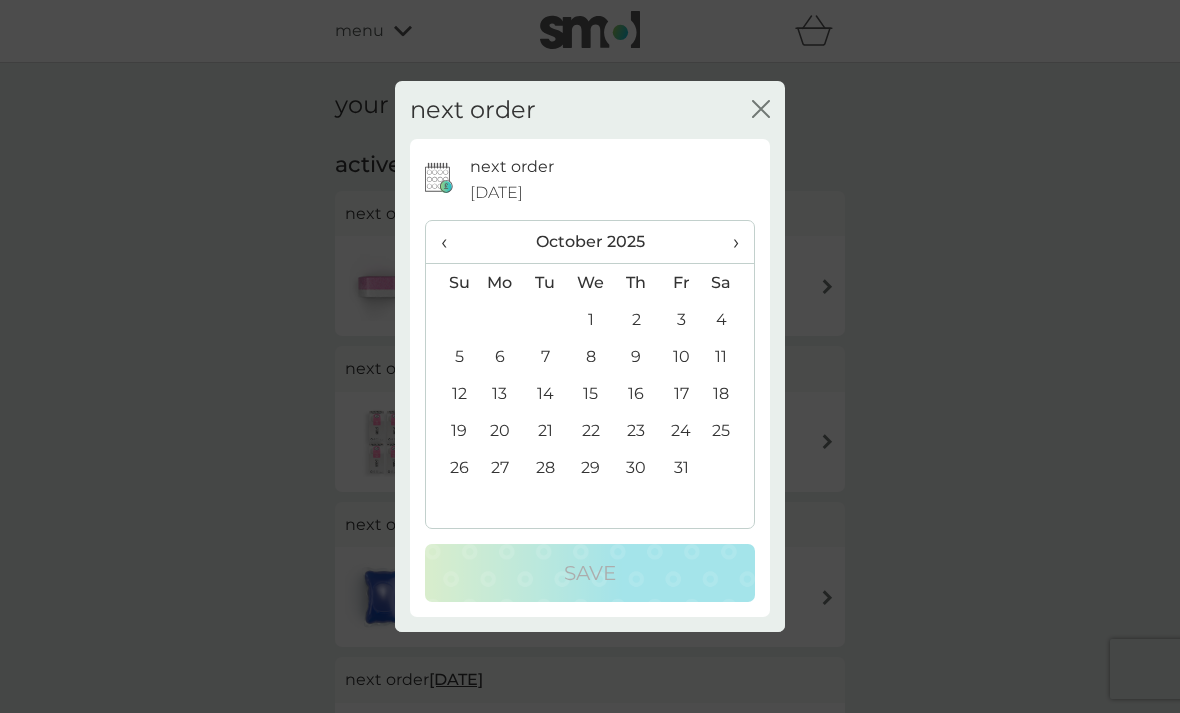 click on "›" at bounding box center (729, 242) 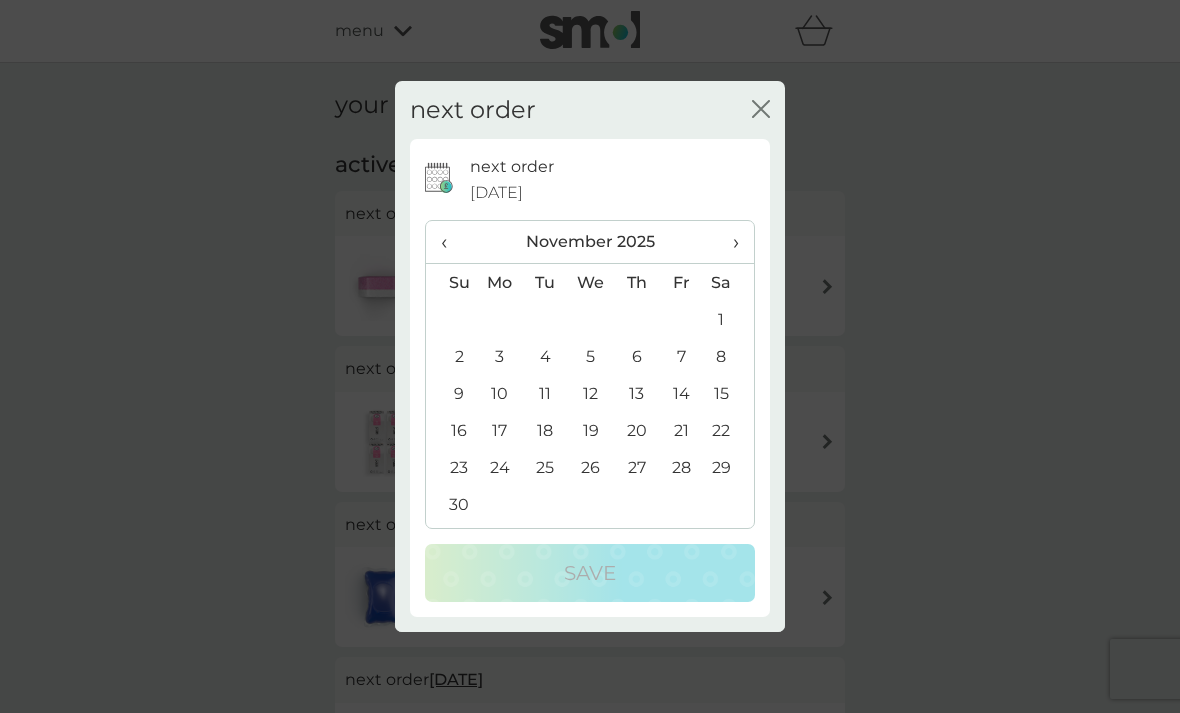 click on "›" at bounding box center [729, 242] 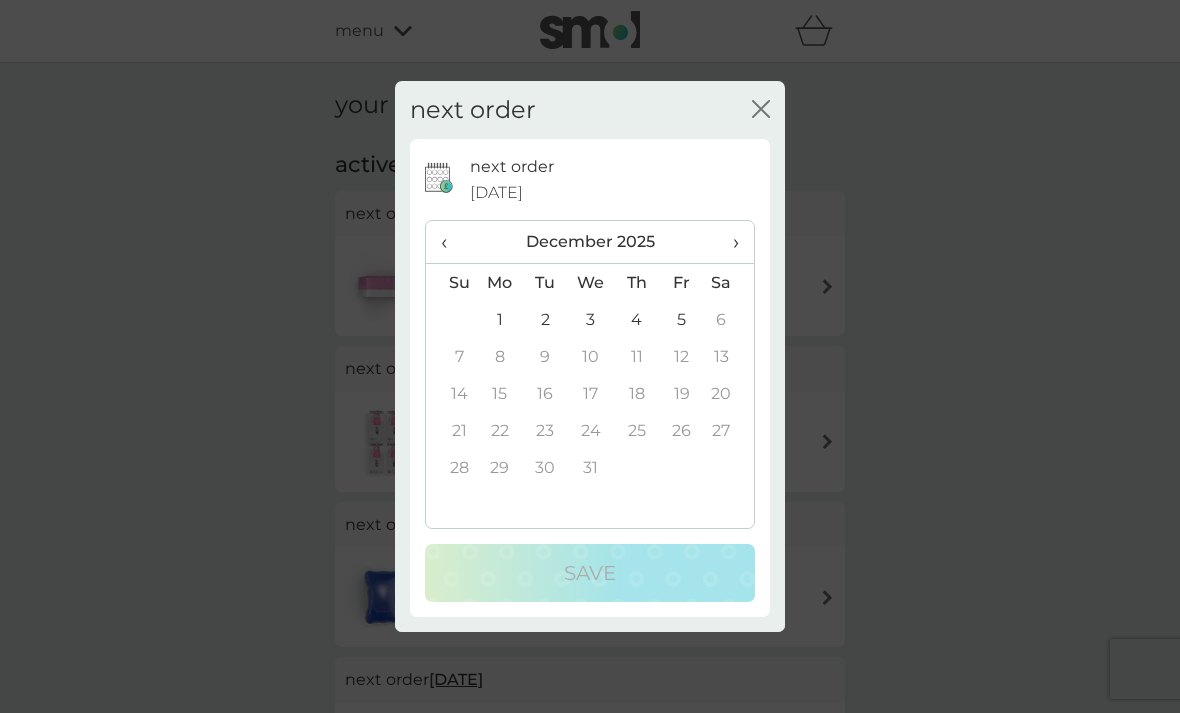 click on "5" at bounding box center [681, 319] 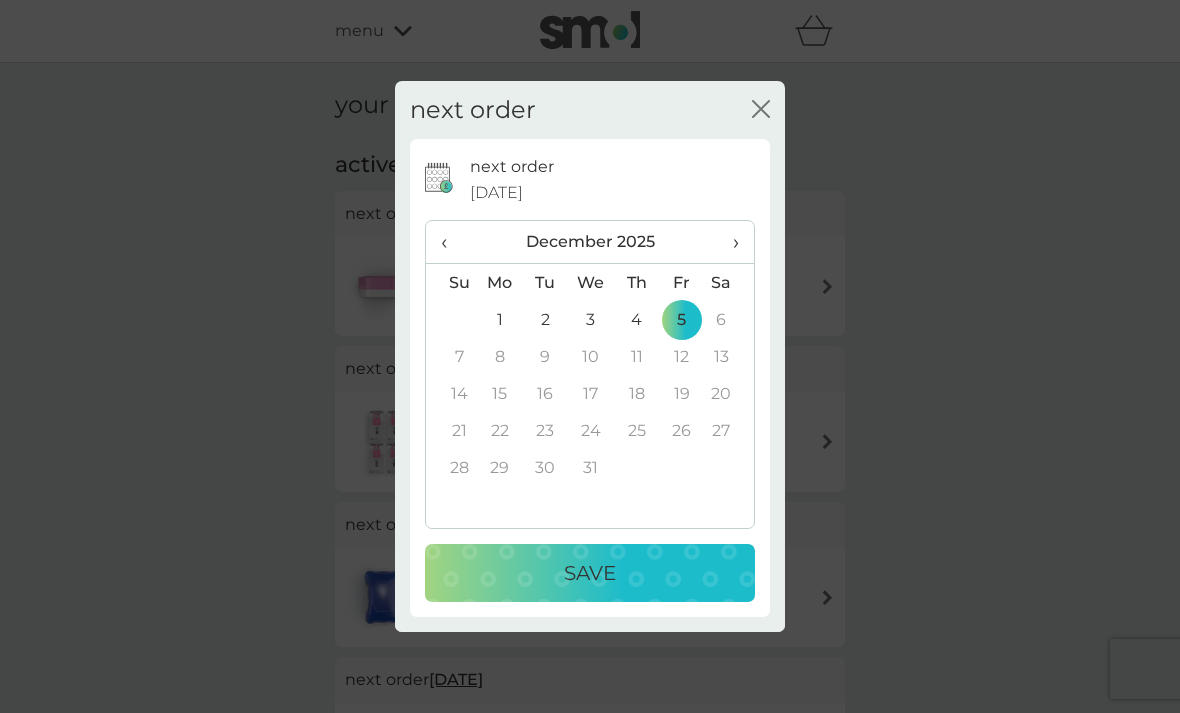 click on "Save" at bounding box center (590, 573) 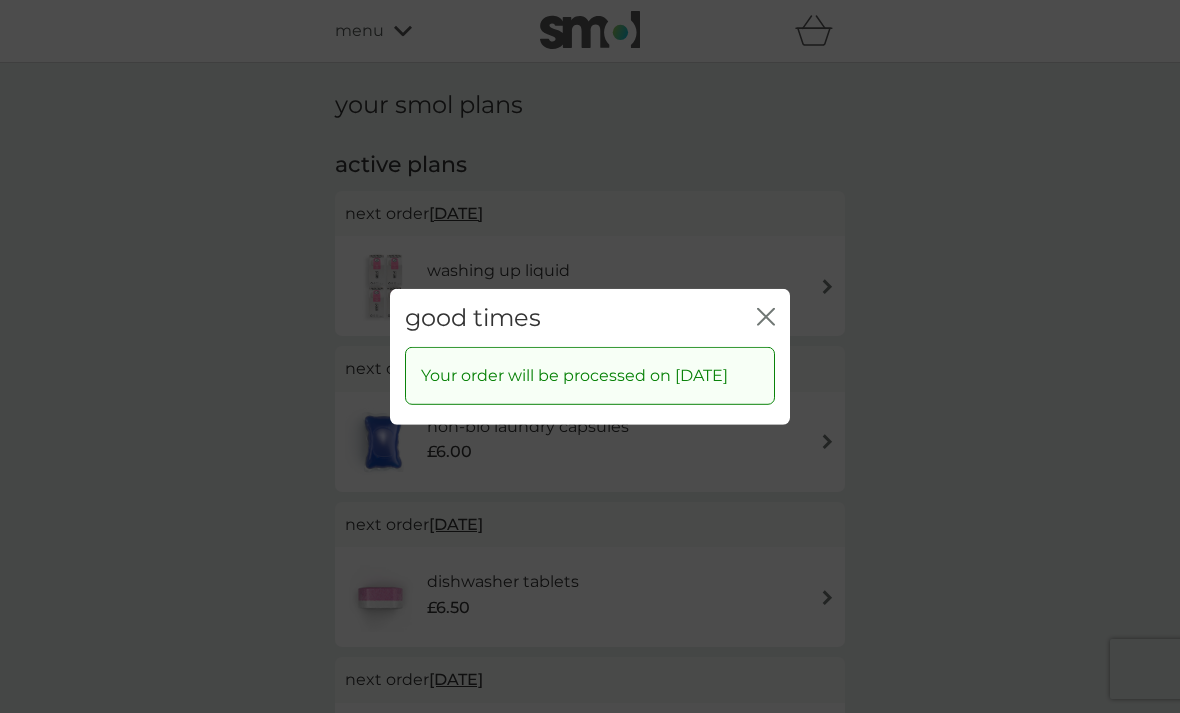 click 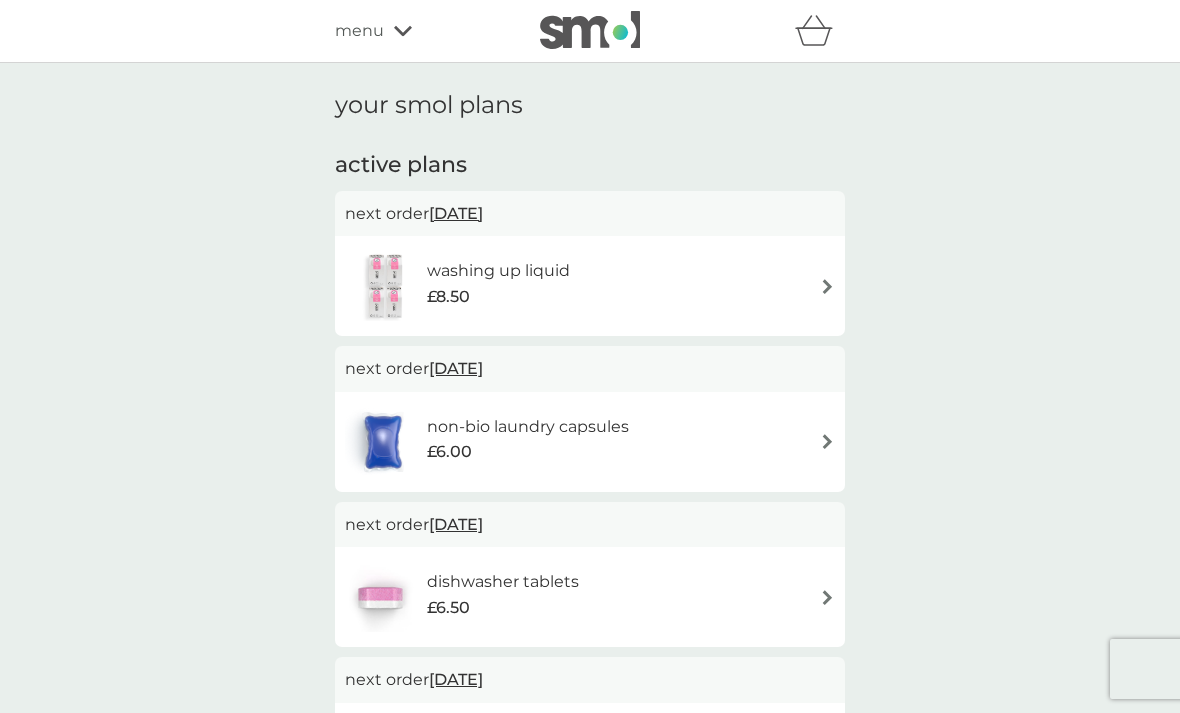 click on "15 Nov 2025" at bounding box center (456, 213) 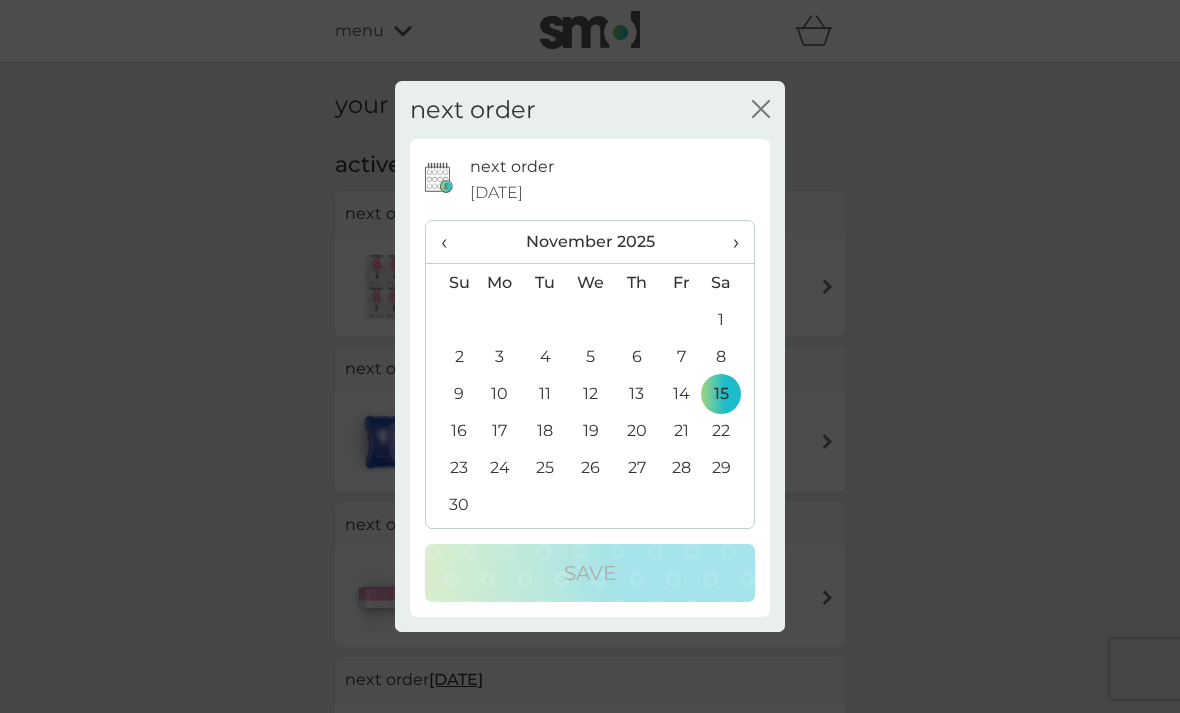 click on "›" at bounding box center (729, 242) 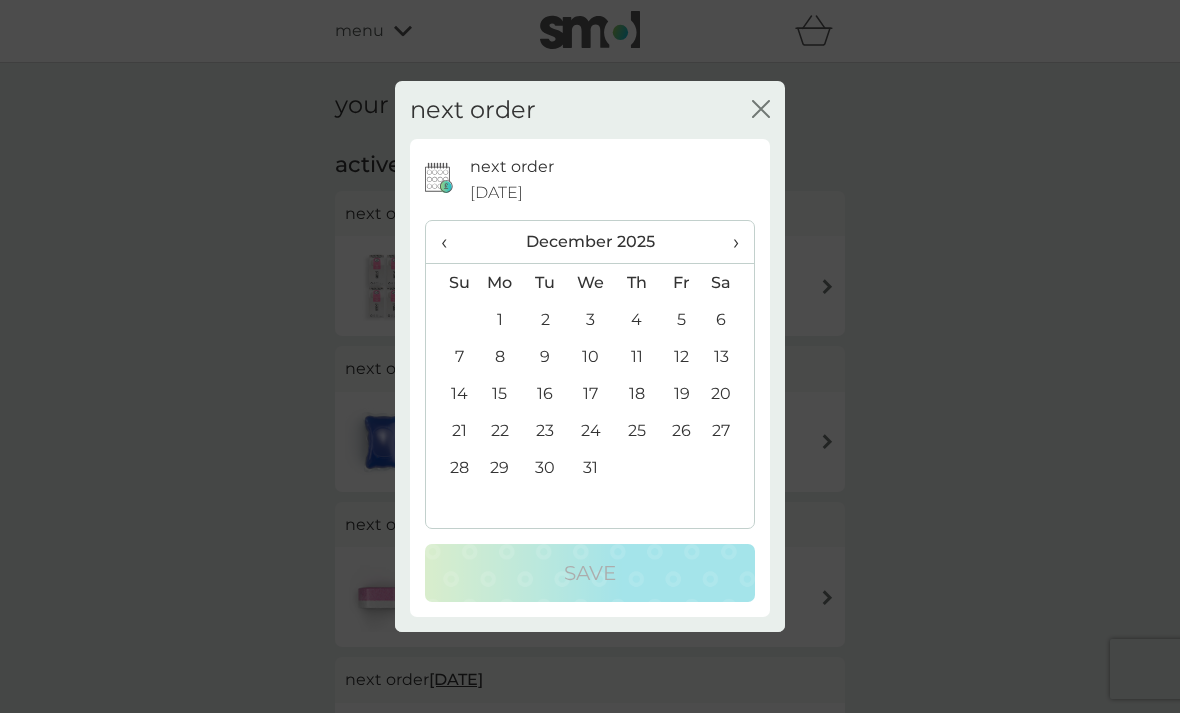 click on "›" at bounding box center (729, 242) 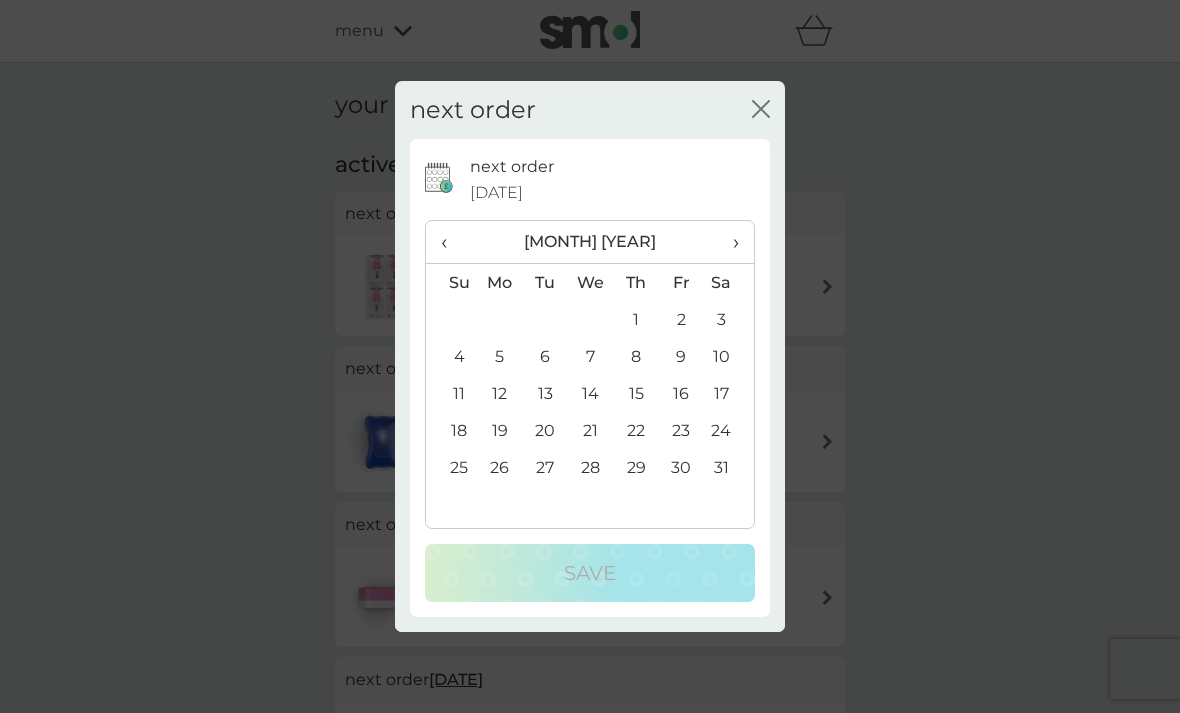 click on "›" at bounding box center (729, 242) 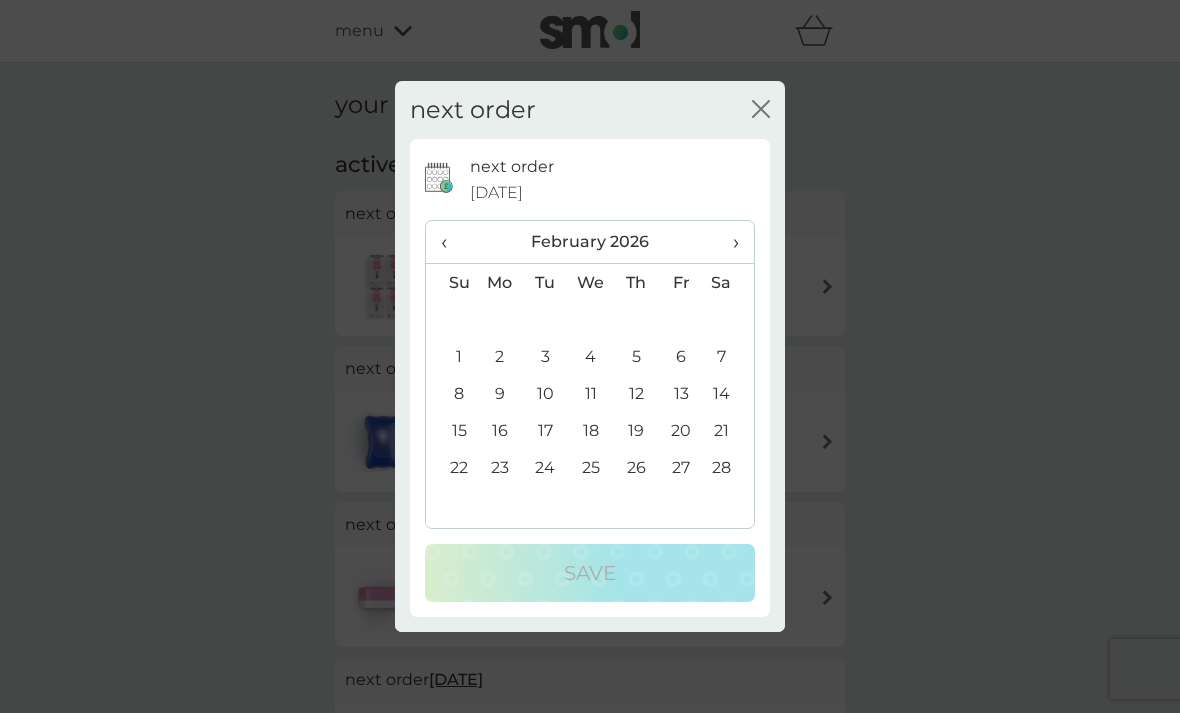 click on "›" at bounding box center [729, 242] 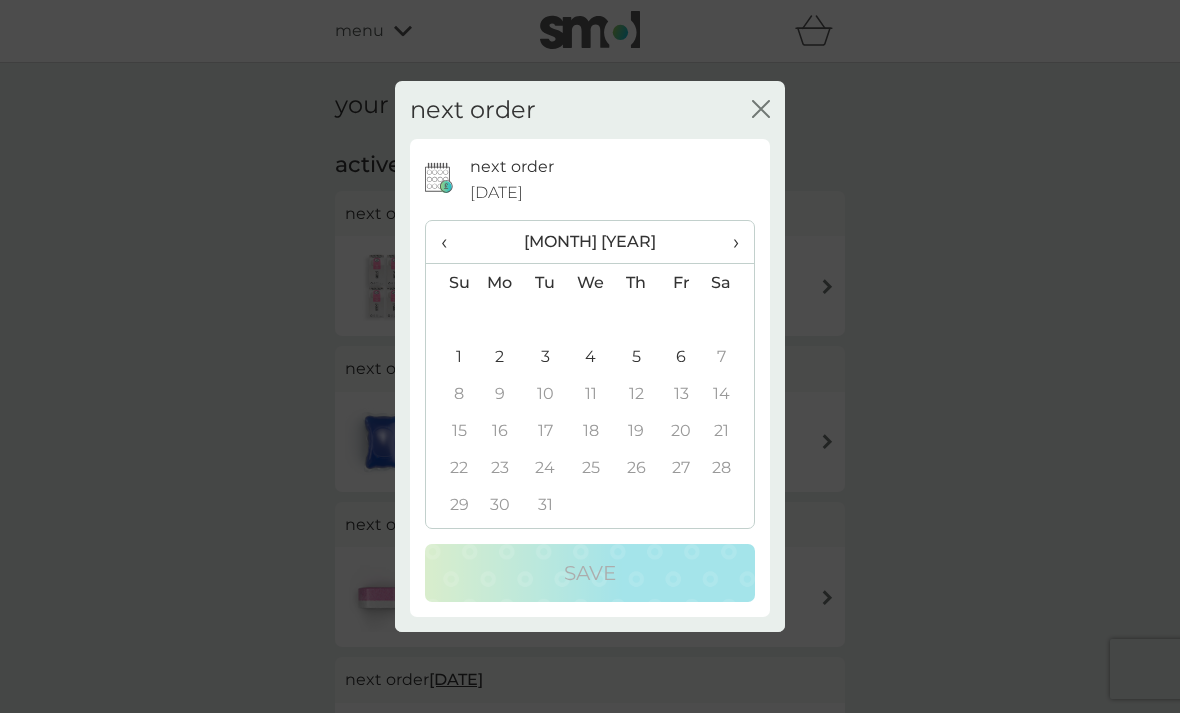 click on "6" at bounding box center (681, 356) 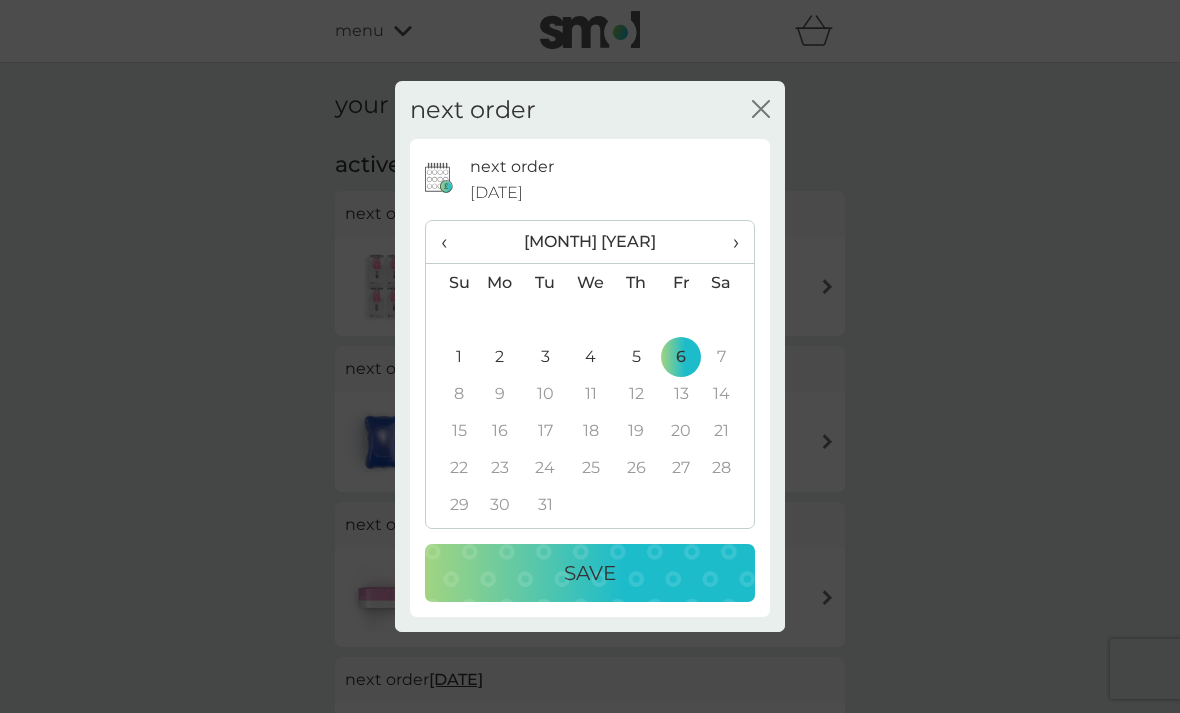 click on "Save" at bounding box center [590, 573] 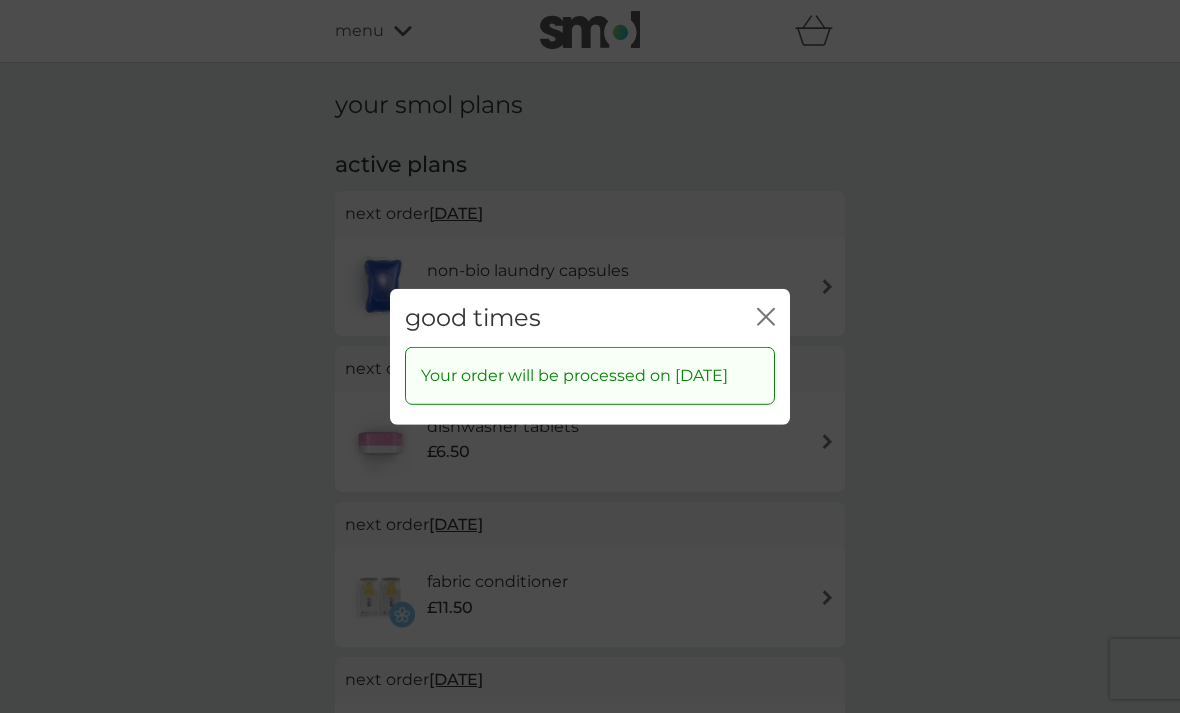 click on "close" 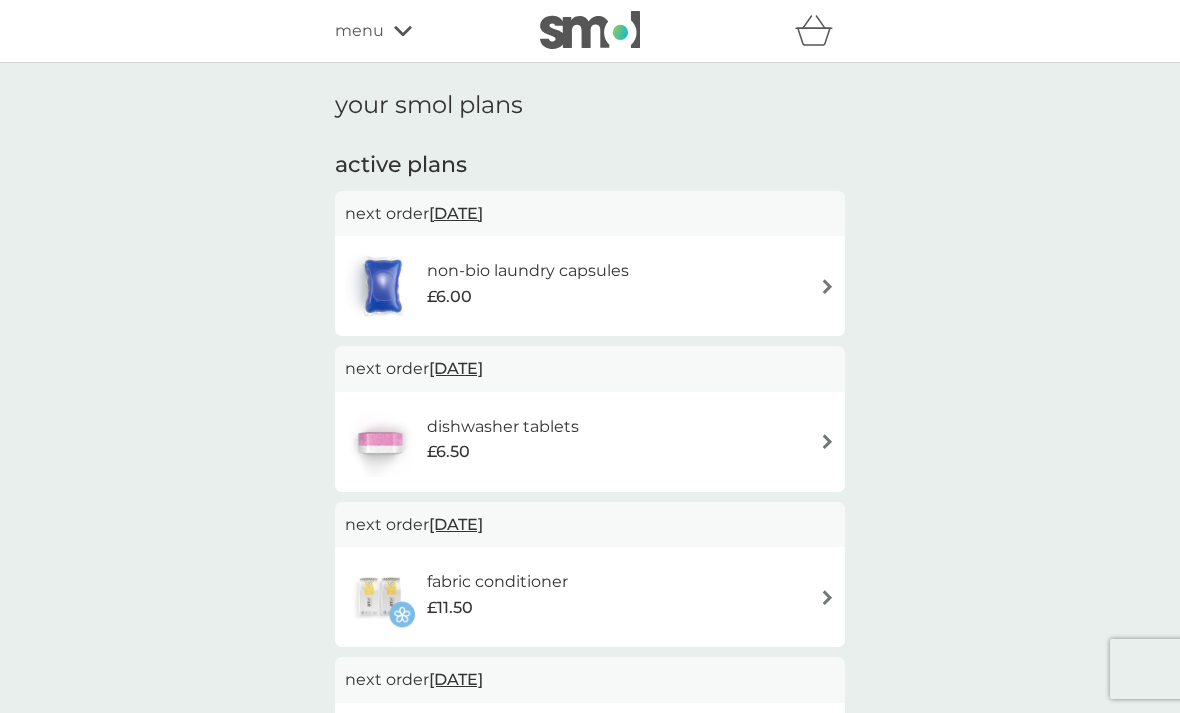 click on "5 Dec 2025" at bounding box center [456, 213] 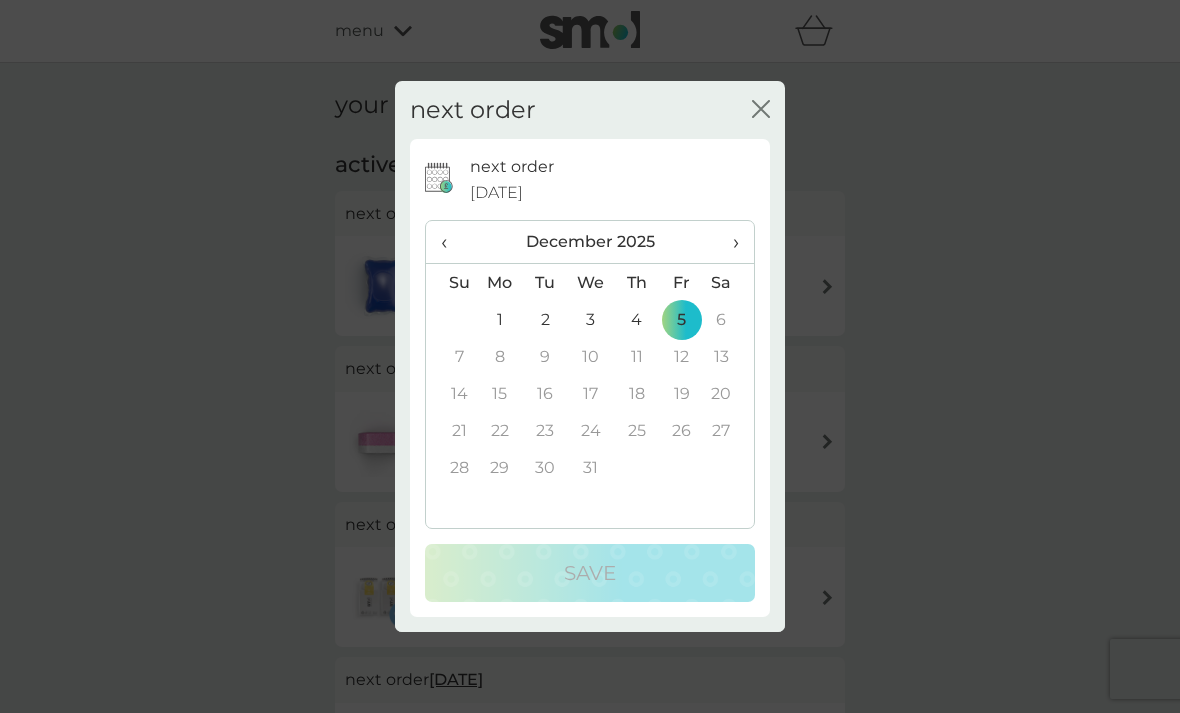 click on "›" at bounding box center (729, 242) 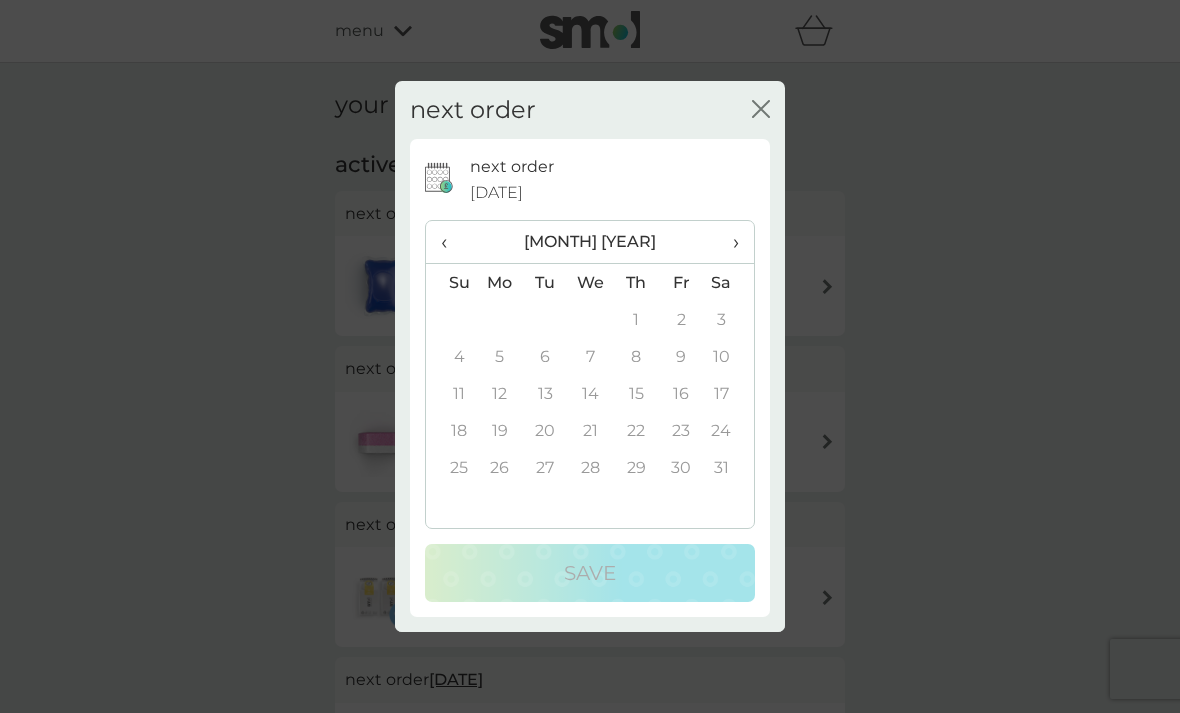 click on "›" at bounding box center (729, 242) 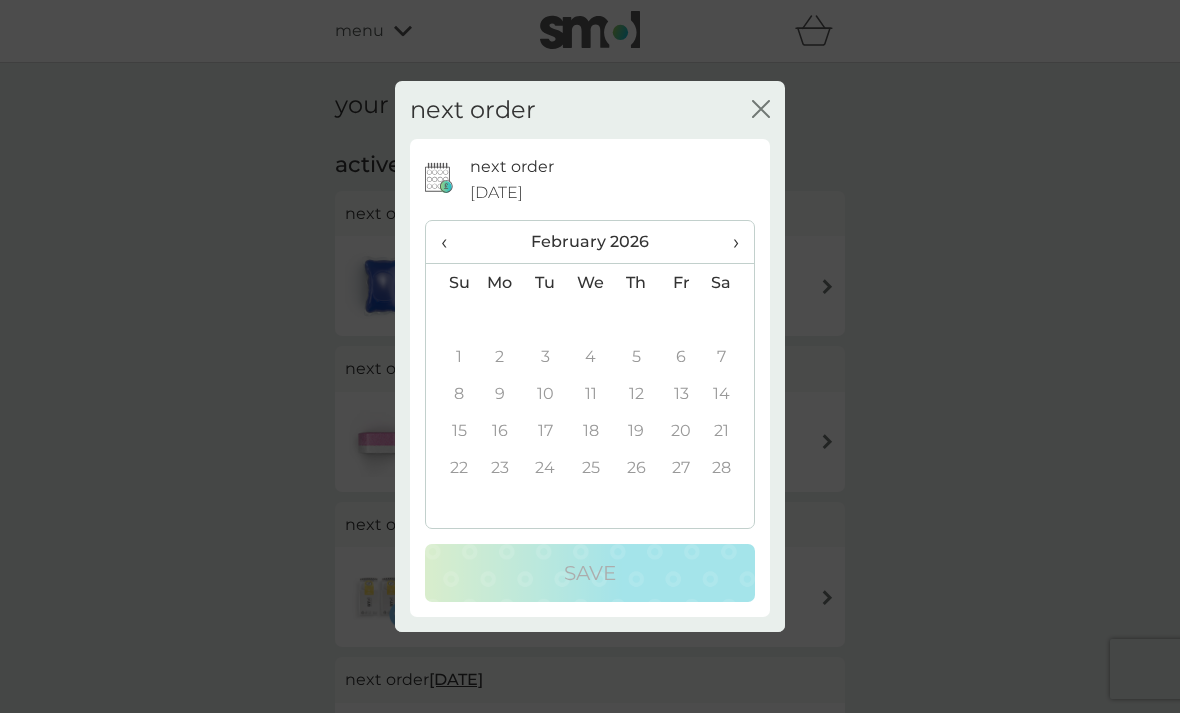 click on "›" at bounding box center [729, 242] 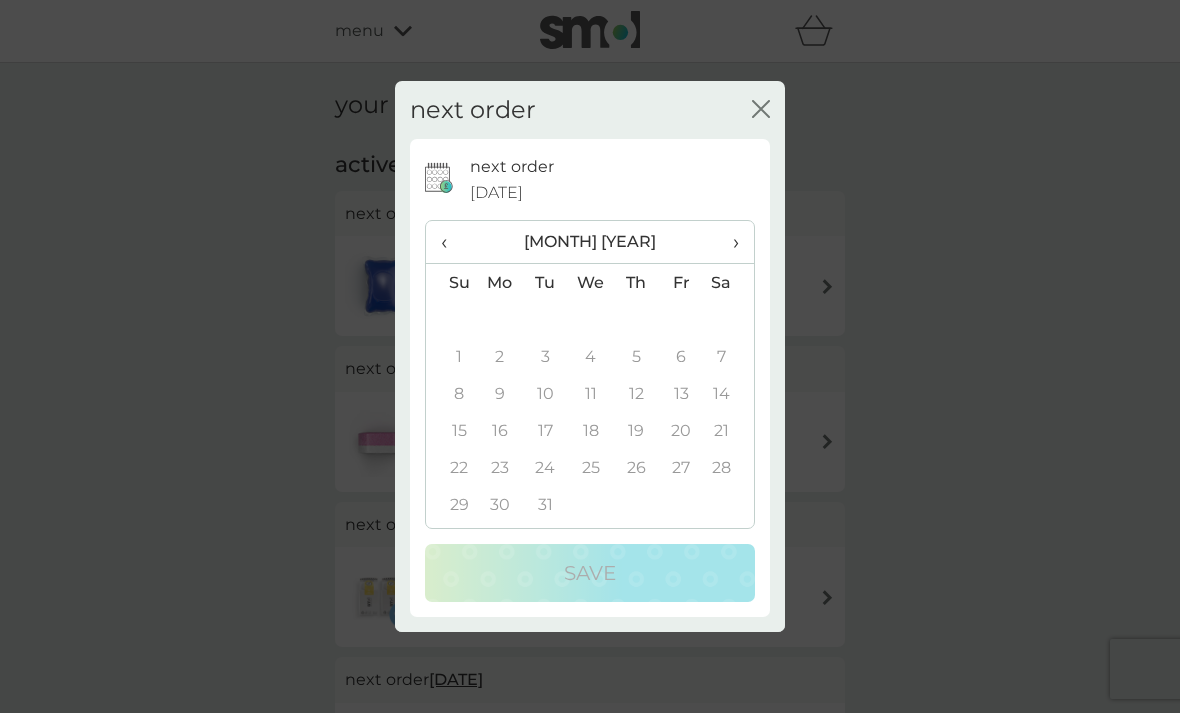 click on "6" at bounding box center (681, 356) 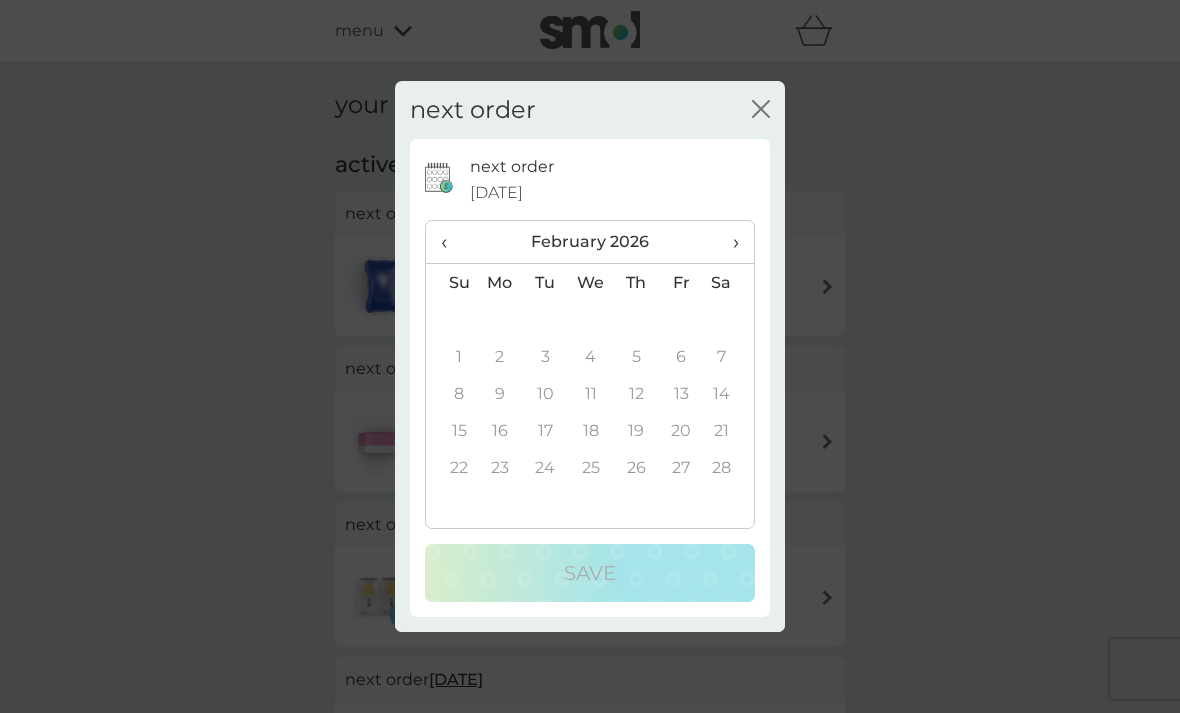 click on "‹" at bounding box center (451, 242) 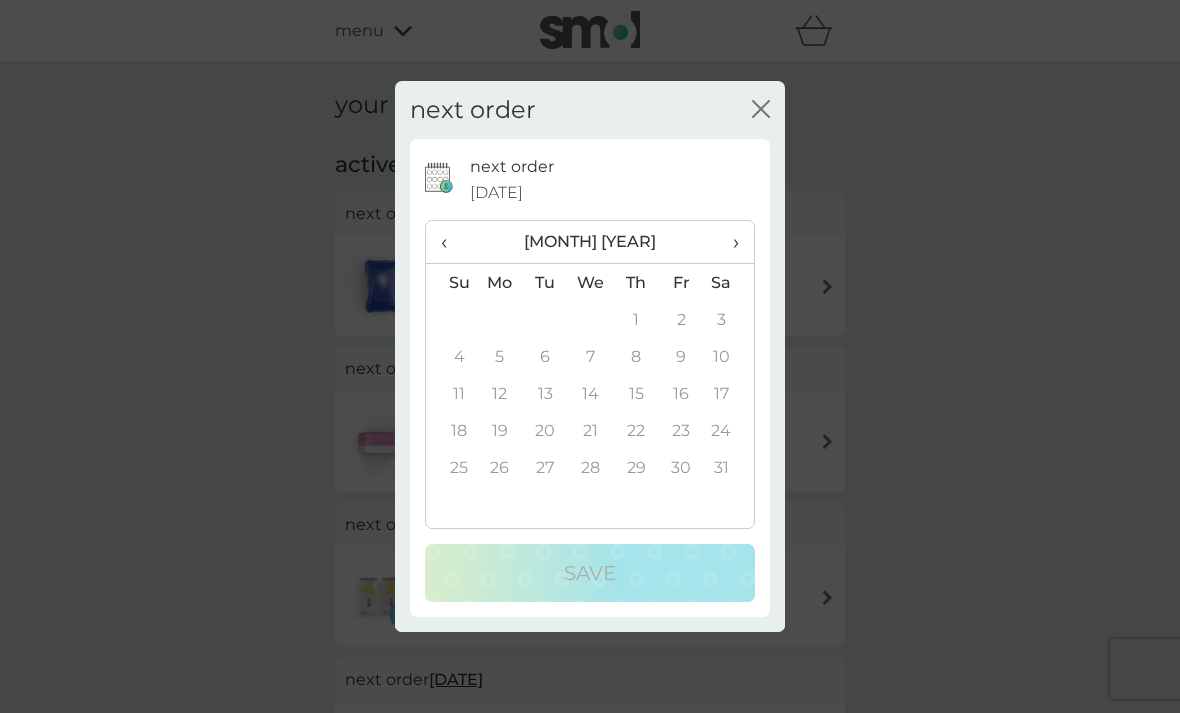 click on "close" 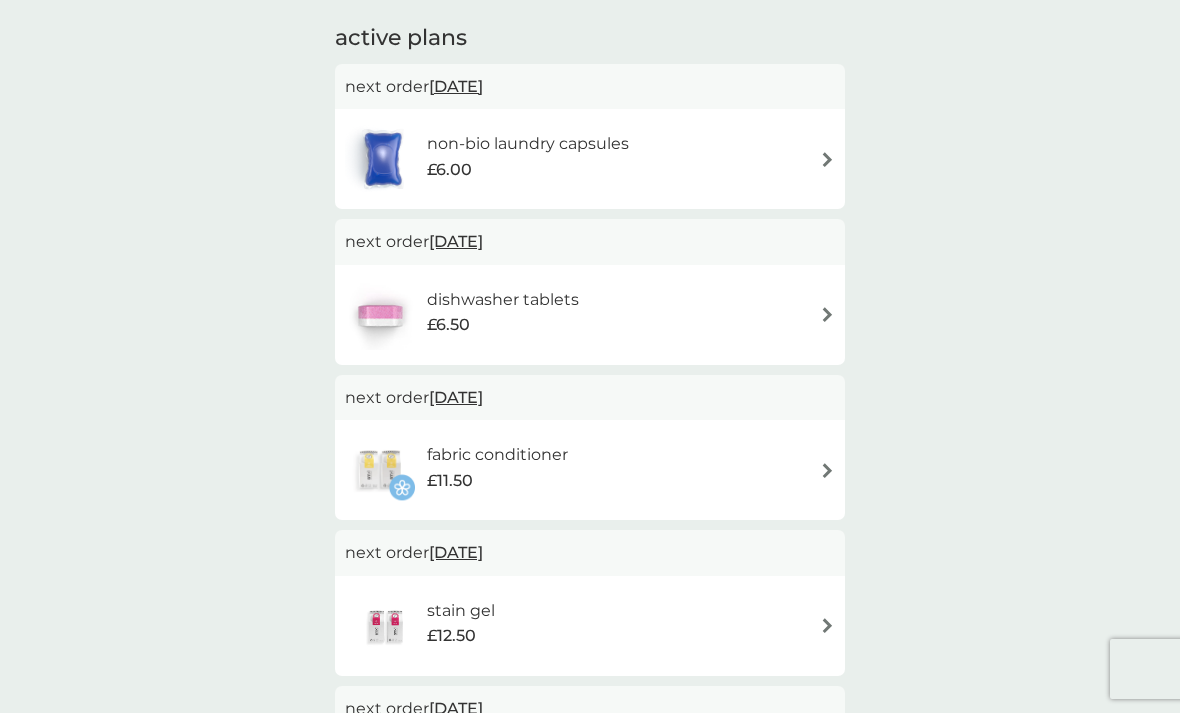 scroll, scrollTop: 126, scrollLeft: 0, axis: vertical 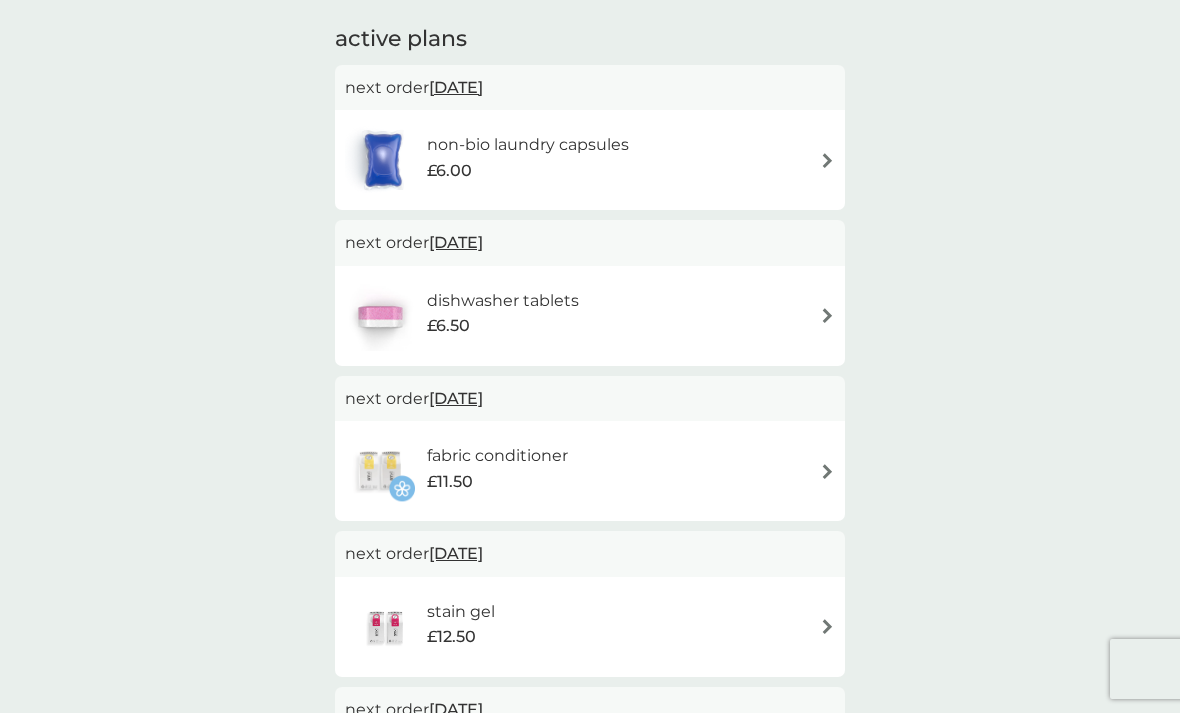 click on "£11.50" at bounding box center [497, 482] 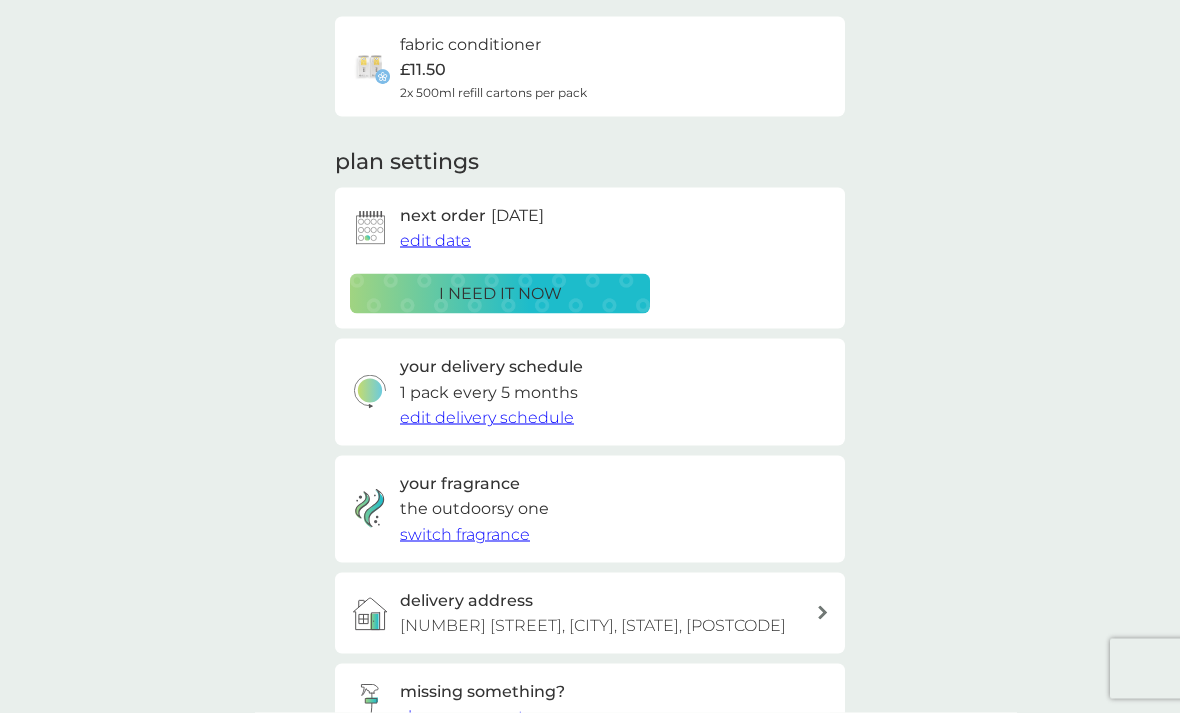 scroll, scrollTop: 154, scrollLeft: 0, axis: vertical 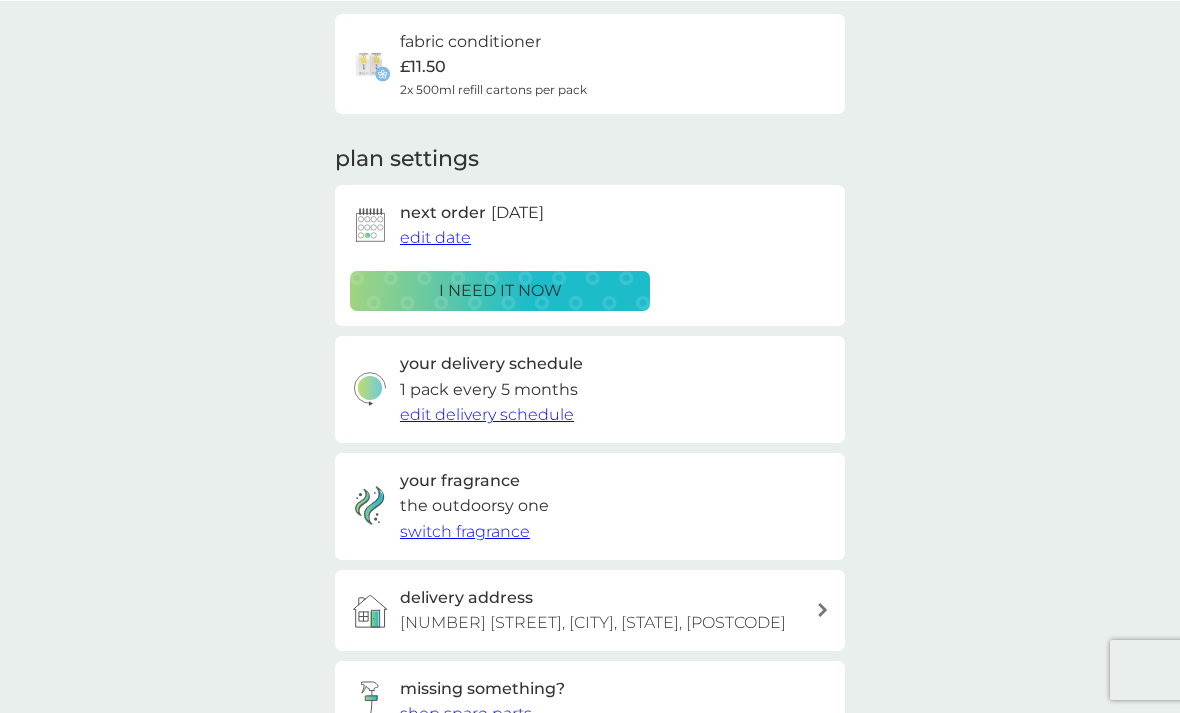 click on "edit delivery schedule" at bounding box center (487, 413) 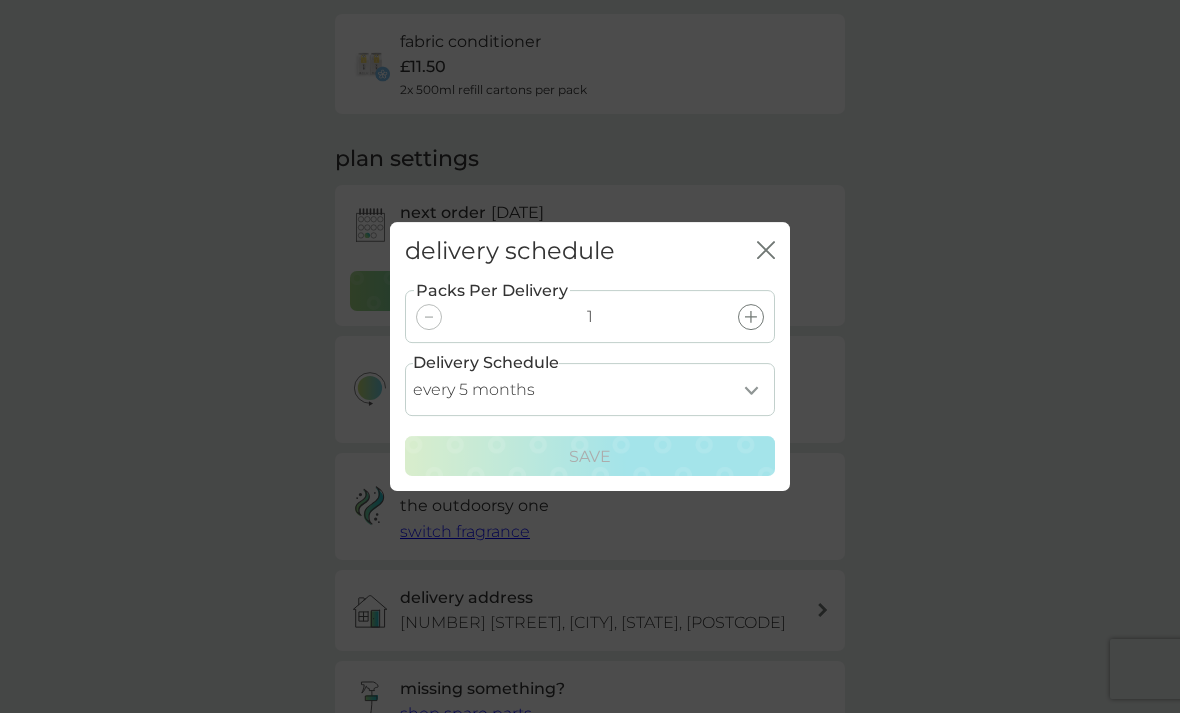 click on "Packs Per Delivery 1" at bounding box center (590, 316) 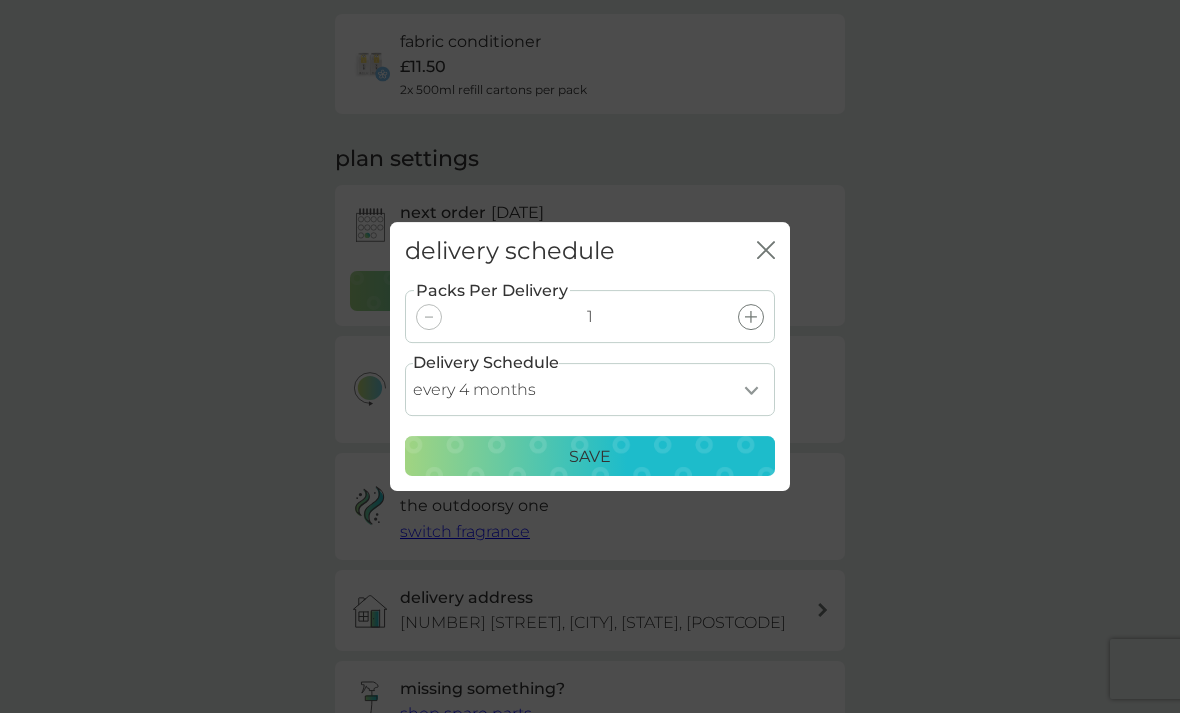 click on "every 1 month every 2 months every 3 months every 4 months every 5 months every 6 months every 7 months every 8 months" at bounding box center (590, 389) 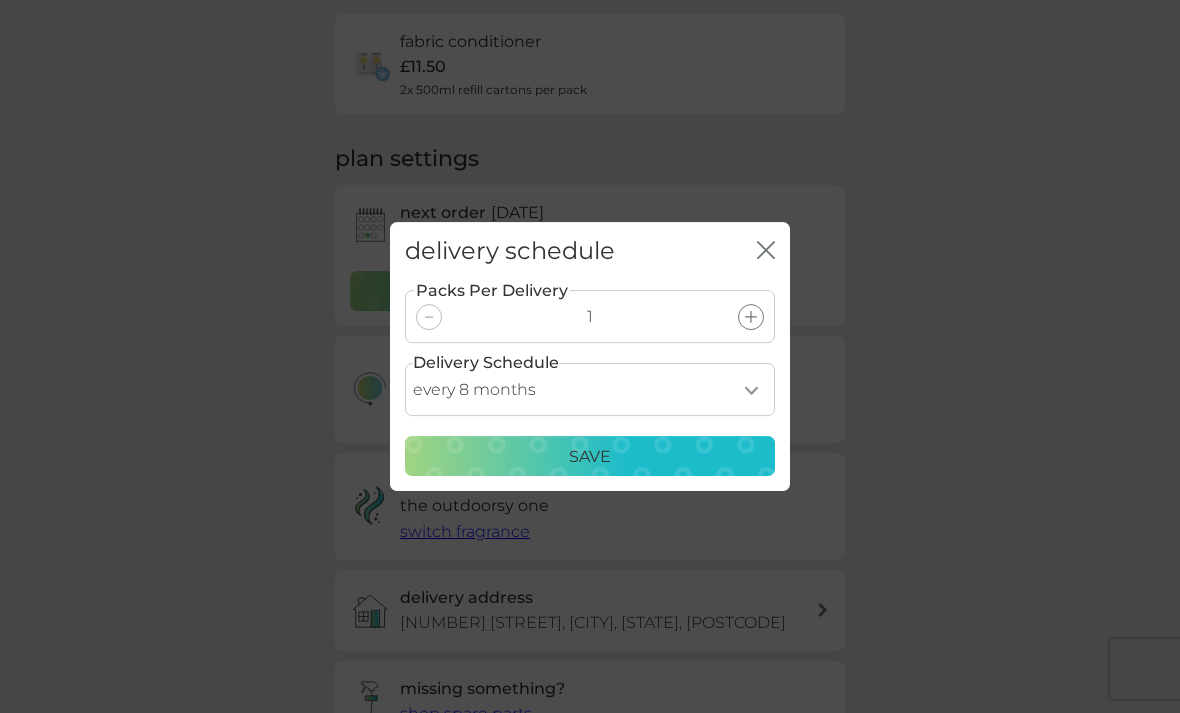 click on "Save" at bounding box center [590, 457] 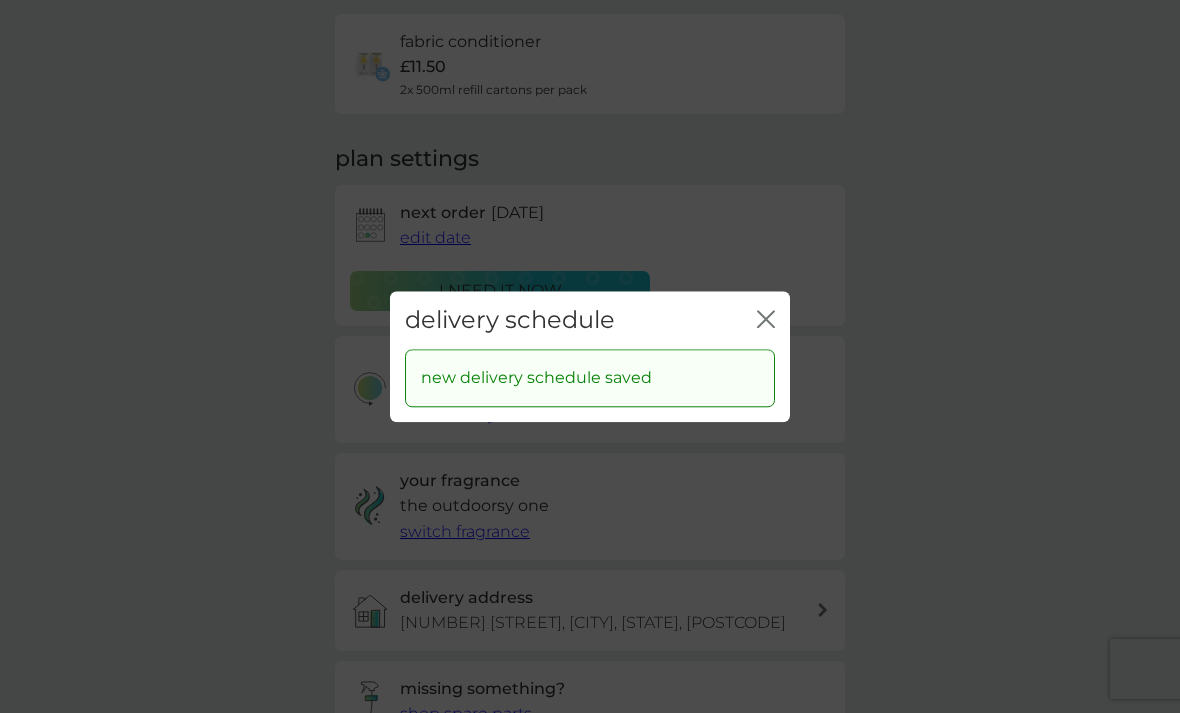 click 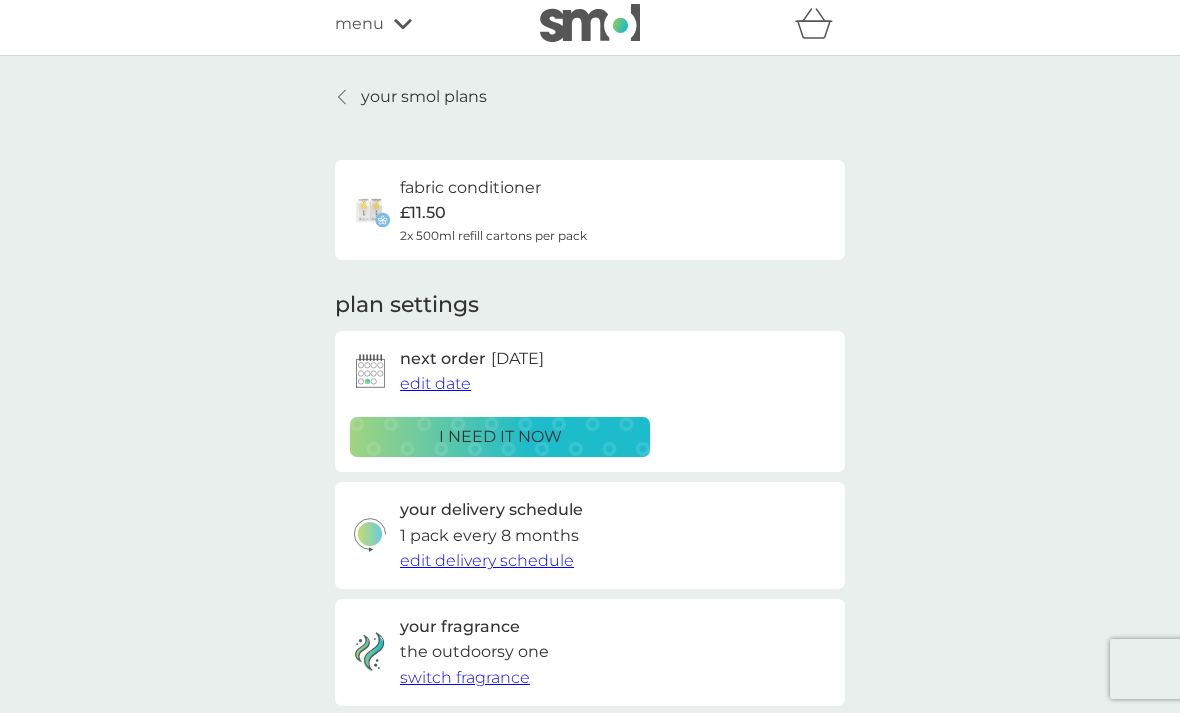 scroll, scrollTop: 0, scrollLeft: 0, axis: both 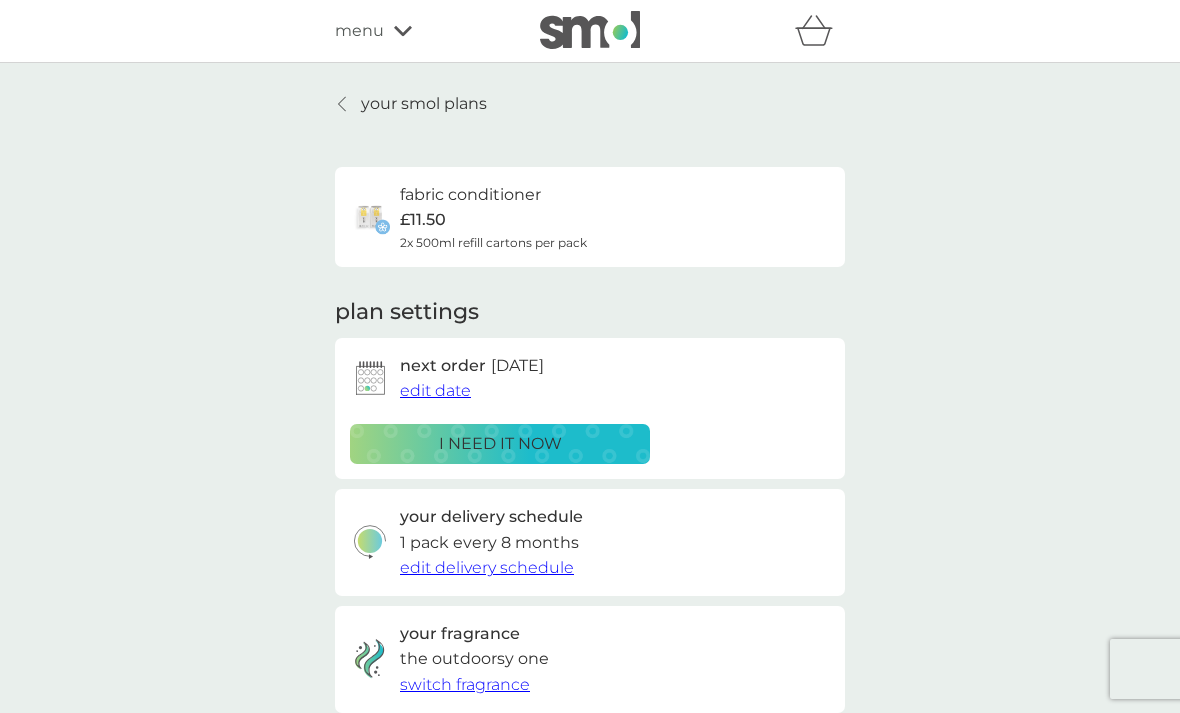 click on "fabric conditioner £11.50 2x 500ml refill cartons per pack" at bounding box center (493, 217) 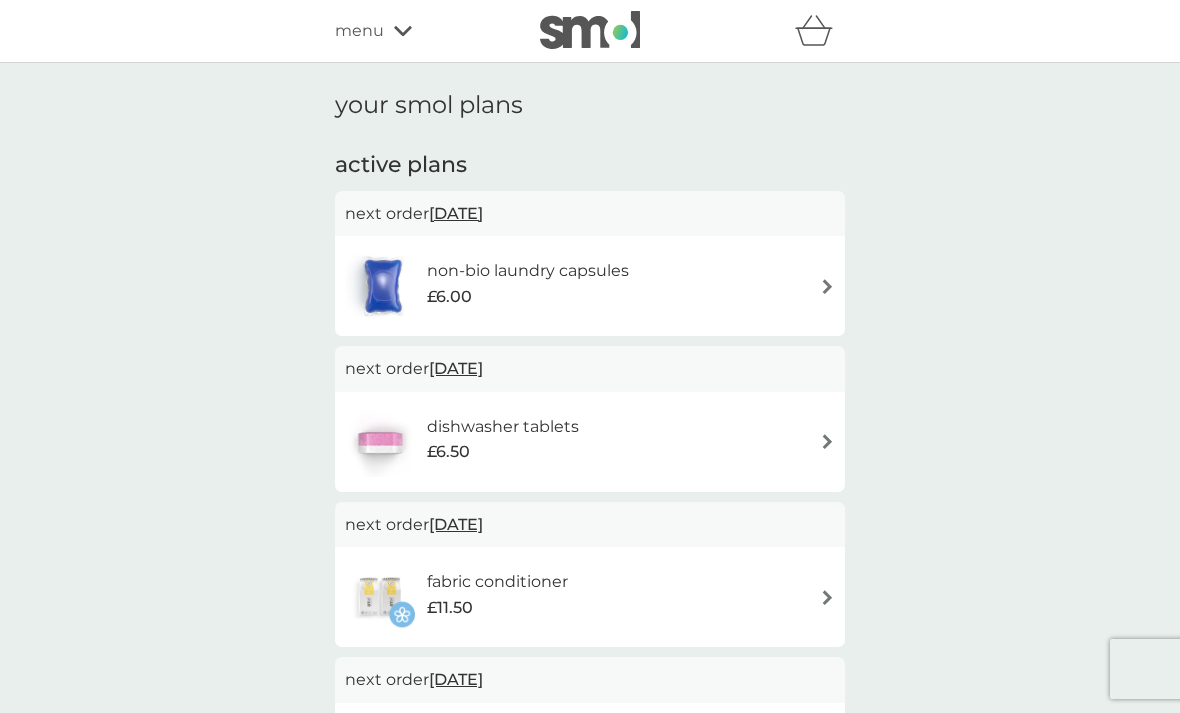 click on "5 Dec 2025" at bounding box center [456, 213] 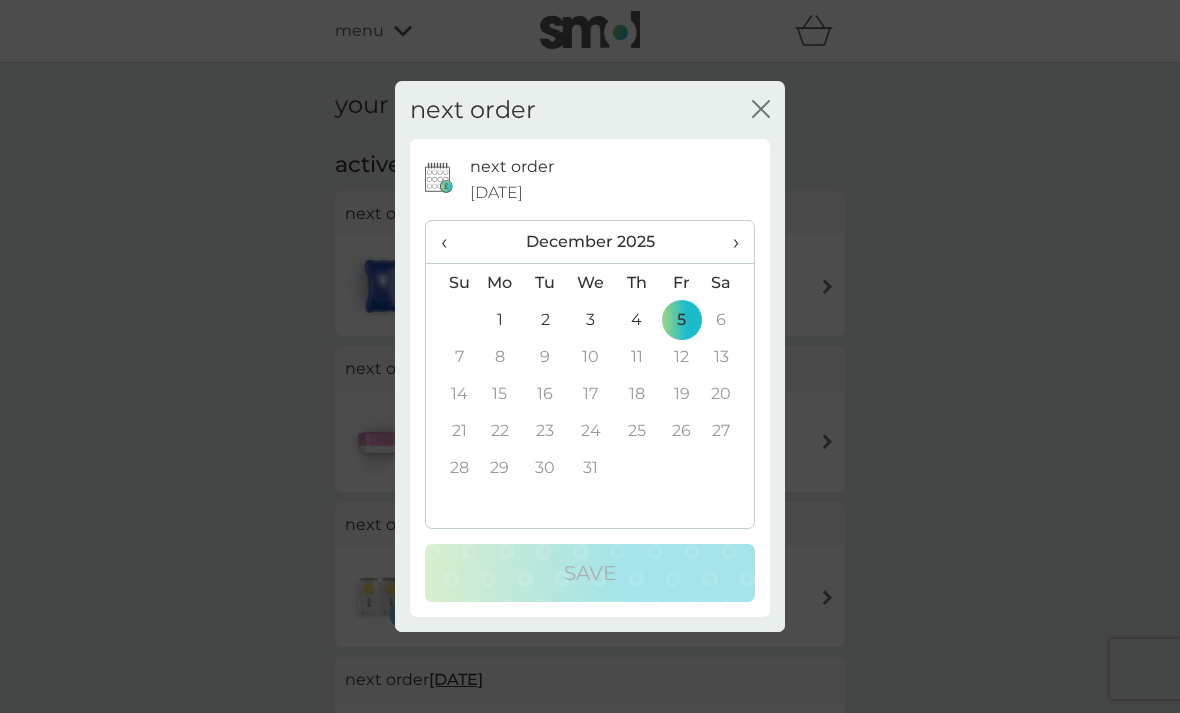 click on "close" 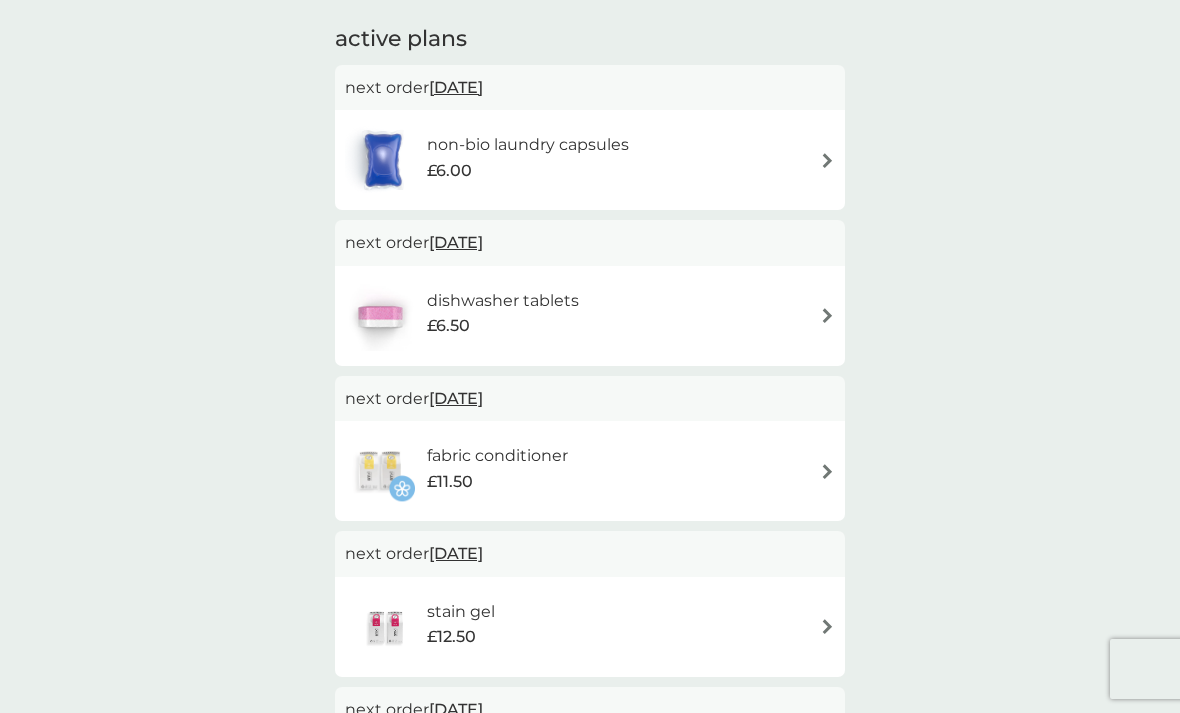 scroll, scrollTop: 219, scrollLeft: 0, axis: vertical 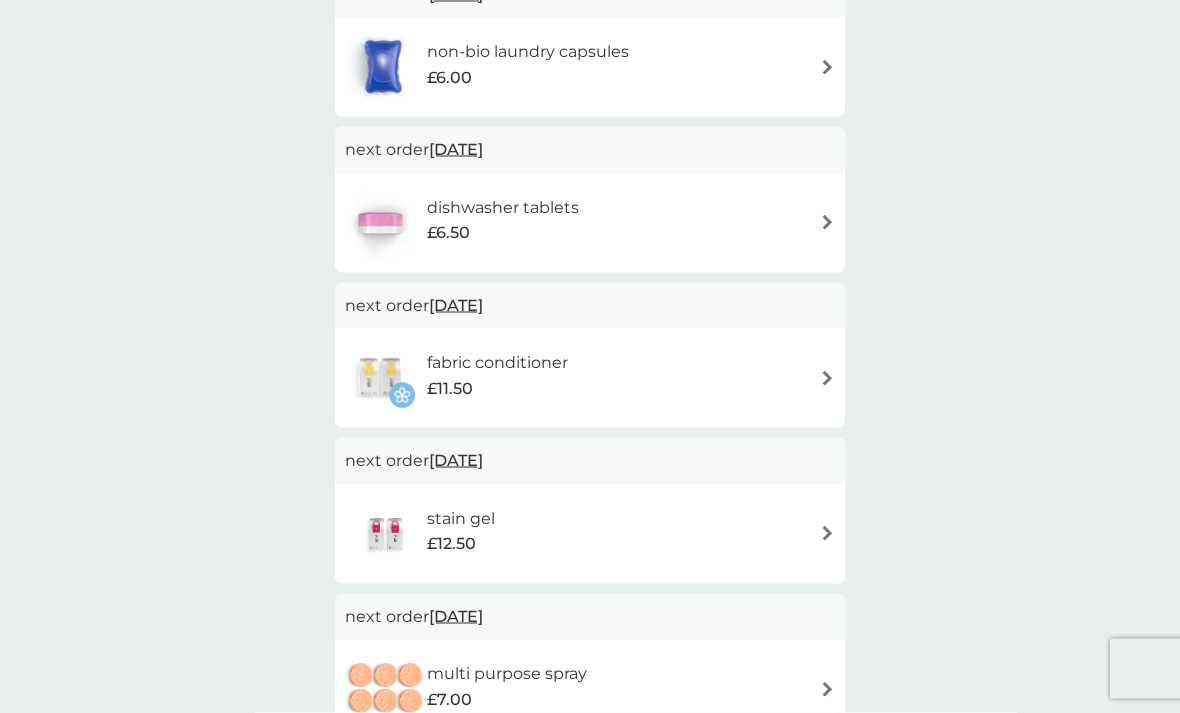 click at bounding box center [386, 534] 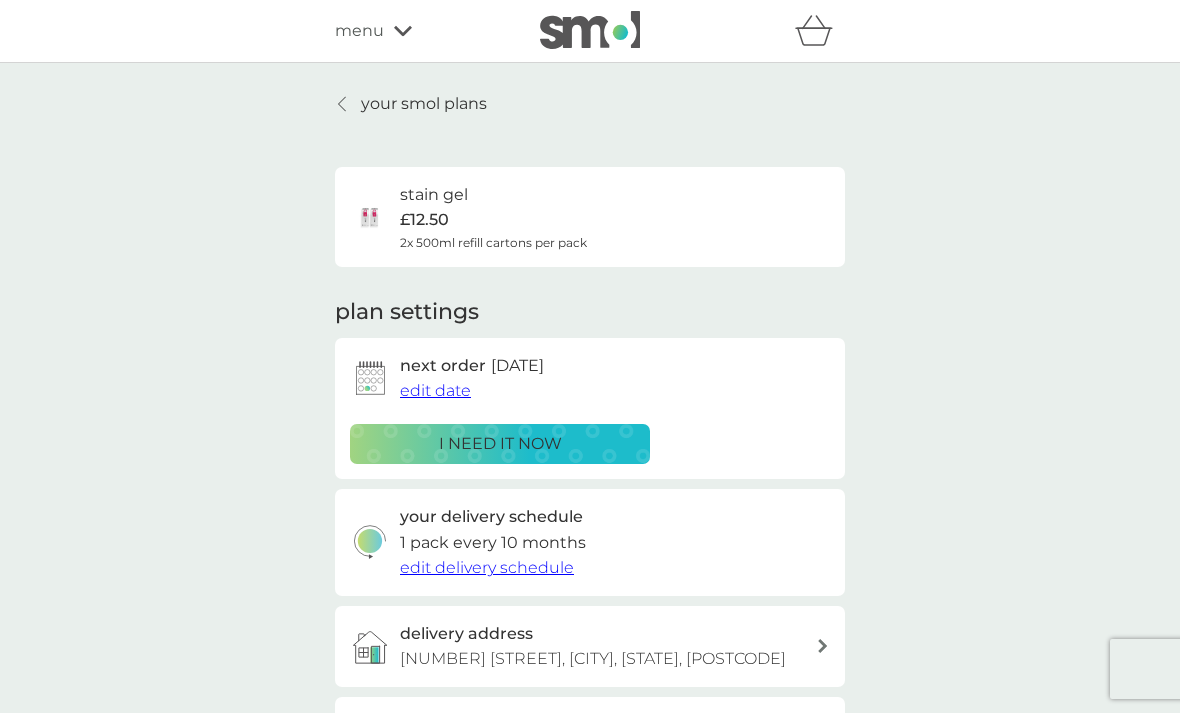 click on "your smol plans stain gel £12.50 2x 500ml refill cartons per pack plan settings next order 15 Dec 2025 edit date i need it now your delivery schedule 1 pack every 10 months edit delivery schedule delivery address 21 Knock View, Stuartfield,  Peterhead, AB42 5TQ missing something? shop spare parts Pause plan cancel plan" at bounding box center (590, 497) 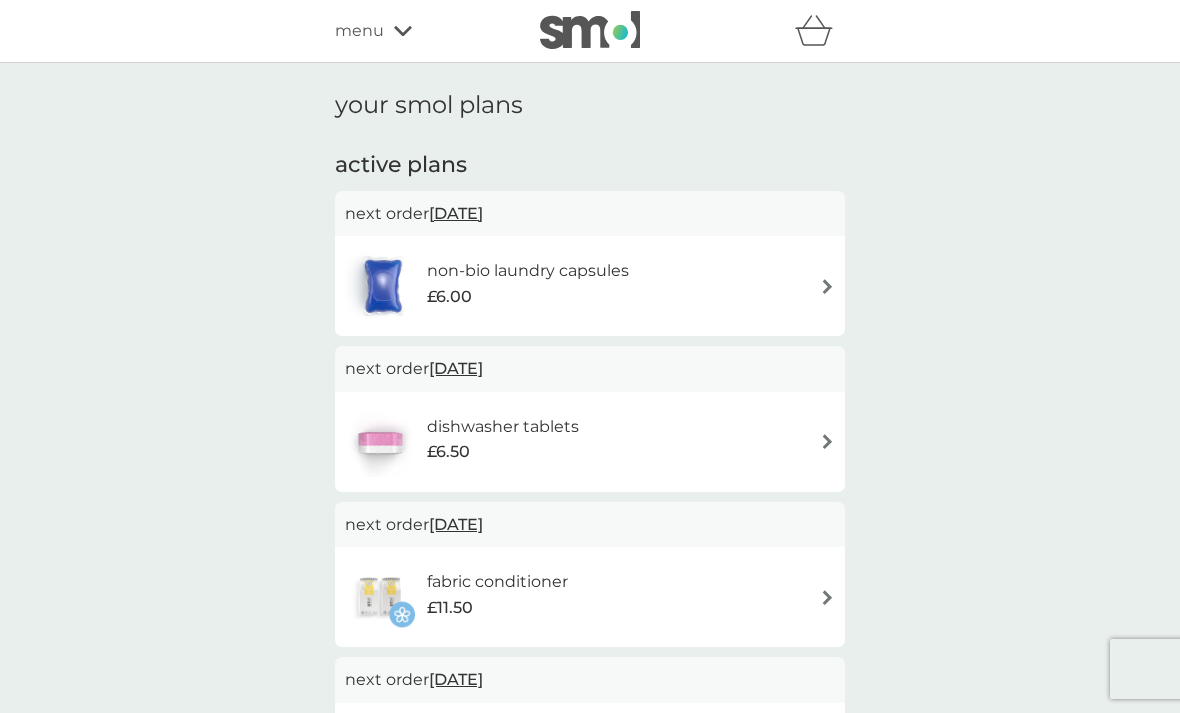 click at bounding box center [383, 286] 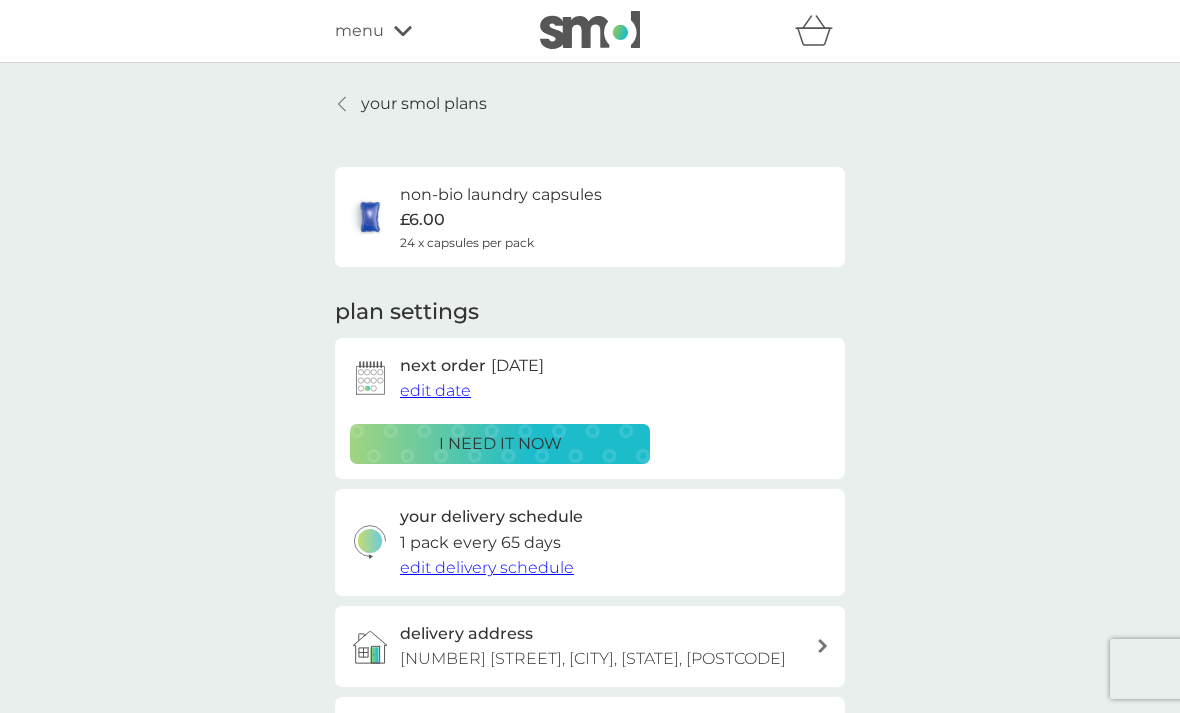 click on "edit delivery schedule" at bounding box center (487, 567) 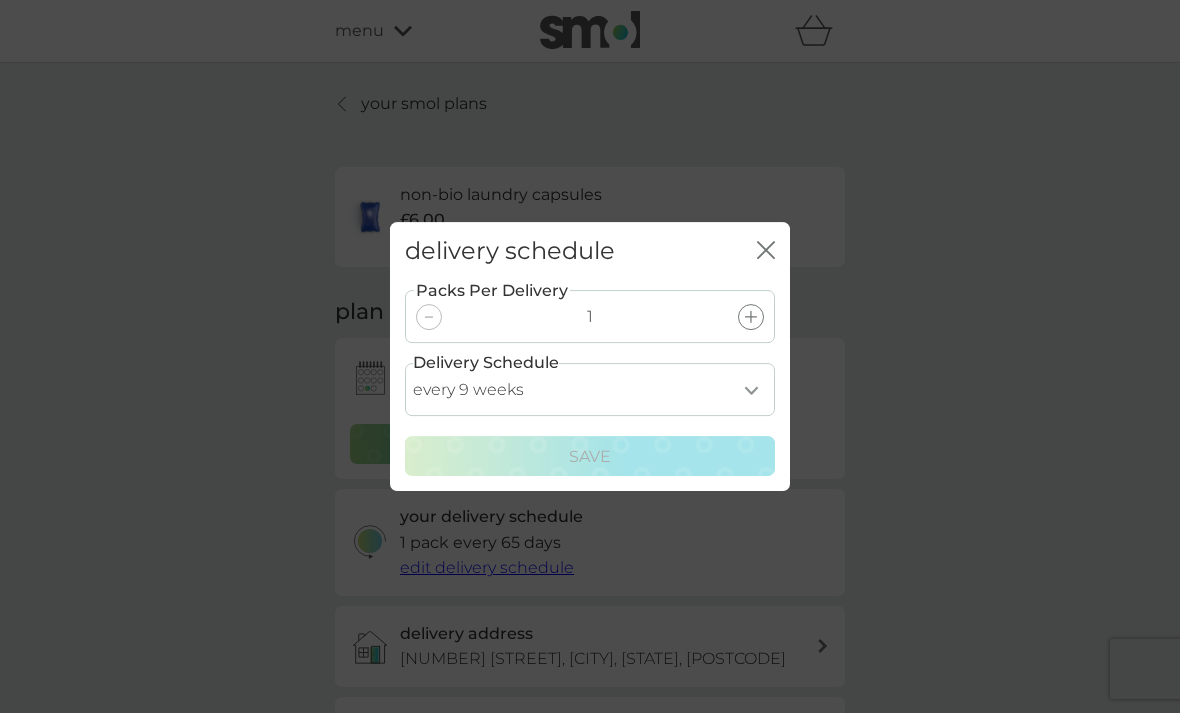 click on "every 1 week every 2 weeks every 3 weeks every 4 weeks every 5 weeks every 6 weeks every 7 weeks every 8 weeks every 9 weeks every 10 weeks every 11 weeks every 12 weeks every 13 weeks every 14 weeks every 15 weeks every 16 weeks every 17 weeks" at bounding box center [590, 389] 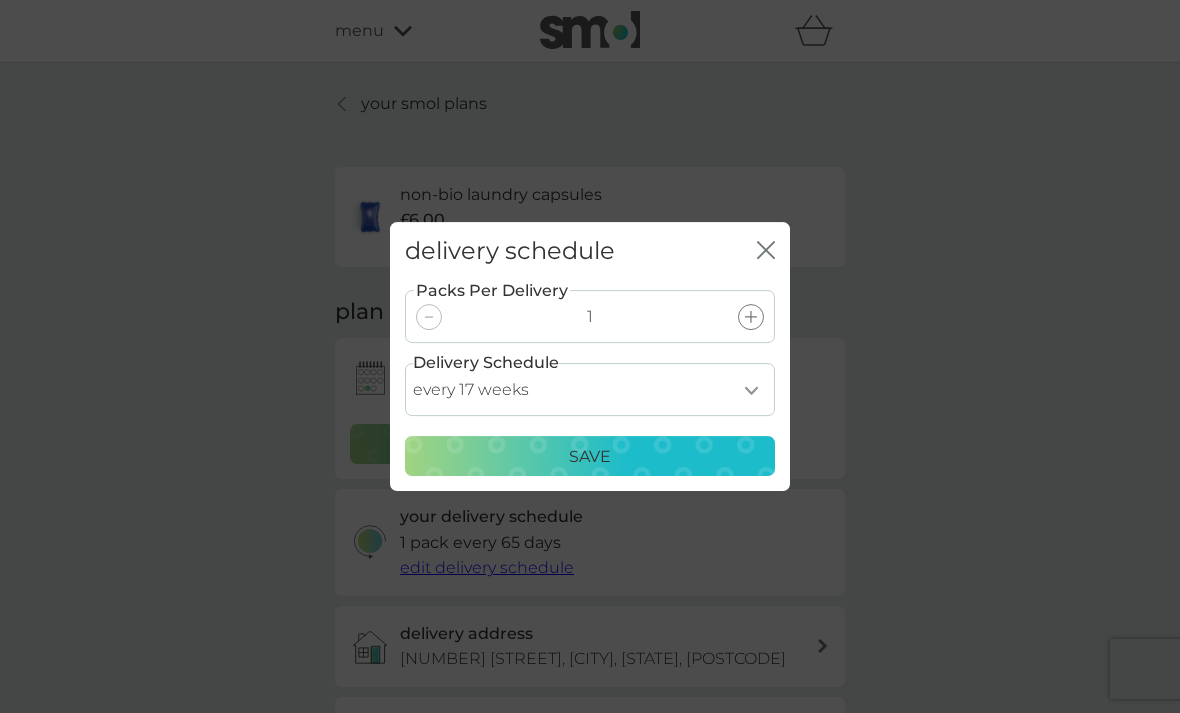 click on "Save" at bounding box center [590, 457] 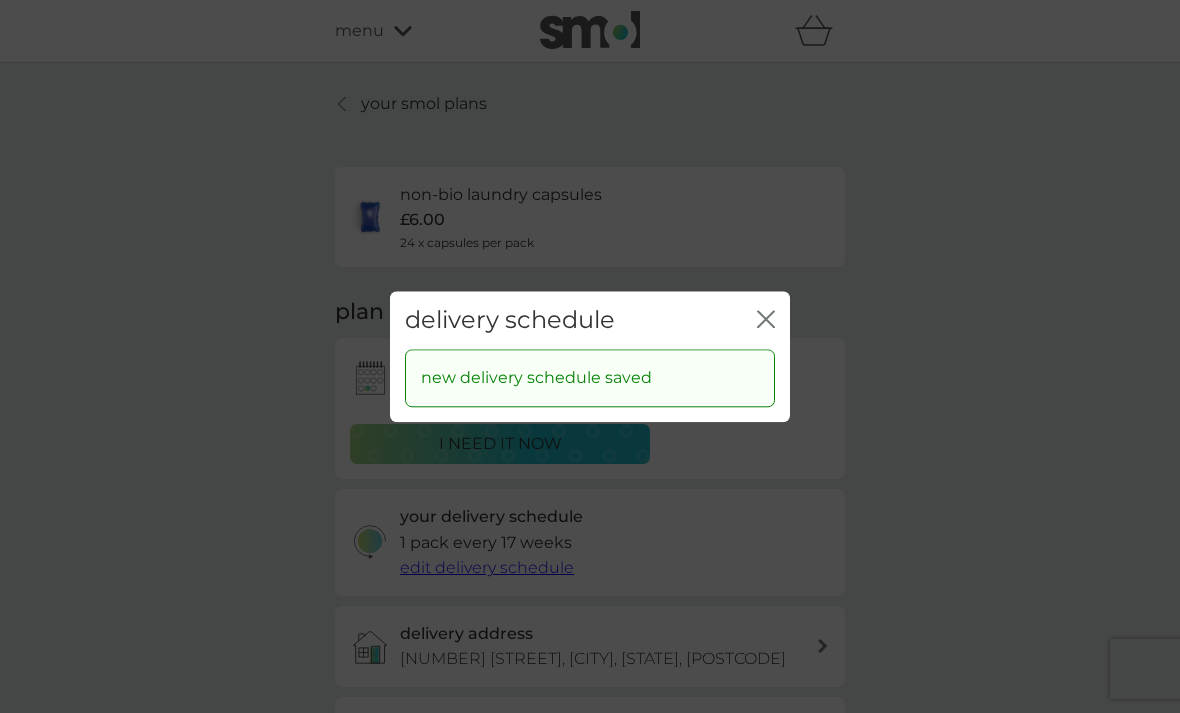 click on "close" 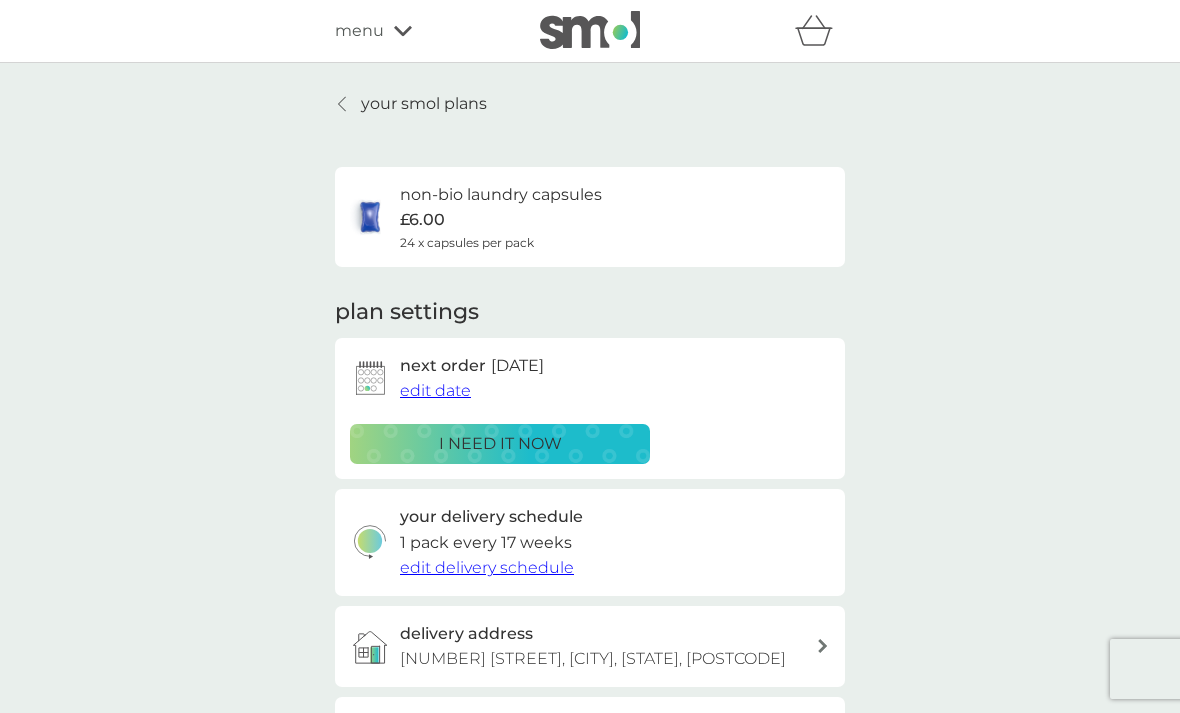 click on "your smol plans" at bounding box center [424, 104] 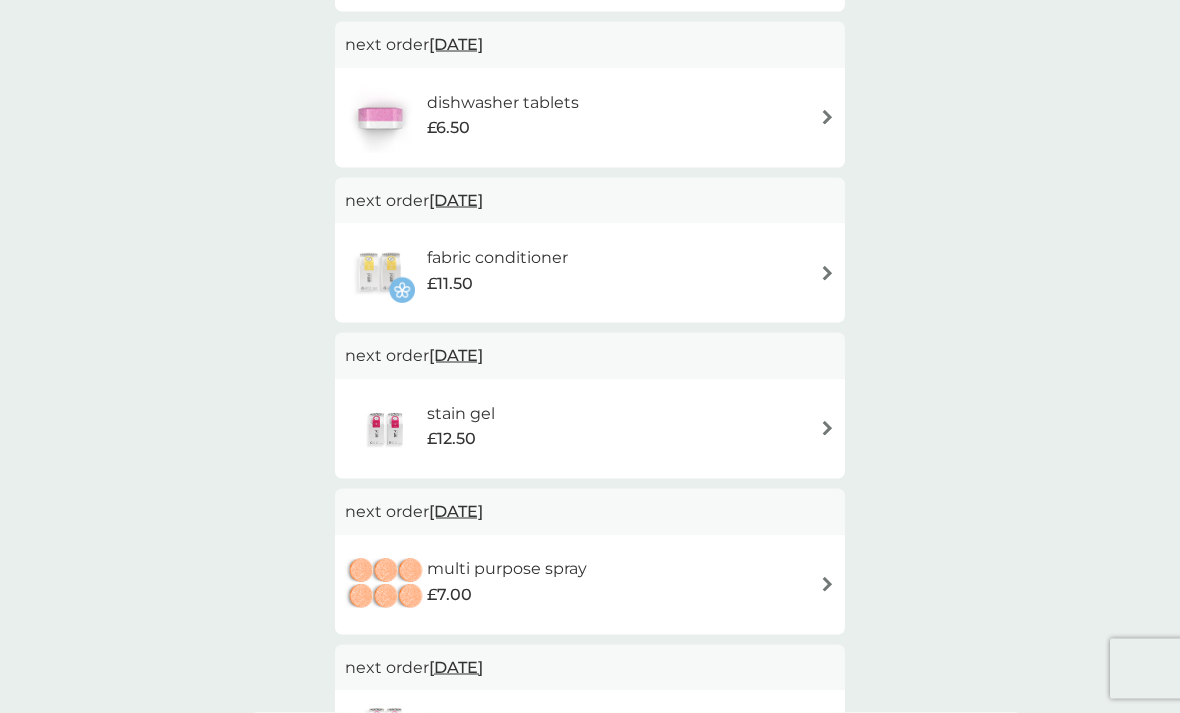 scroll, scrollTop: 326, scrollLeft: 0, axis: vertical 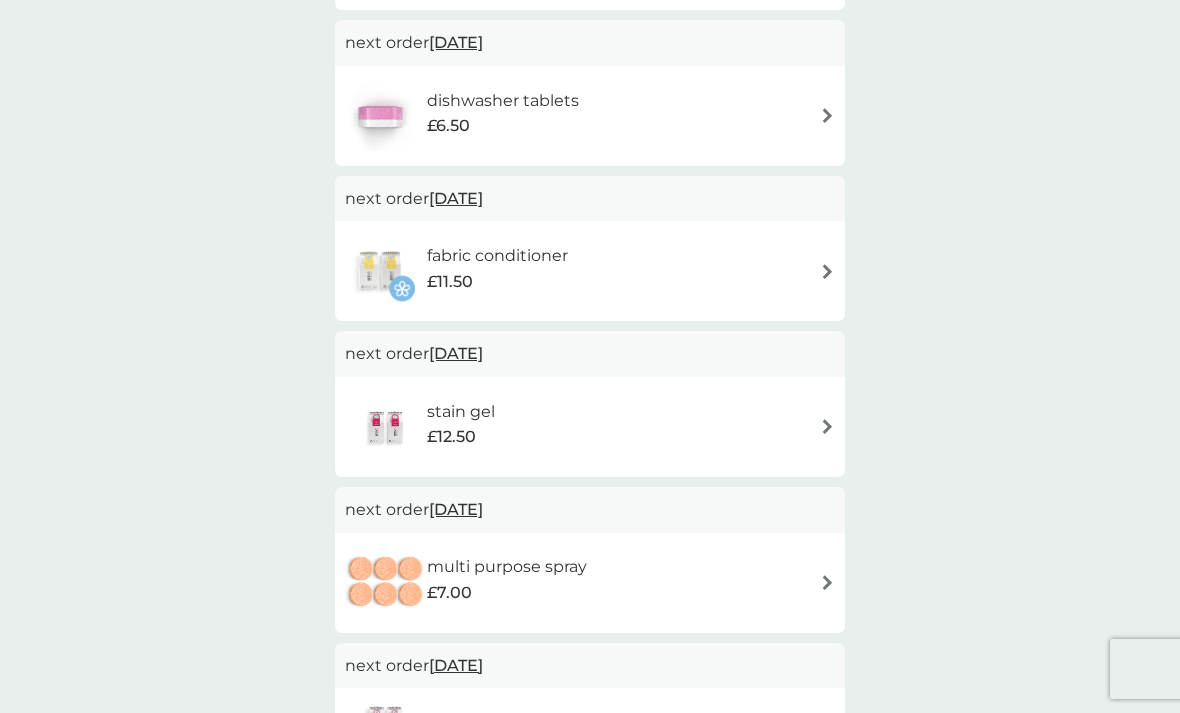 click on "multi purpose spray" at bounding box center [507, 567] 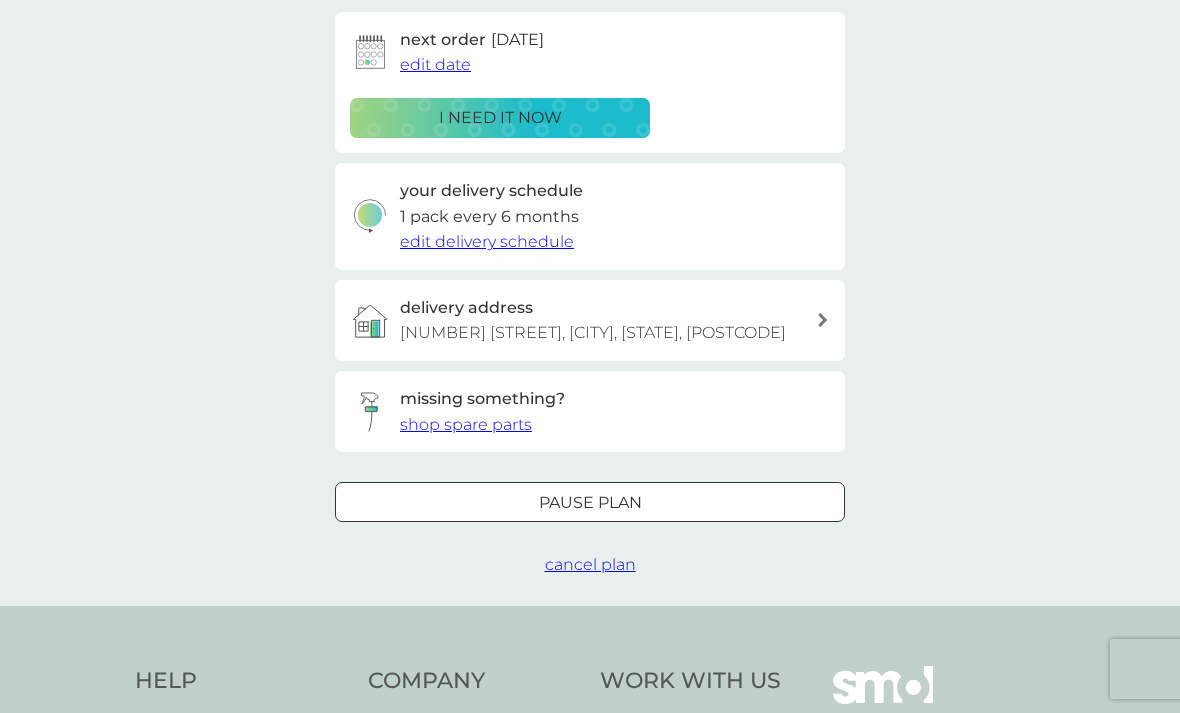 scroll, scrollTop: 0, scrollLeft: 0, axis: both 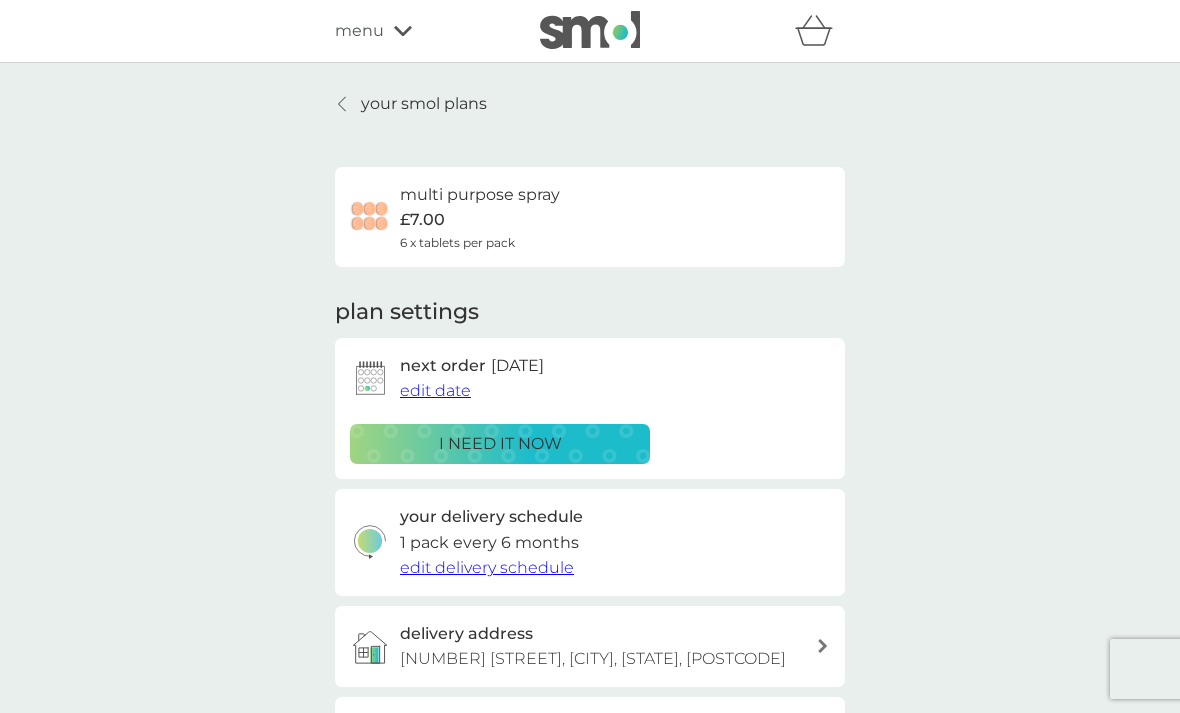 click on "edit delivery schedule" at bounding box center (487, 567) 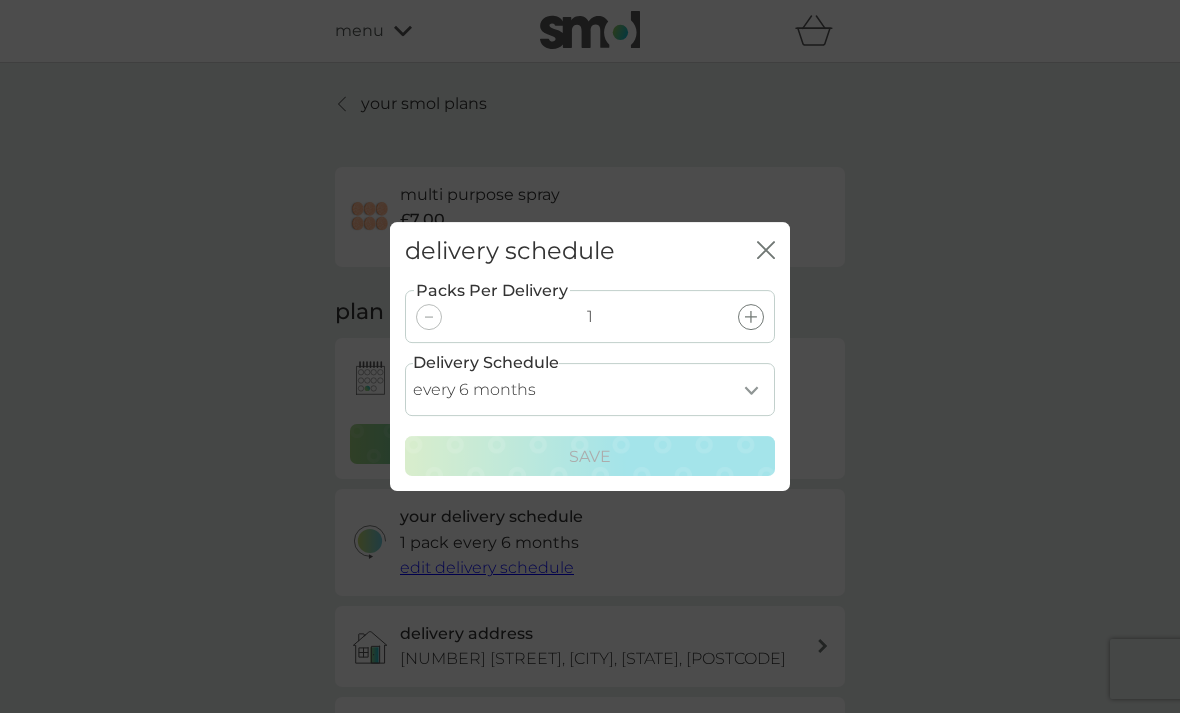 click on "every 1 month every 2 months every 3 months every 4 months every 5 months every 6 months every 7 months every 8 months" at bounding box center (590, 389) 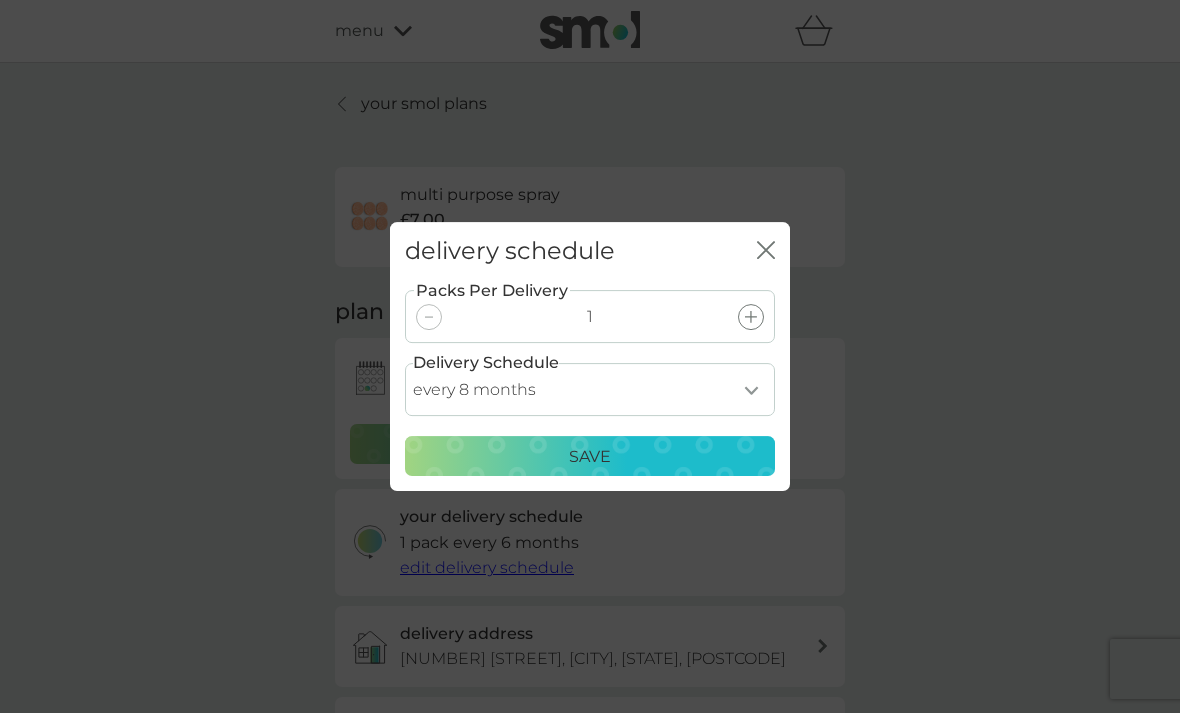 click on "Save" at bounding box center [590, 457] 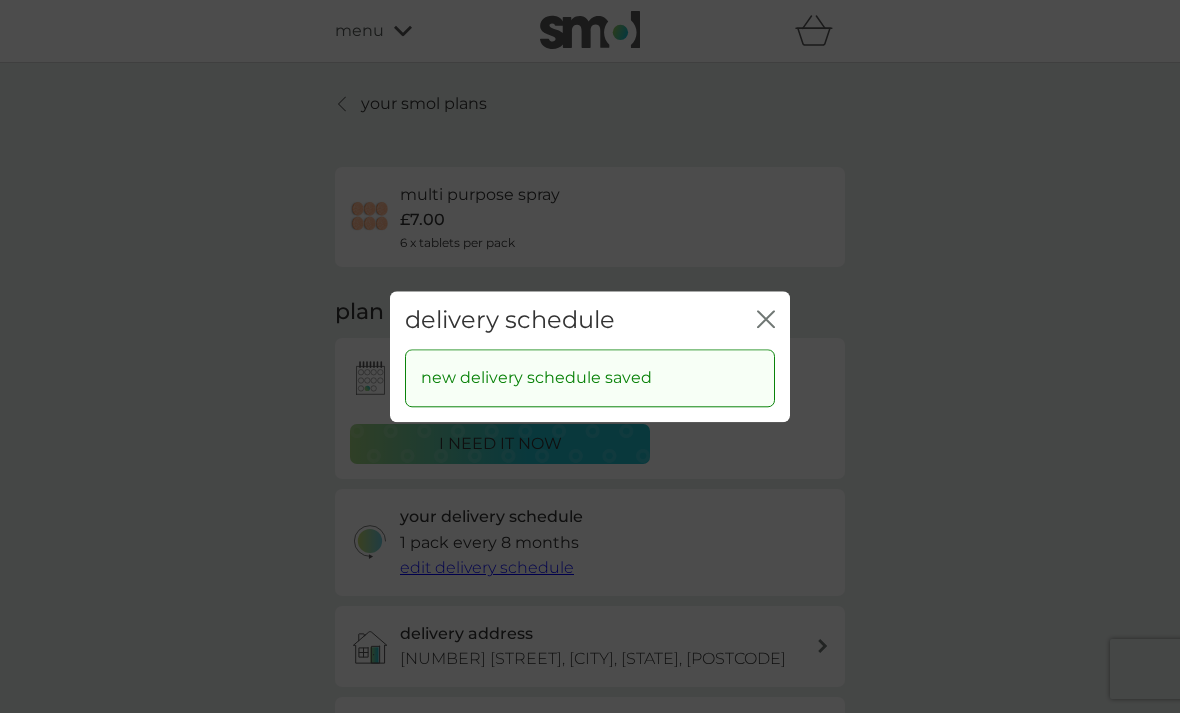 click on "close" 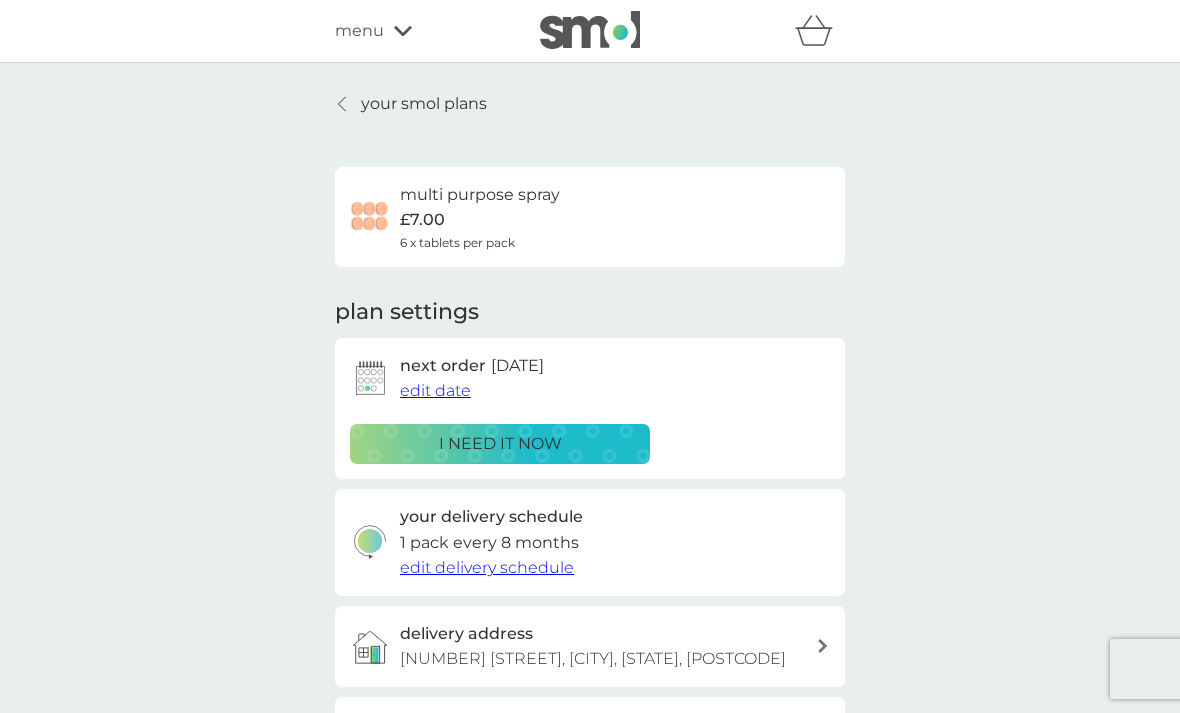 click at bounding box center (343, 104) 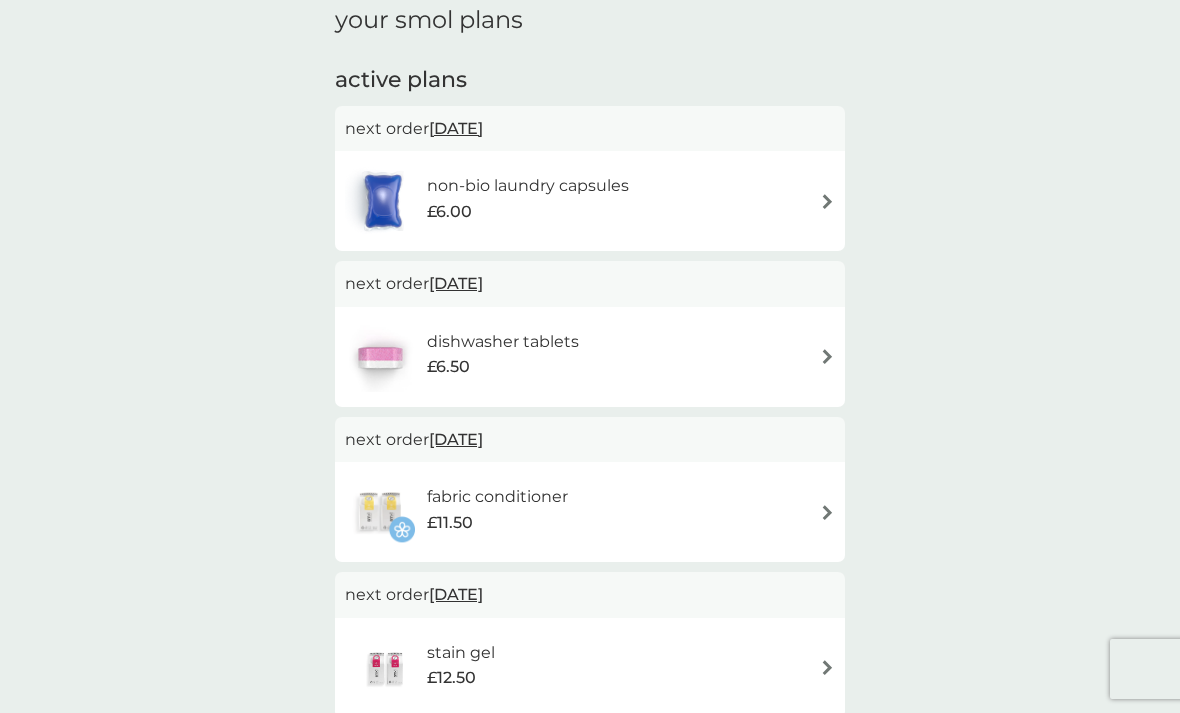 scroll, scrollTop: 76, scrollLeft: 0, axis: vertical 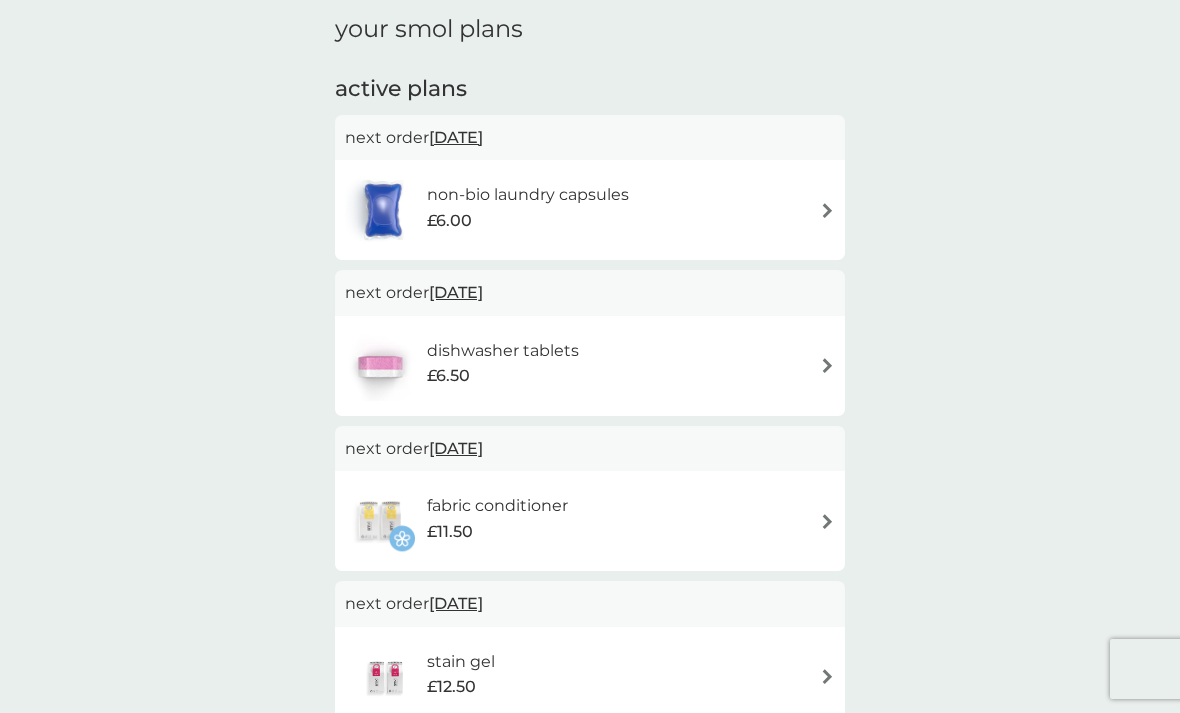 click at bounding box center (383, 210) 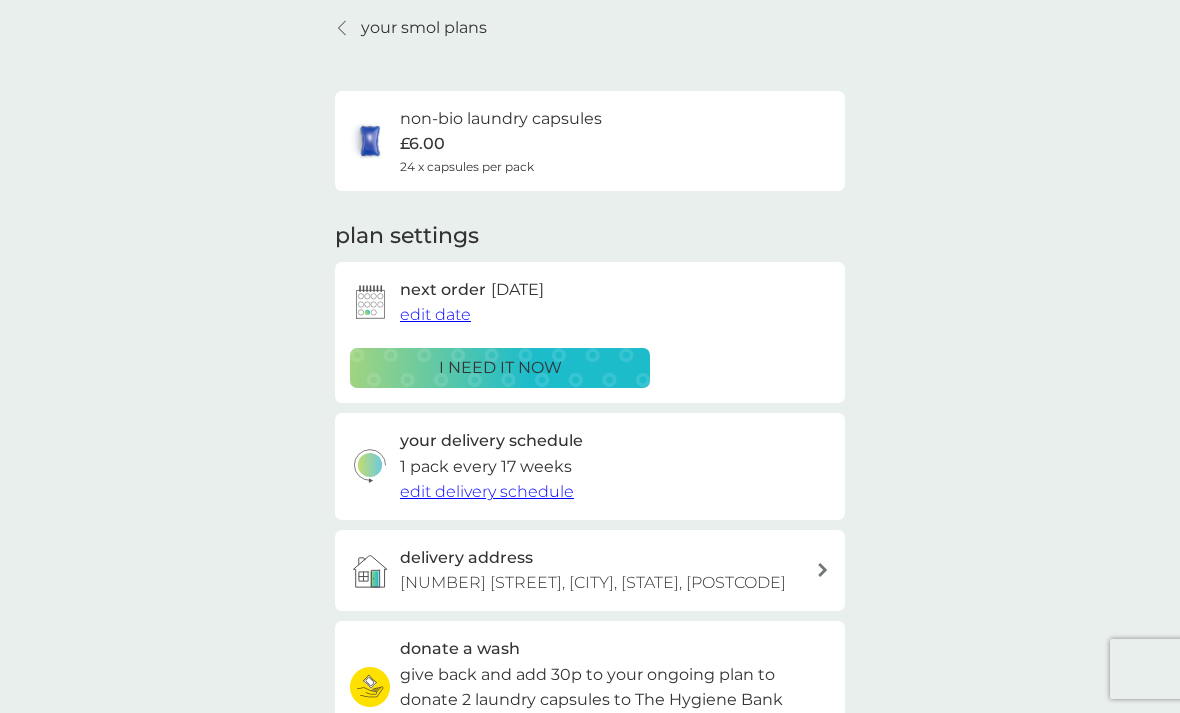 scroll, scrollTop: 0, scrollLeft: 0, axis: both 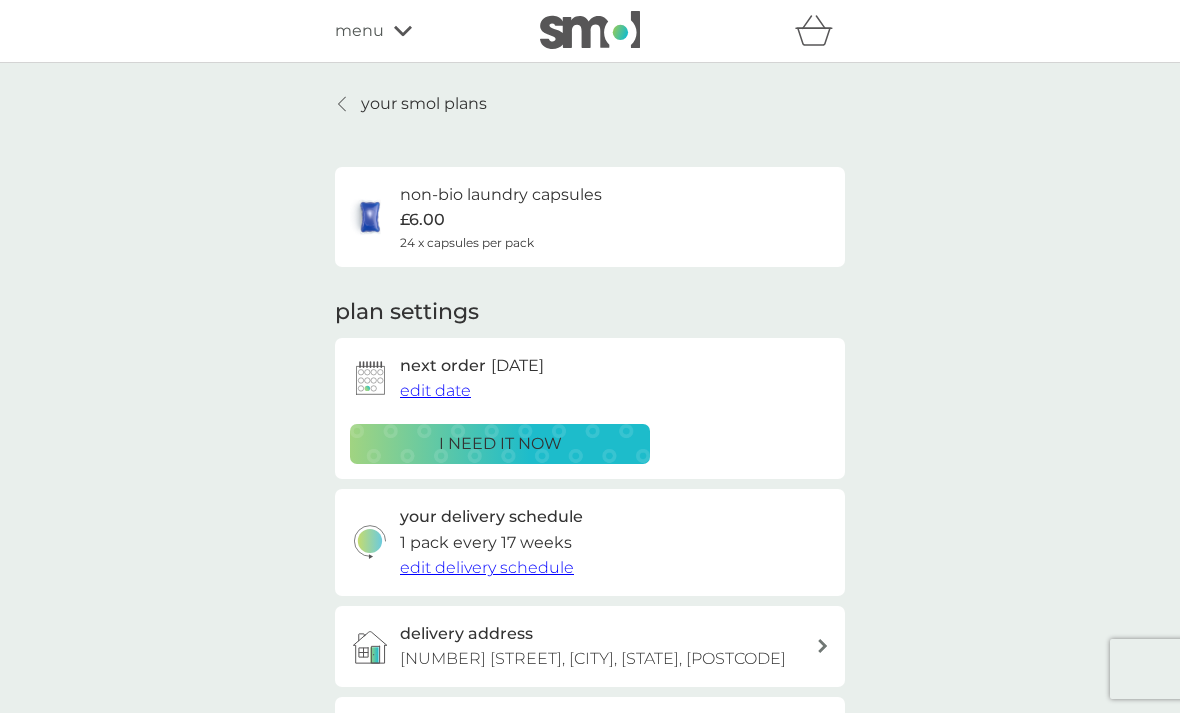 click on "edit delivery schedule" at bounding box center (487, 567) 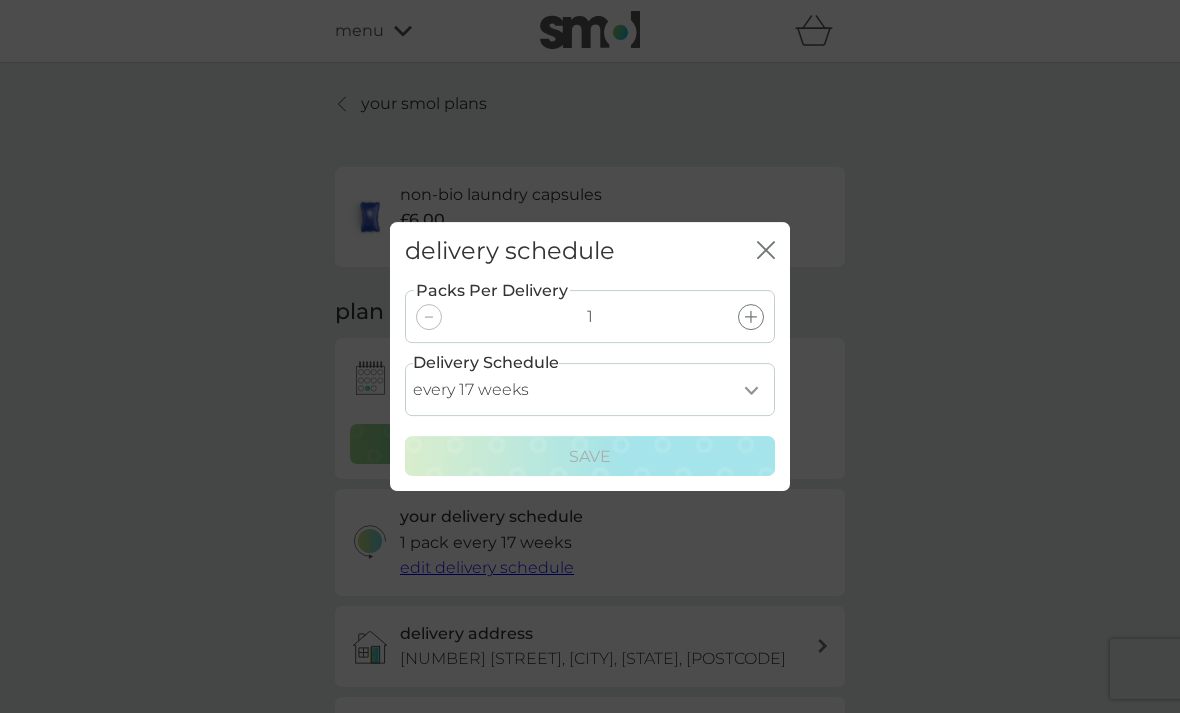 click on "delivery schedule close Packs Per Delivery 1 Delivery Schedule every 1 week every 2 weeks every 3 weeks every 4 weeks every 5 weeks every 6 weeks every 7 weeks every 8 weeks every 9 weeks every 10 weeks every 11 weeks every 12 weeks every 13 weeks every 14 weeks every 15 weeks every 16 weeks every 17 weeks Save" at bounding box center [590, 356] 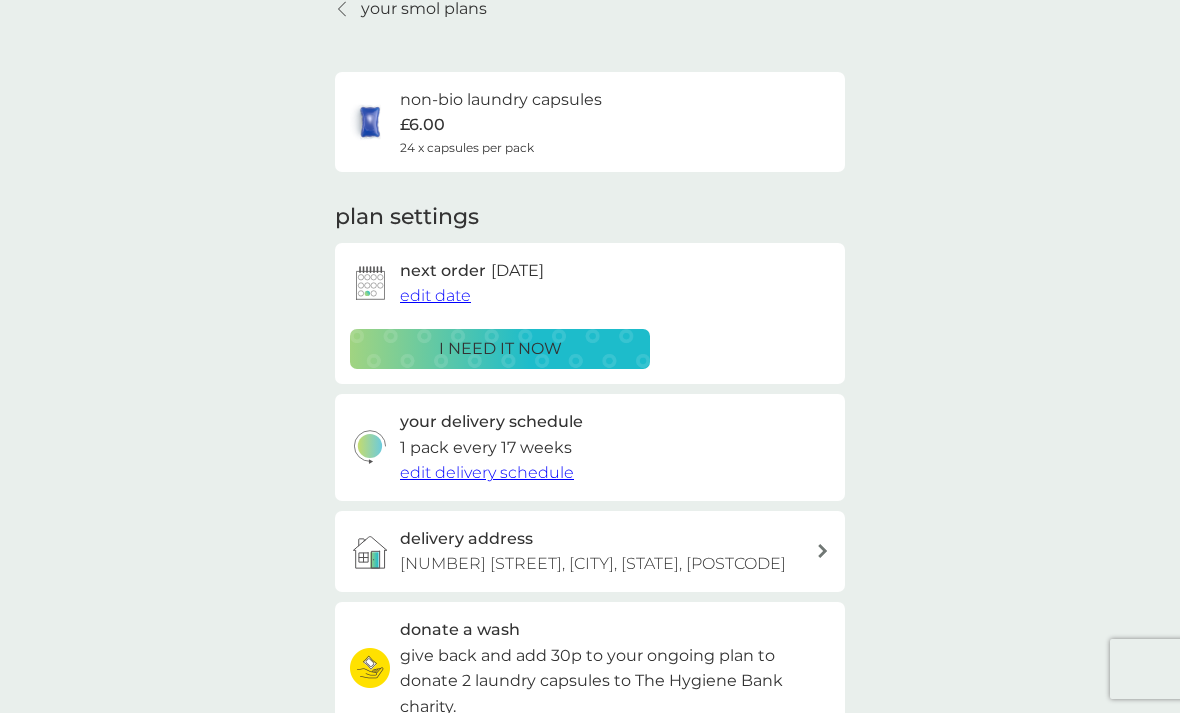 scroll, scrollTop: 0, scrollLeft: 0, axis: both 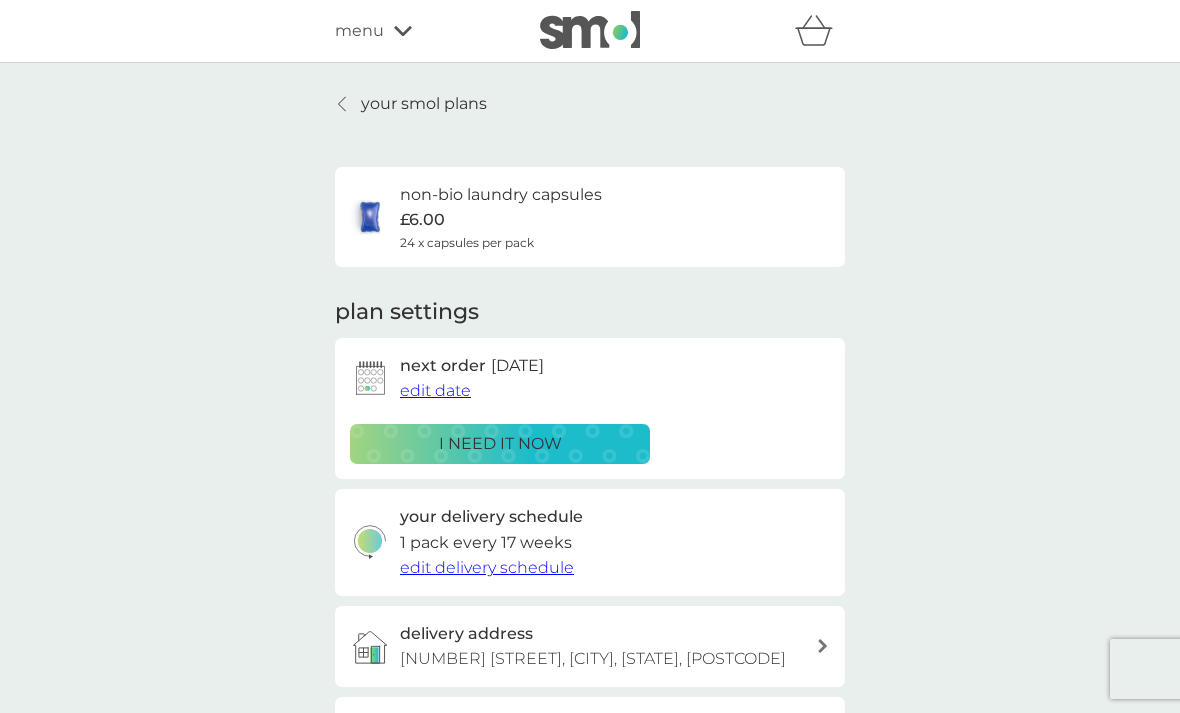 click on "your smol plans" at bounding box center (424, 104) 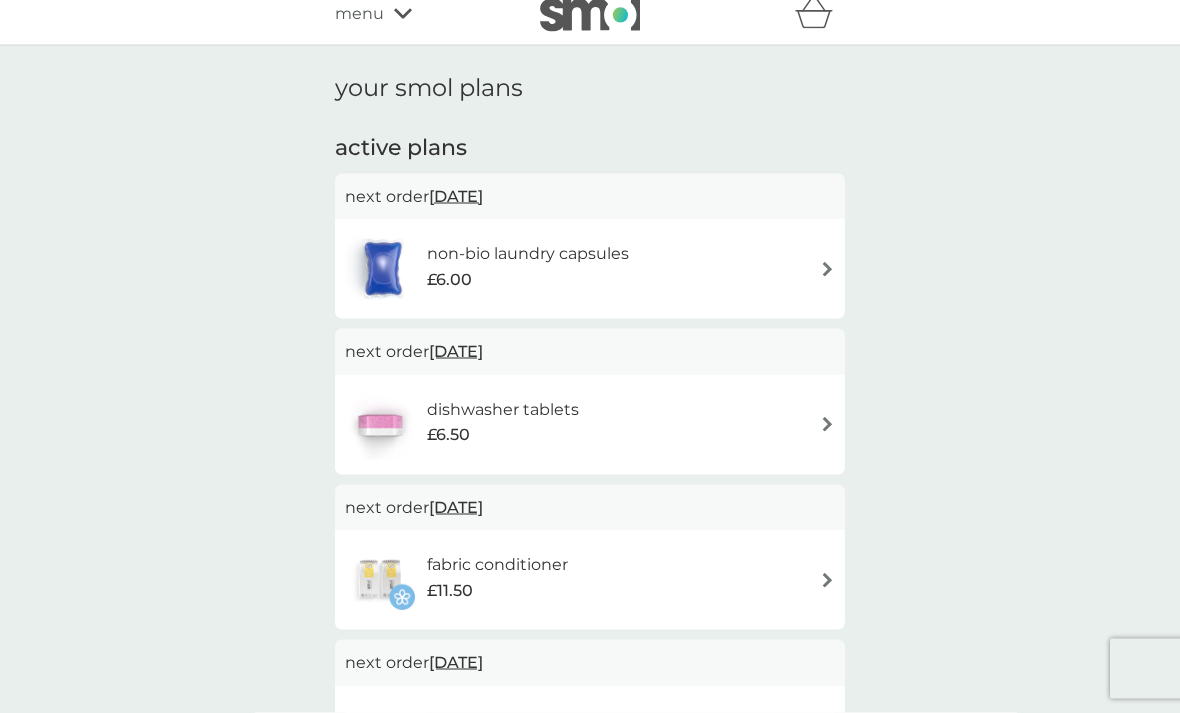 scroll, scrollTop: 7, scrollLeft: 0, axis: vertical 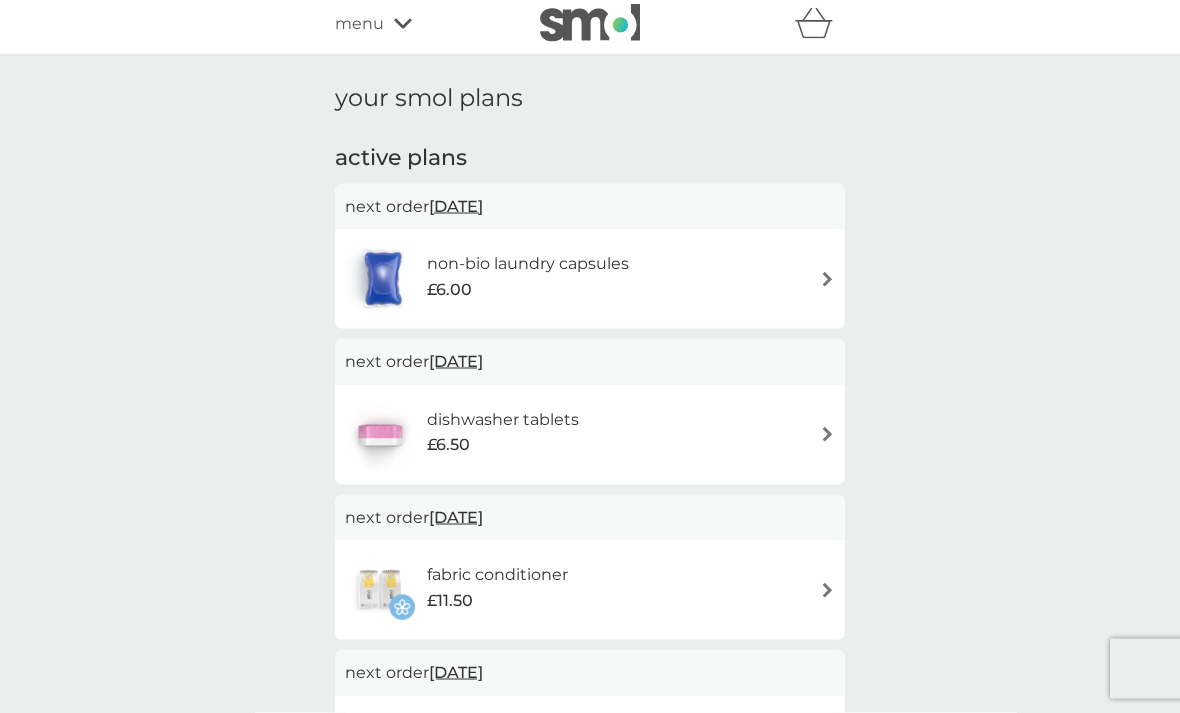 click at bounding box center (827, 279) 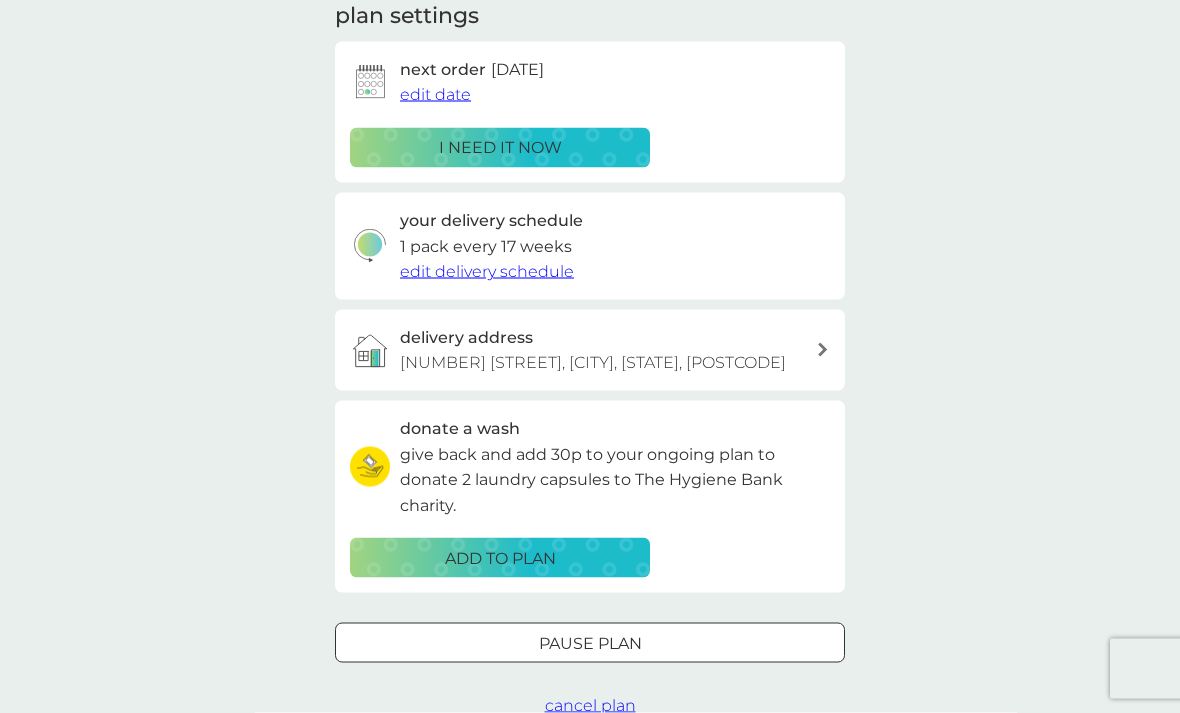 scroll, scrollTop: 297, scrollLeft: 0, axis: vertical 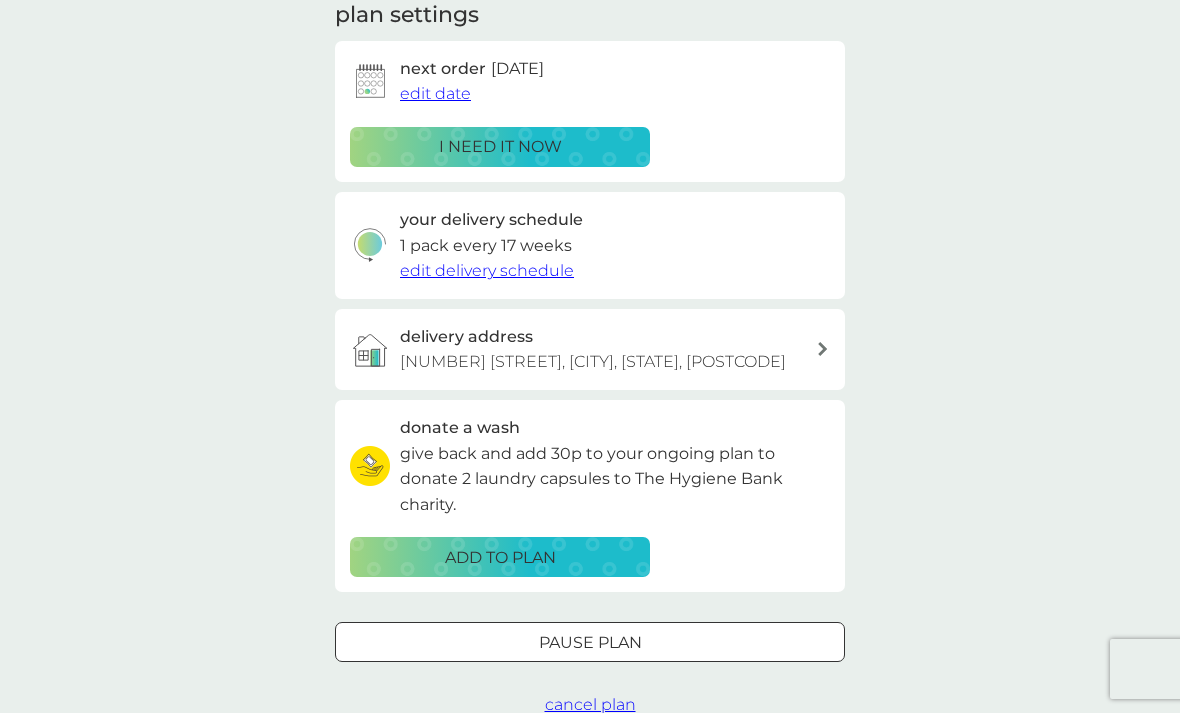 click on "cancel plan" at bounding box center [590, 704] 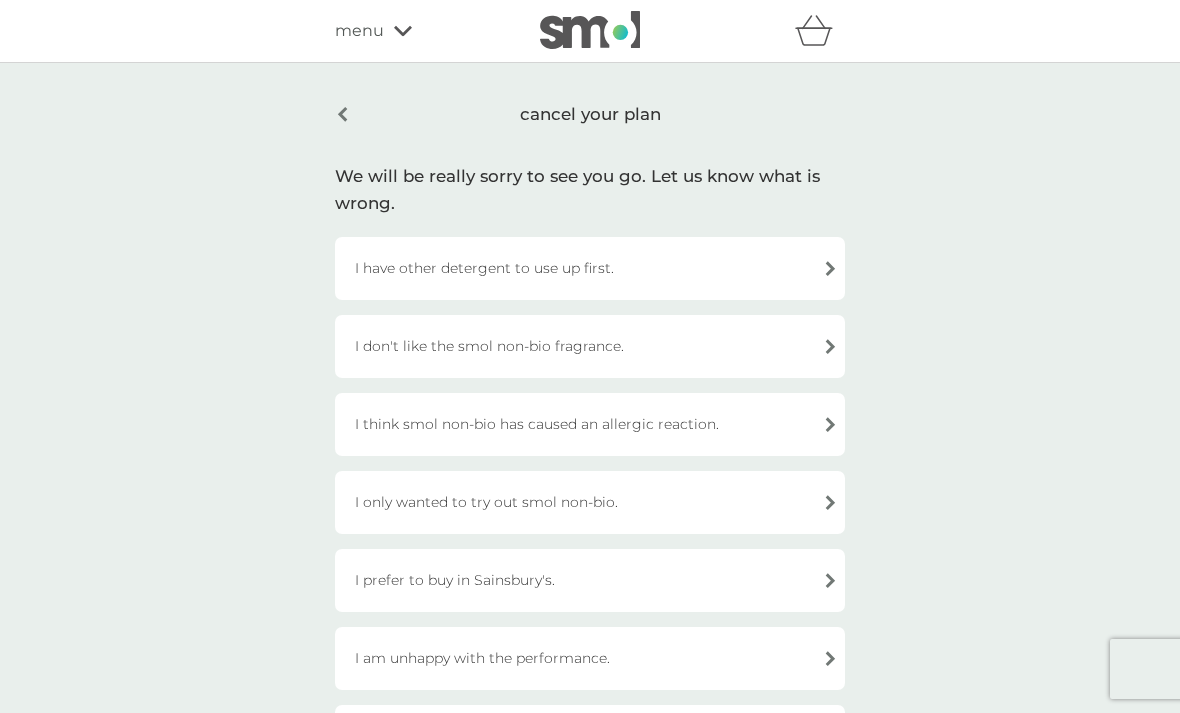 click on "I have other detergent to use up first." at bounding box center [590, 268] 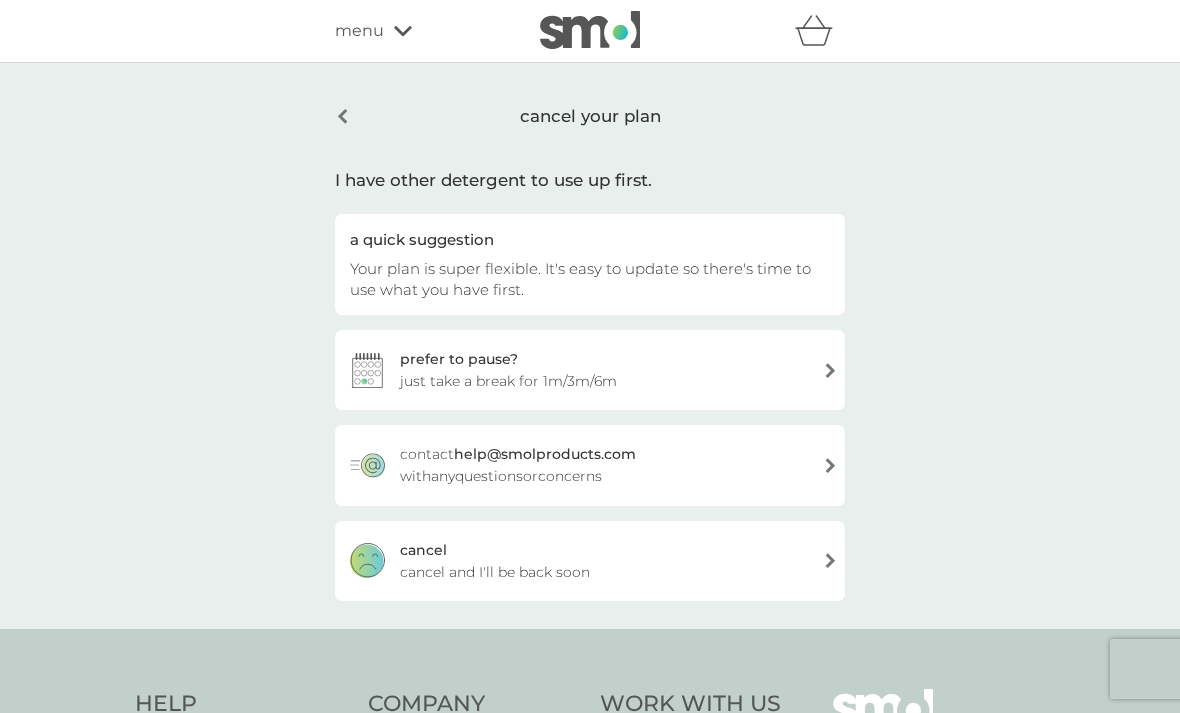 click on "cancel and I'll be back soon" at bounding box center (495, 572) 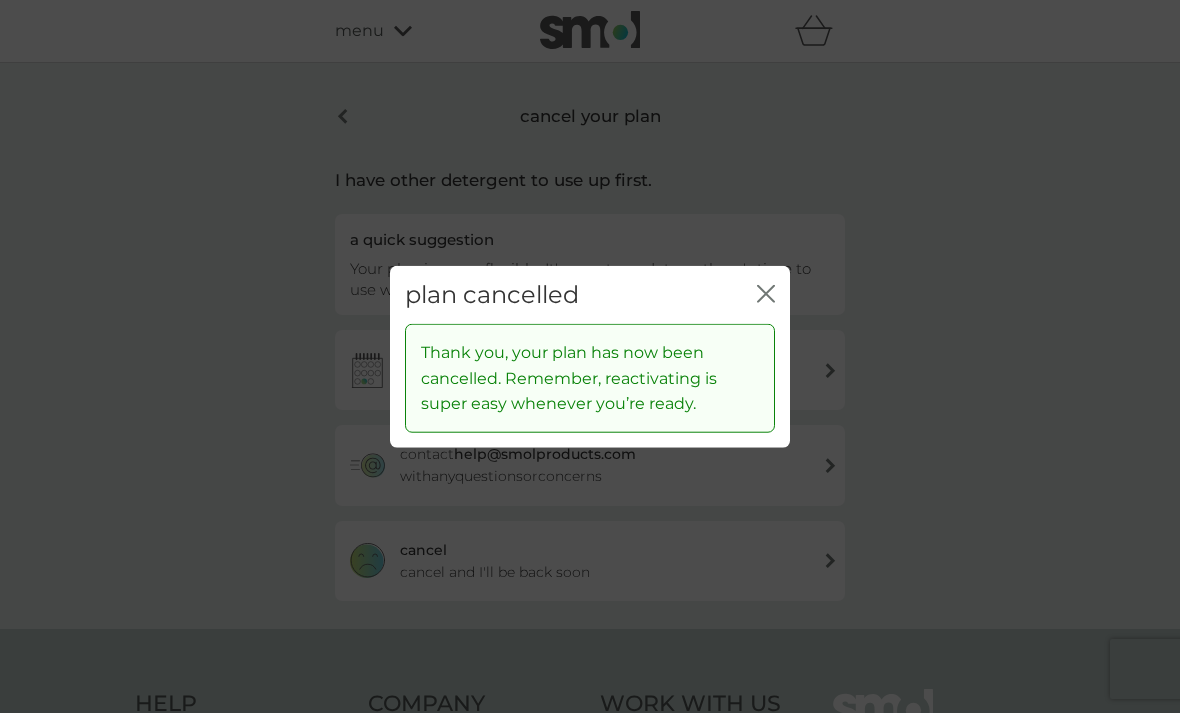 click on "close" 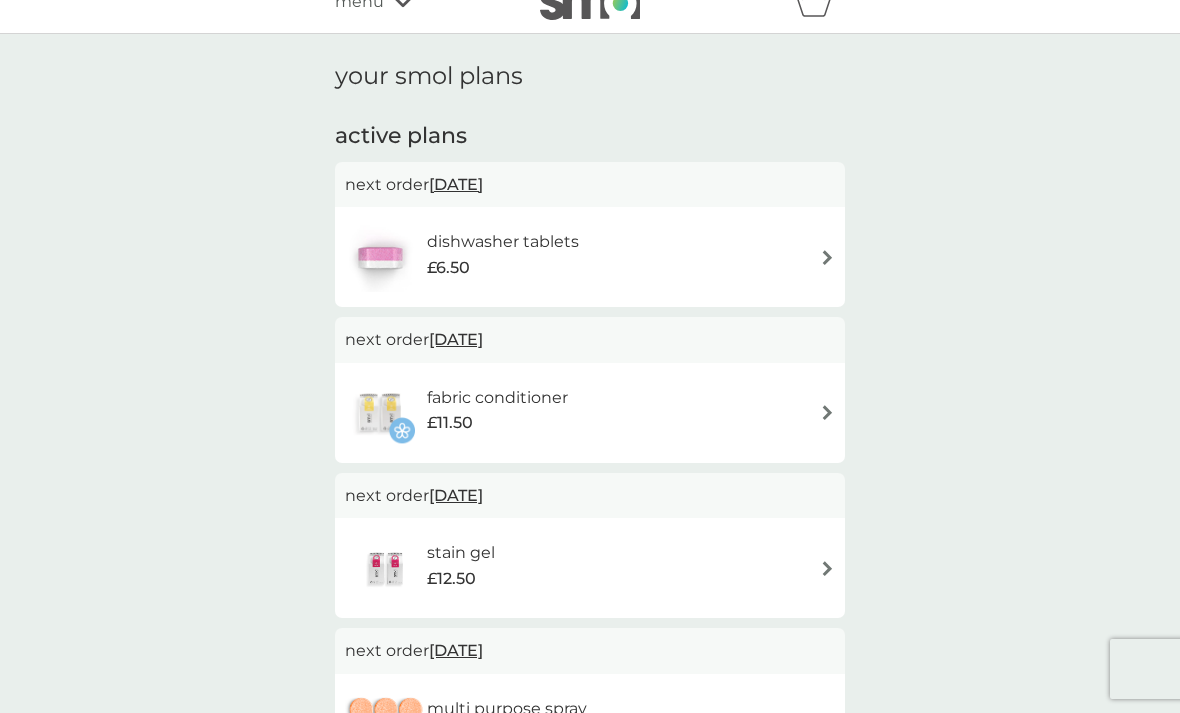 scroll, scrollTop: 34, scrollLeft: 0, axis: vertical 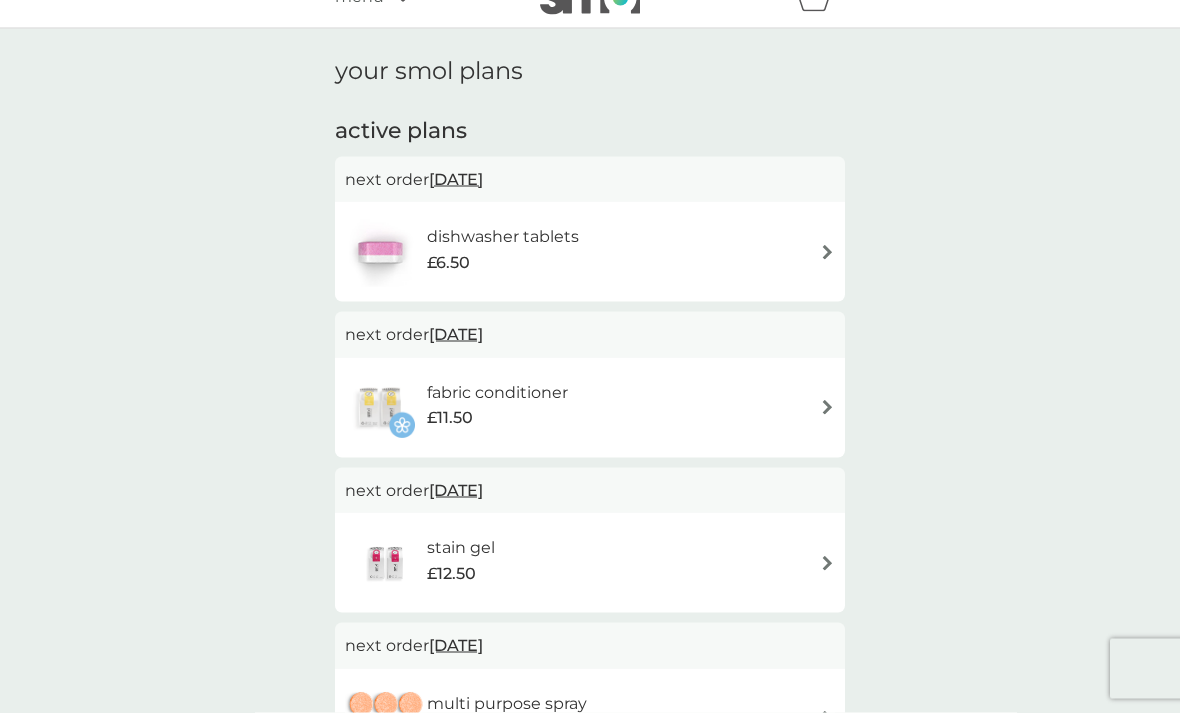 click on "fabric conditioner" at bounding box center [497, 393] 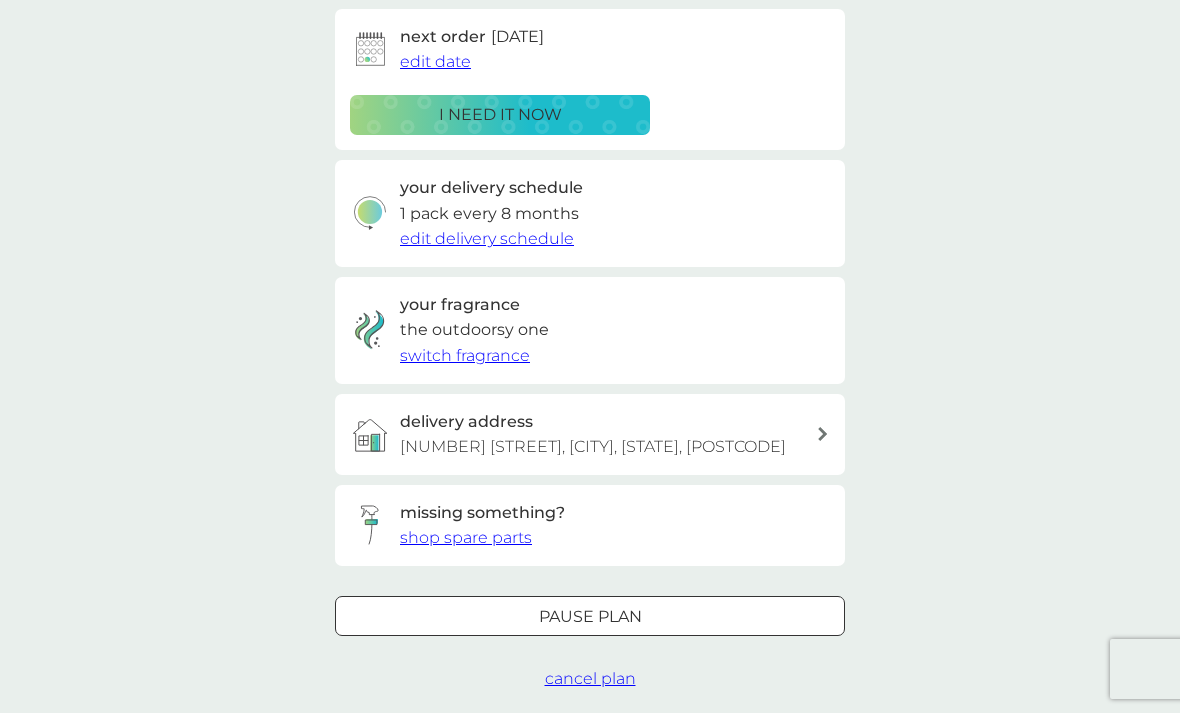 scroll, scrollTop: 347, scrollLeft: 0, axis: vertical 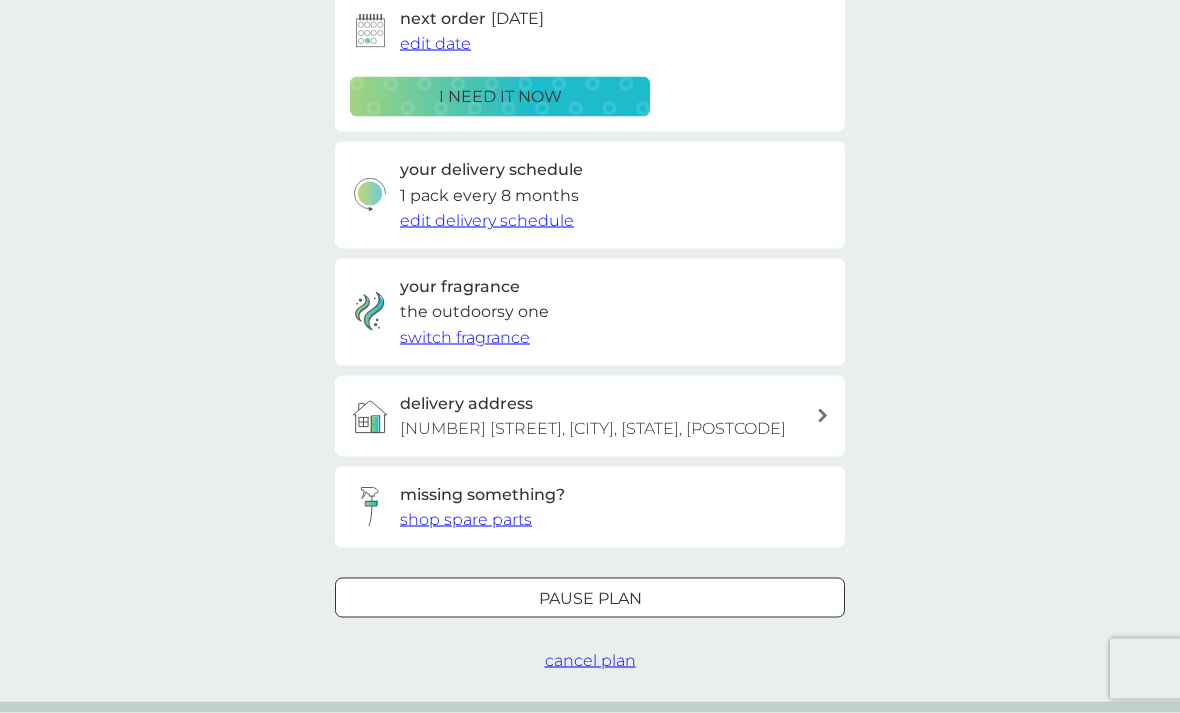 click on "cancel plan" at bounding box center [590, 660] 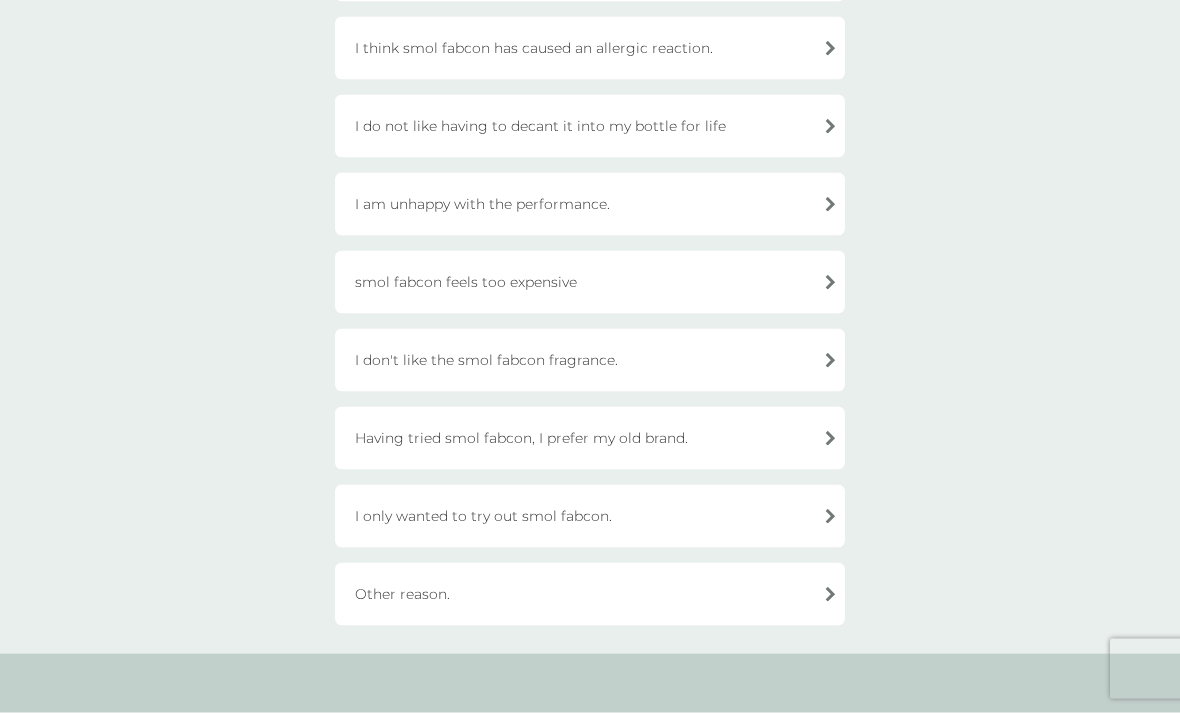 scroll, scrollTop: 456, scrollLeft: 0, axis: vertical 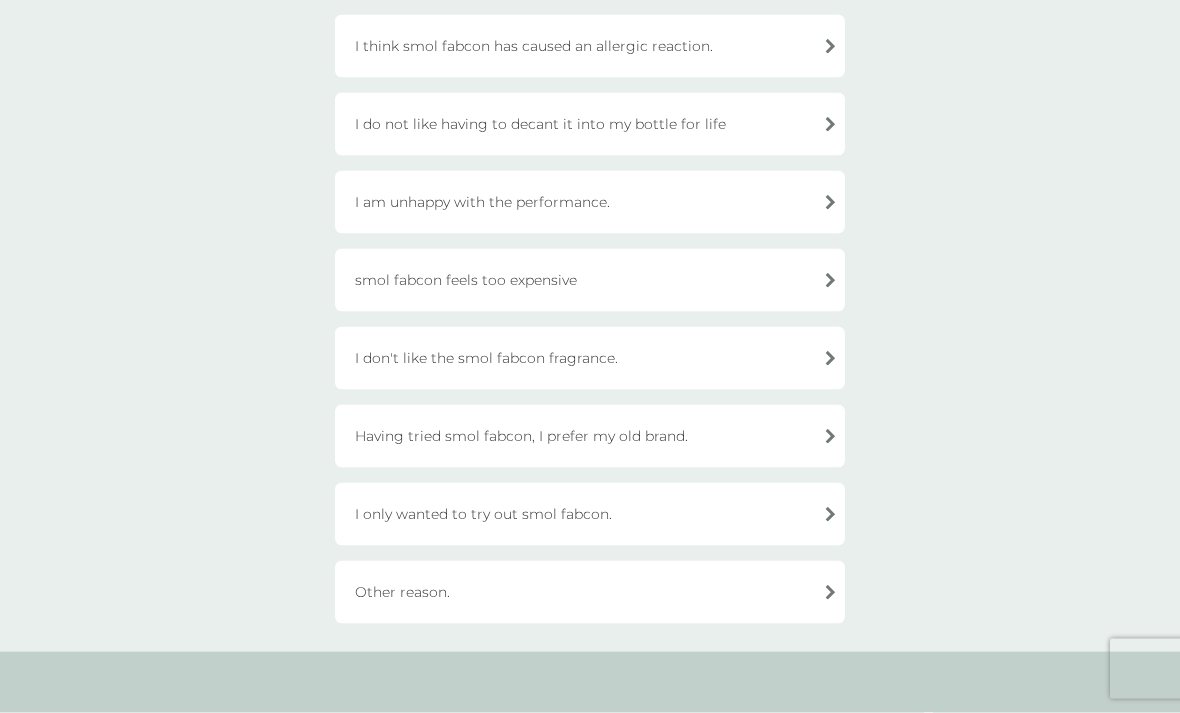 click on "Other reason." at bounding box center (590, 592) 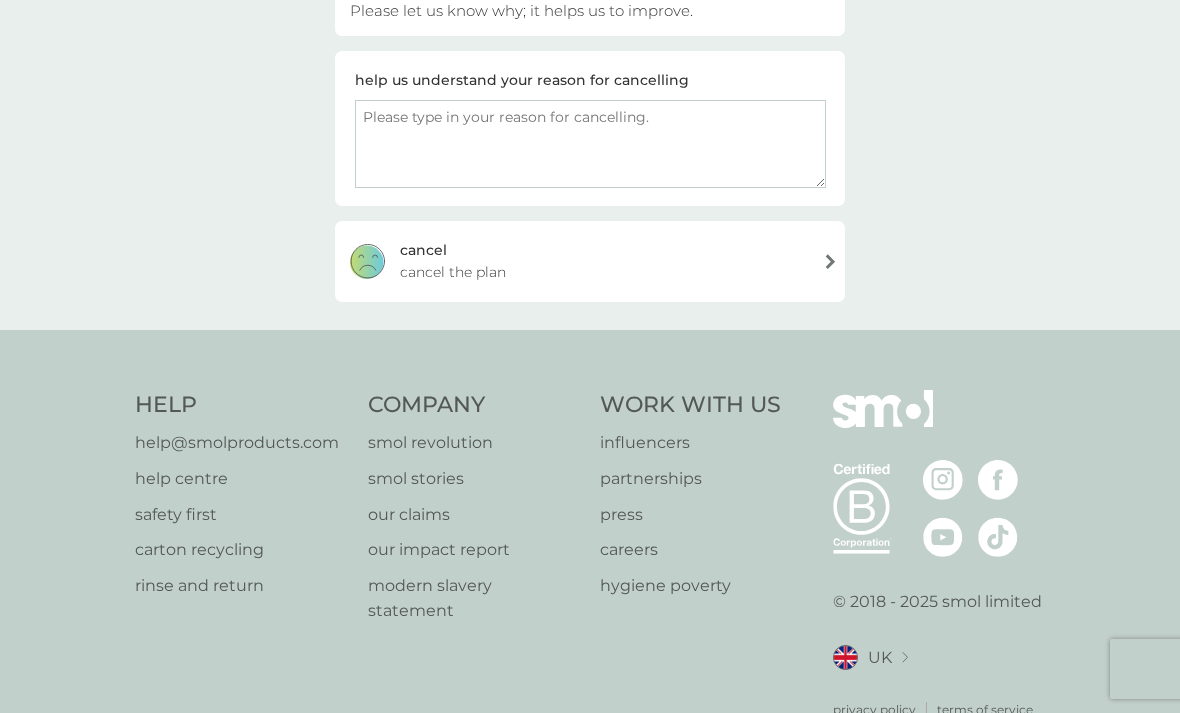 click at bounding box center (590, 144) 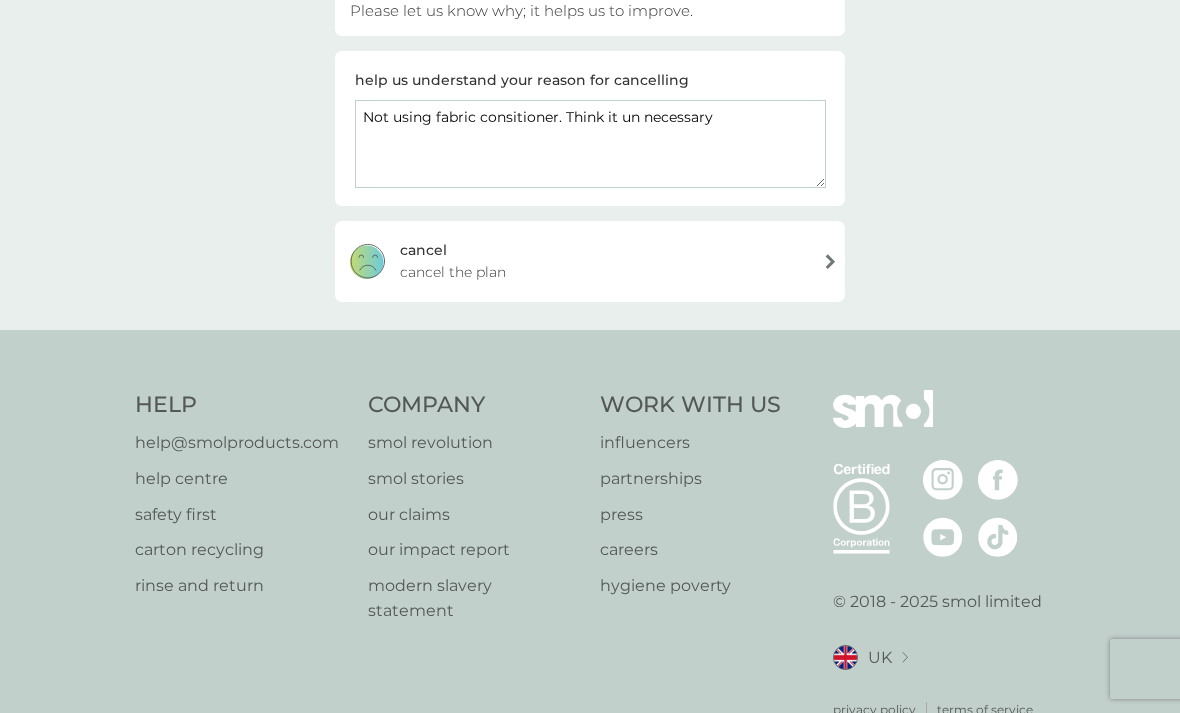 click on "Not using fabric consitioner. Think it un necessary" at bounding box center [590, 144] 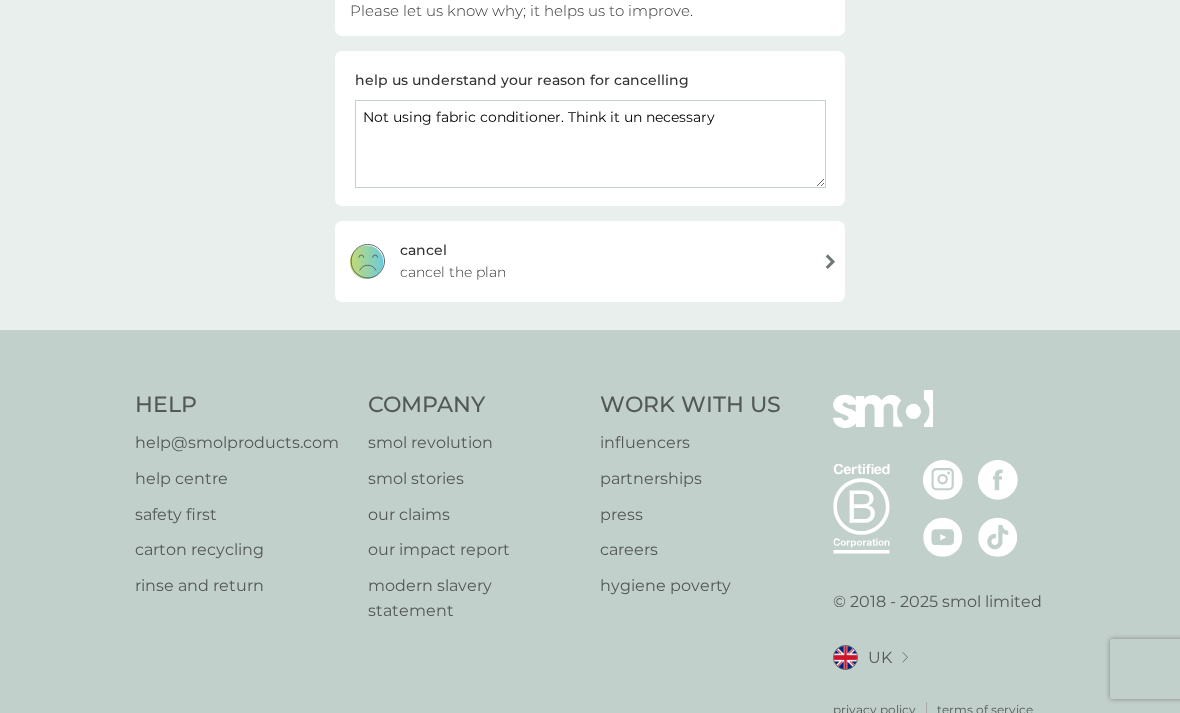 type on "Not using fabric conditioner. Think it un necessary" 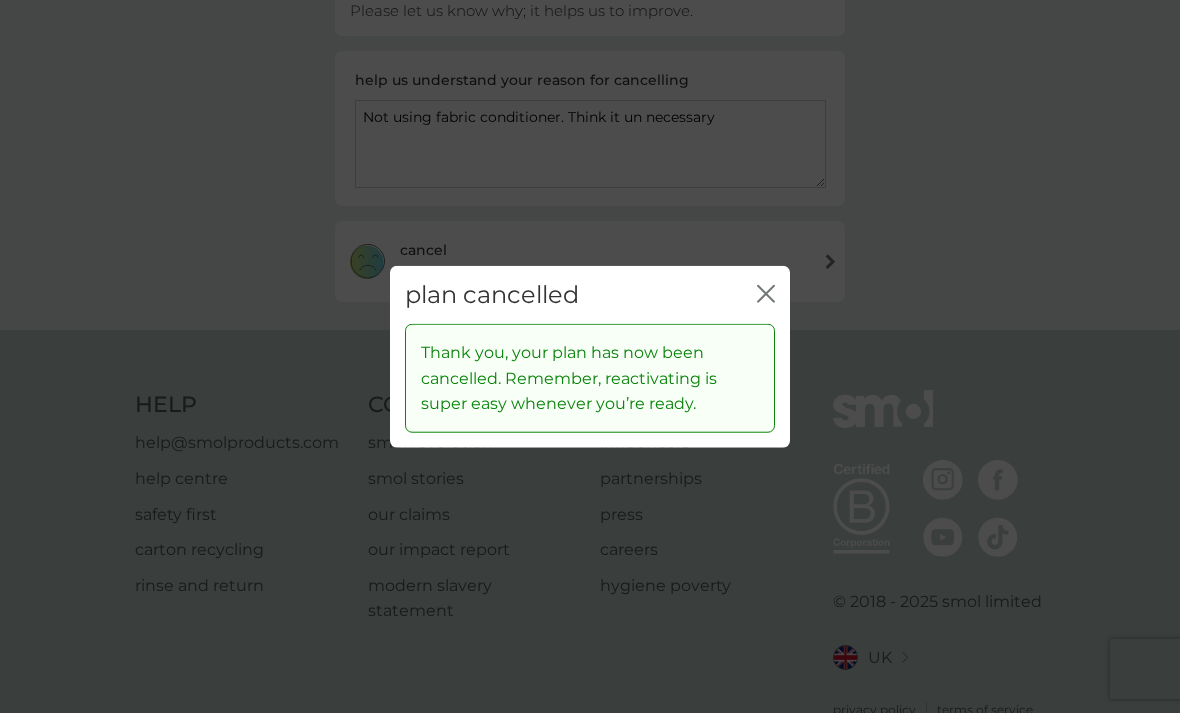 click on "close" at bounding box center (766, 294) 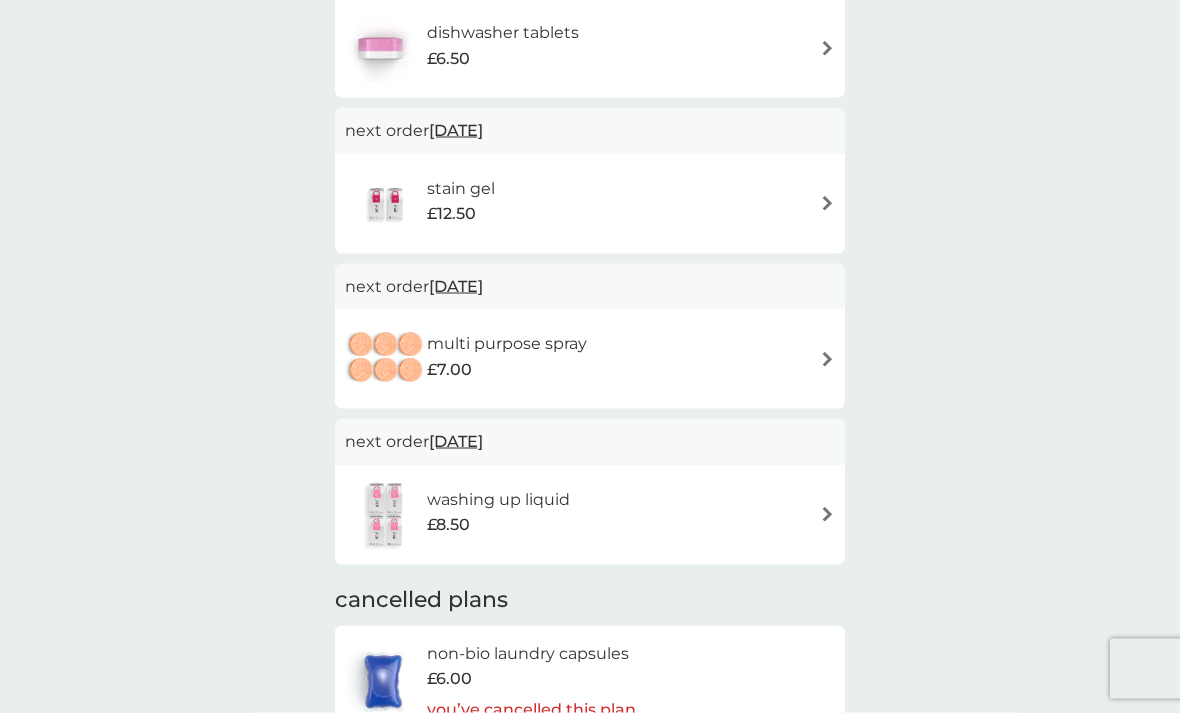 scroll, scrollTop: 241, scrollLeft: 0, axis: vertical 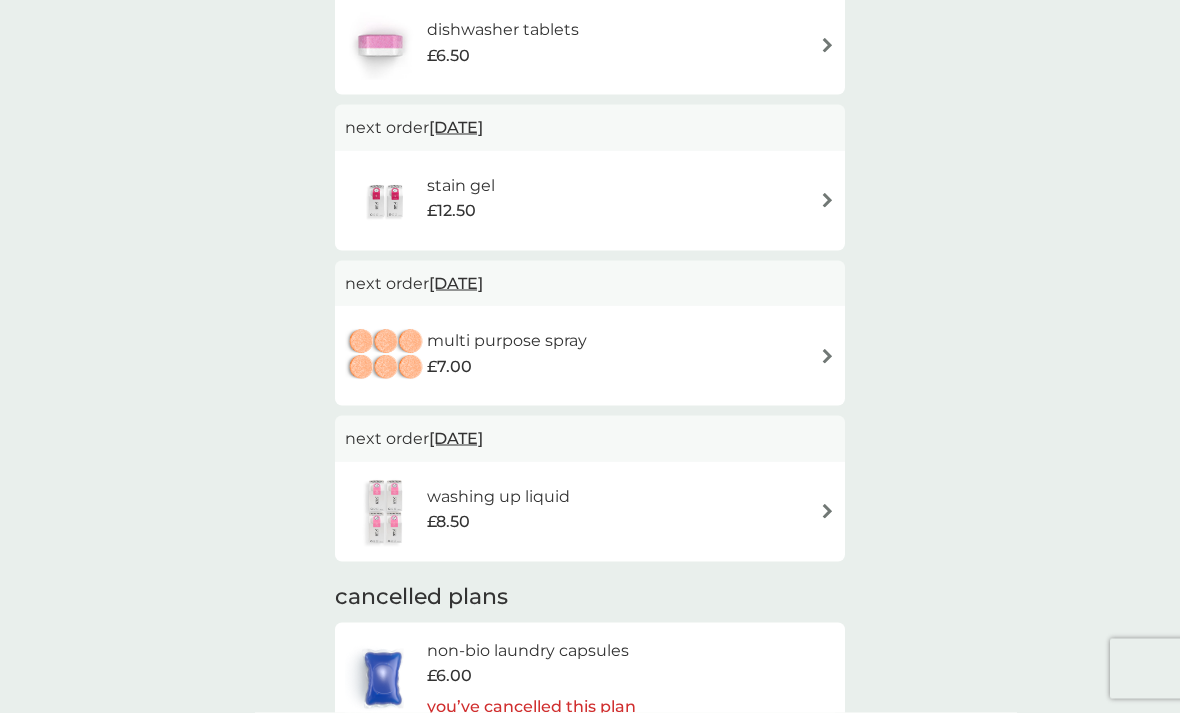 click on "multi purpose spray" at bounding box center (507, 341) 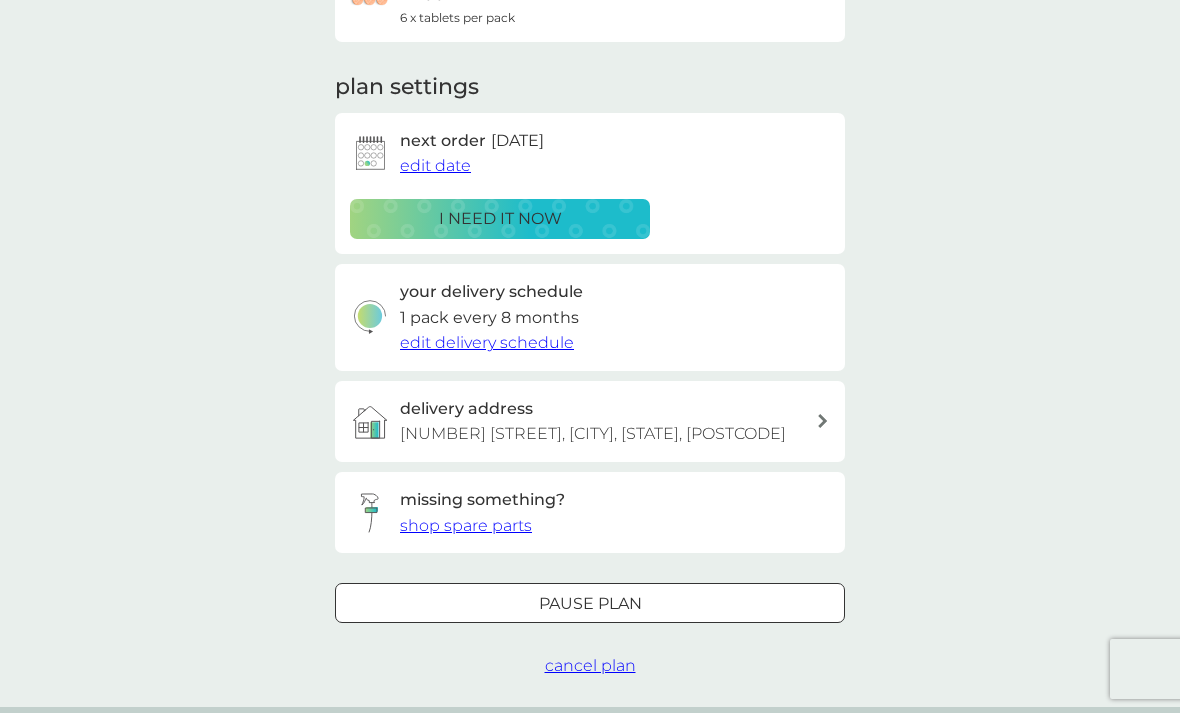 scroll, scrollTop: 230, scrollLeft: 0, axis: vertical 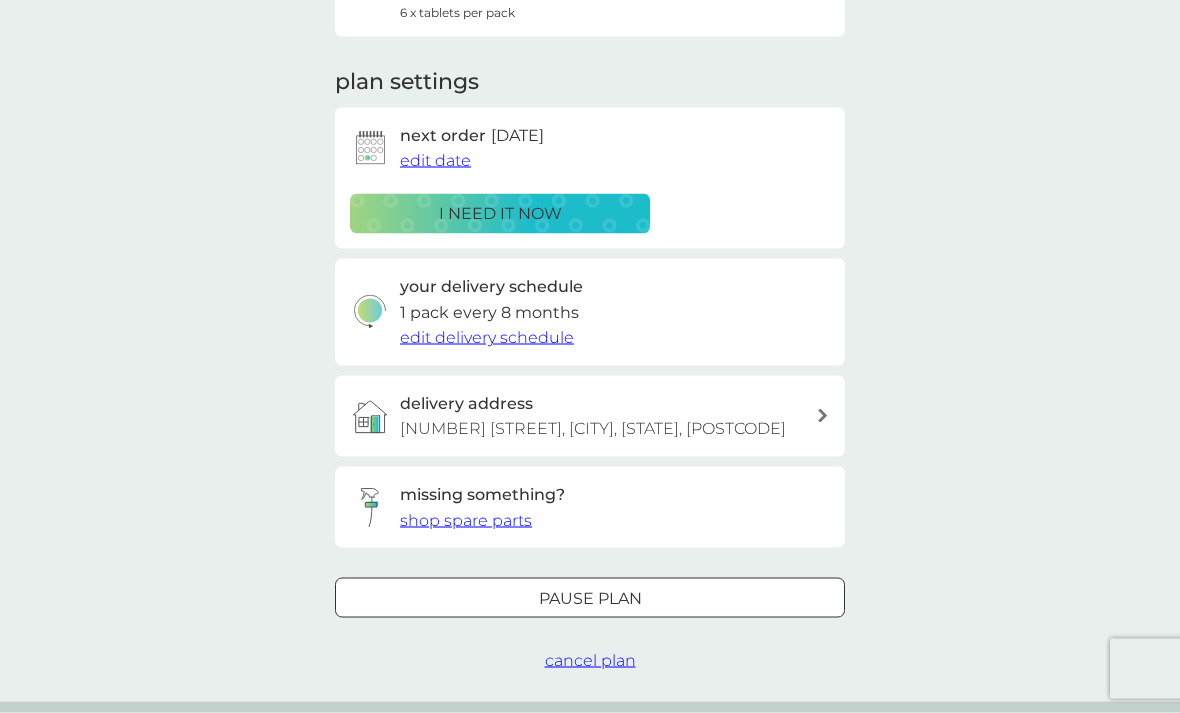 click on "cancel plan" at bounding box center (590, 660) 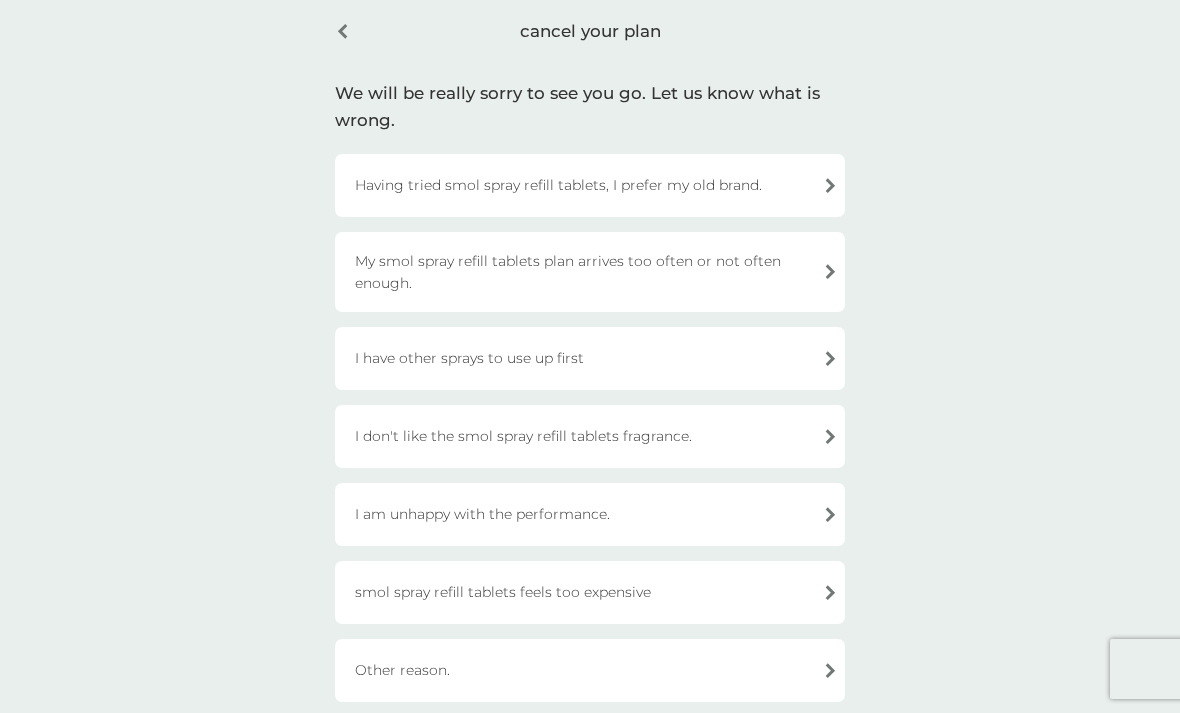 scroll, scrollTop: 81, scrollLeft: 0, axis: vertical 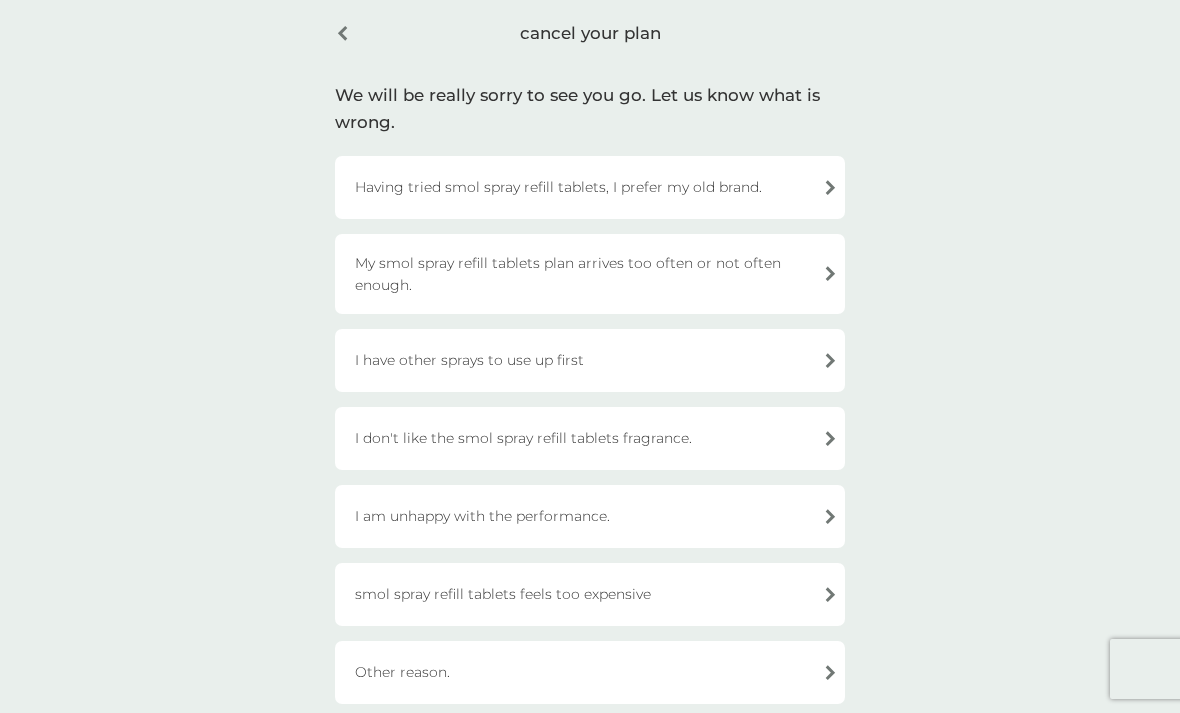 click on "I have other sprays to use up first" at bounding box center [590, 360] 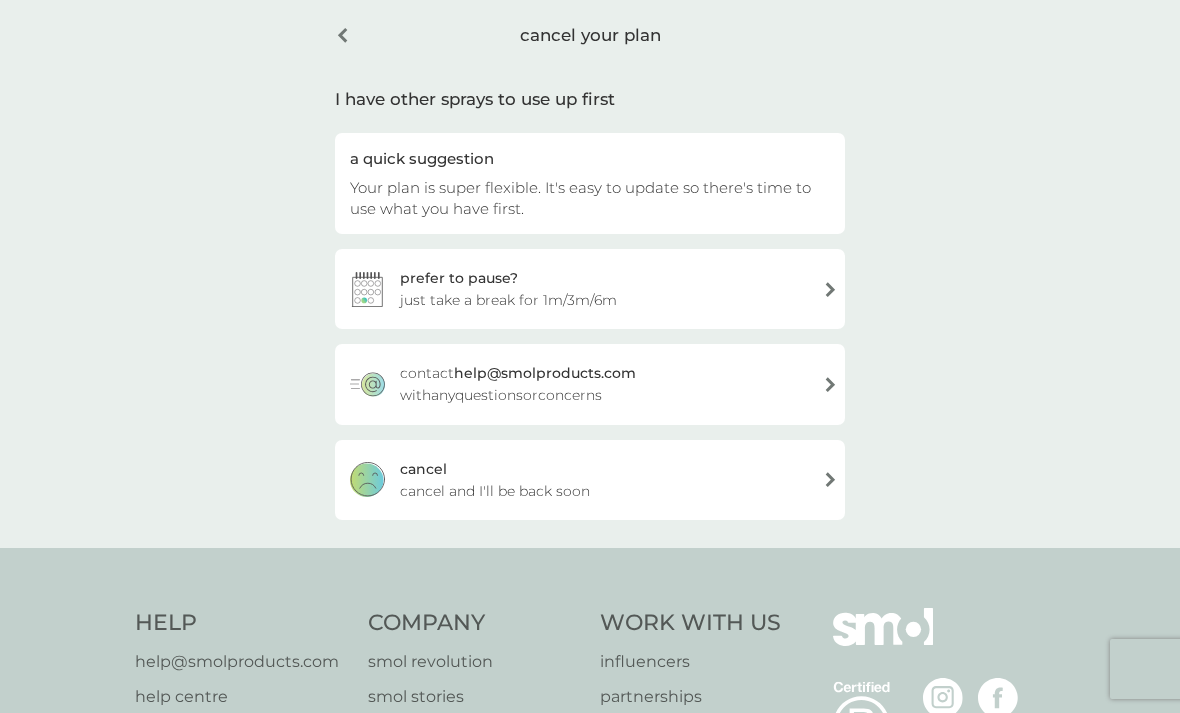 click on "cancel and I'll be back soon" at bounding box center [495, 491] 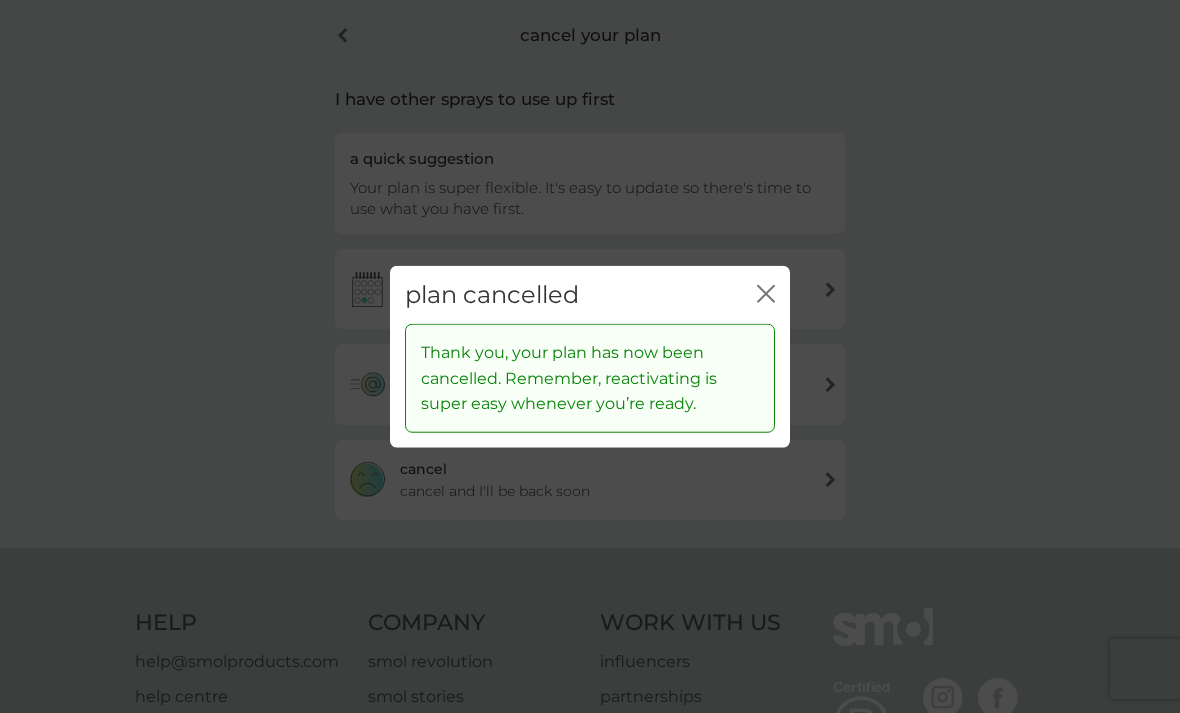 click on "close" 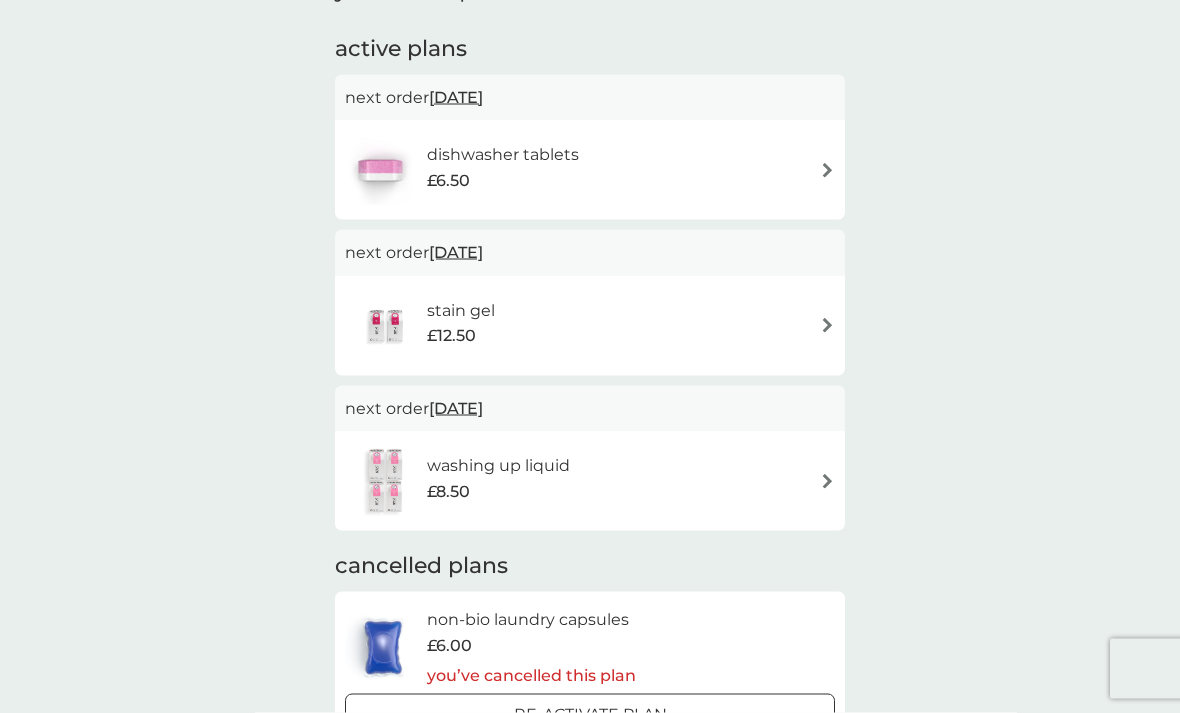 scroll, scrollTop: 116, scrollLeft: 0, axis: vertical 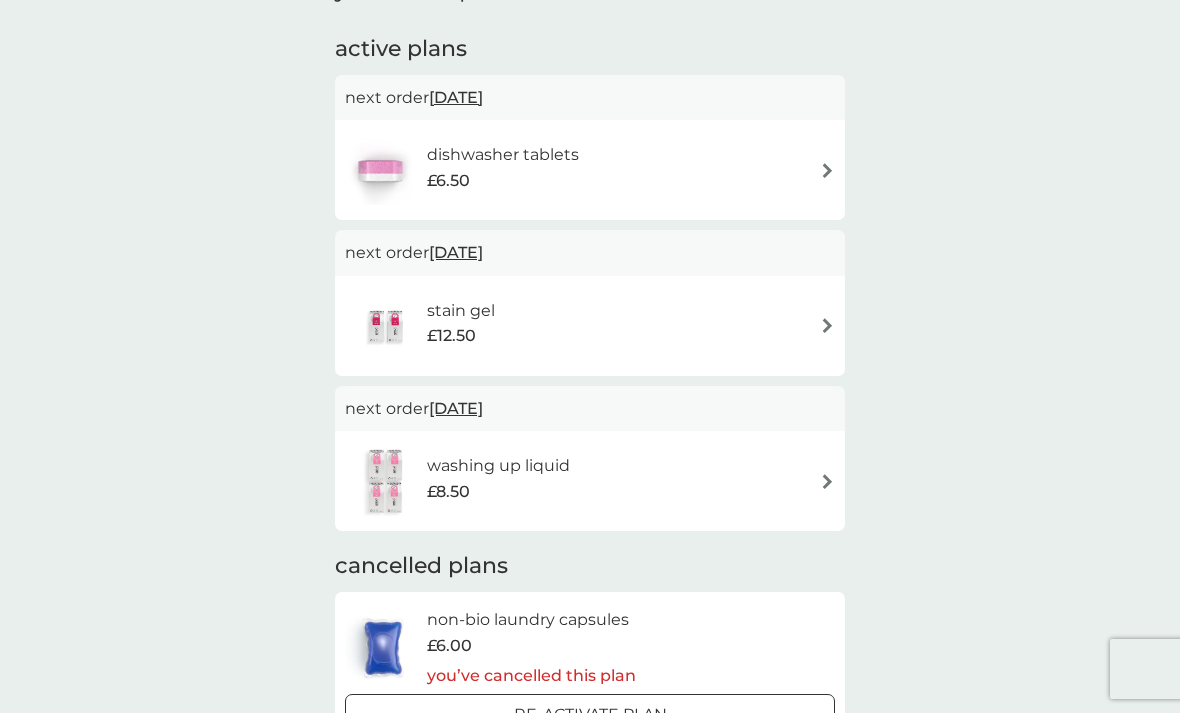 click on "£12.50" at bounding box center (451, 336) 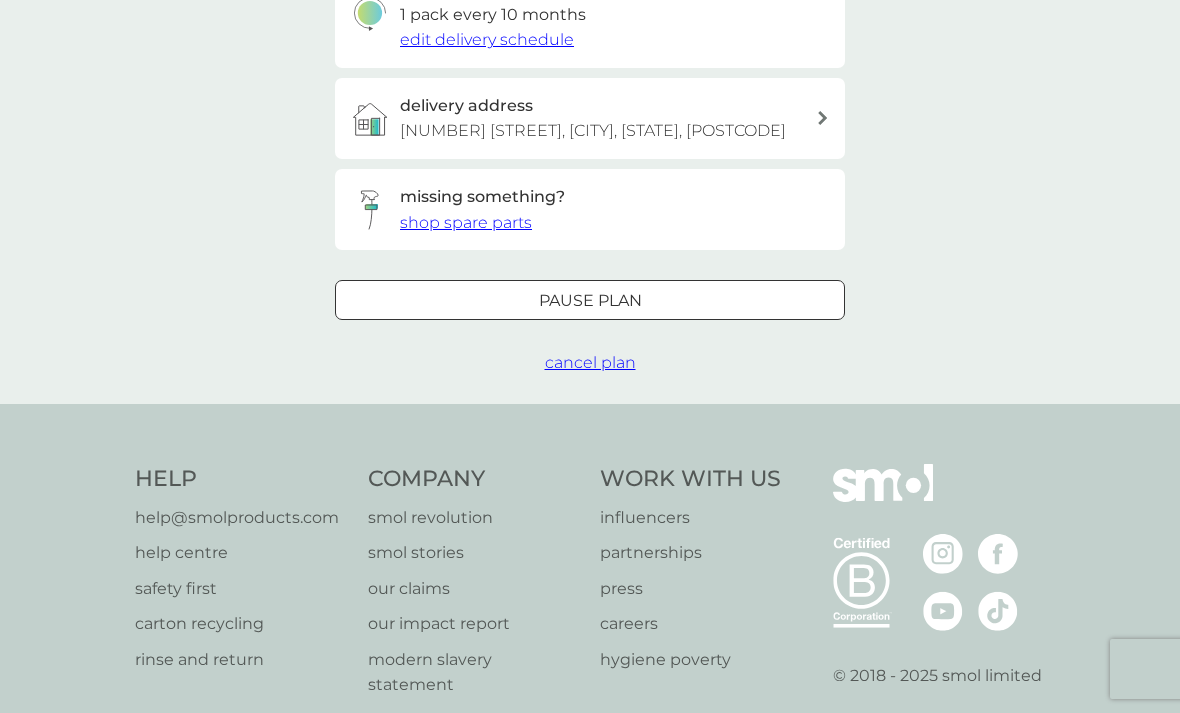 scroll, scrollTop: 527, scrollLeft: 0, axis: vertical 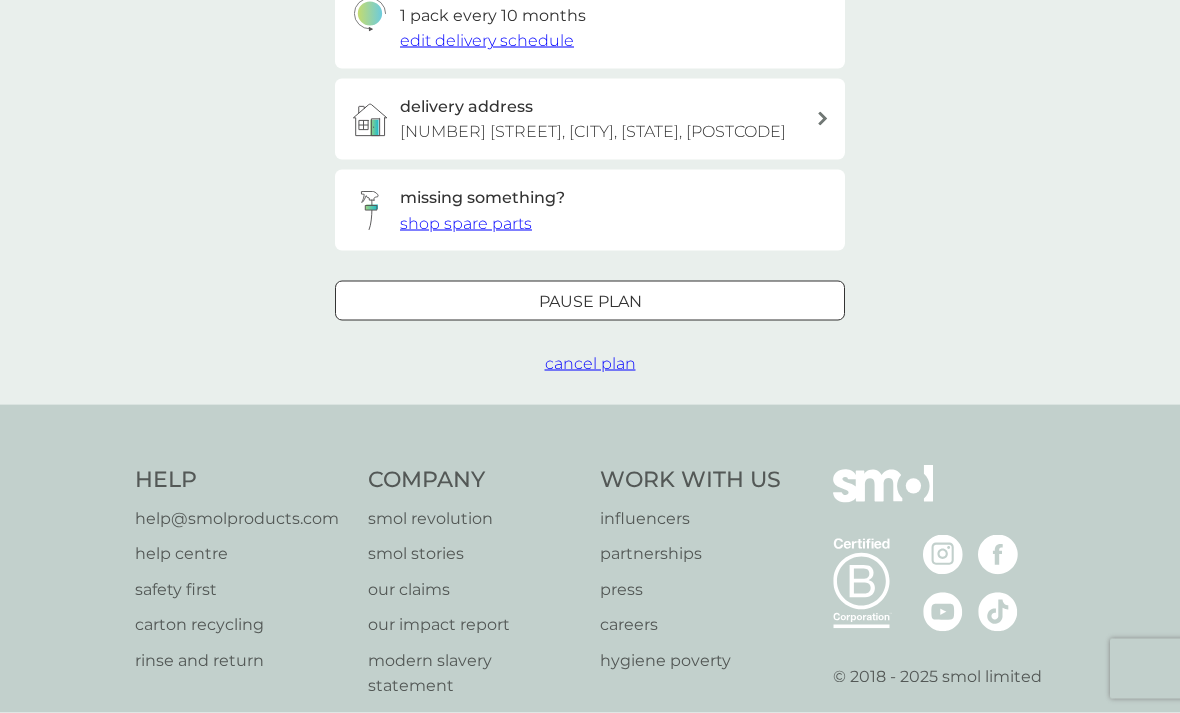 click on "cancel plan" at bounding box center (590, 363) 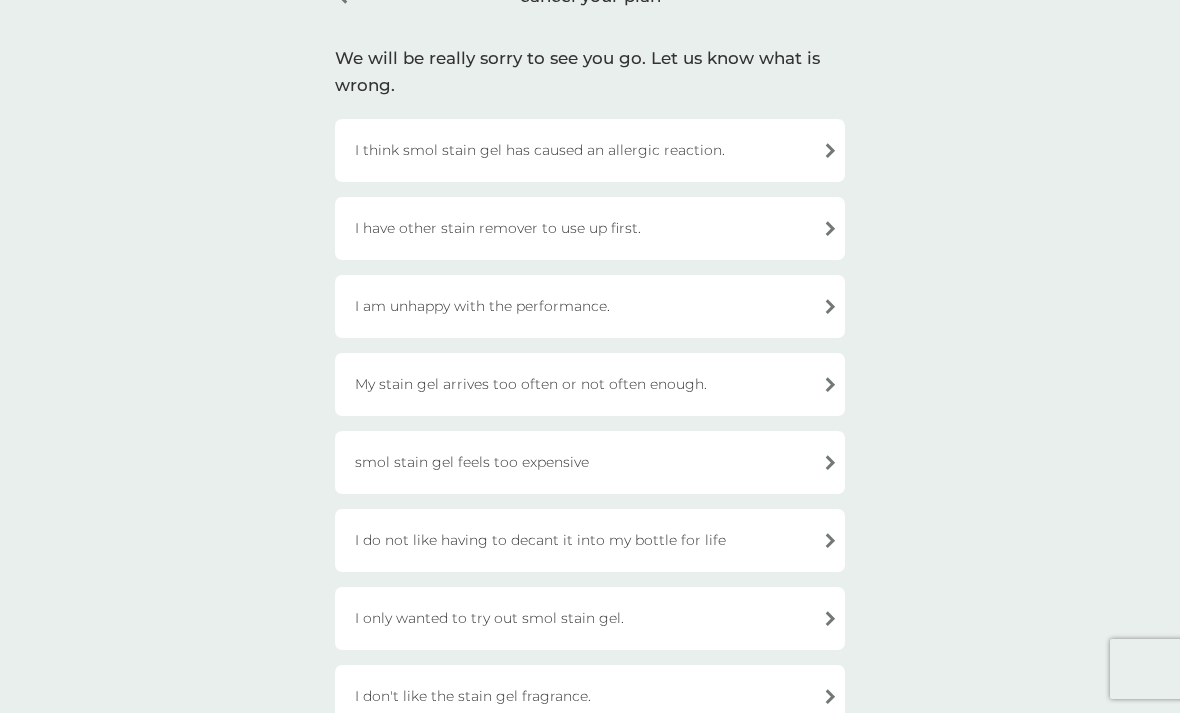 scroll, scrollTop: 117, scrollLeft: 0, axis: vertical 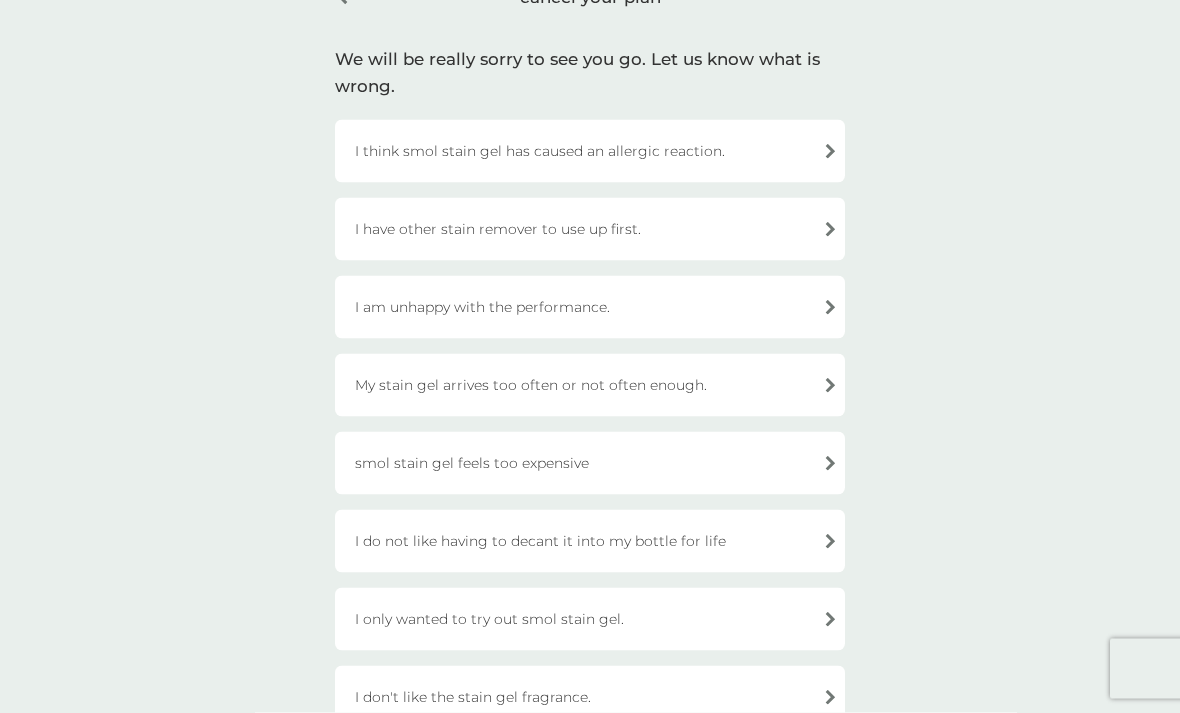 click on "I have other stain remover to use up first." at bounding box center [590, 229] 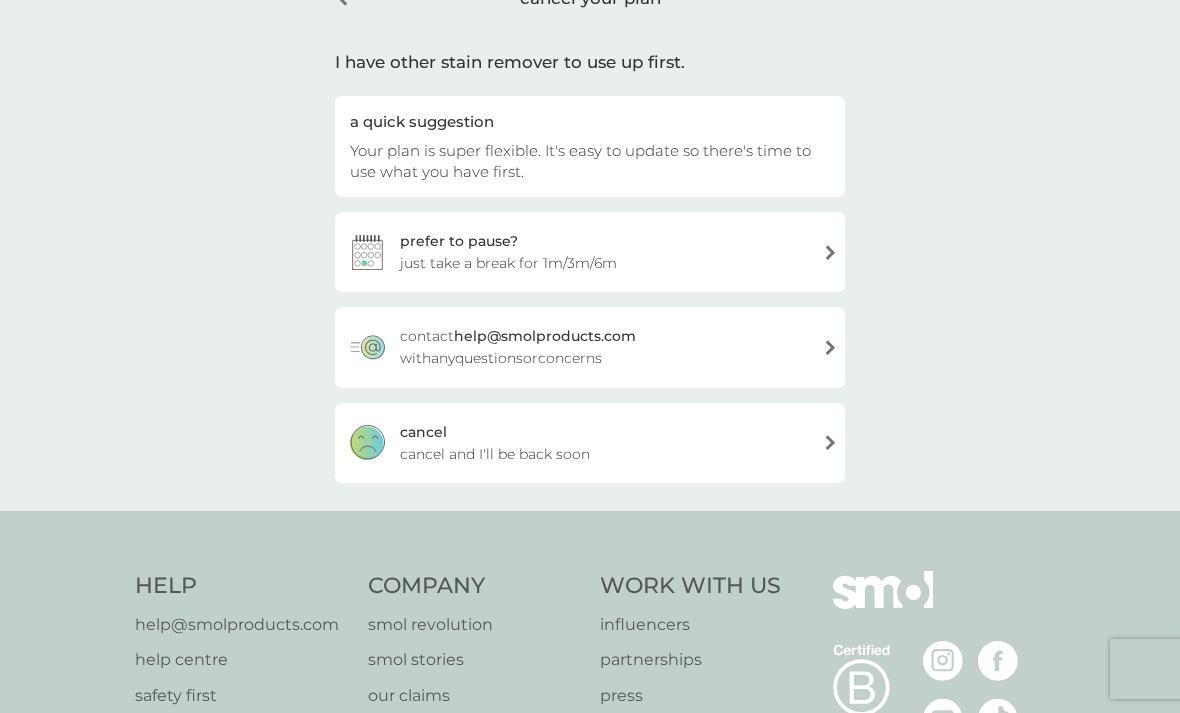 click on "cancel and I'll be back soon" at bounding box center [495, 454] 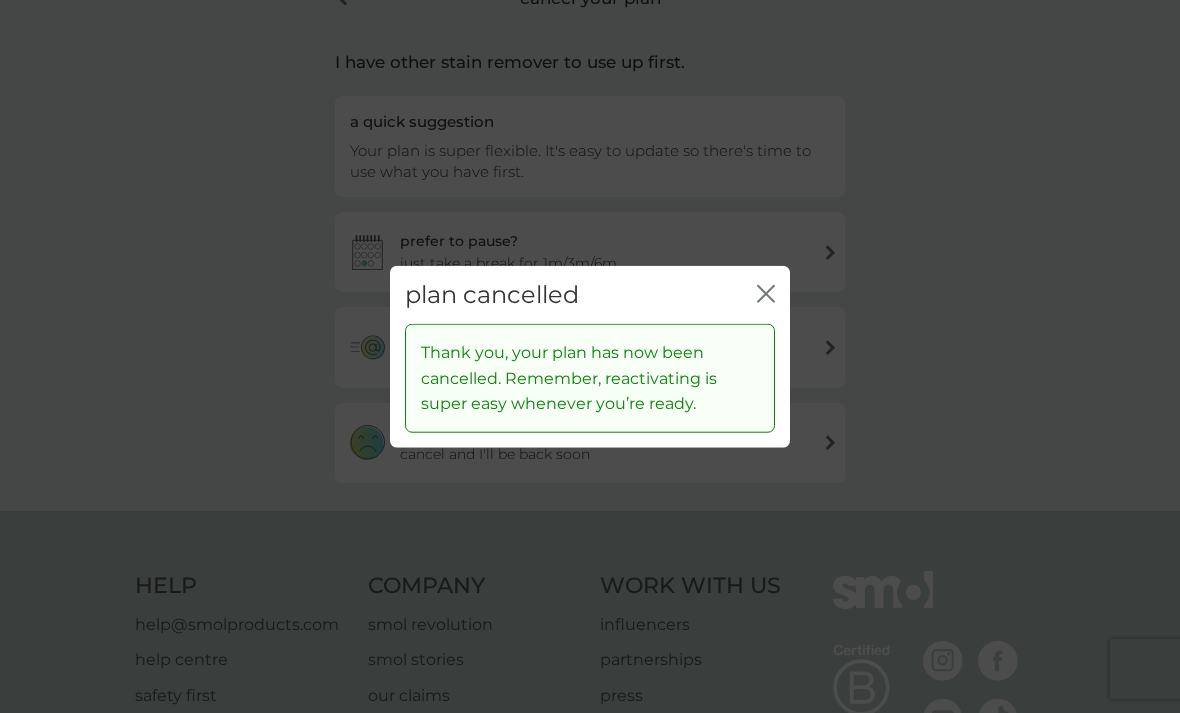 click on "plan cancelled close" at bounding box center (590, 294) 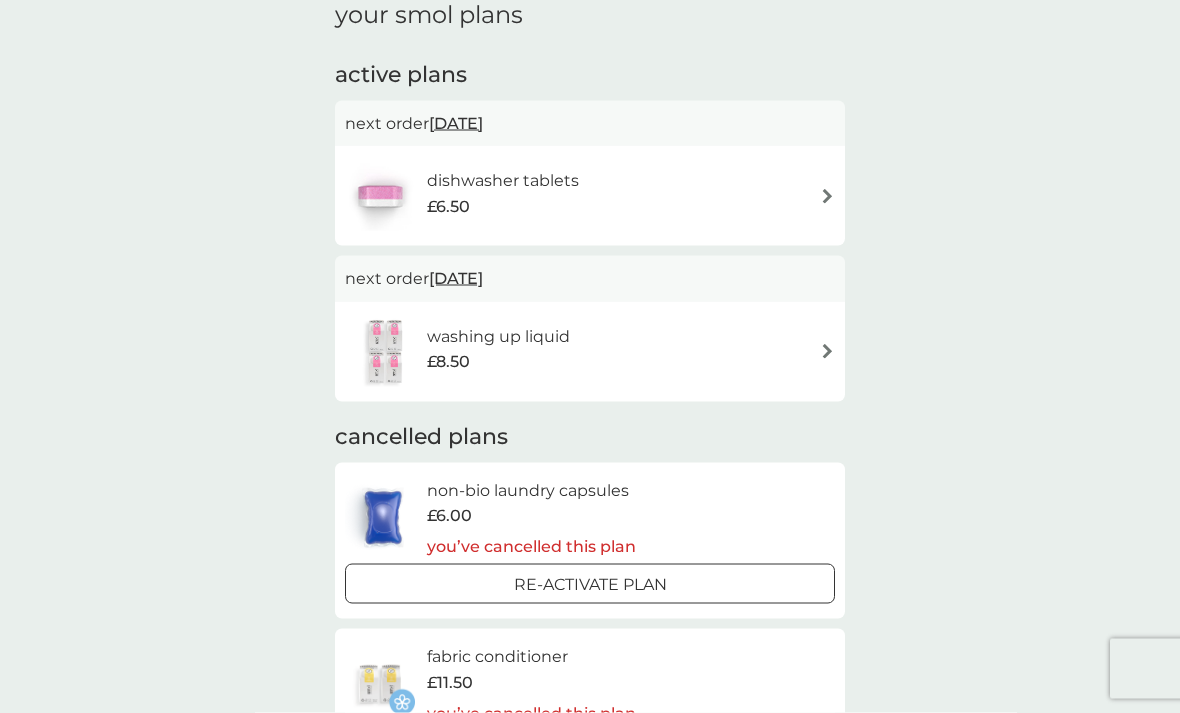 scroll, scrollTop: 0, scrollLeft: 0, axis: both 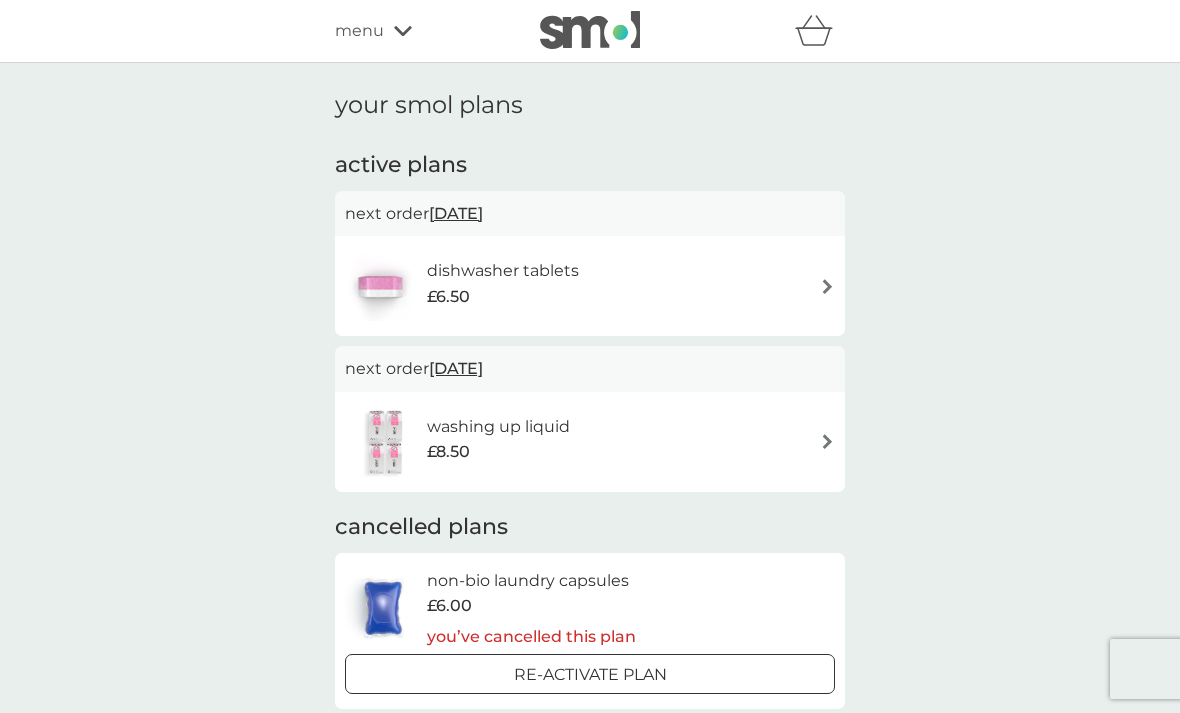 click on "menu" at bounding box center [359, 31] 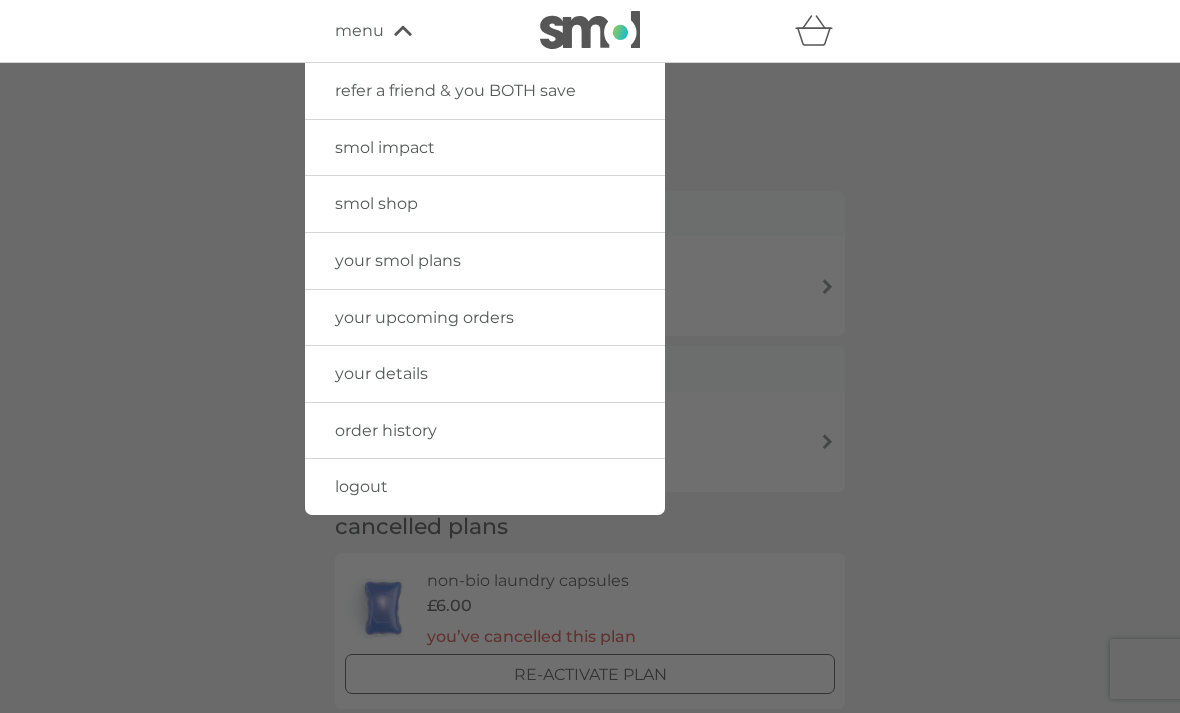 click on "smol shop" at bounding box center (376, 203) 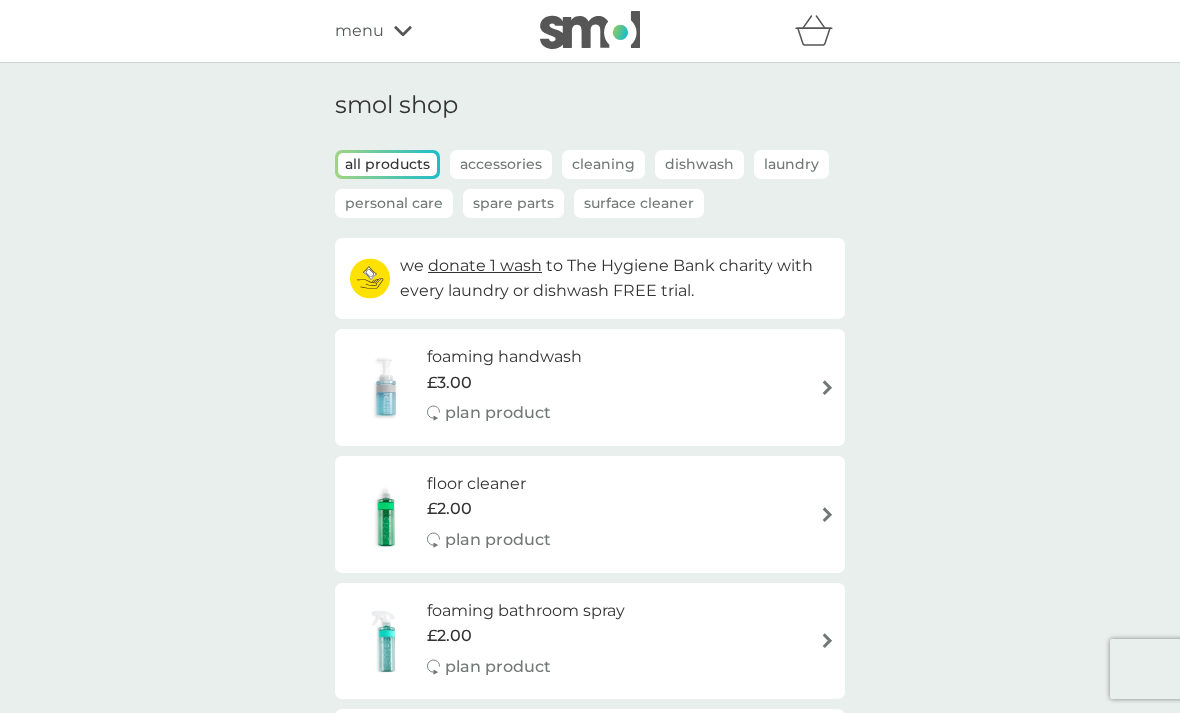 click on "Laundry" at bounding box center [791, 164] 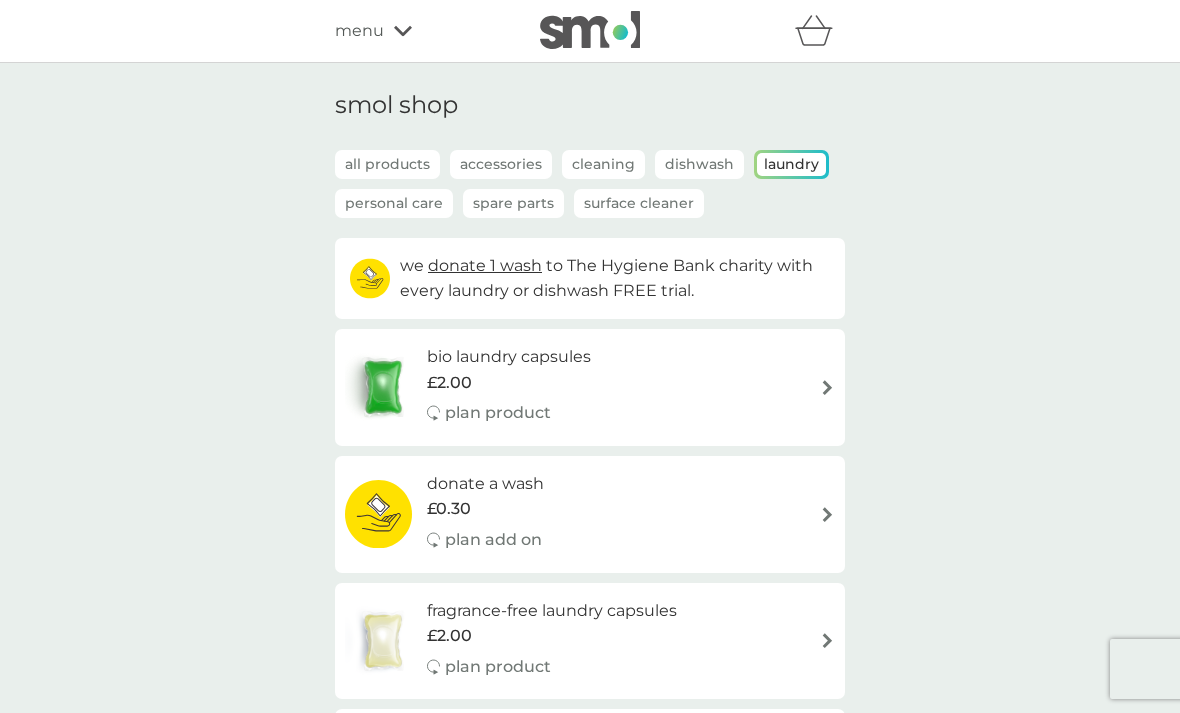 click on "£2.00" at bounding box center (449, 383) 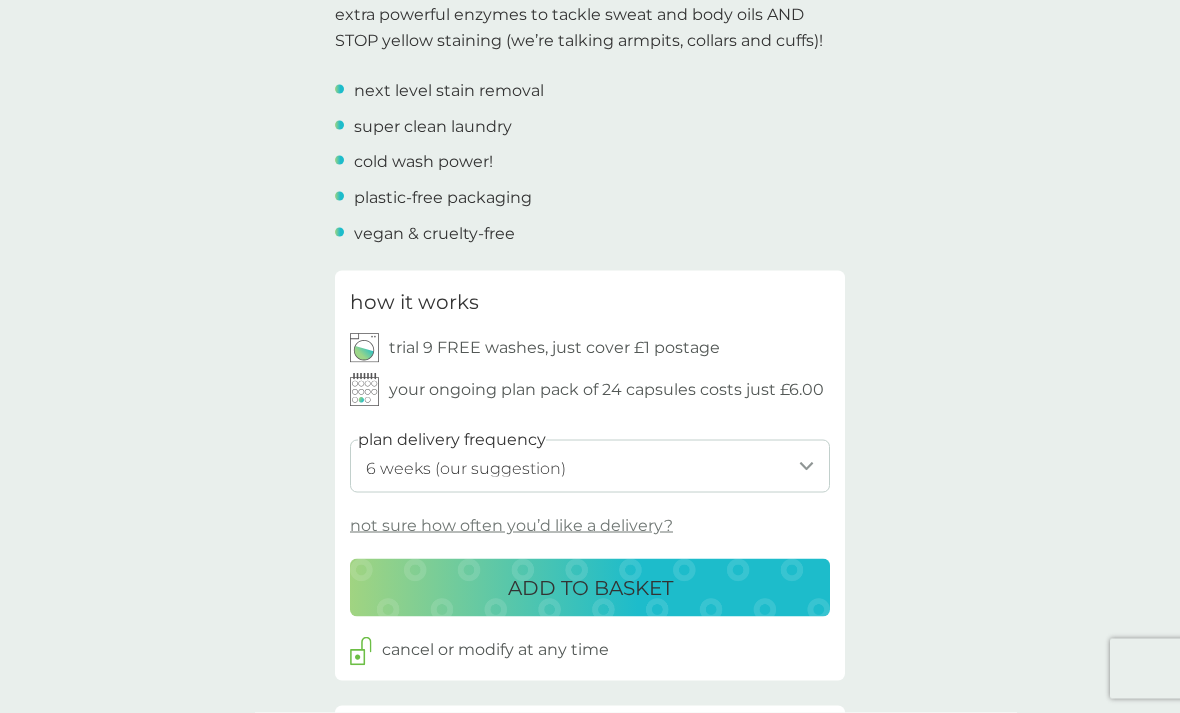 scroll, scrollTop: 723, scrollLeft: 0, axis: vertical 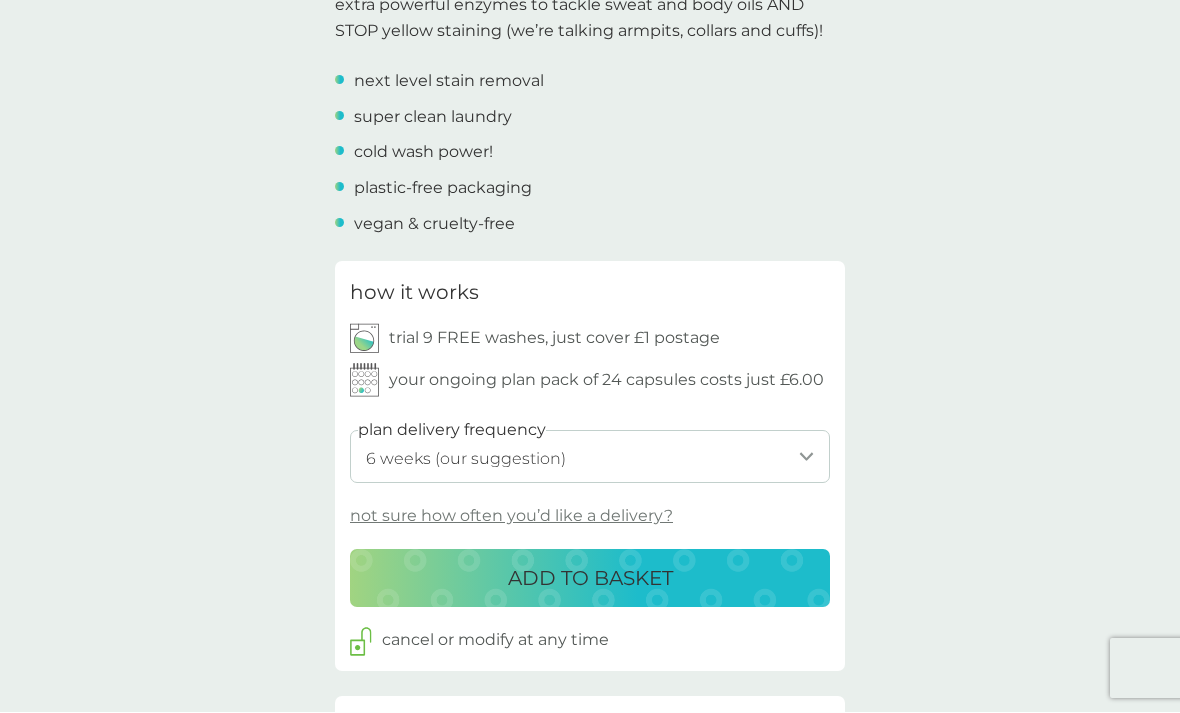 click on "1 week  2 weeks  3 weeks  4 weeks  5 weeks  6 weeks (our suggestion) 7 weeks  8 weeks  9 weeks  10 weeks  11 weeks  12 weeks  13 weeks  14 weeks  15 weeks  16 weeks  17 weeks" at bounding box center (590, 457) 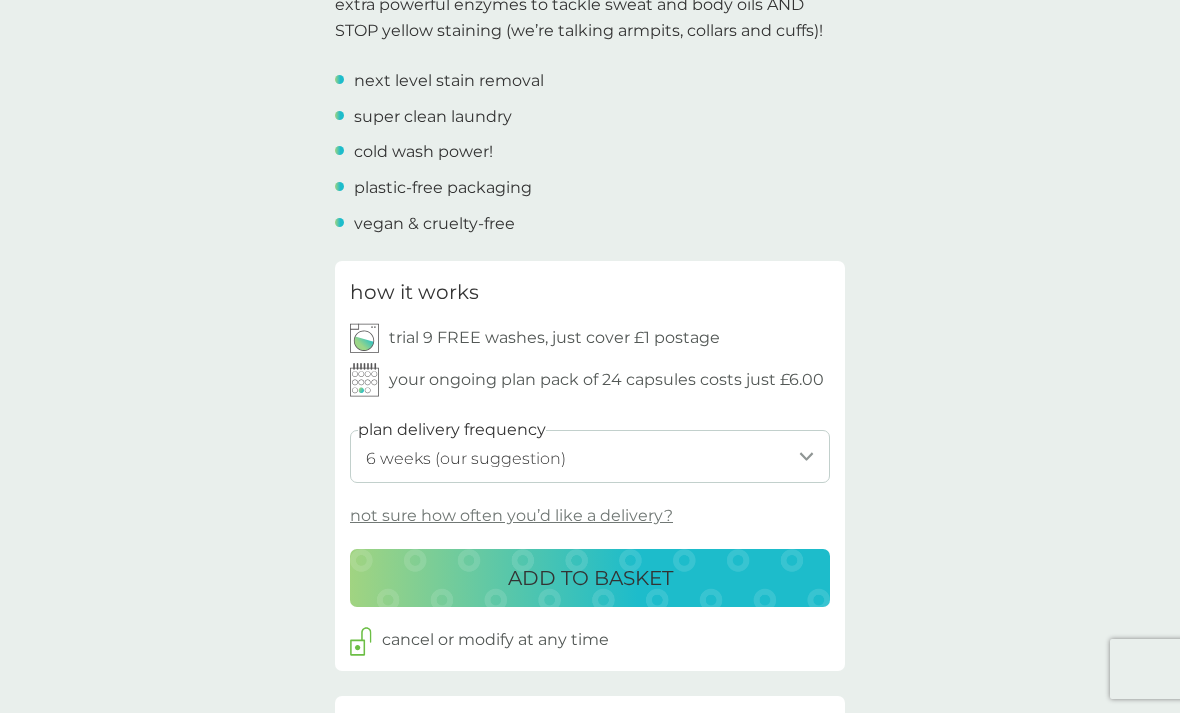 select on "98" 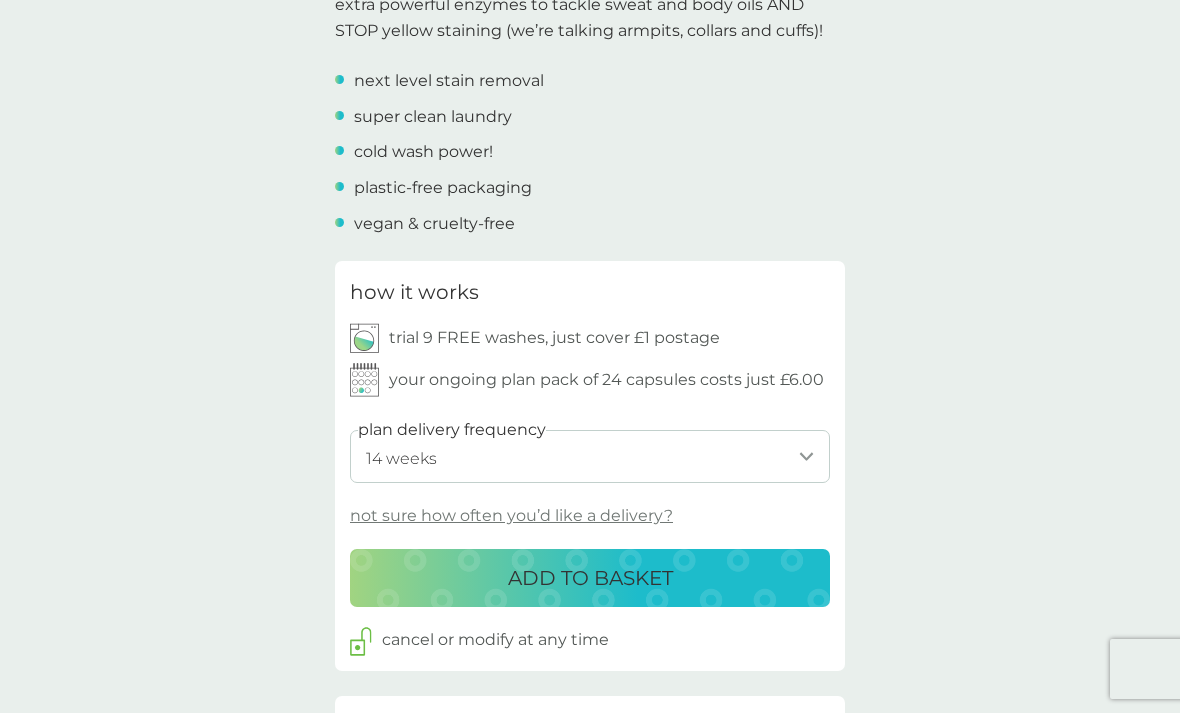 click on "ADD TO BASKET" at bounding box center [590, 578] 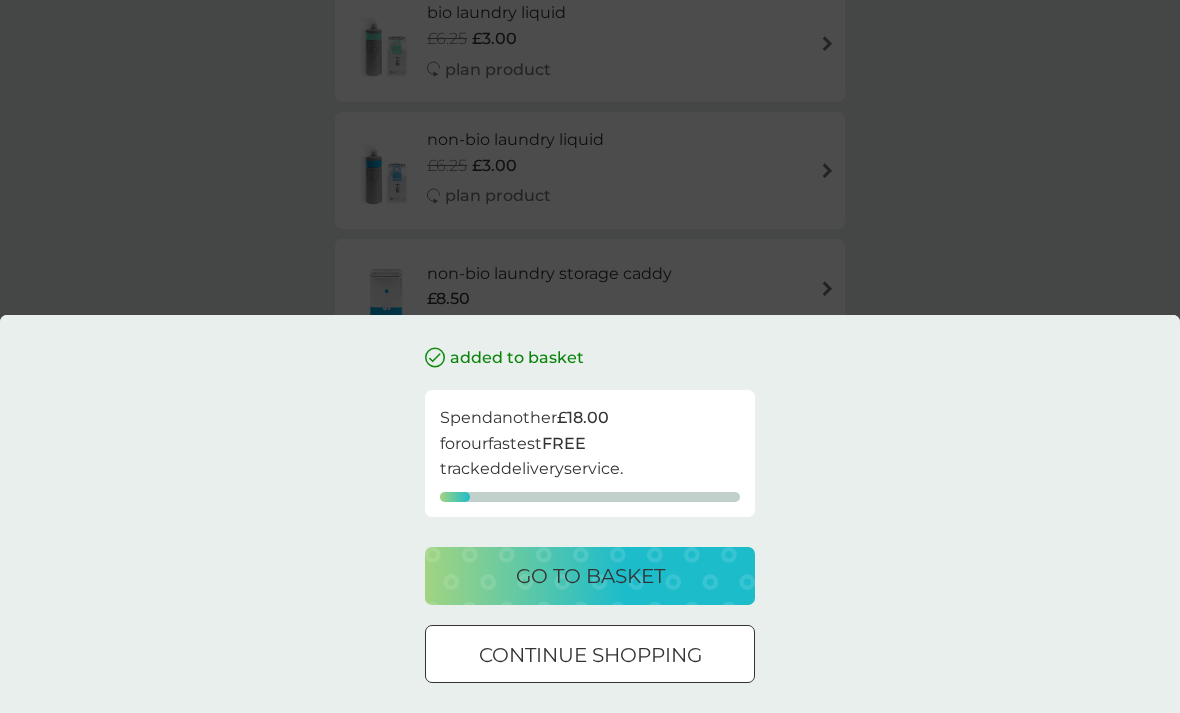 scroll, scrollTop: 0, scrollLeft: 0, axis: both 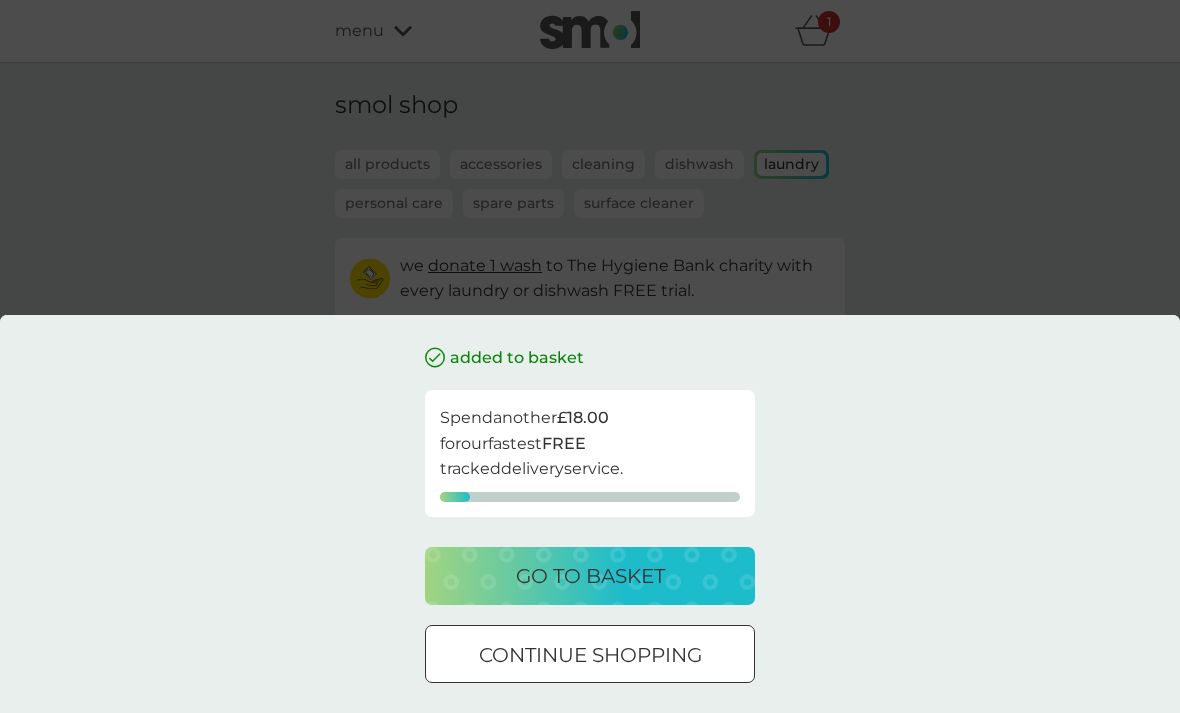 click at bounding box center [590, 655] 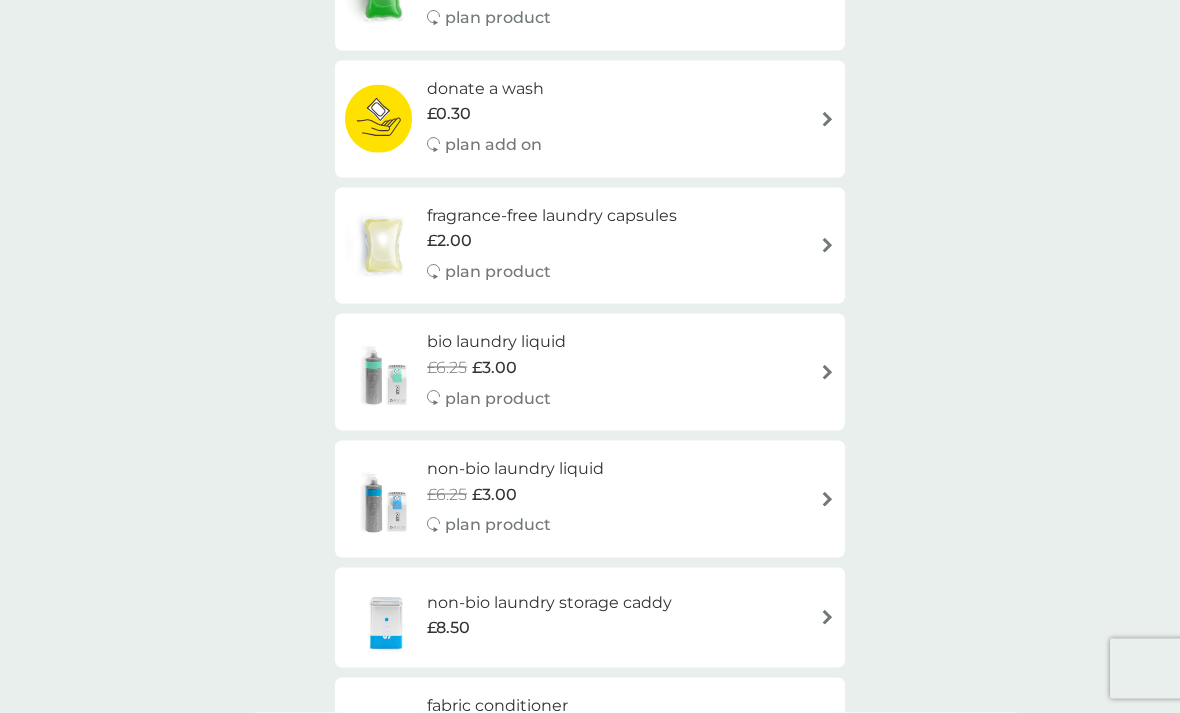 scroll, scrollTop: 395, scrollLeft: 0, axis: vertical 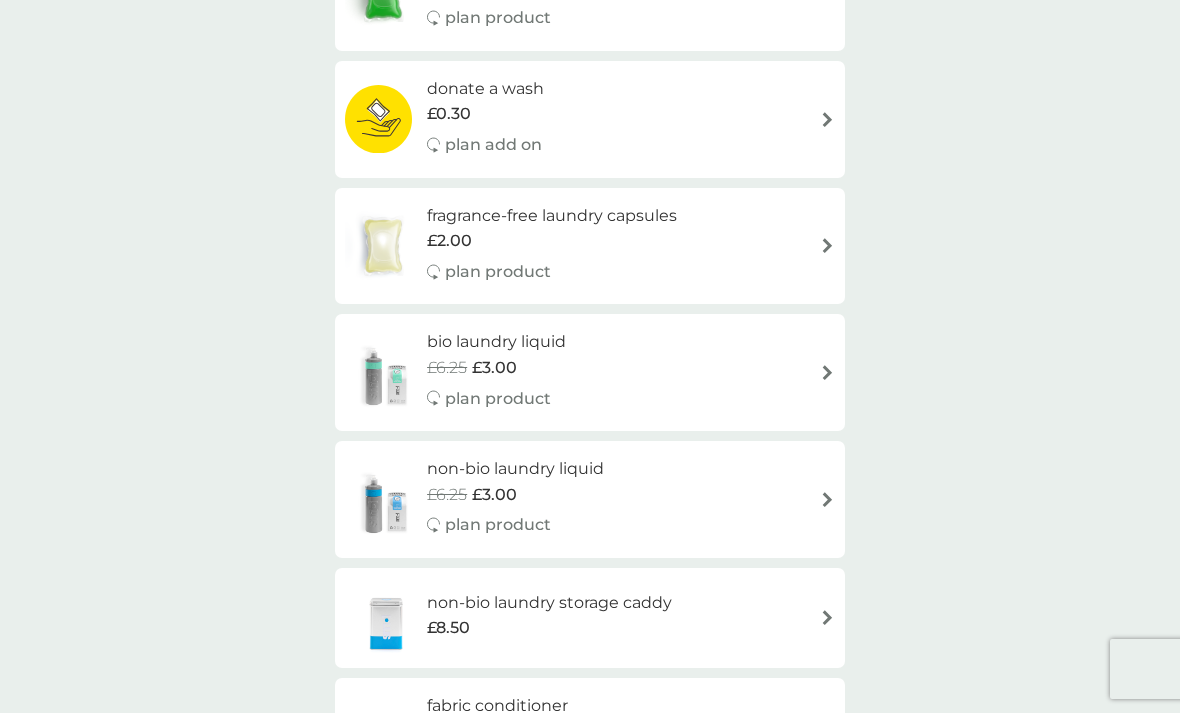 click on "£6.25 £3.00" at bounding box center (496, 368) 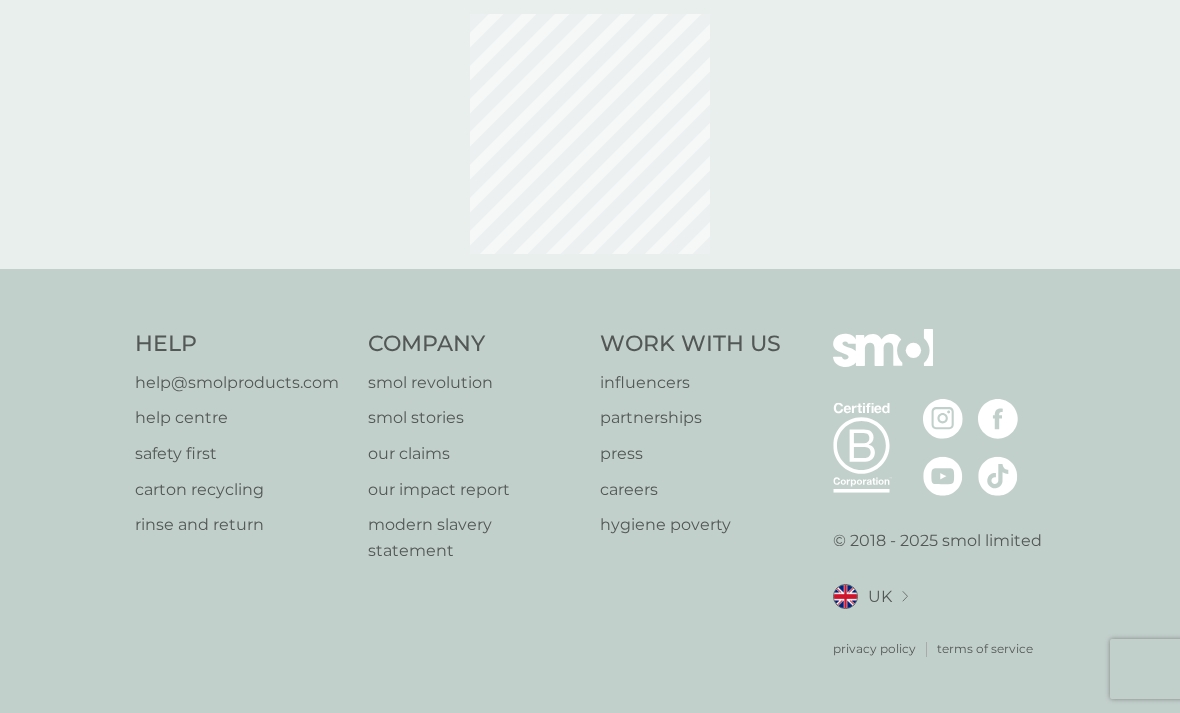 select on "91" 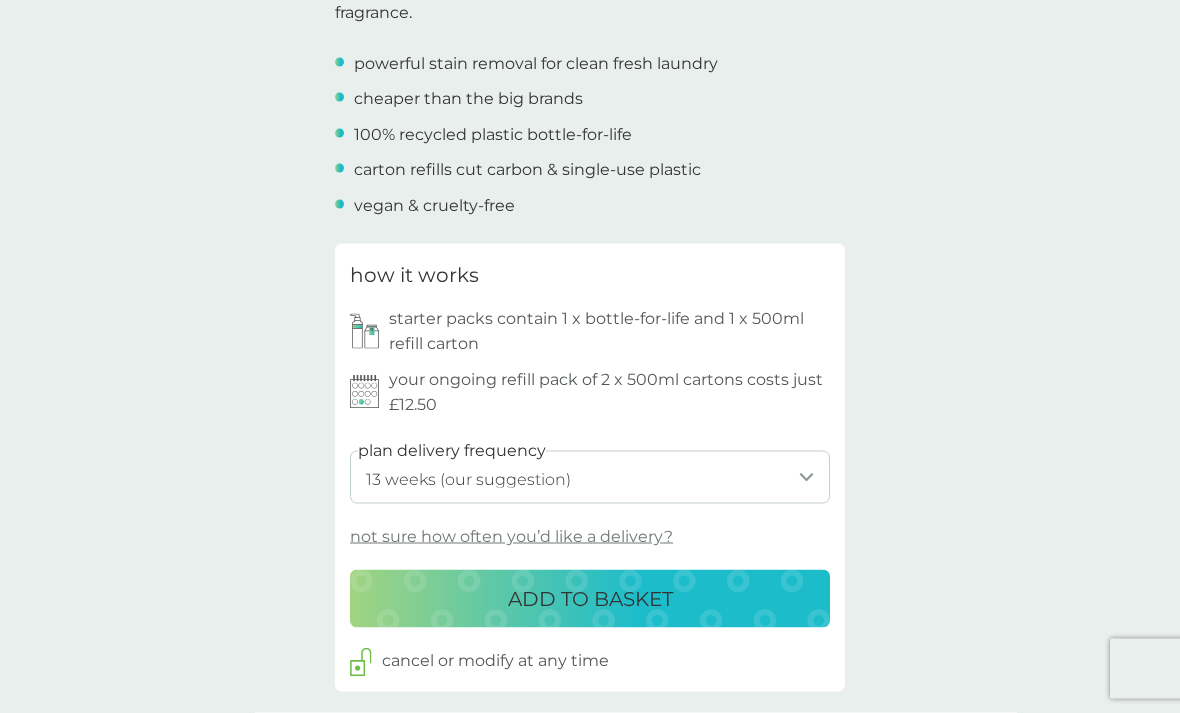 scroll, scrollTop: 717, scrollLeft: 0, axis: vertical 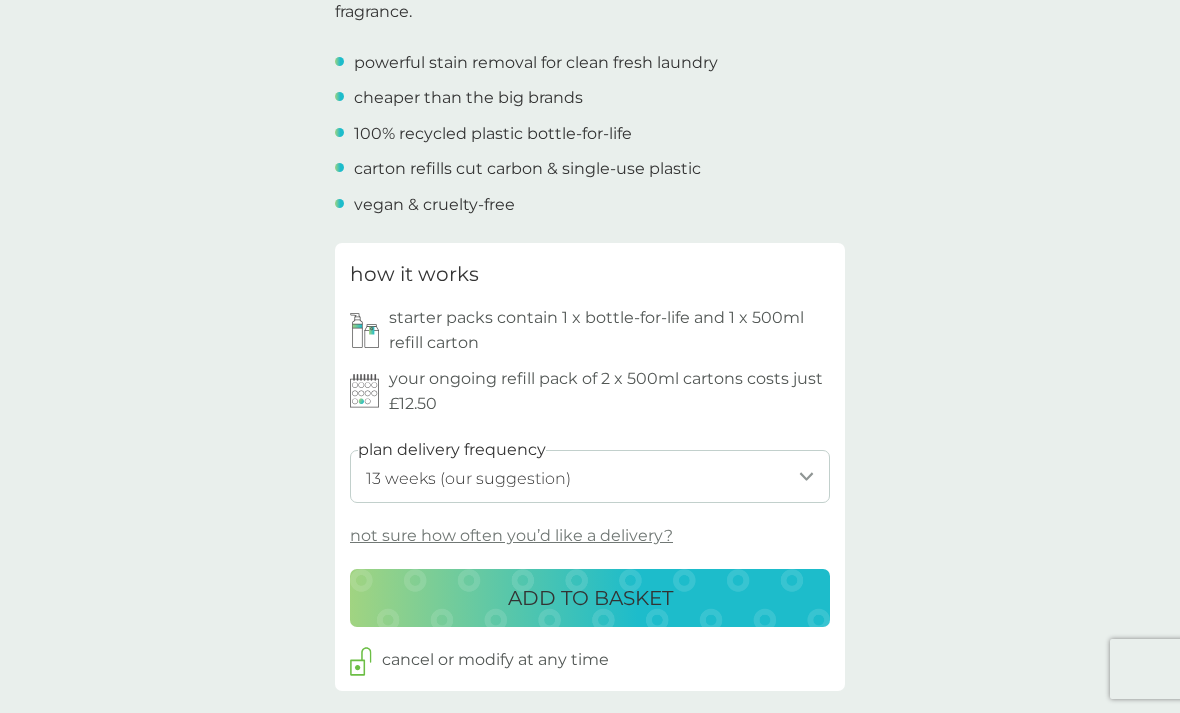 click on "ADD TO BASKET" at bounding box center (590, 598) 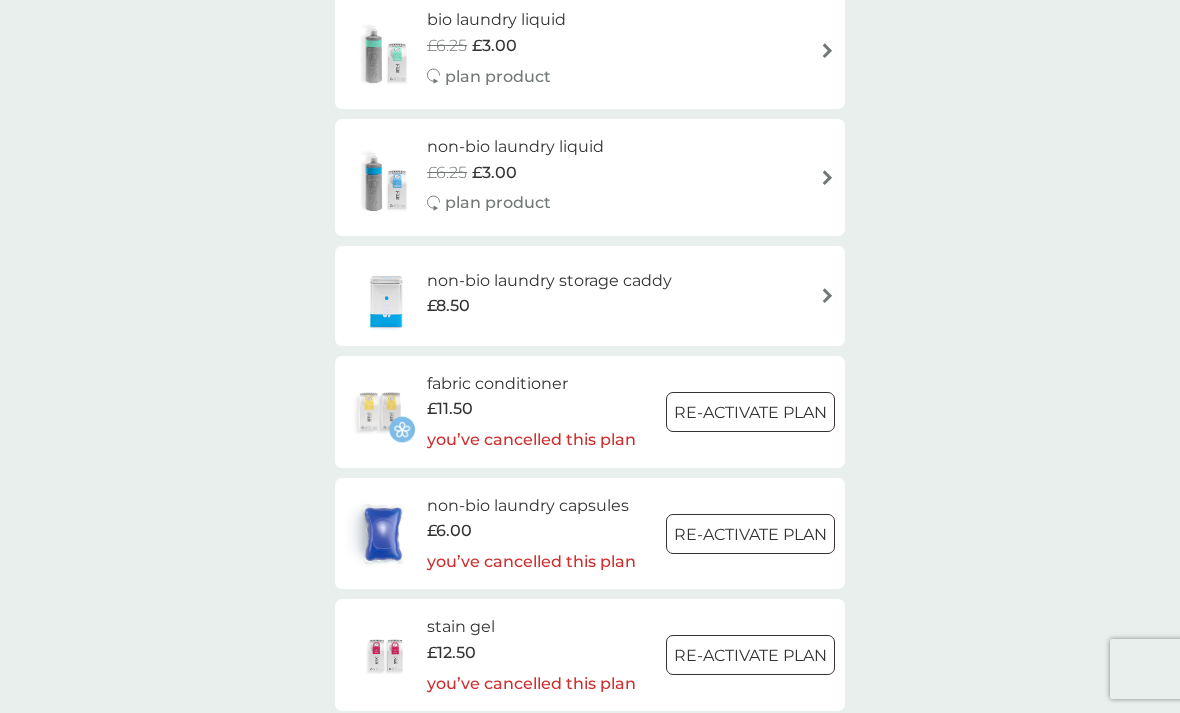 scroll, scrollTop: 0, scrollLeft: 0, axis: both 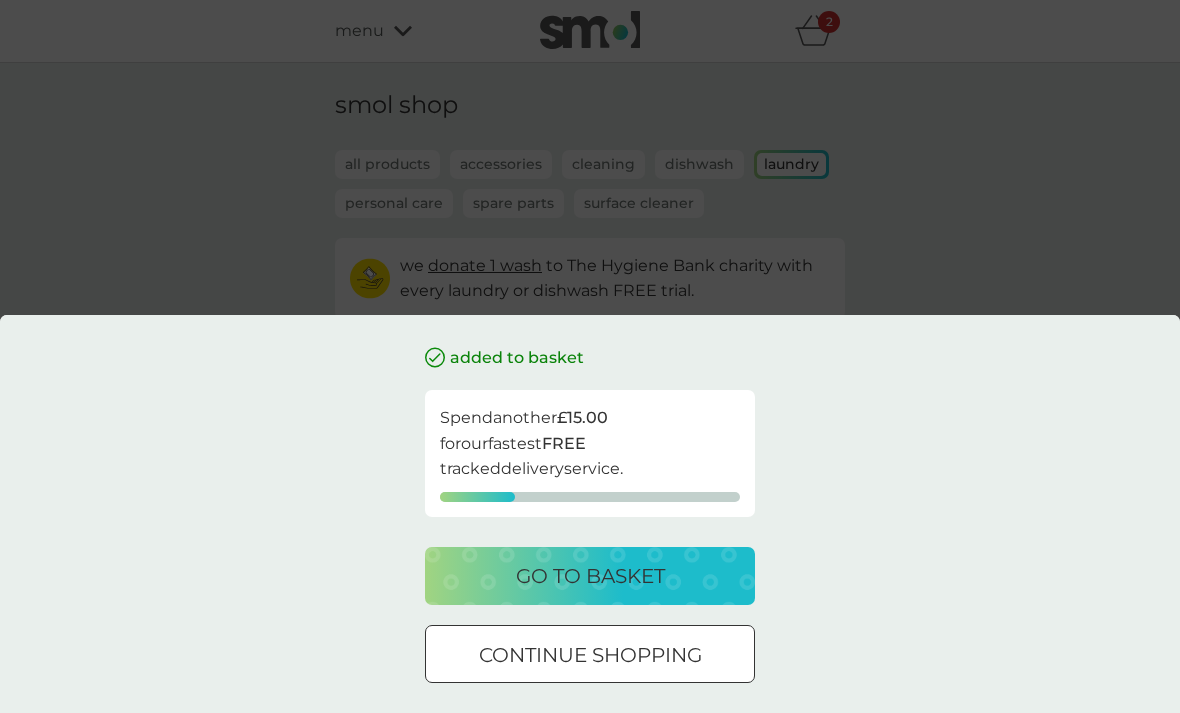 click on "go to basket" at bounding box center [590, 576] 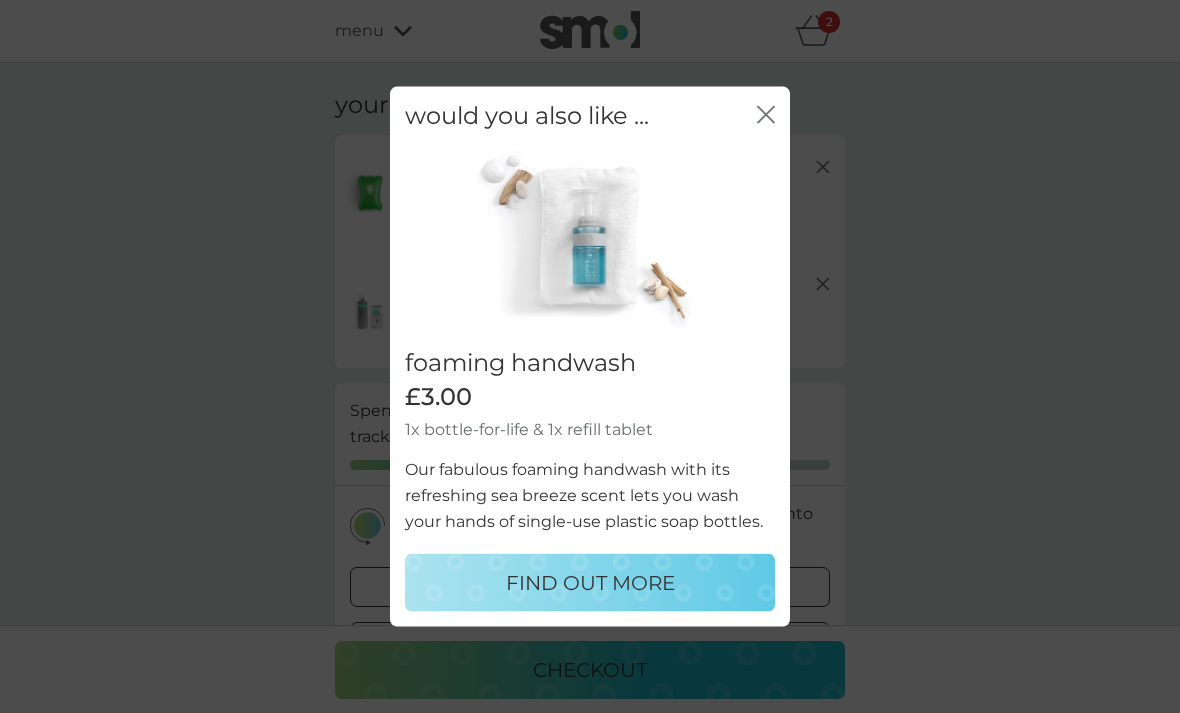click on "close" 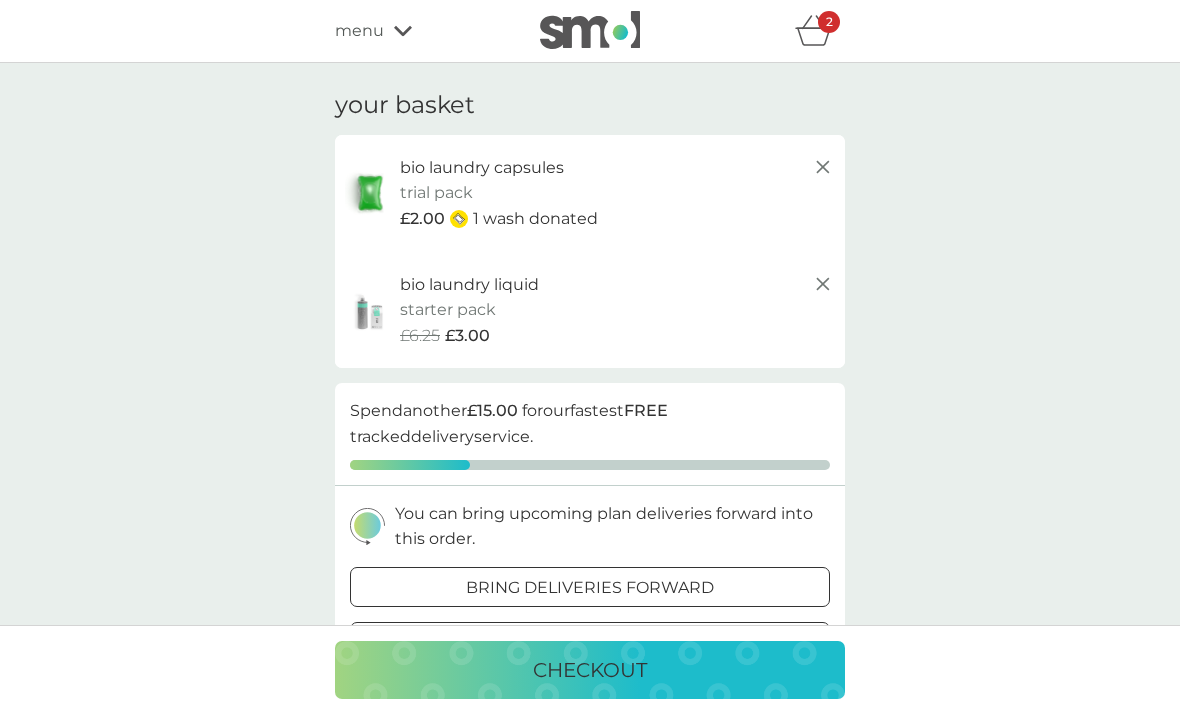 click 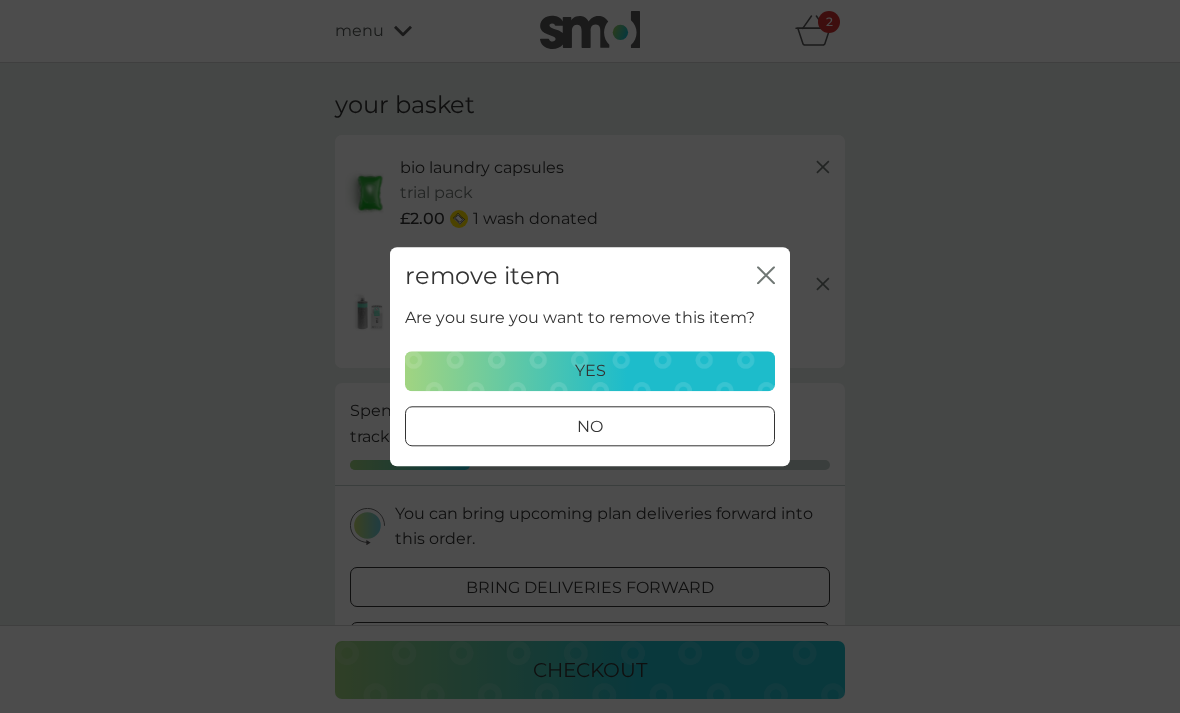 click on "yes" at bounding box center (590, 371) 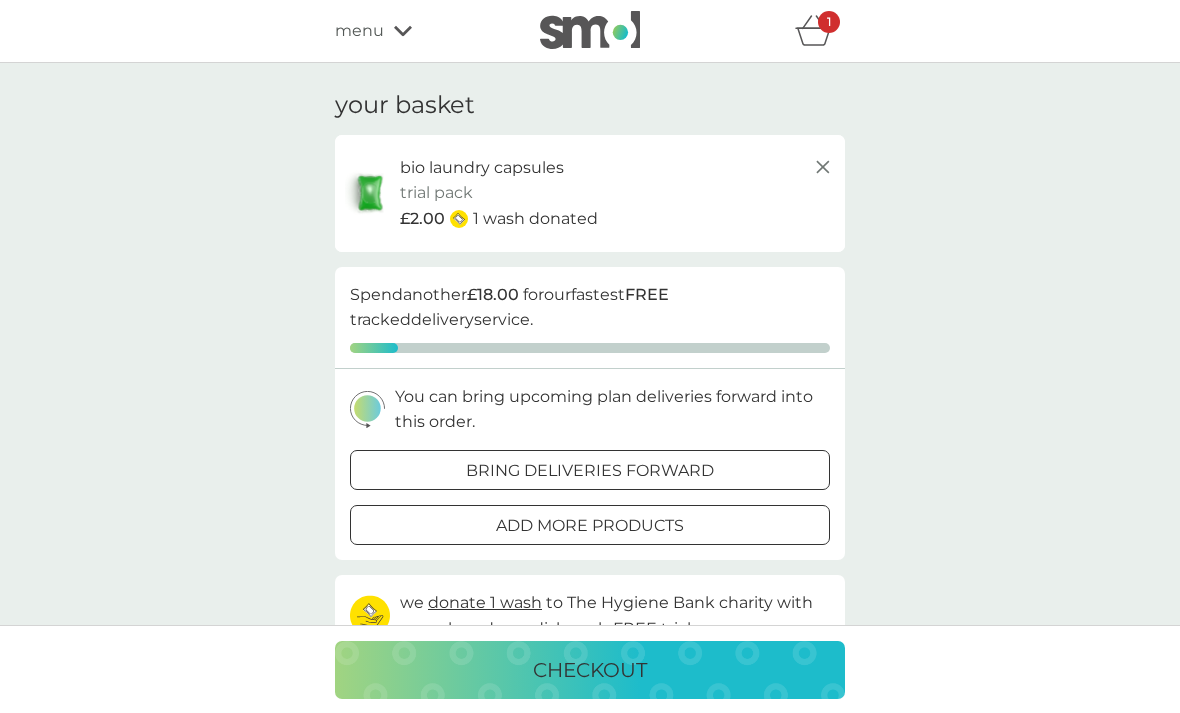 click 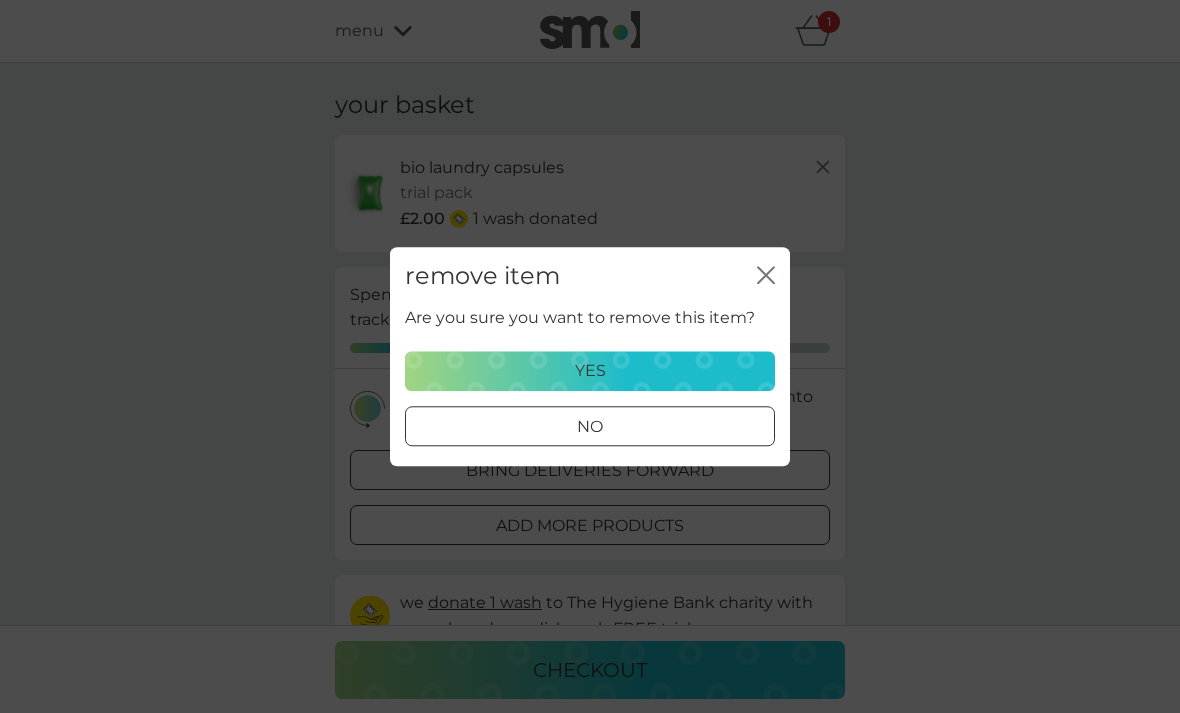 click on "yes" at bounding box center (590, 371) 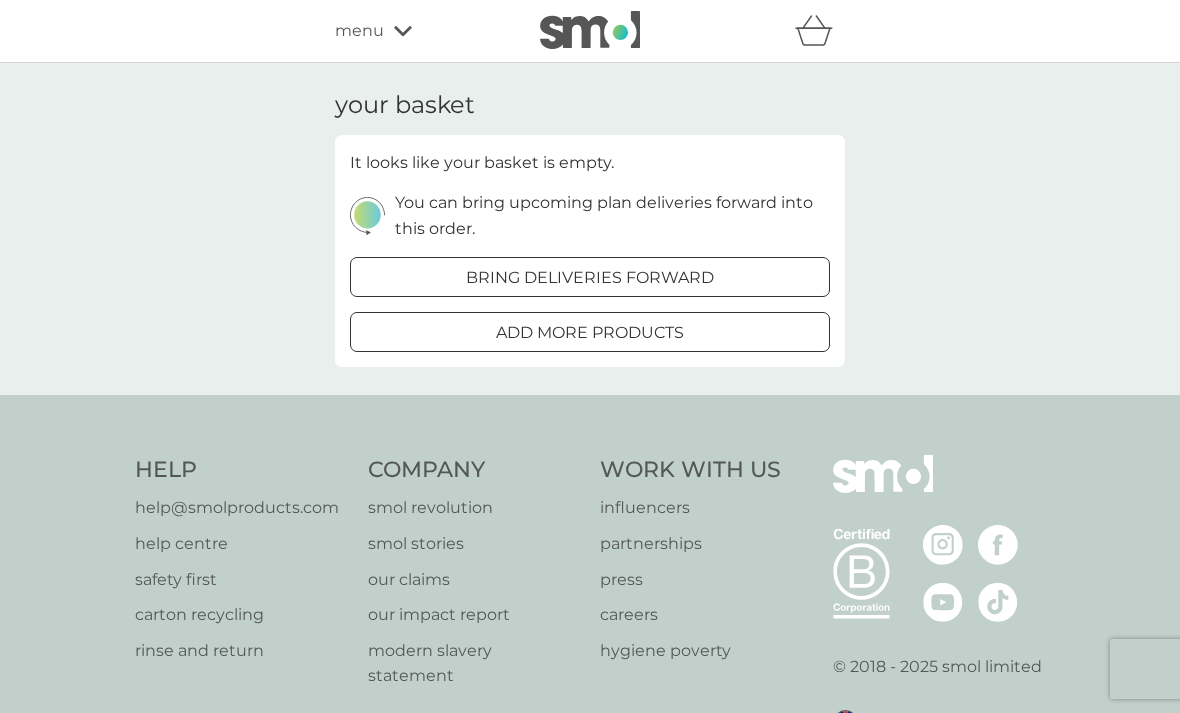scroll, scrollTop: 0, scrollLeft: 0, axis: both 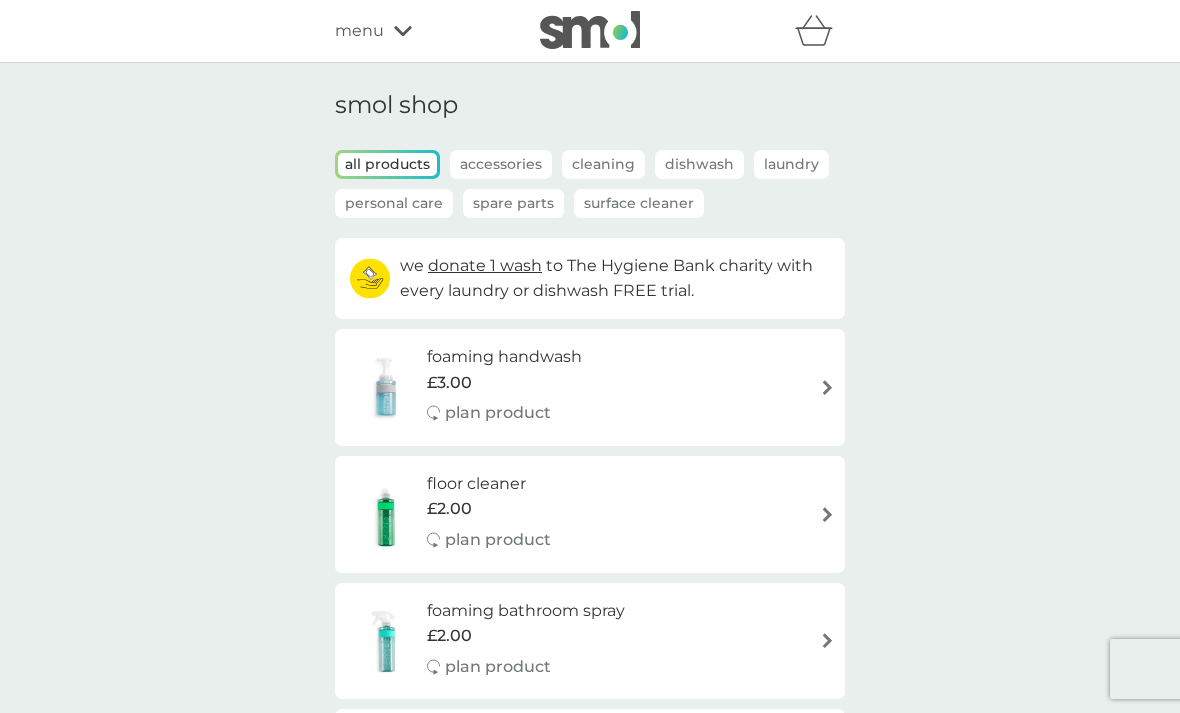 click on "Laundry" at bounding box center [791, 164] 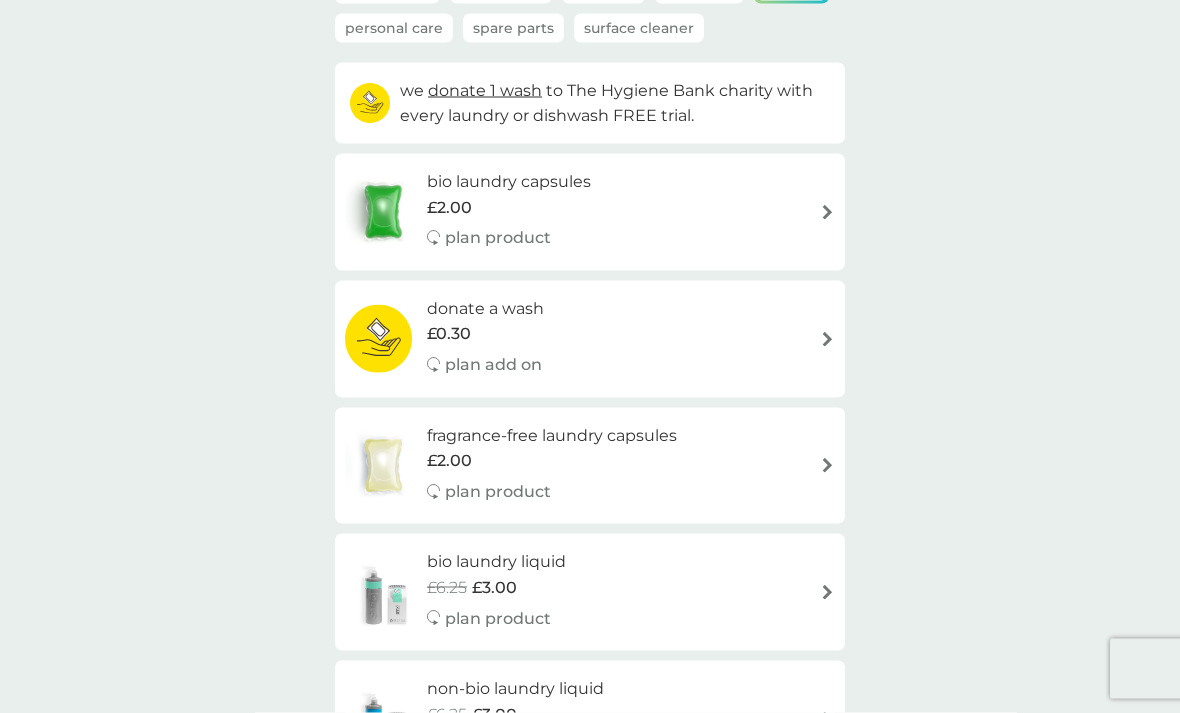 scroll, scrollTop: 0, scrollLeft: 0, axis: both 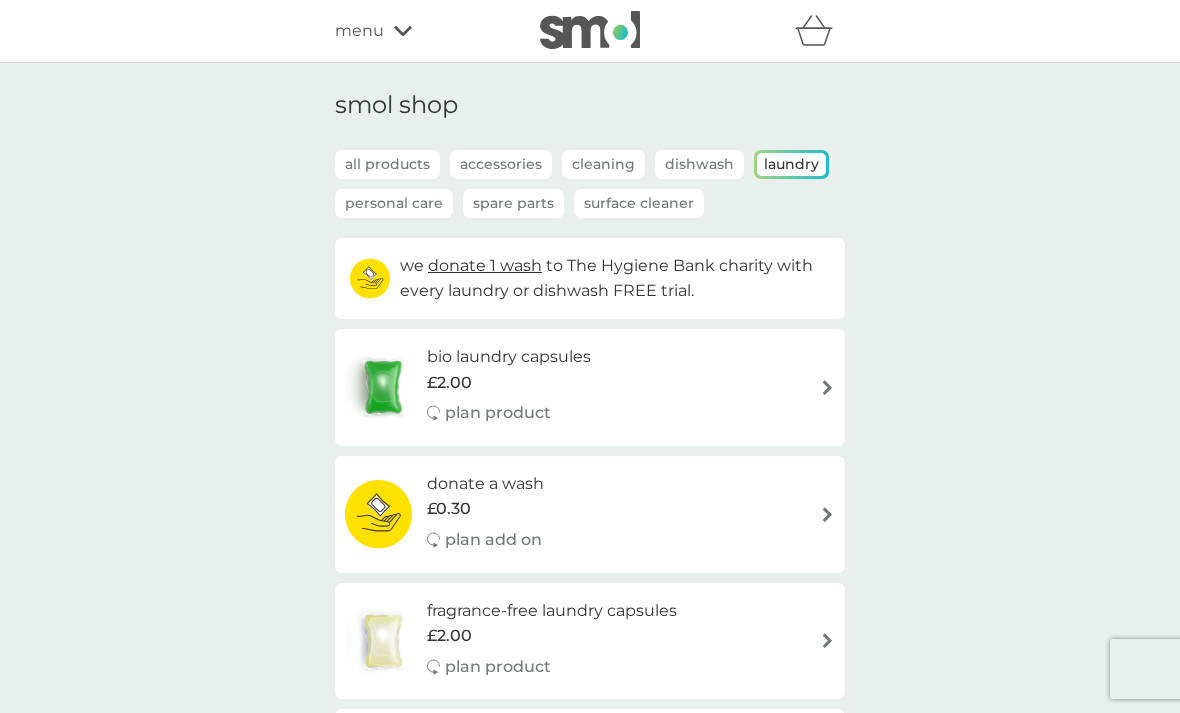 click on "menu" at bounding box center (359, 31) 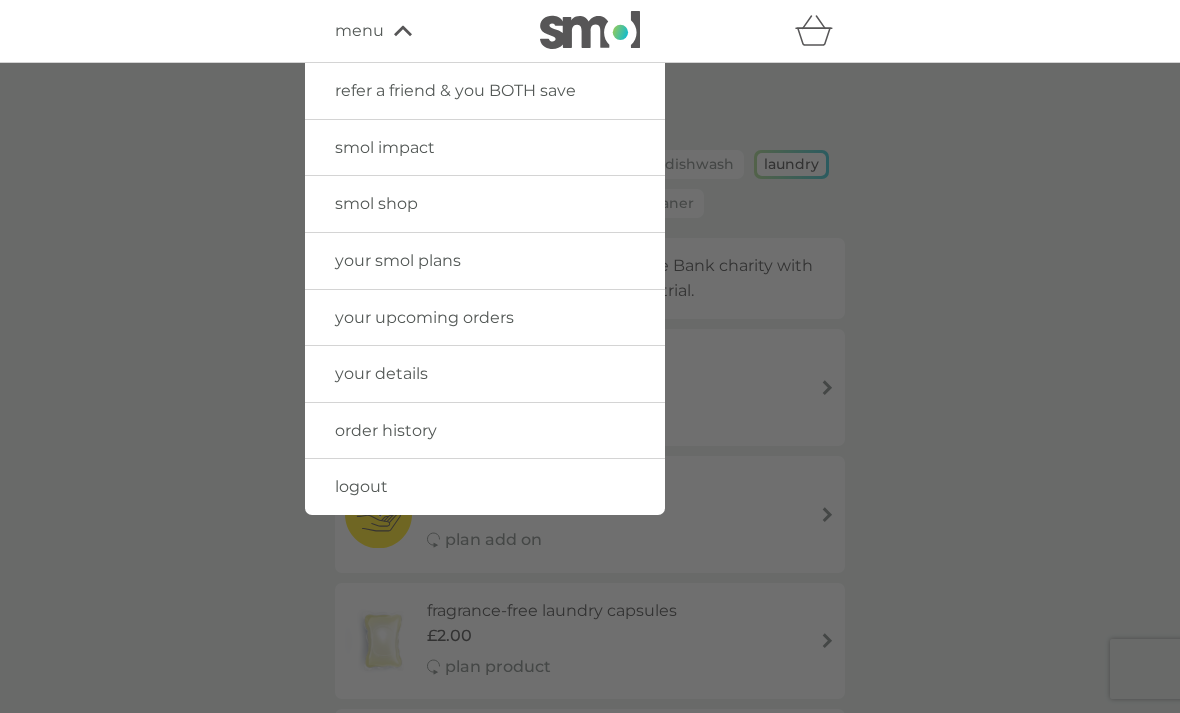 click at bounding box center (590, 419) 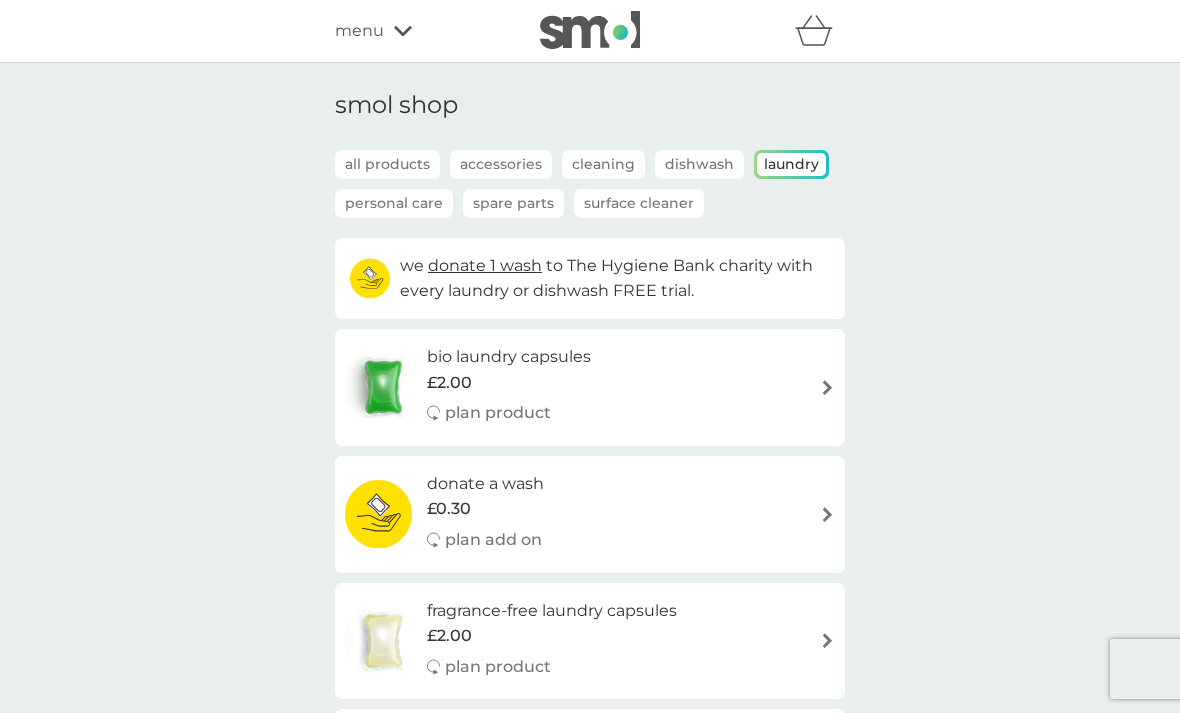 click on "all products" at bounding box center (387, 164) 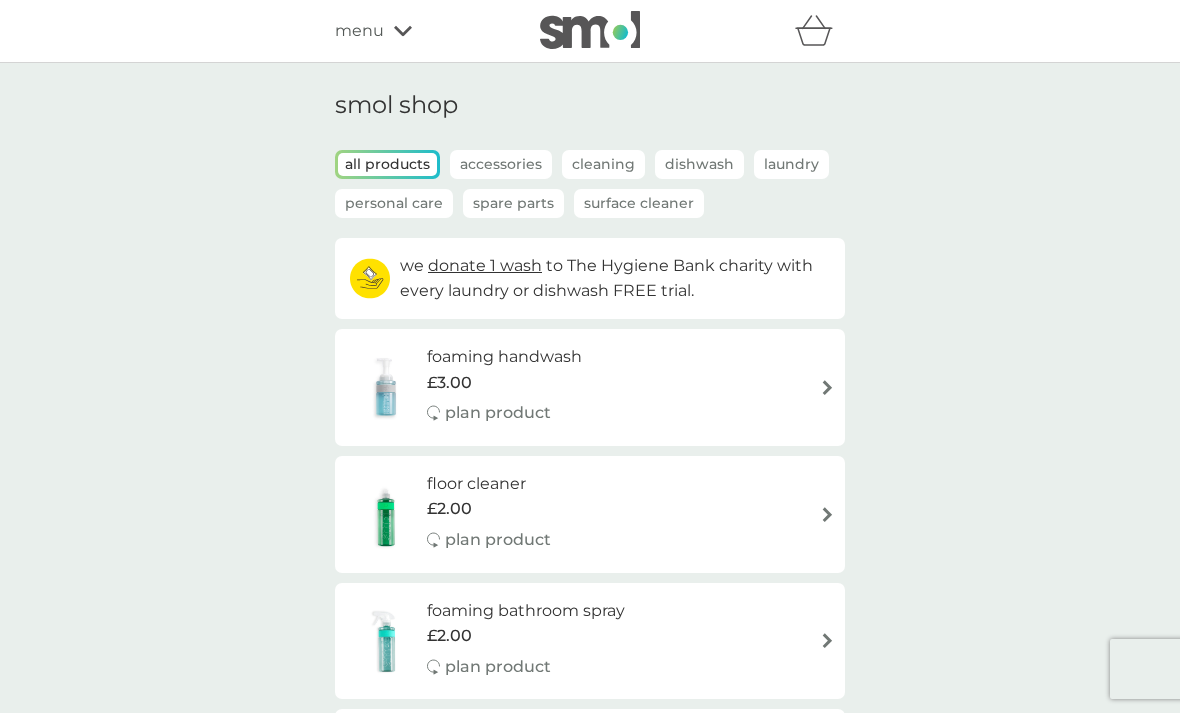 click on "Accessories" at bounding box center (501, 164) 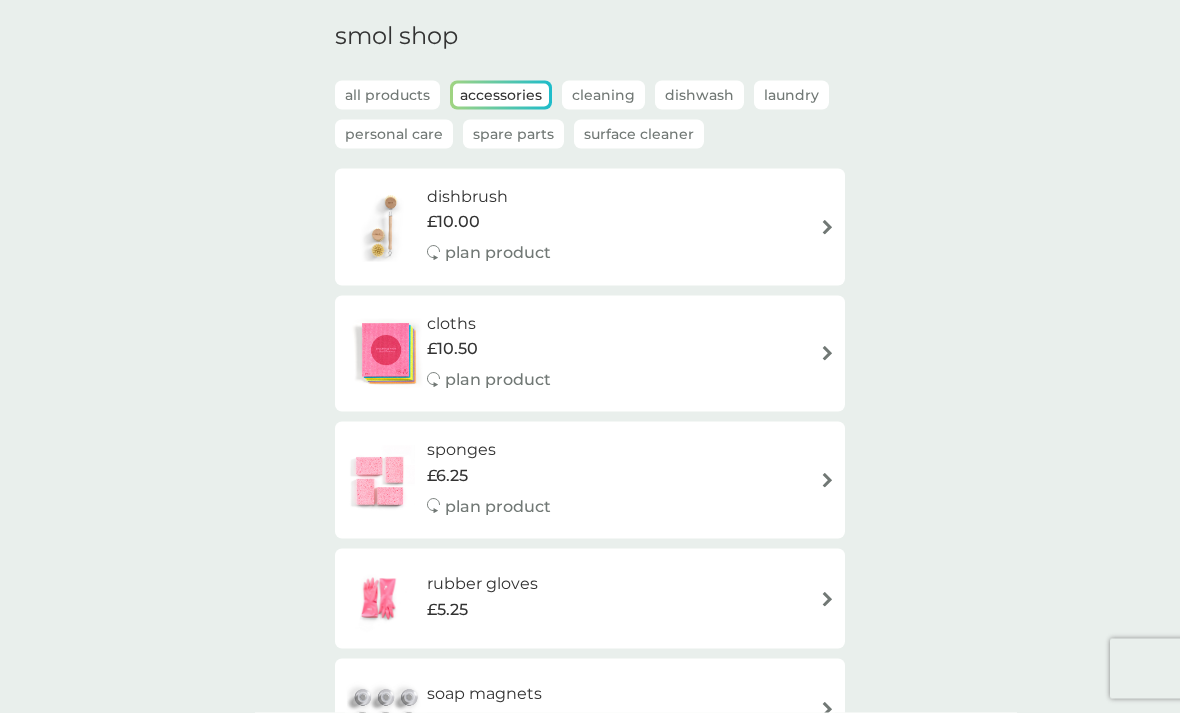 scroll, scrollTop: 0, scrollLeft: 0, axis: both 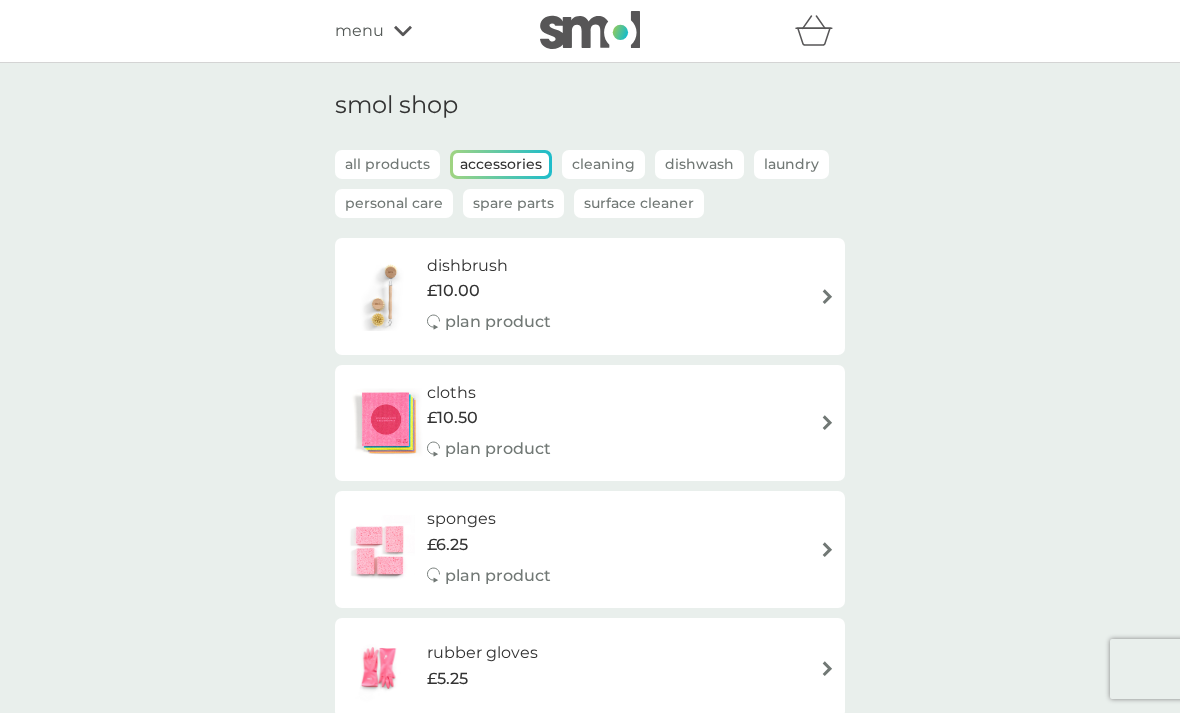 click on "Spare Parts" at bounding box center [513, 203] 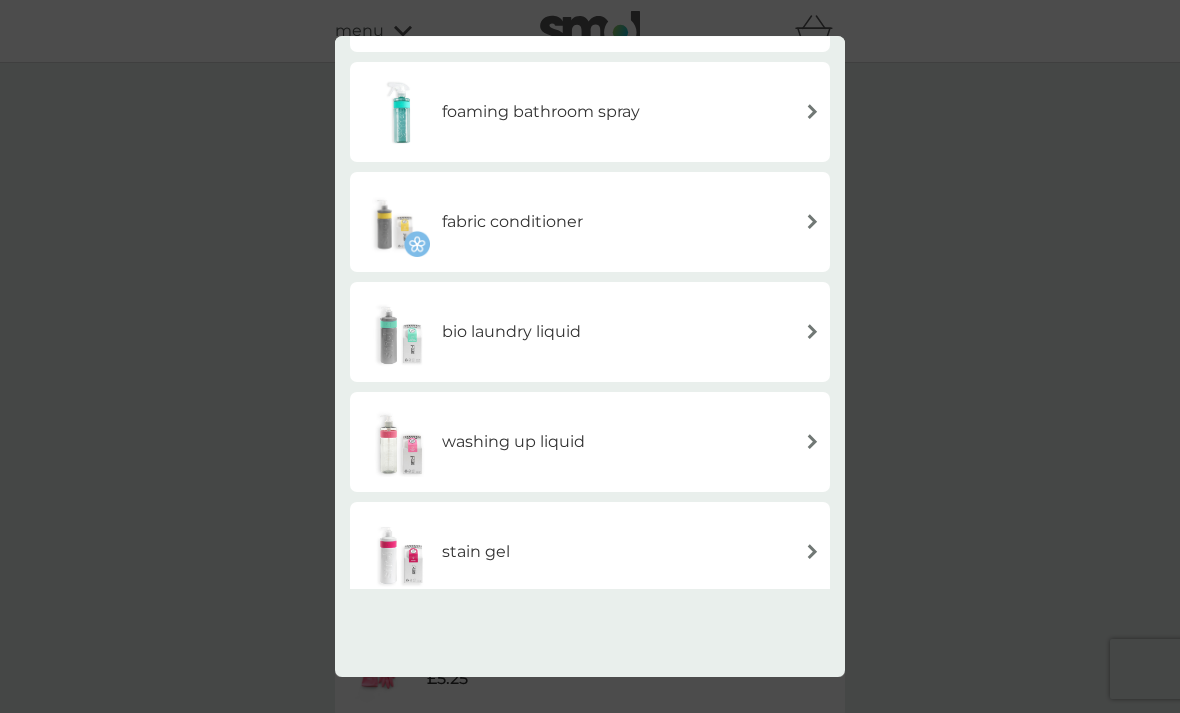 scroll, scrollTop: 426, scrollLeft: 0, axis: vertical 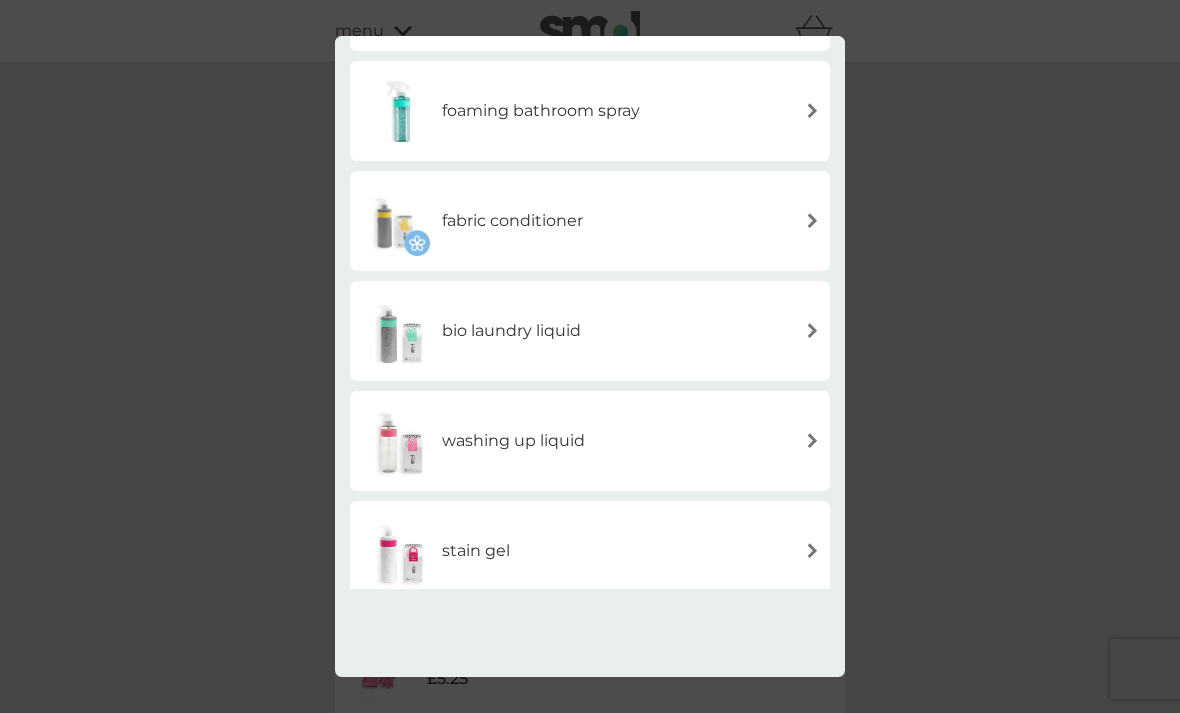 click on "bio laundry liquid" at bounding box center (511, 331) 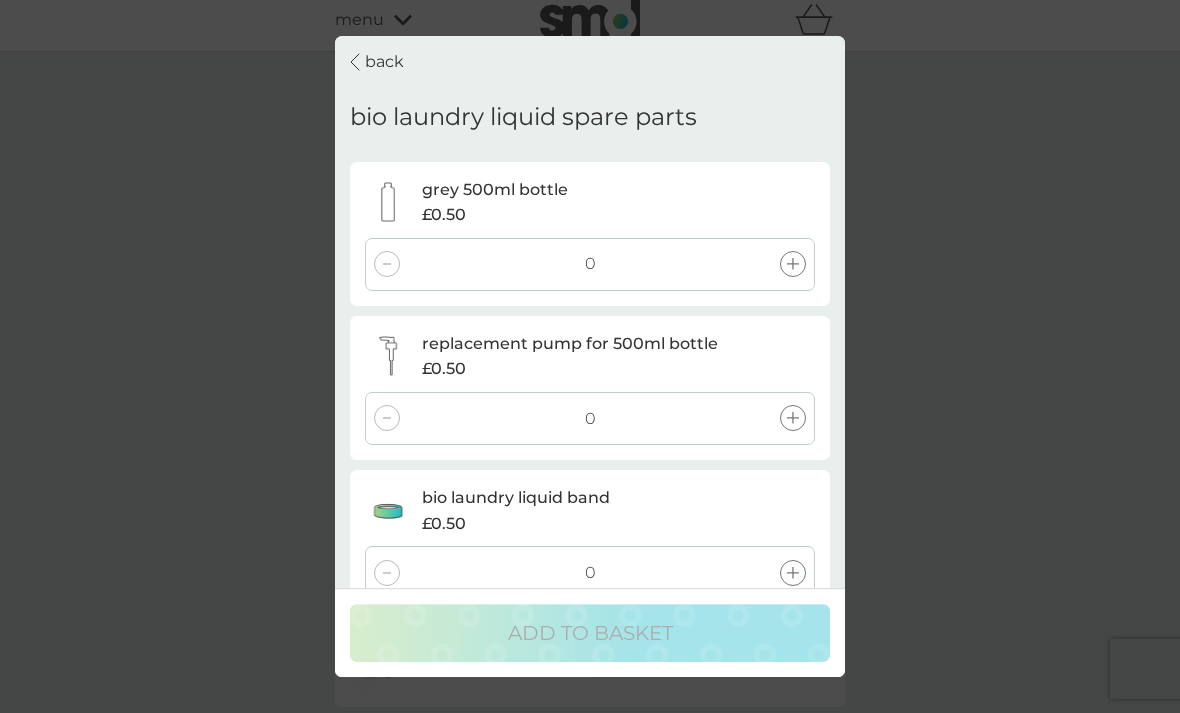 scroll, scrollTop: 0, scrollLeft: 0, axis: both 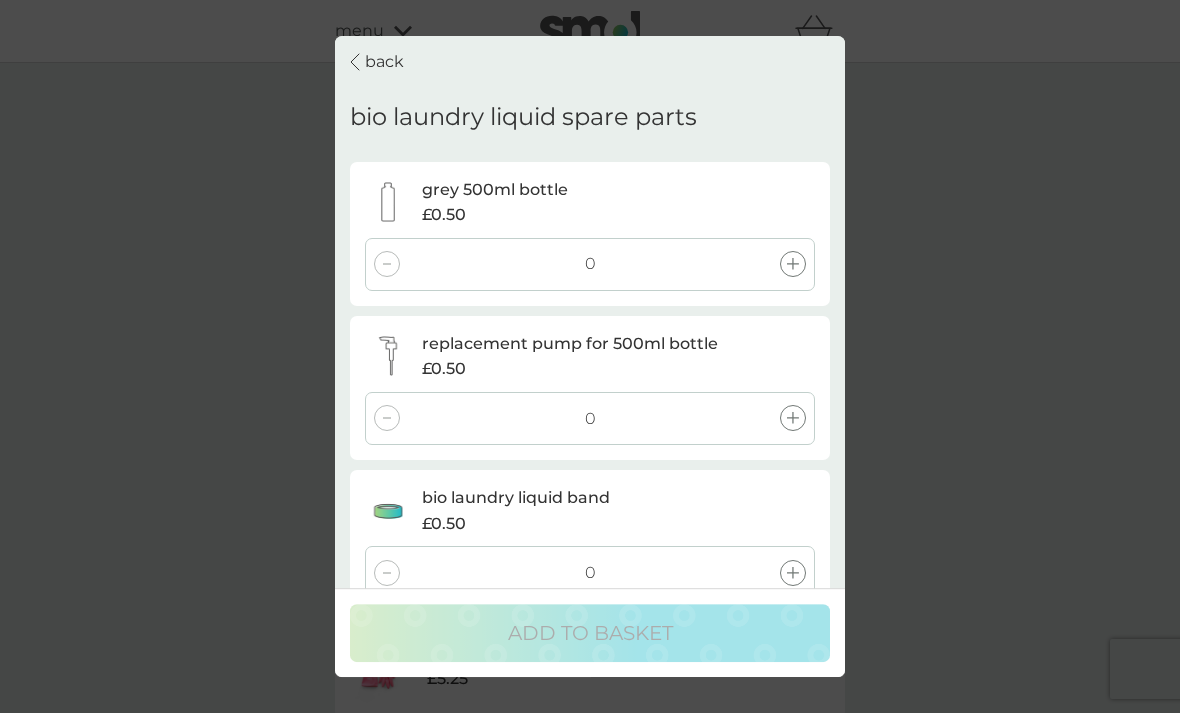 click on "back bio laundry liquid spare parts grey 500ml bottle £0.50 0 replacement pump for 500ml bottle £0.50 0 bio laundry liquid band £0.50 0 ADD TO BASKET" at bounding box center (590, 356) 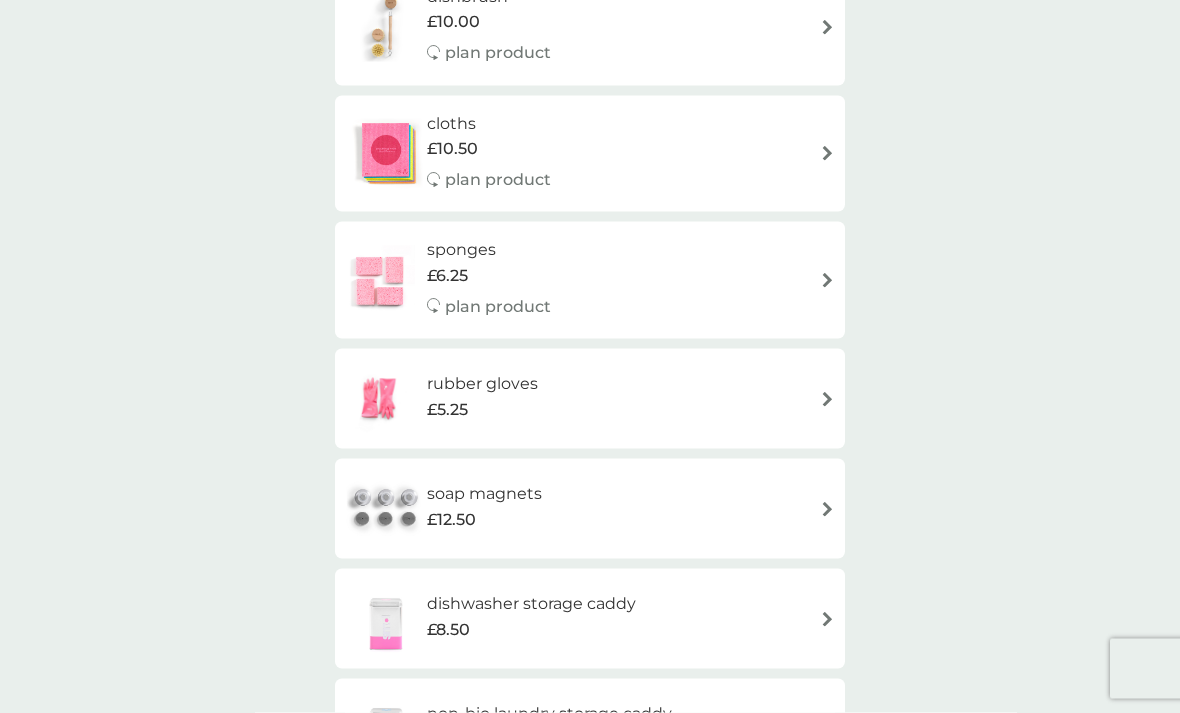 scroll, scrollTop: 0, scrollLeft: 0, axis: both 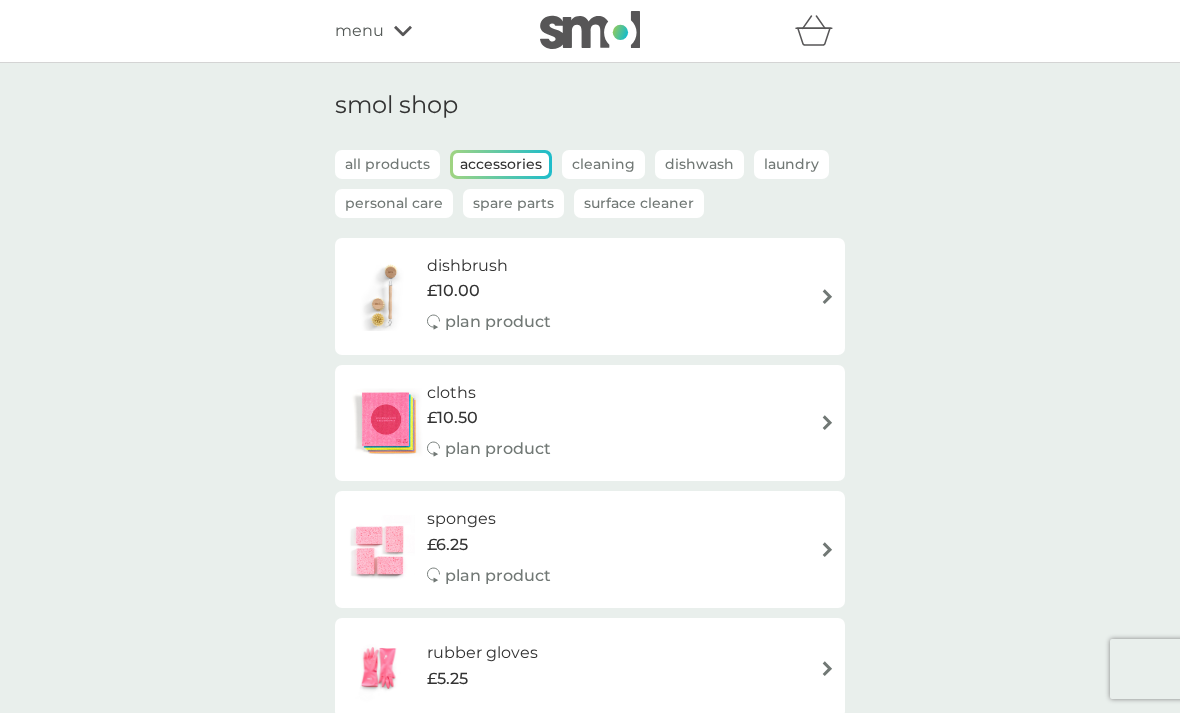 click on "menu" at bounding box center (359, 31) 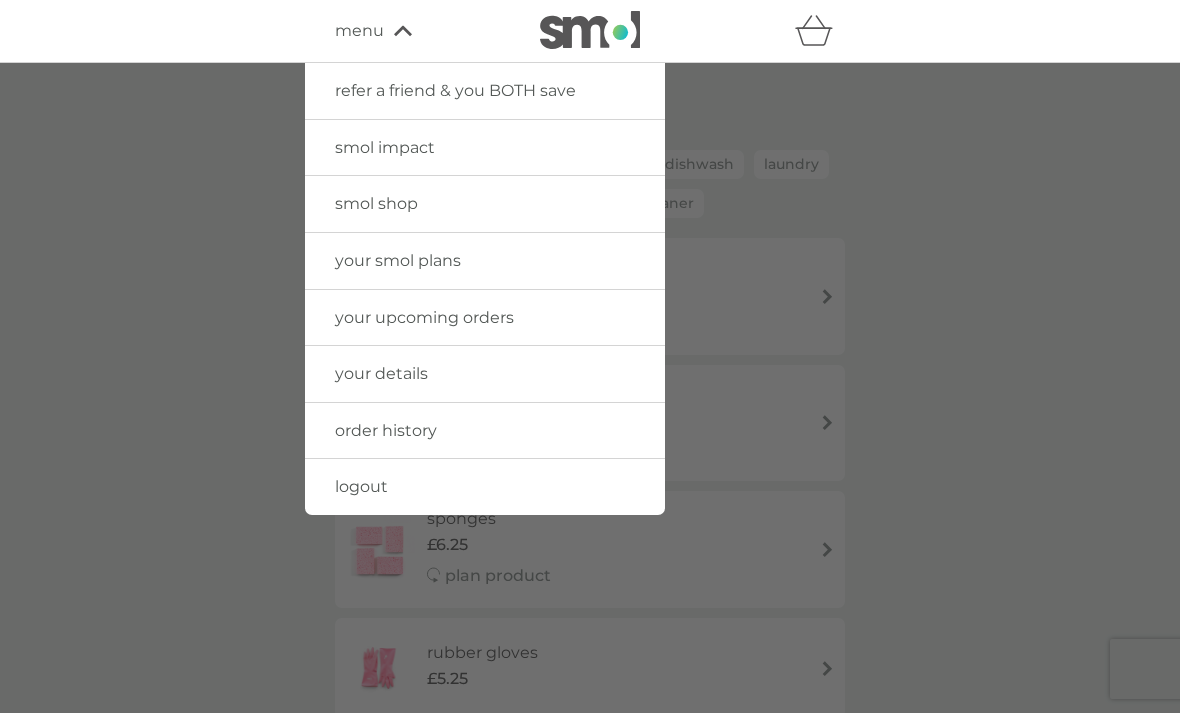 click on "your smol plans" at bounding box center [398, 260] 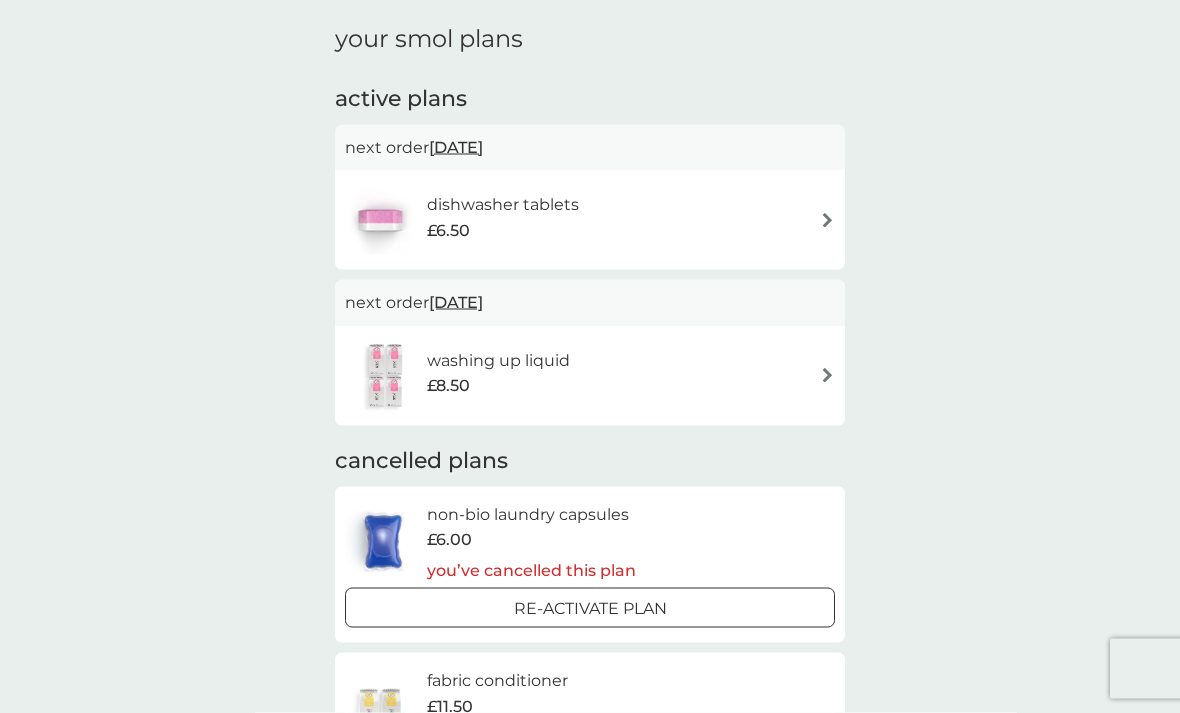 scroll, scrollTop: 0, scrollLeft: 0, axis: both 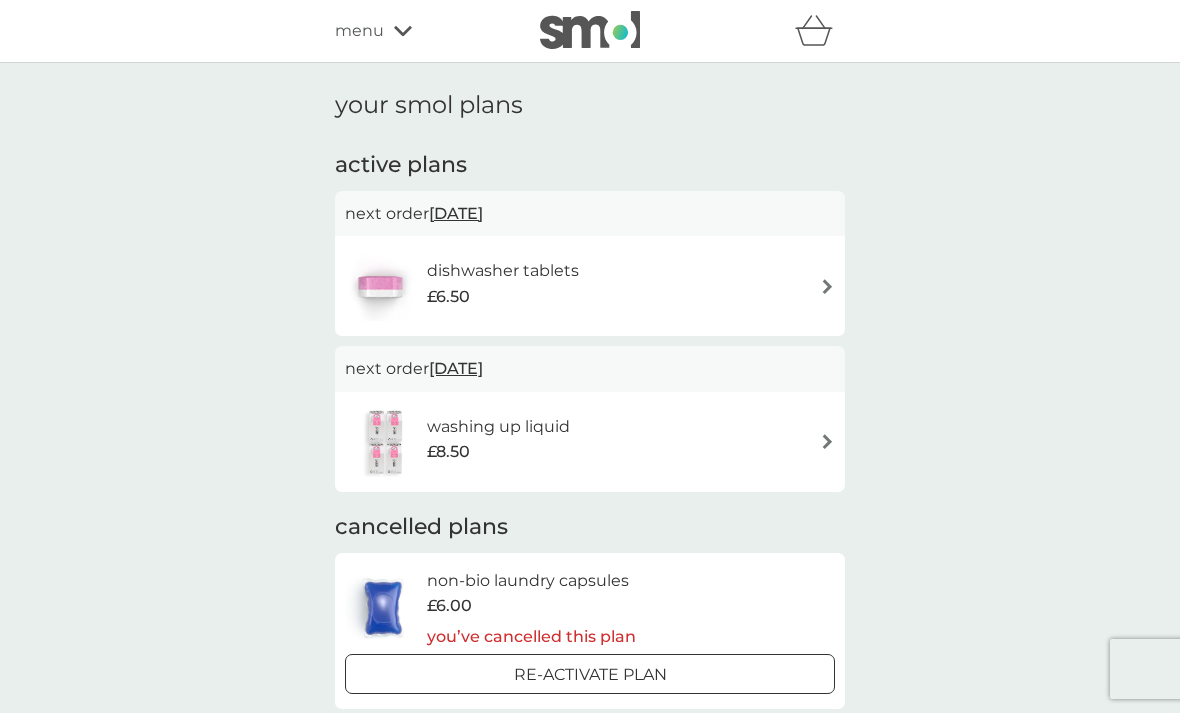 click on "menu" at bounding box center [359, 31] 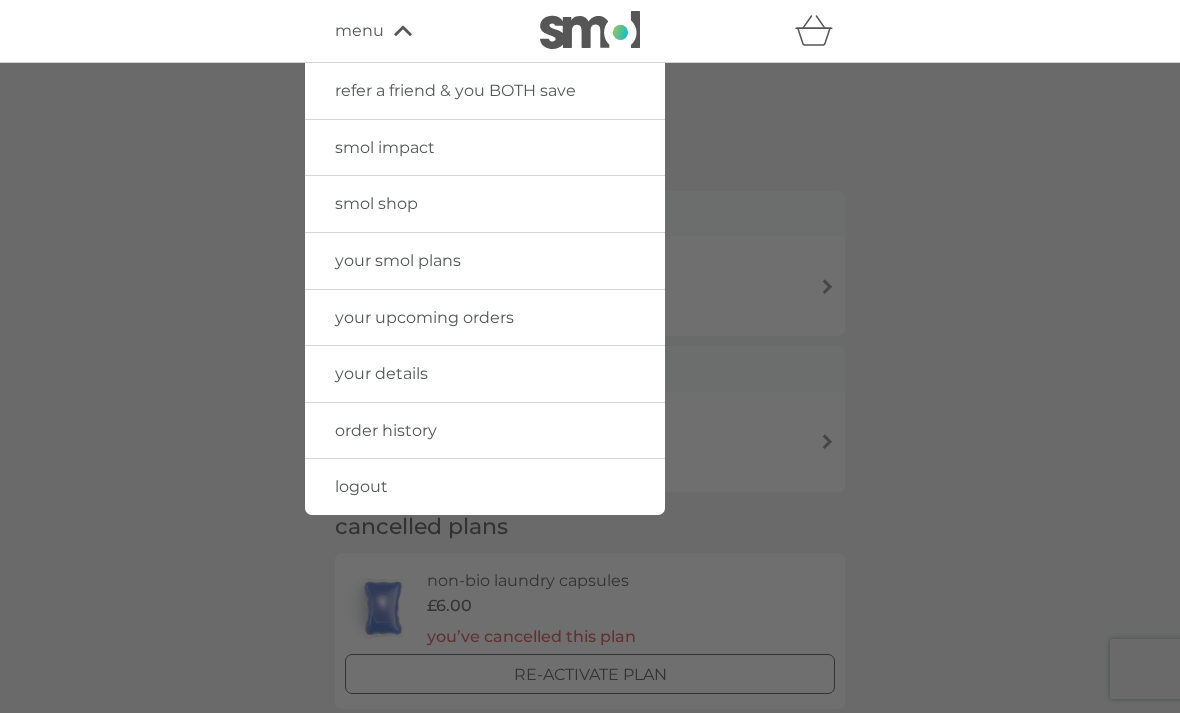 click on "your upcoming orders" at bounding box center [424, 317] 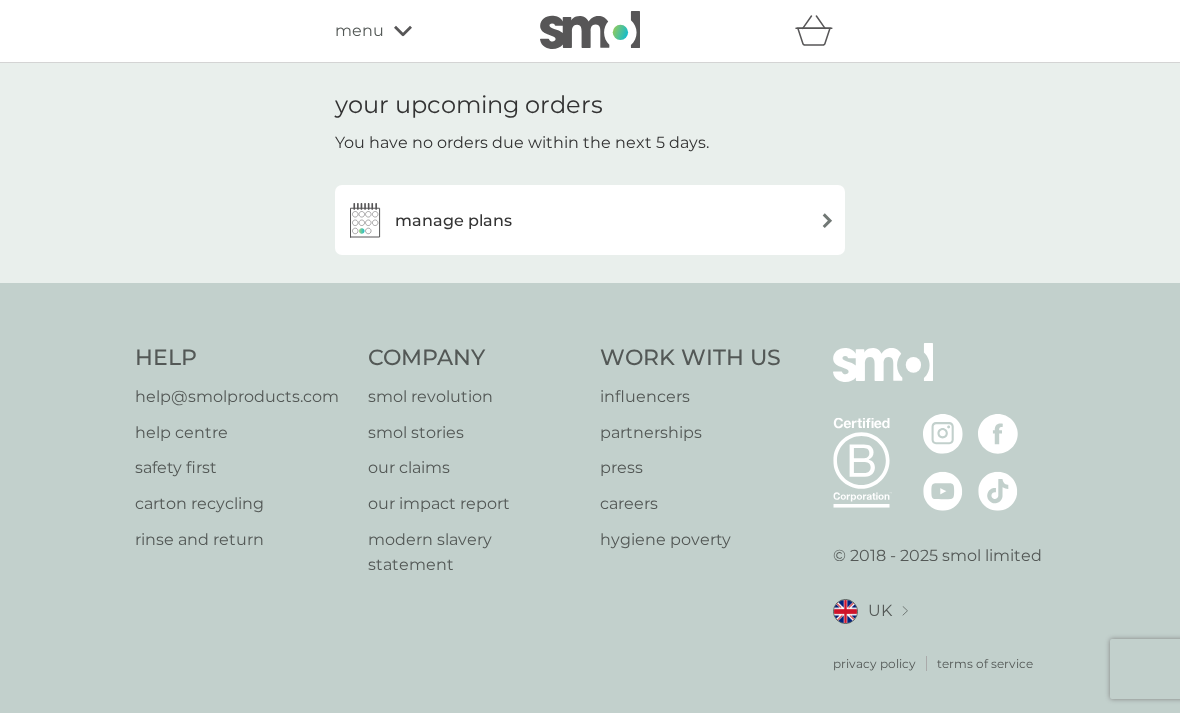 click on "menu" at bounding box center [359, 31] 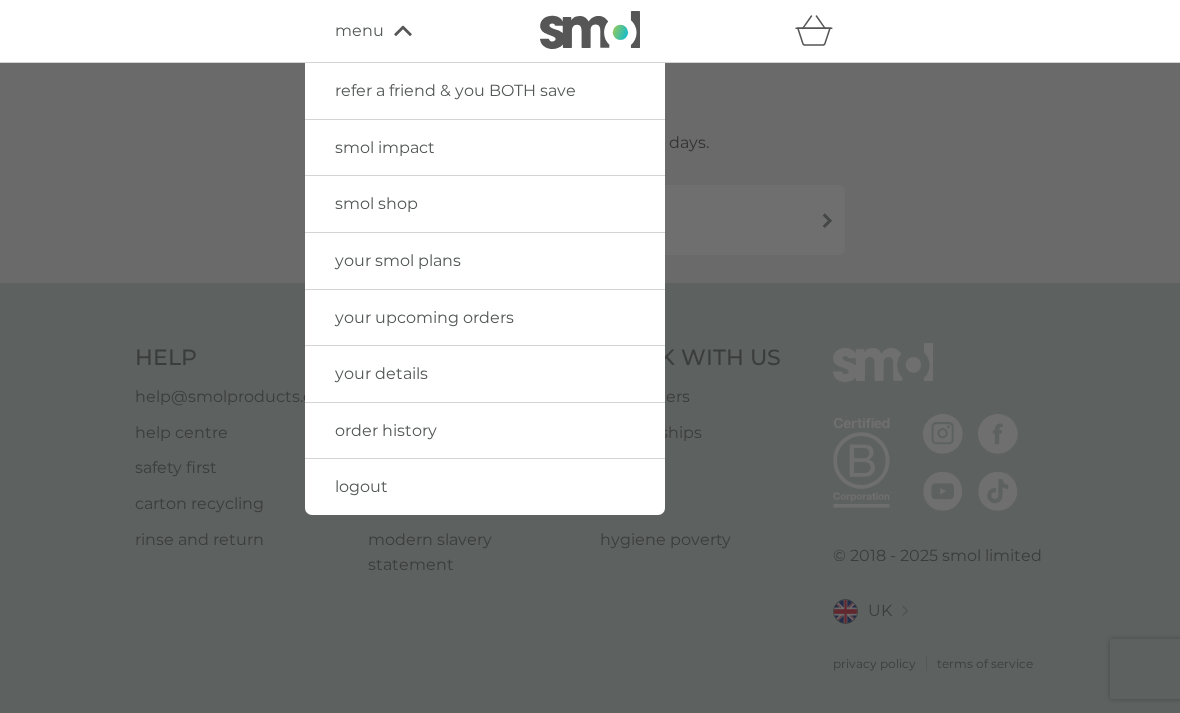 click on "your smol plans" at bounding box center [398, 260] 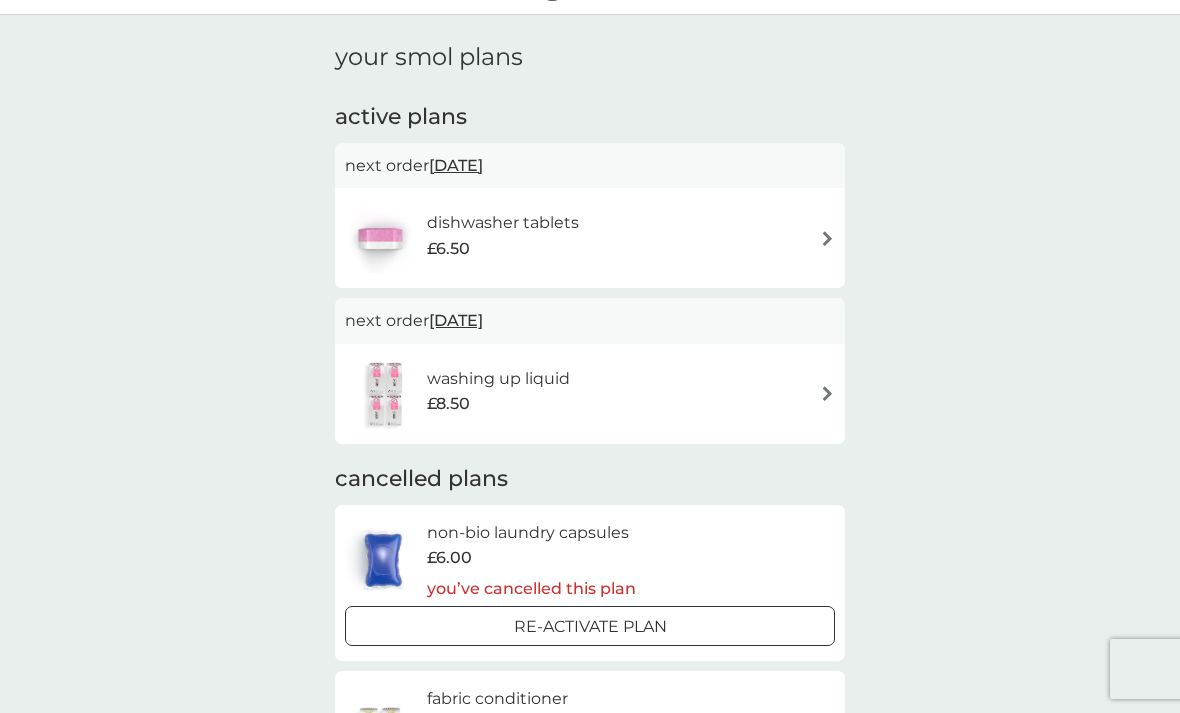 scroll, scrollTop: 0, scrollLeft: 0, axis: both 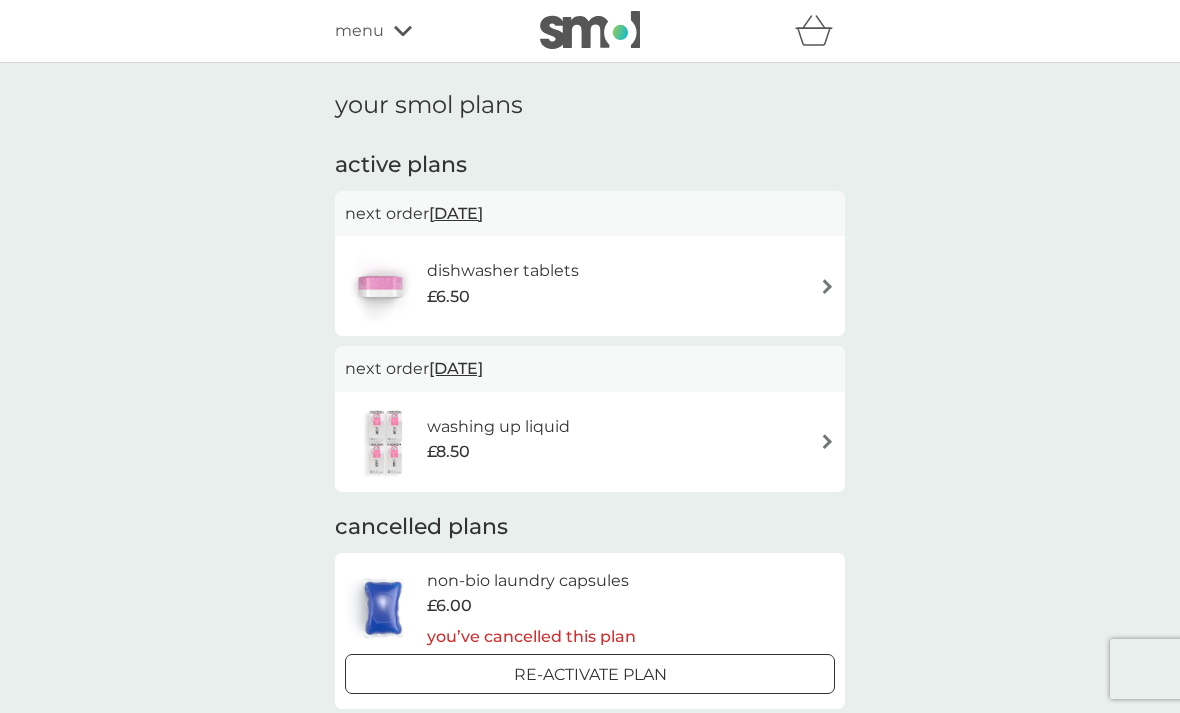 click on "menu" at bounding box center (359, 31) 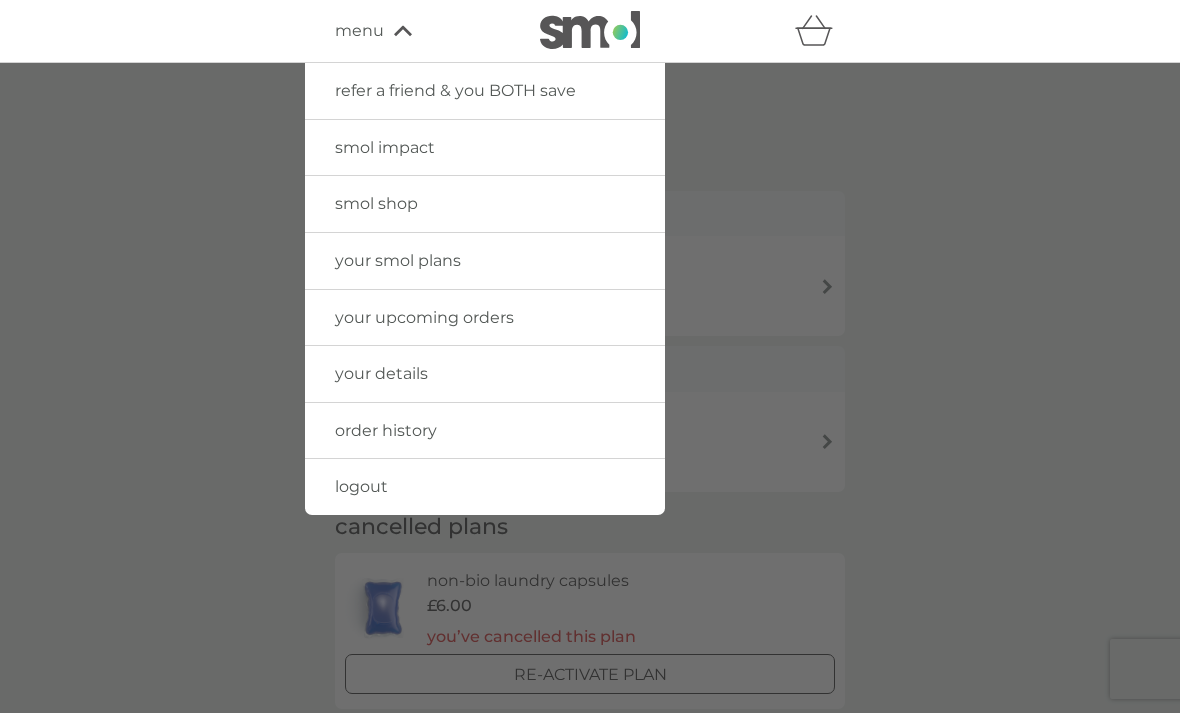 click on "logout" at bounding box center [361, 486] 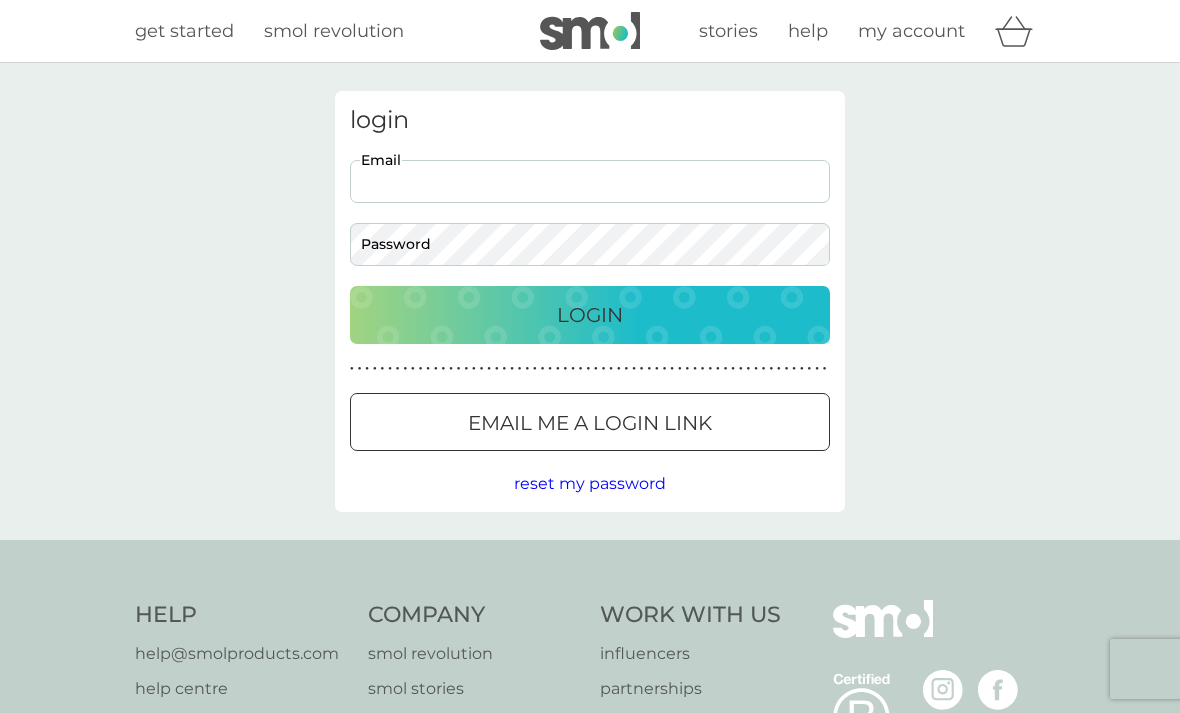 scroll, scrollTop: 0, scrollLeft: 0, axis: both 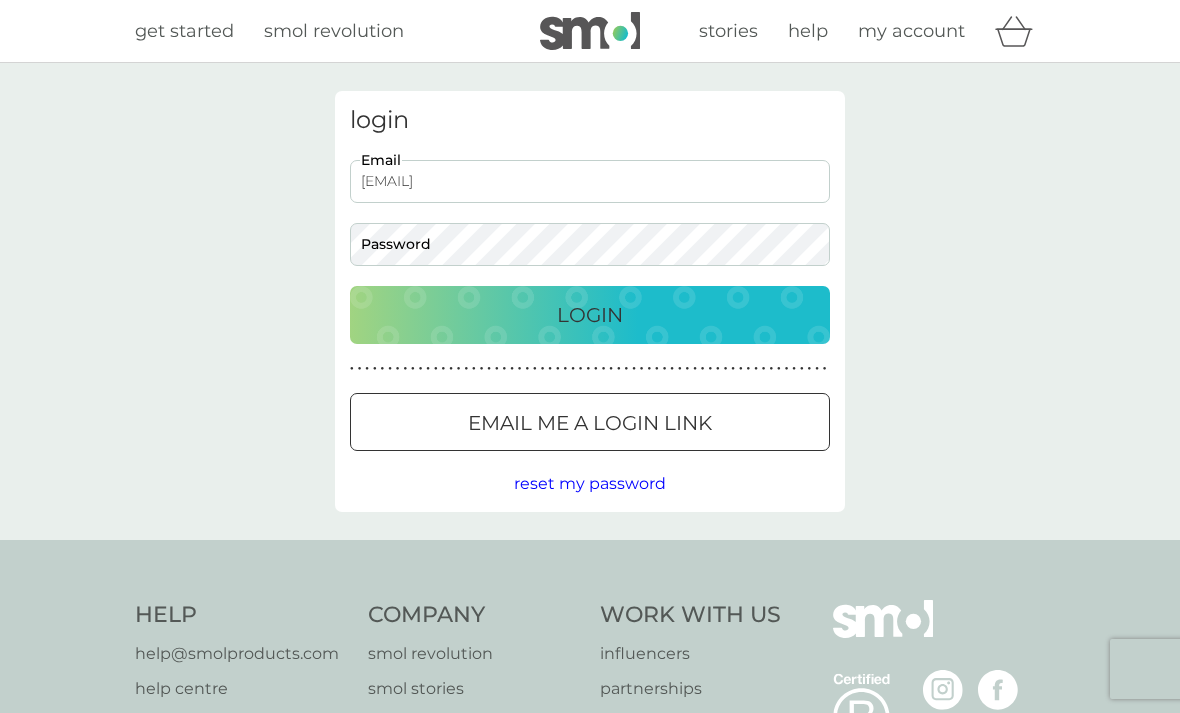click on "Login" at bounding box center [590, 315] 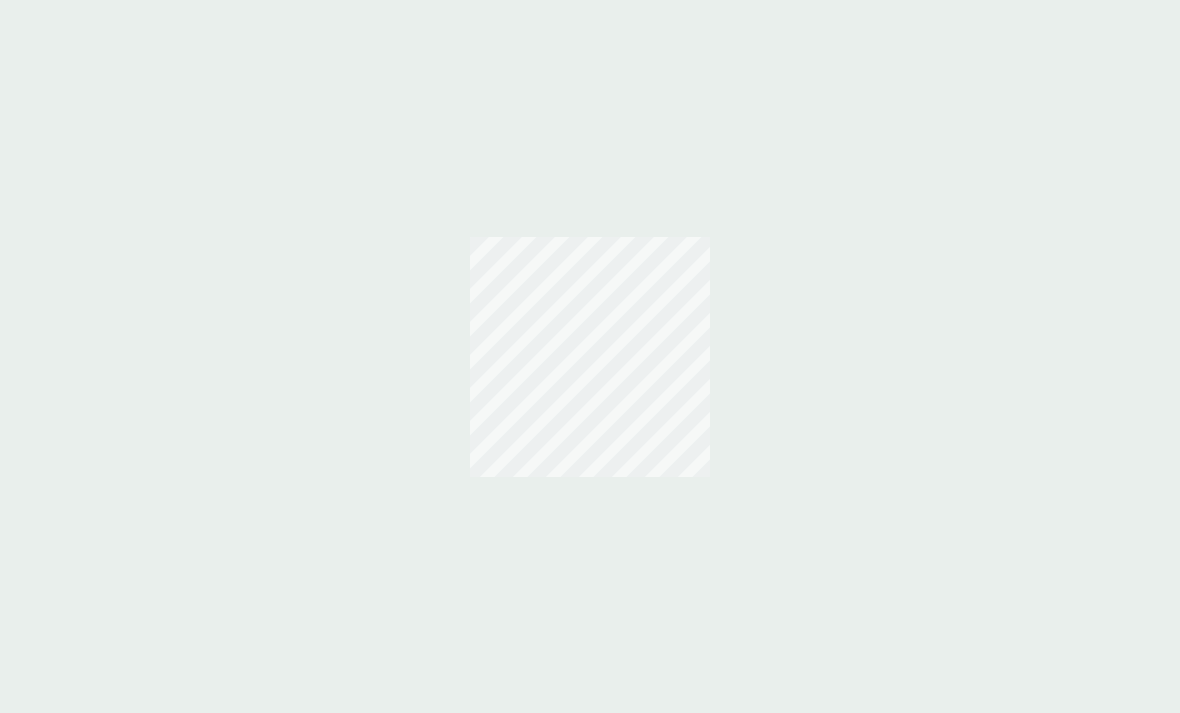 scroll, scrollTop: 0, scrollLeft: 0, axis: both 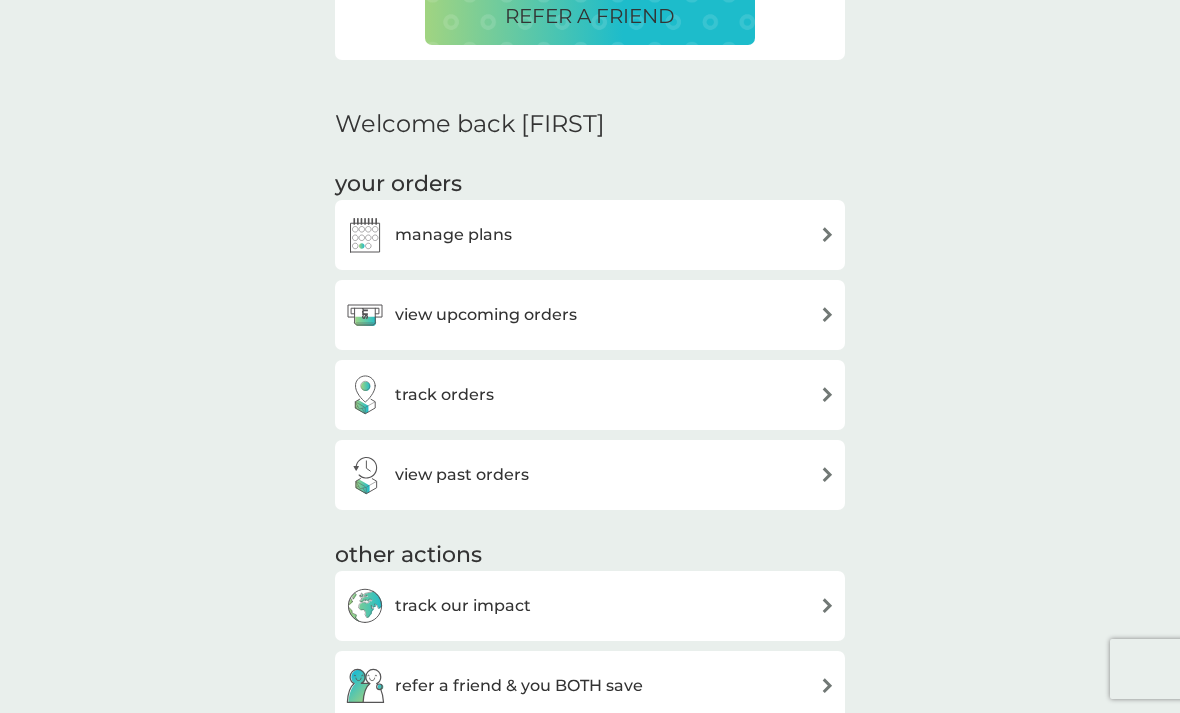 click on "manage plans" at bounding box center (453, 235) 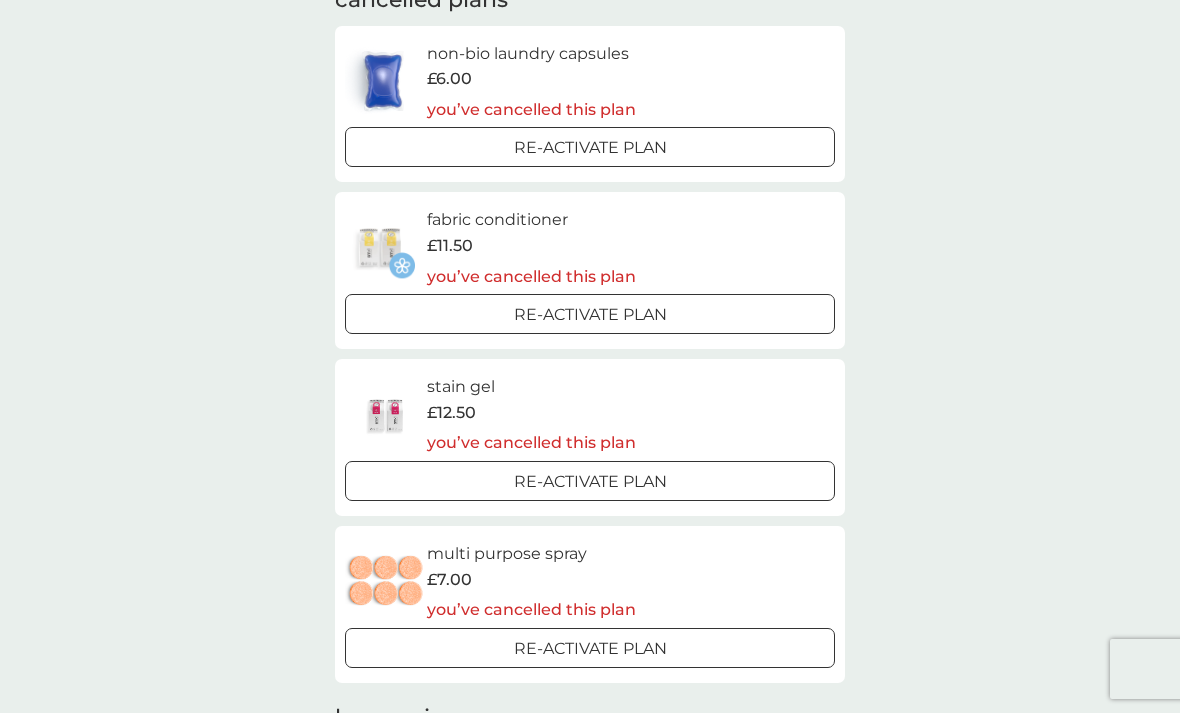 scroll, scrollTop: 0, scrollLeft: 0, axis: both 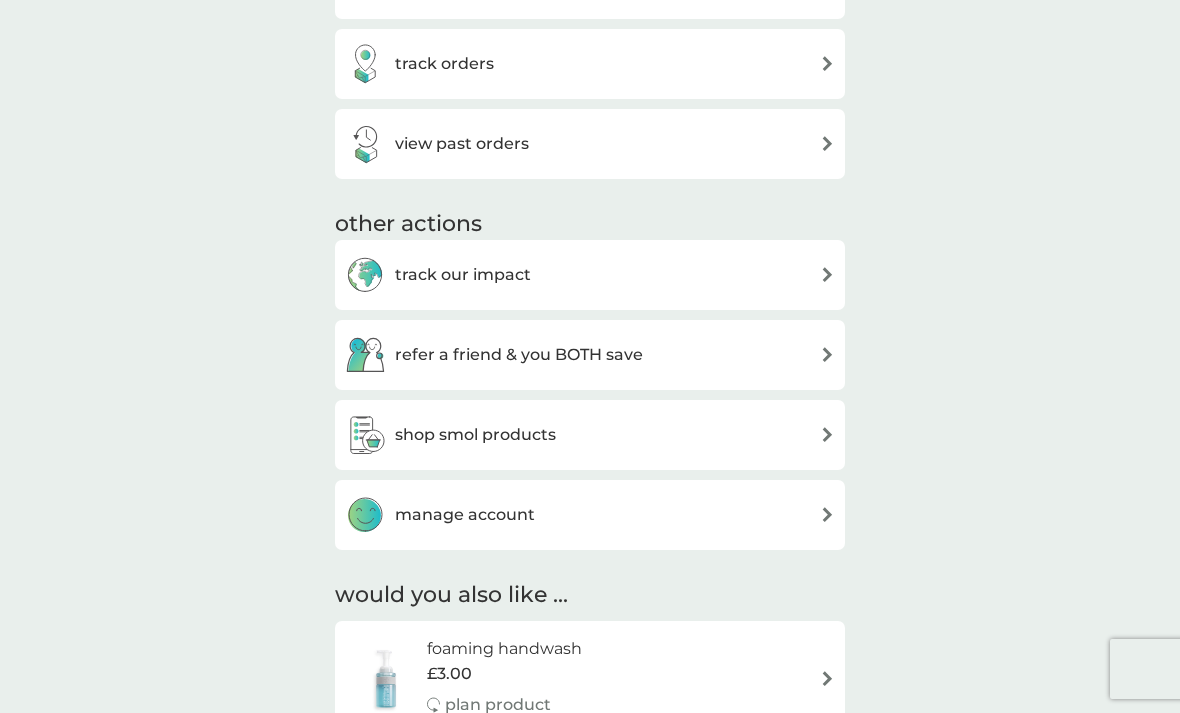 click on "manage account" at bounding box center (465, 515) 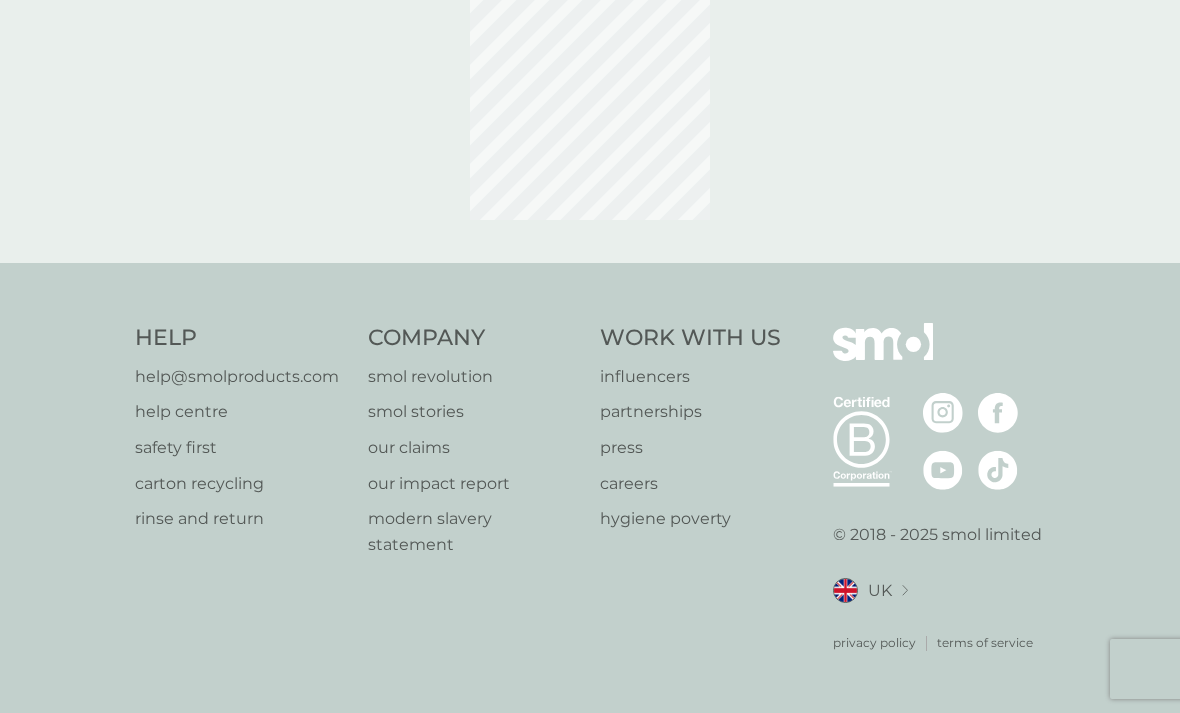 scroll, scrollTop: 0, scrollLeft: 0, axis: both 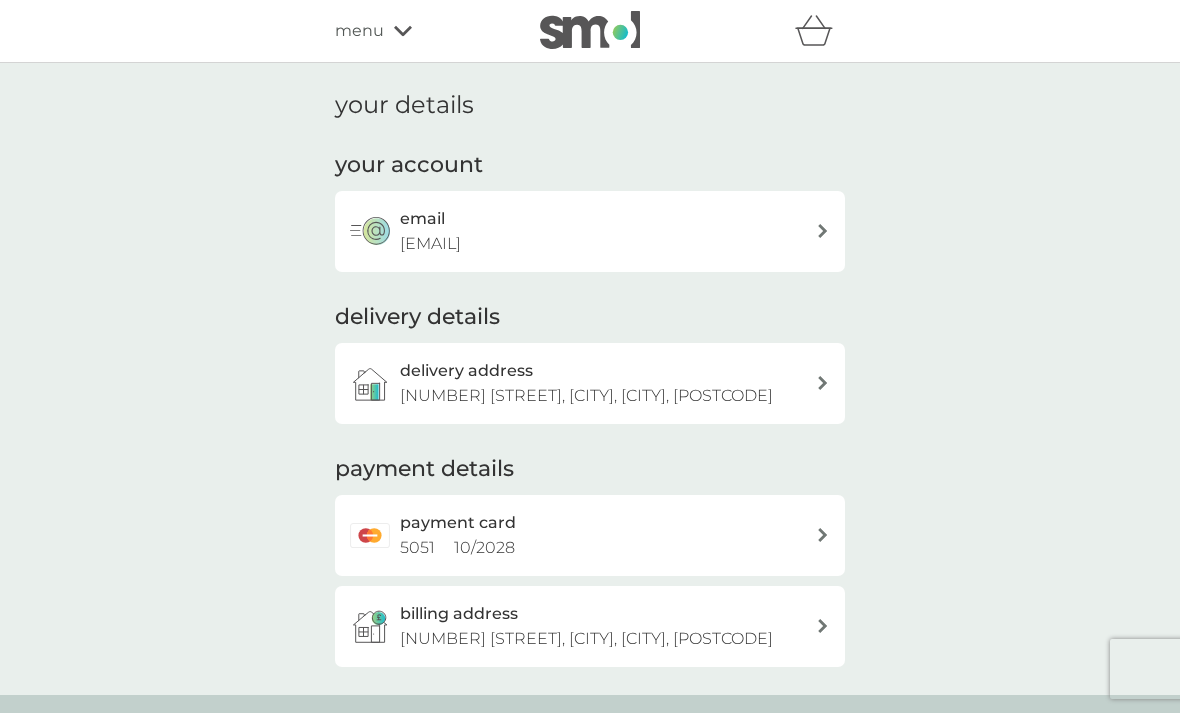 click on "menu" at bounding box center (359, 31) 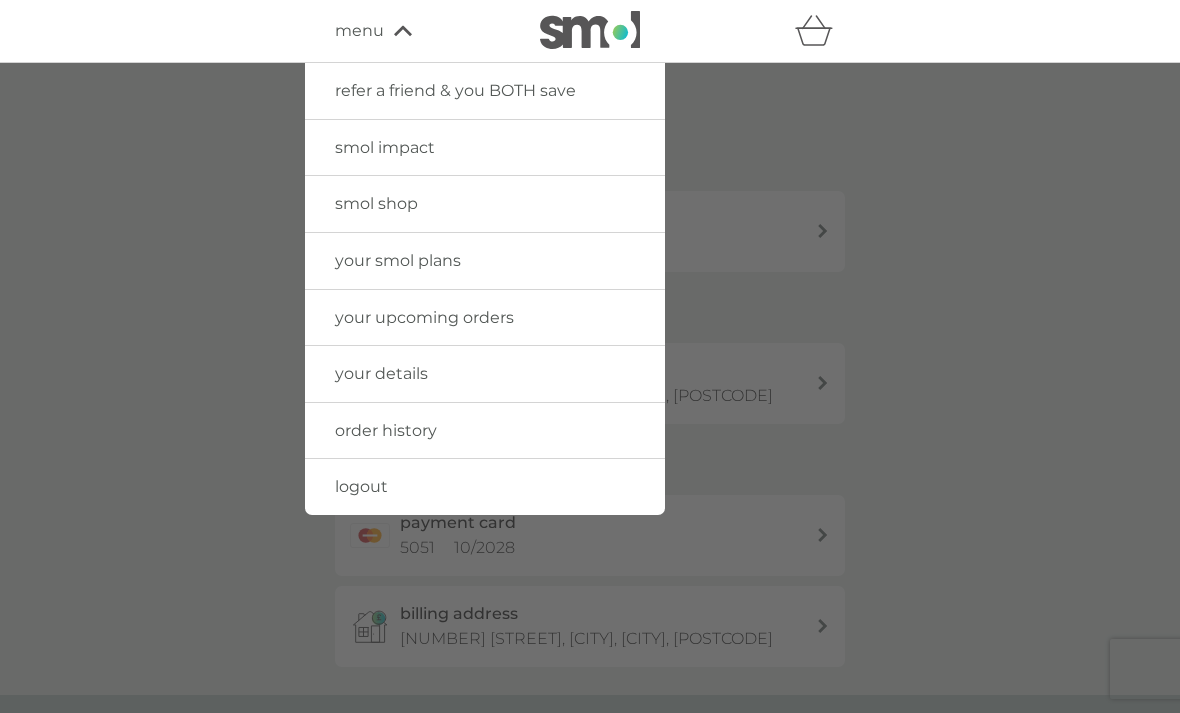click on "logout" at bounding box center [361, 486] 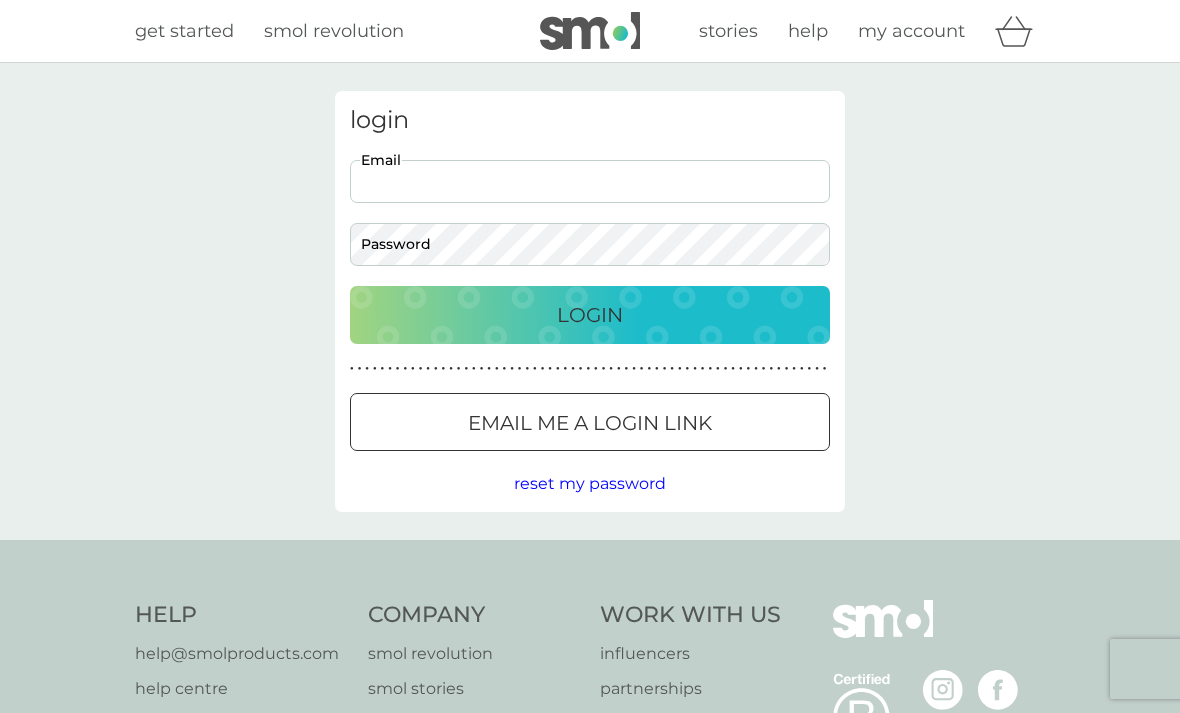 scroll, scrollTop: 0, scrollLeft: 0, axis: both 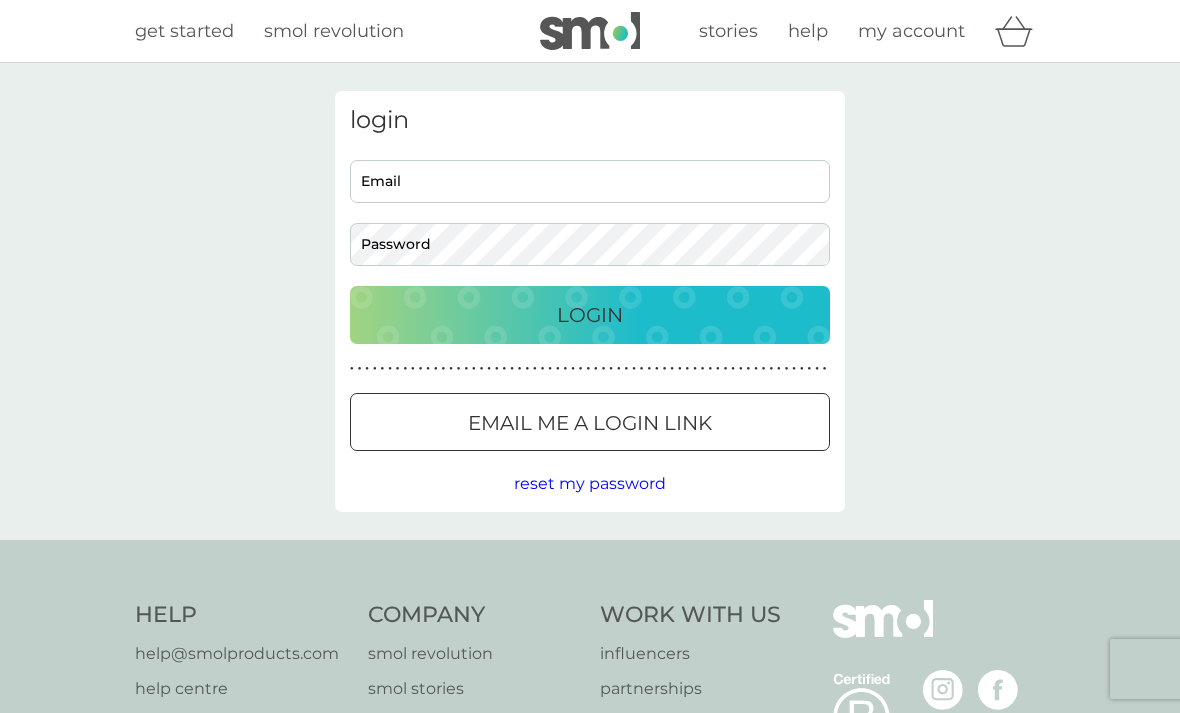 click on "Email" at bounding box center [590, 181] 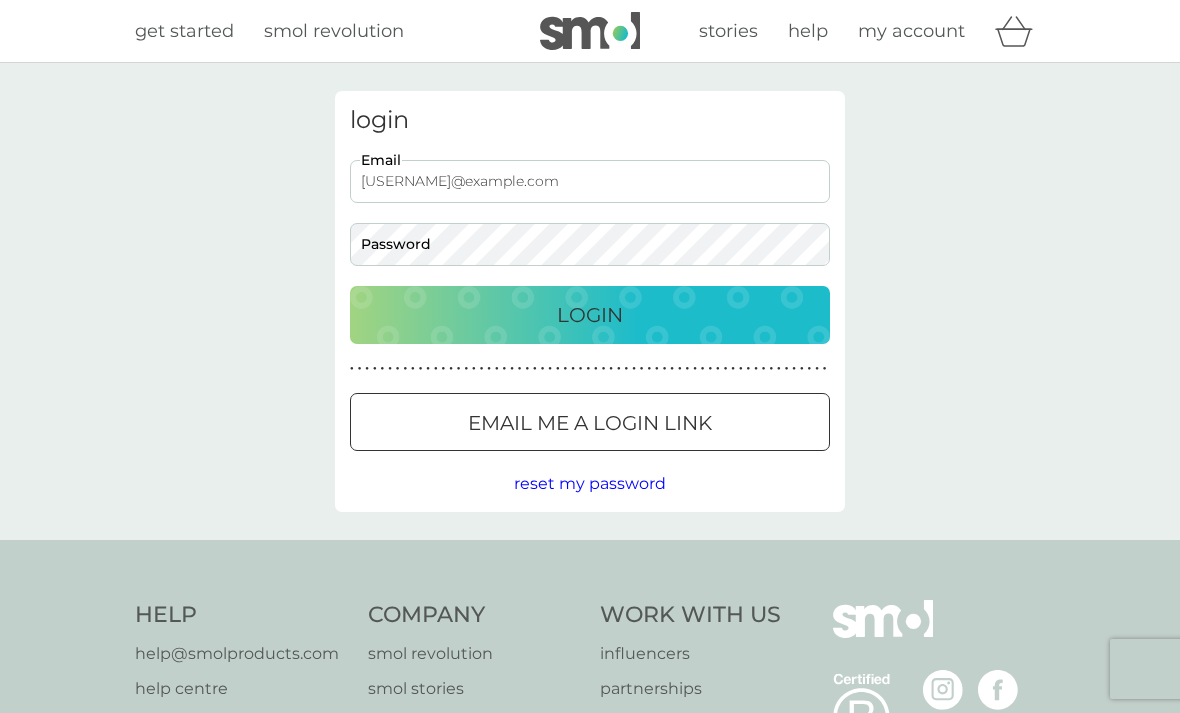 type on "[USERNAME]@example.com" 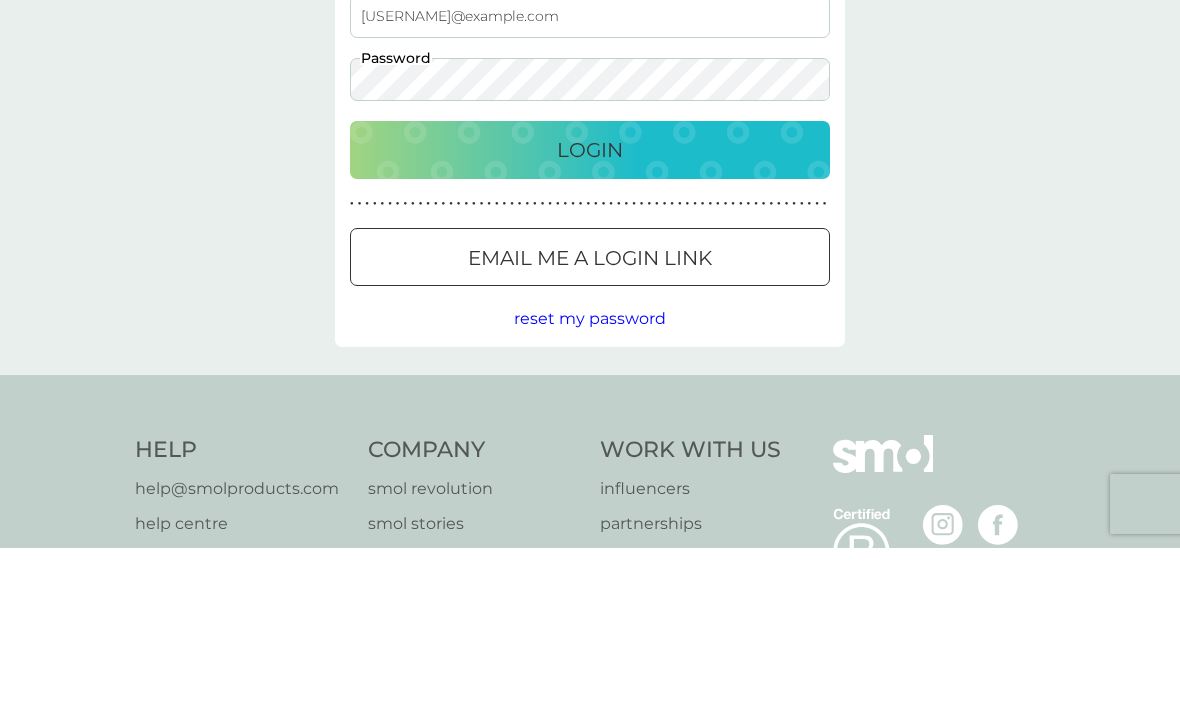 click on "Email me a login link" at bounding box center [590, 423] 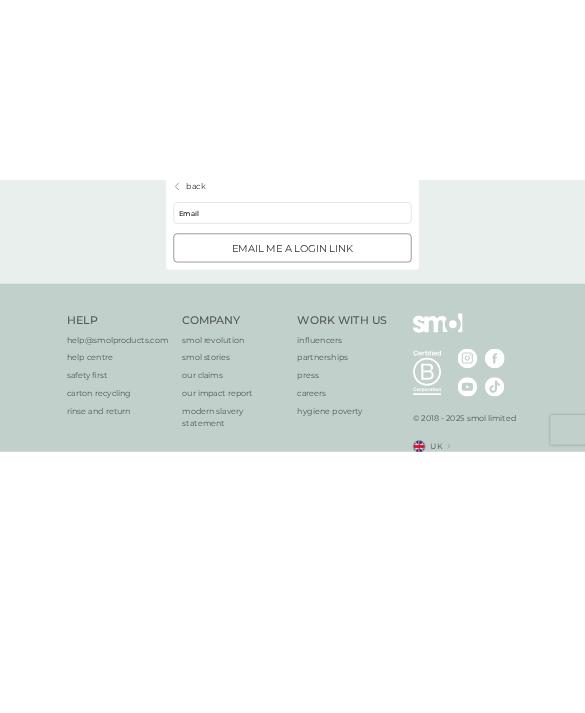 scroll, scrollTop: 0, scrollLeft: 0, axis: both 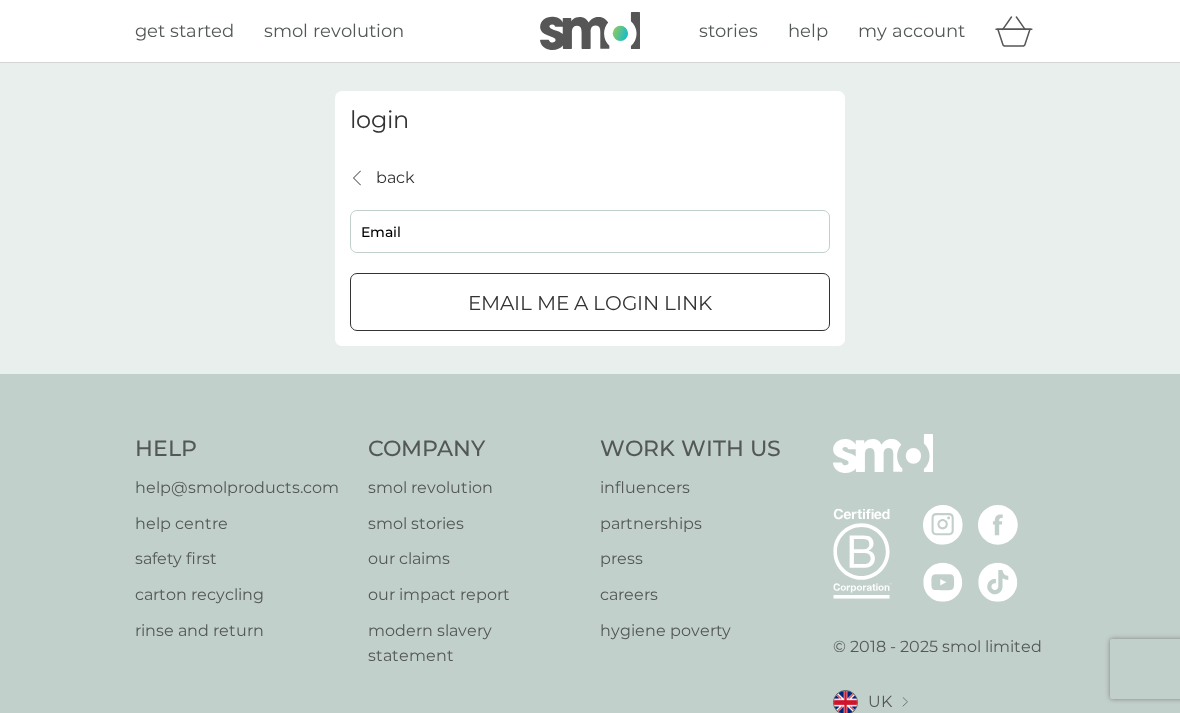 click on "Email me a login link" at bounding box center (590, 303) 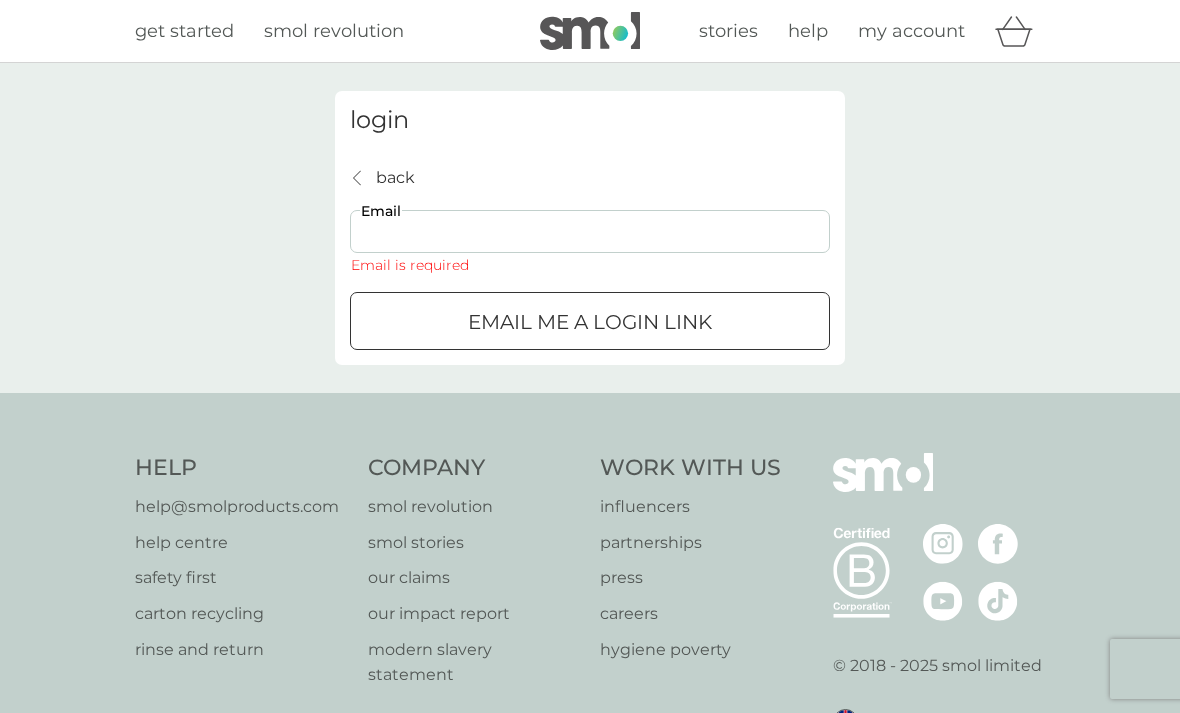 click on "Email" at bounding box center [590, 231] 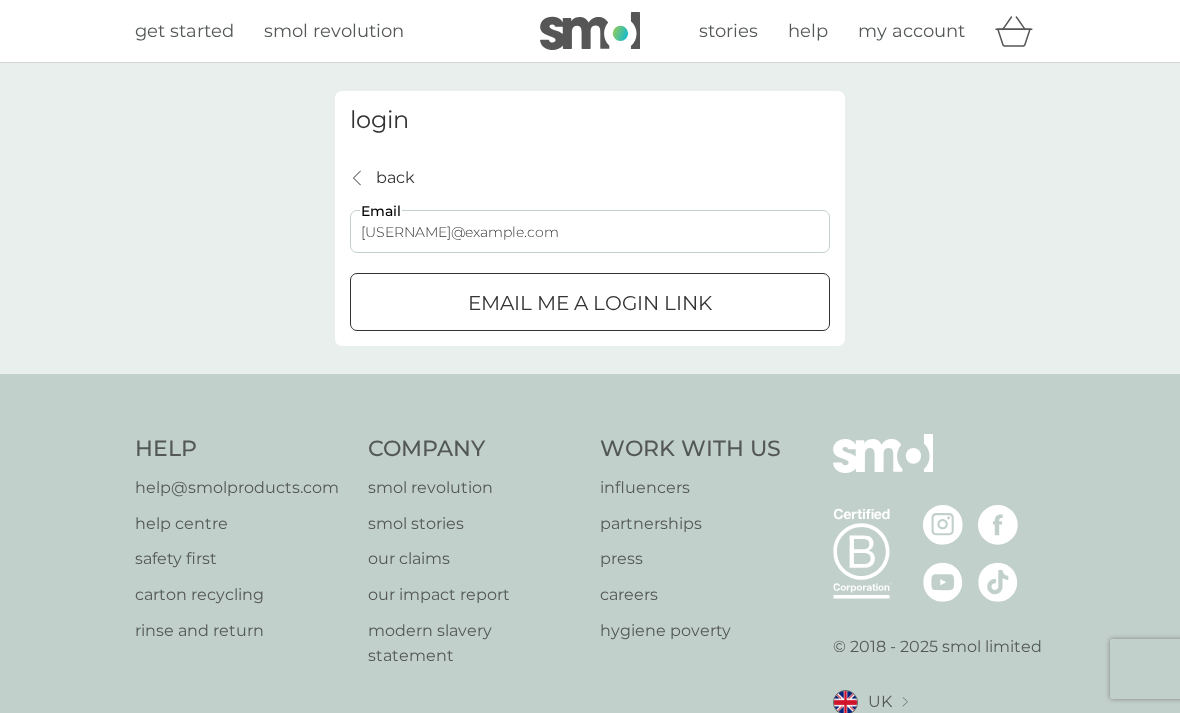 type on "blacksmithsdau@btinternet.com" 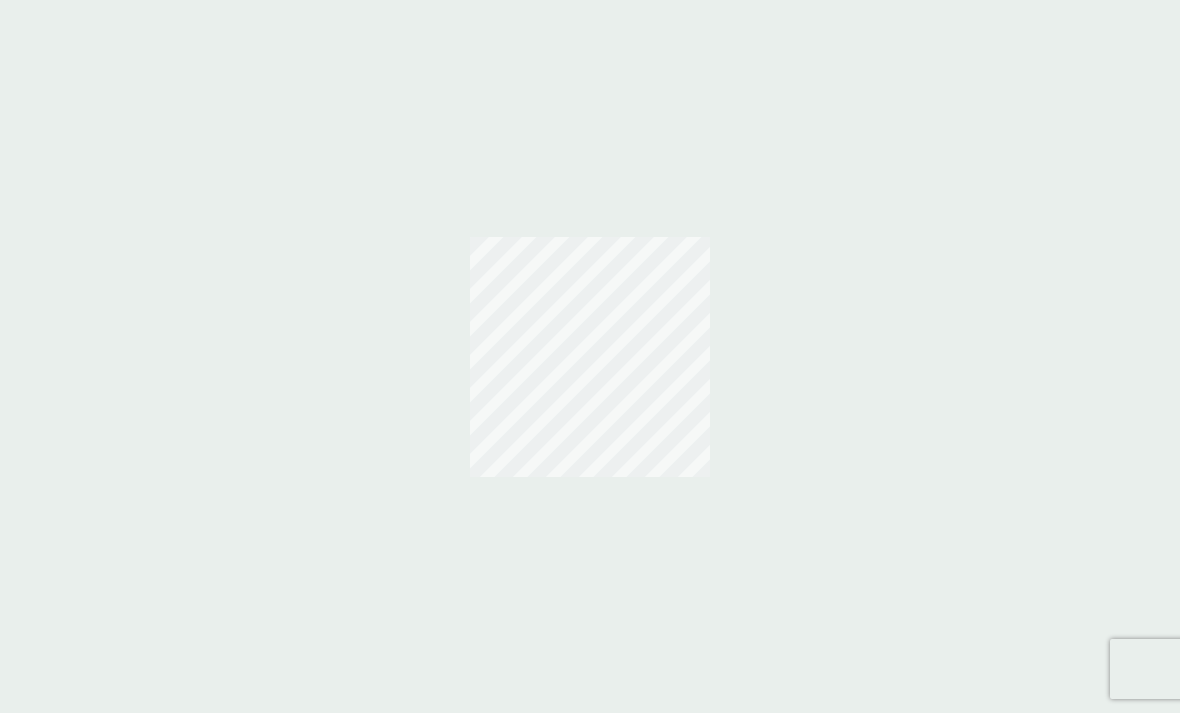 scroll, scrollTop: 0, scrollLeft: 0, axis: both 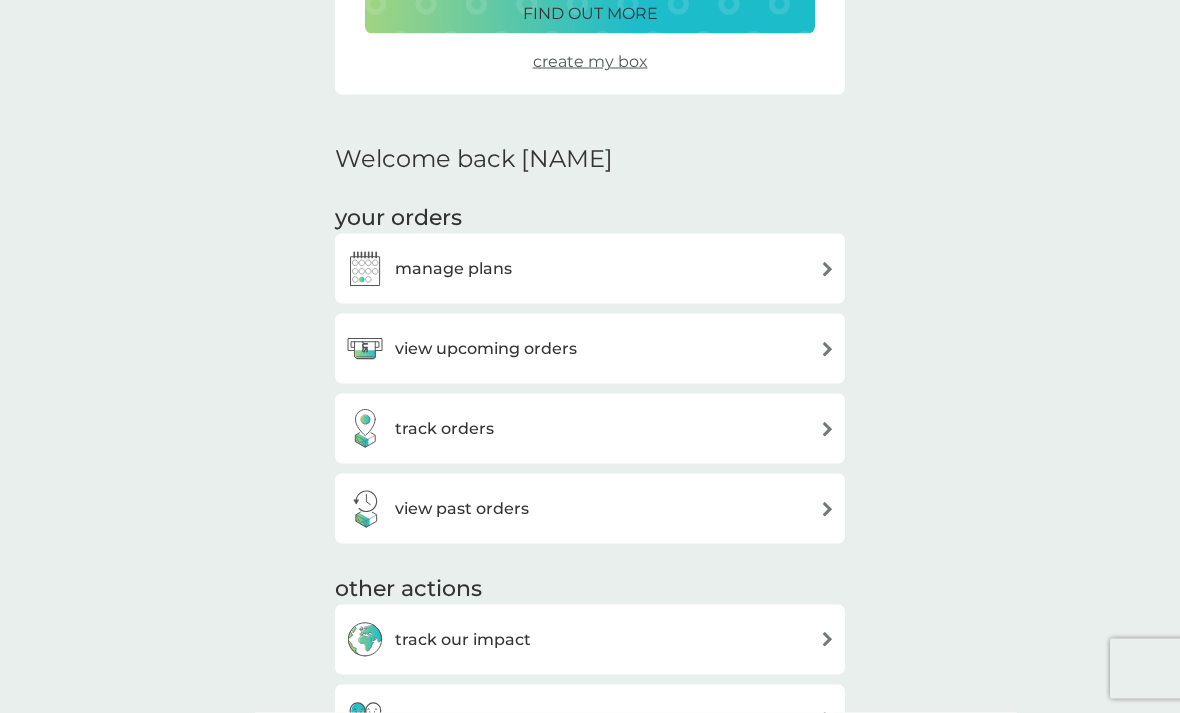 click on "view upcoming orders" at bounding box center [486, 349] 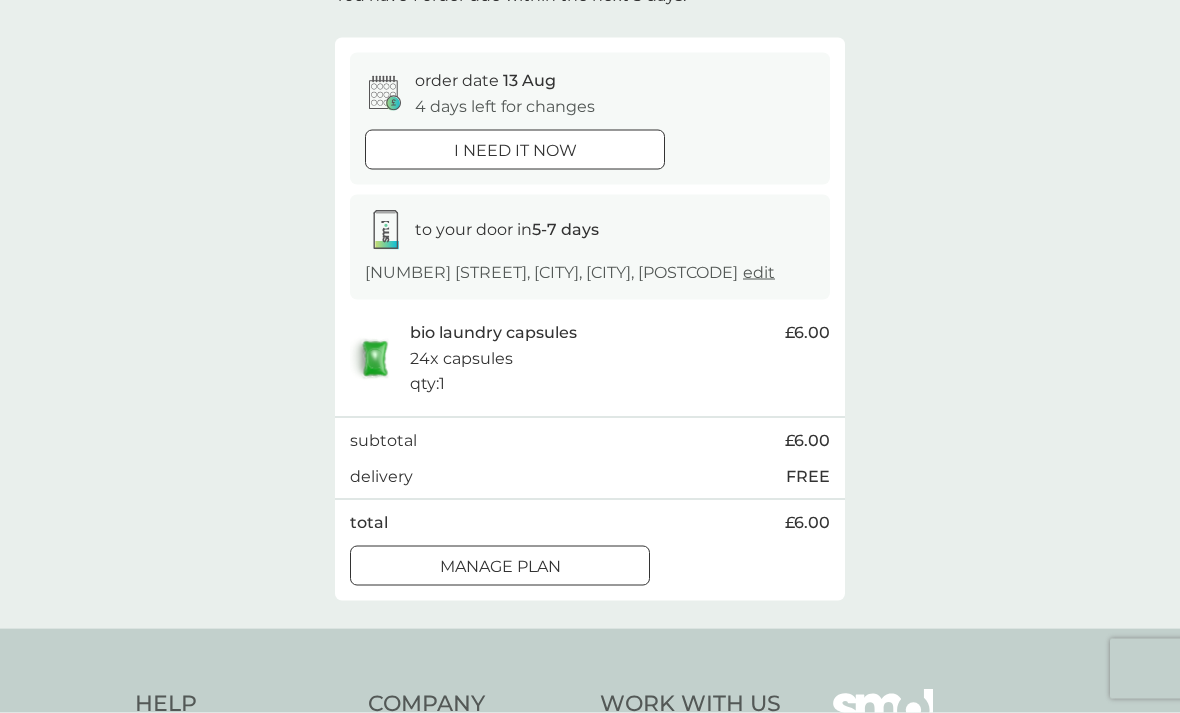 scroll, scrollTop: 150, scrollLeft: 0, axis: vertical 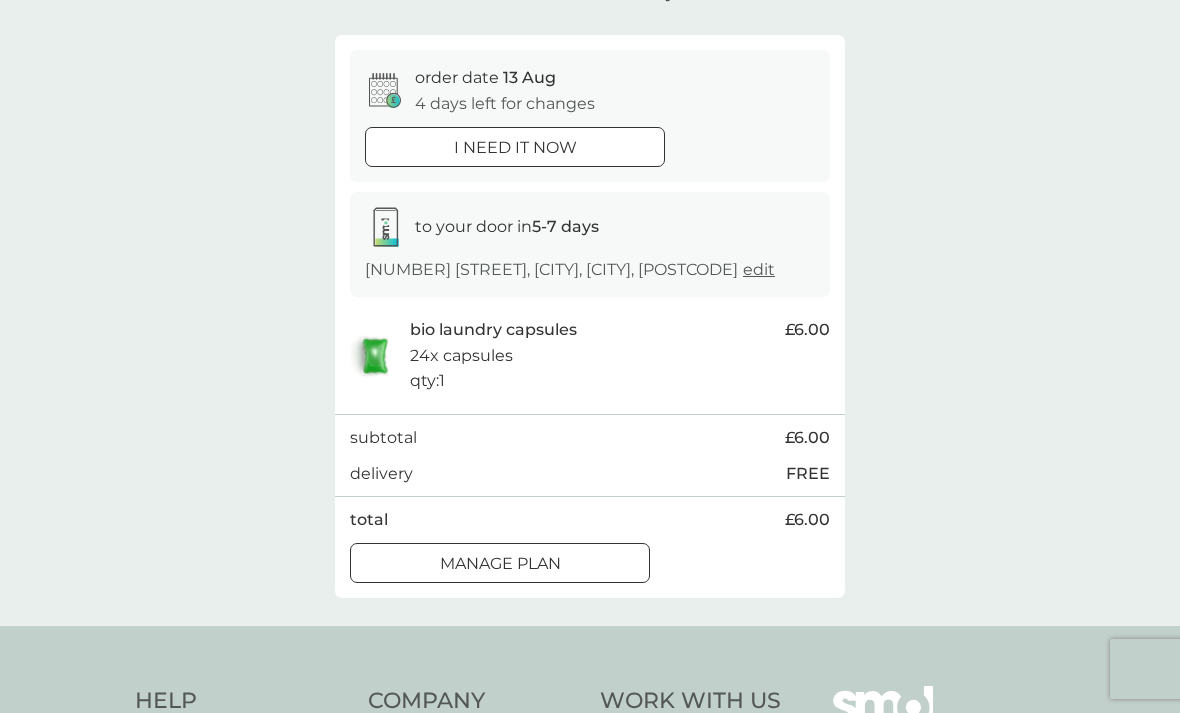 click on "Manage plan" at bounding box center (500, 564) 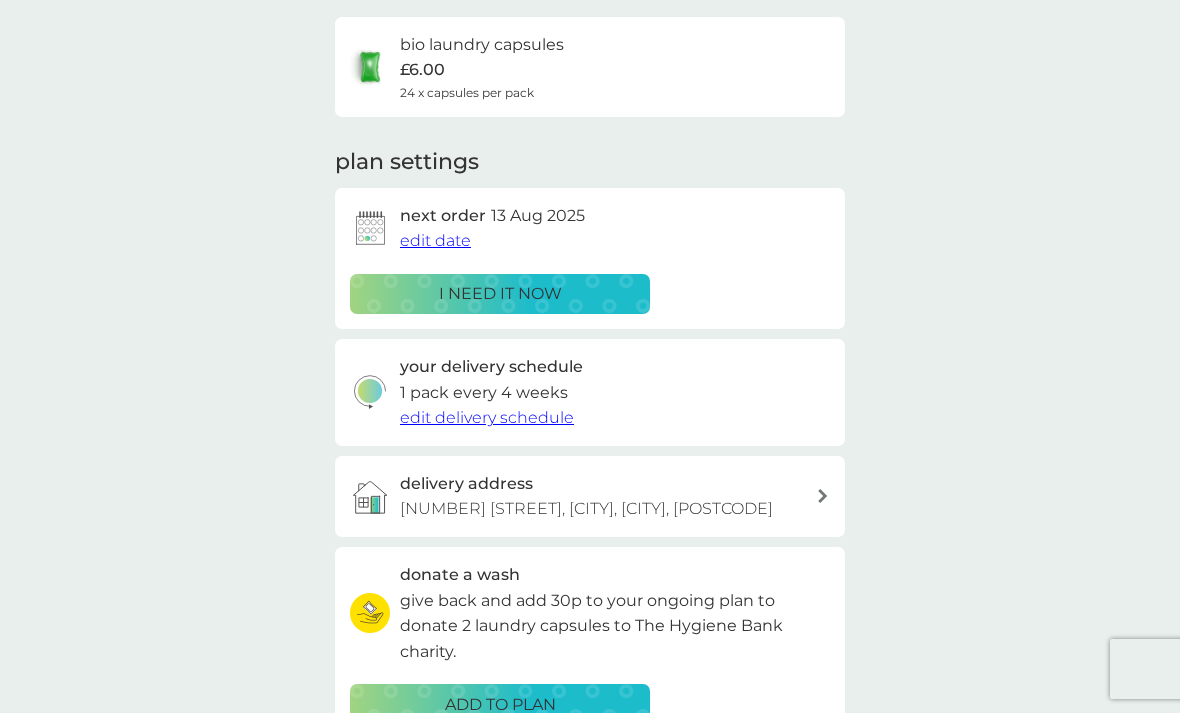 scroll, scrollTop: 0, scrollLeft: 0, axis: both 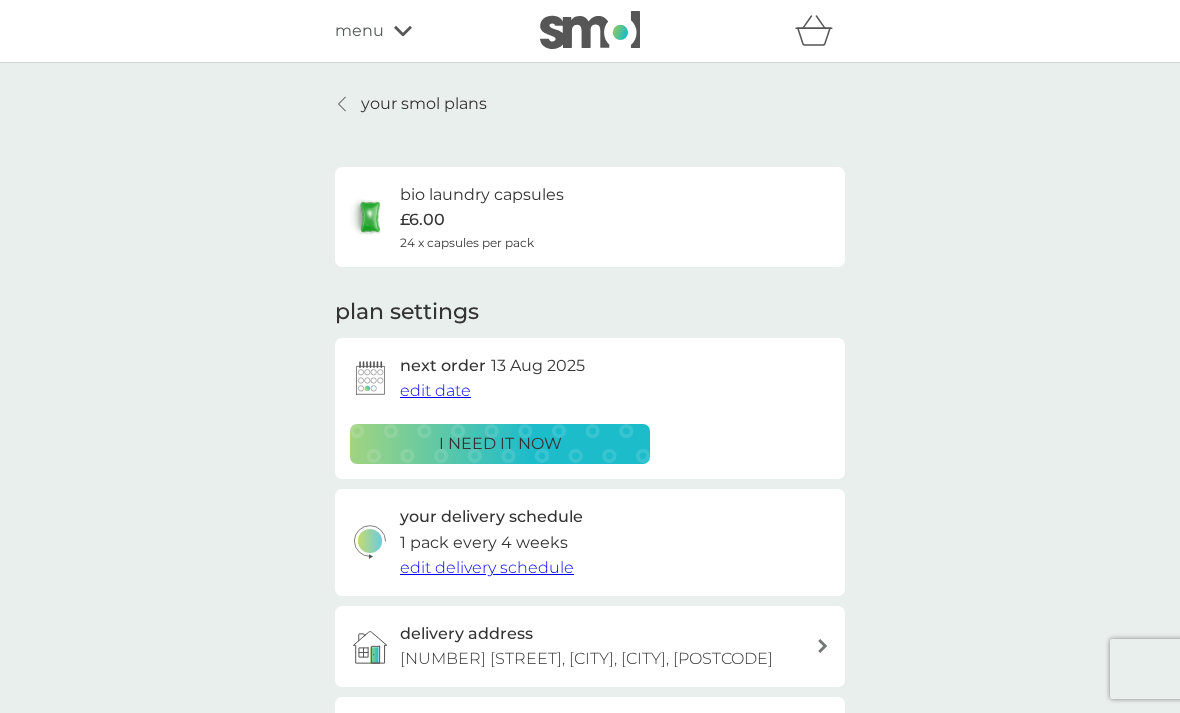 click on "edit delivery schedule" at bounding box center [487, 567] 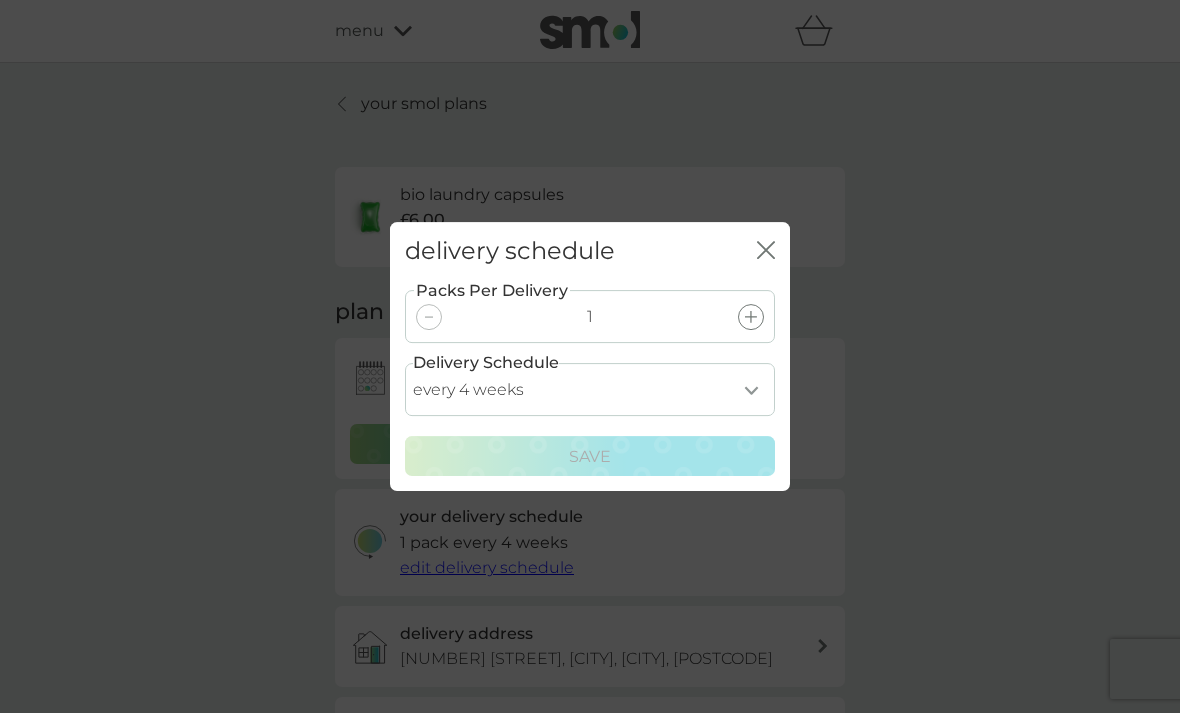 click on "every 1 week every 2 weeks every 3 weeks every 4 weeks every 5 weeks every 6 weeks every 7 weeks every 8 weeks every 9 weeks every 10 weeks every 11 weeks every 12 weeks every 13 weeks every 14 weeks every 15 weeks every 16 weeks every 17 weeks" at bounding box center (590, 389) 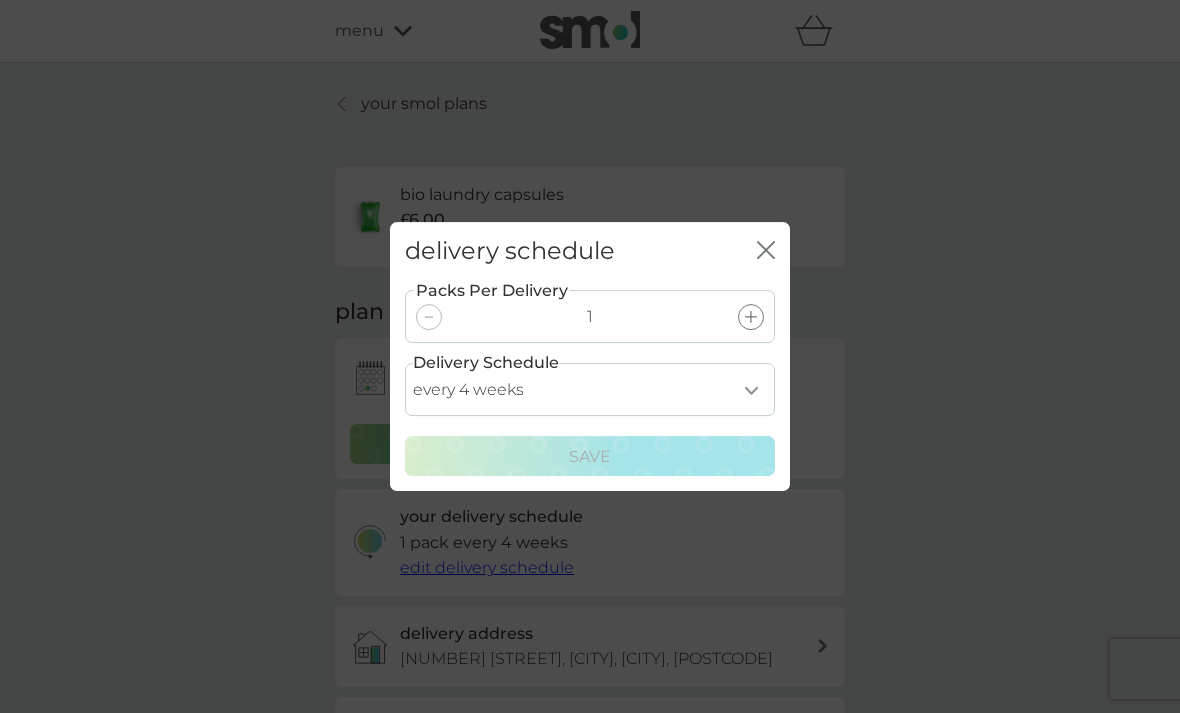 select on "112" 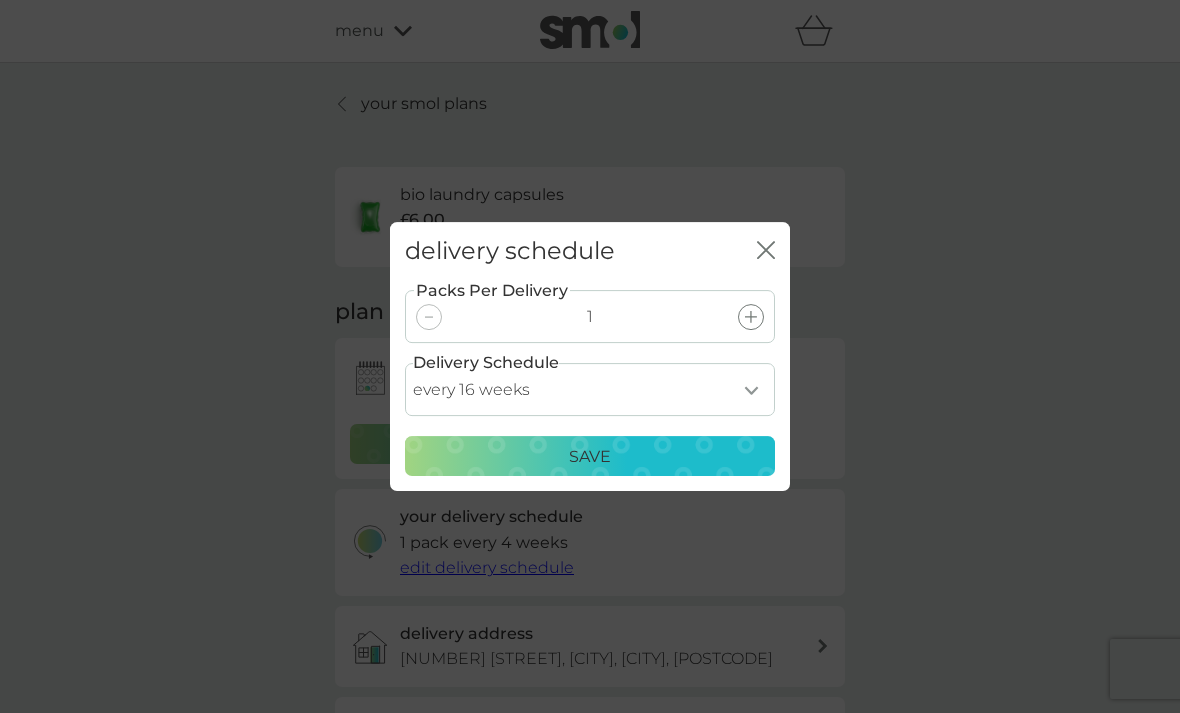 click on "Save" at bounding box center (590, 457) 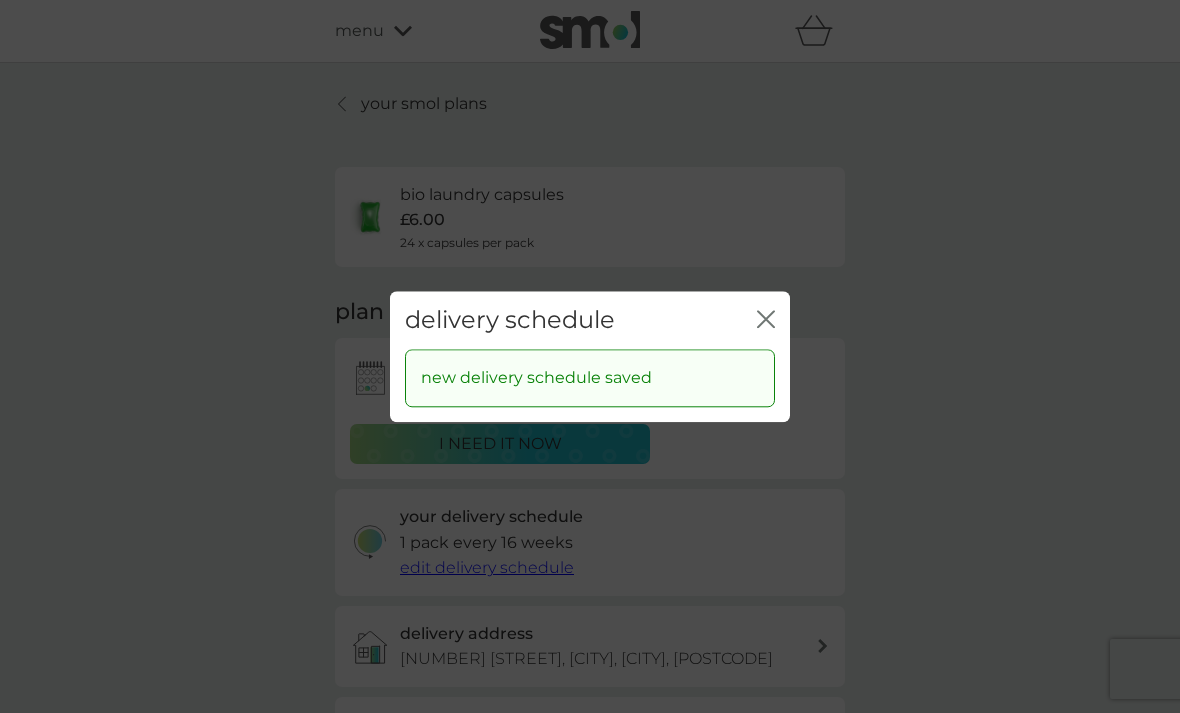 click on "close" 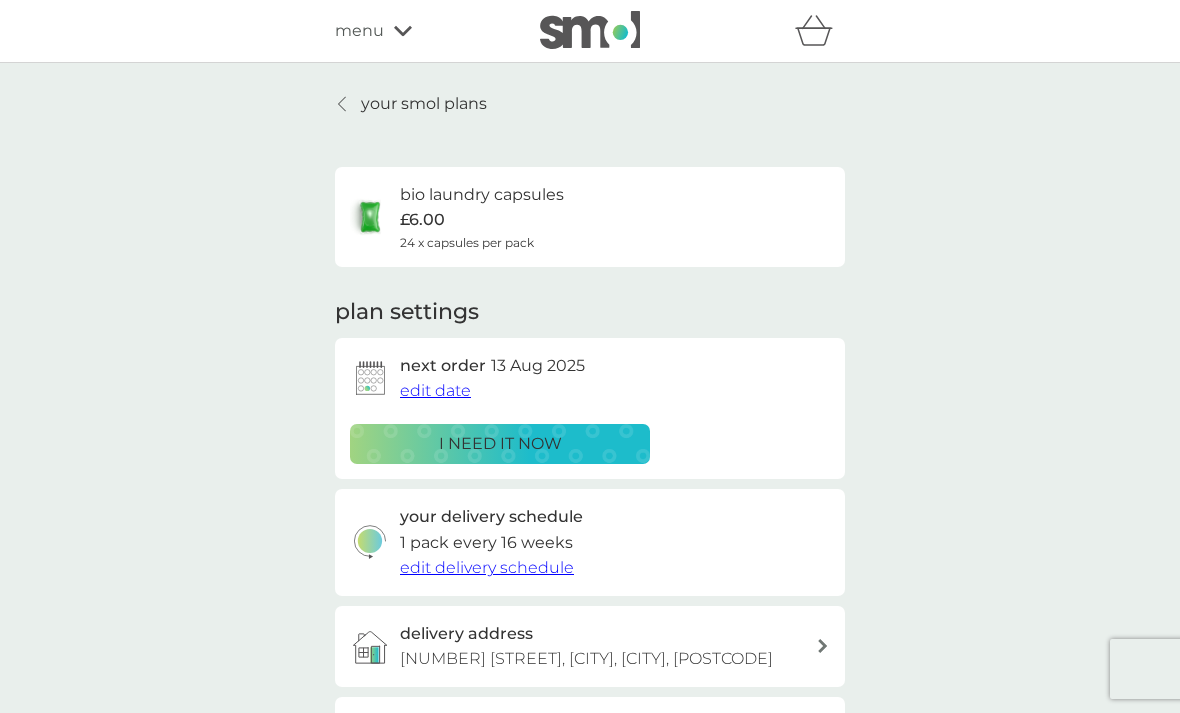 click on "your smol plans" at bounding box center [424, 104] 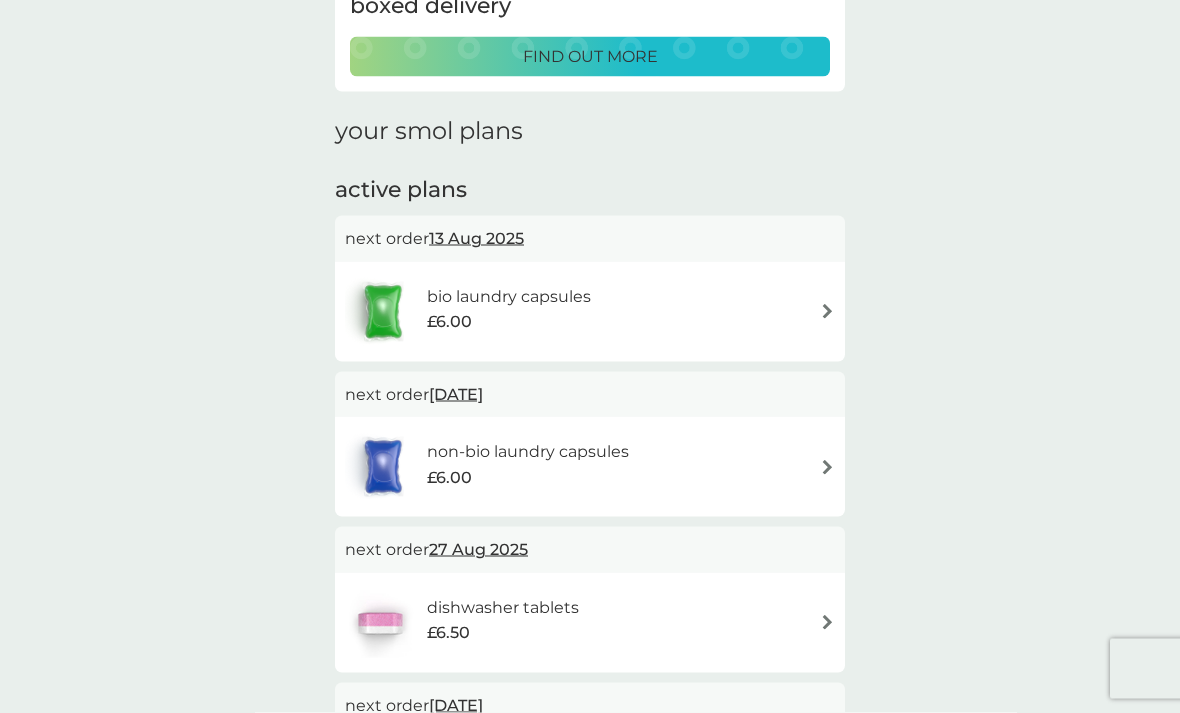 scroll, scrollTop: 221, scrollLeft: 0, axis: vertical 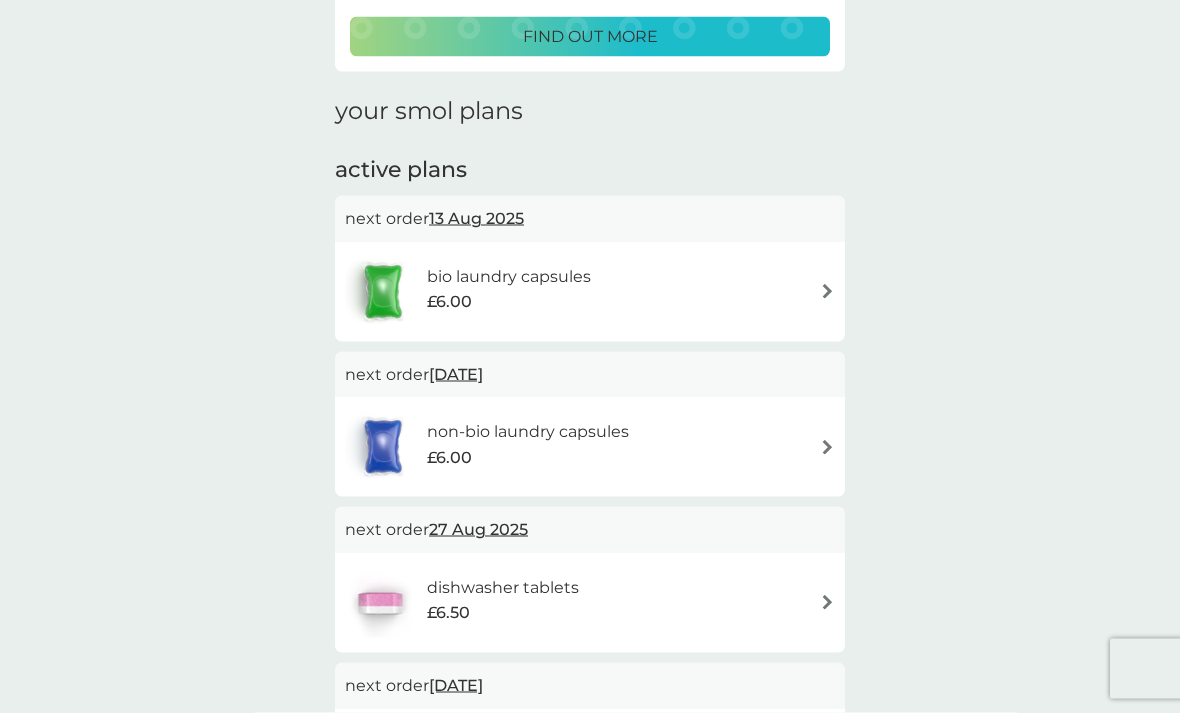 click on "non-bio laundry capsules" at bounding box center [528, 432] 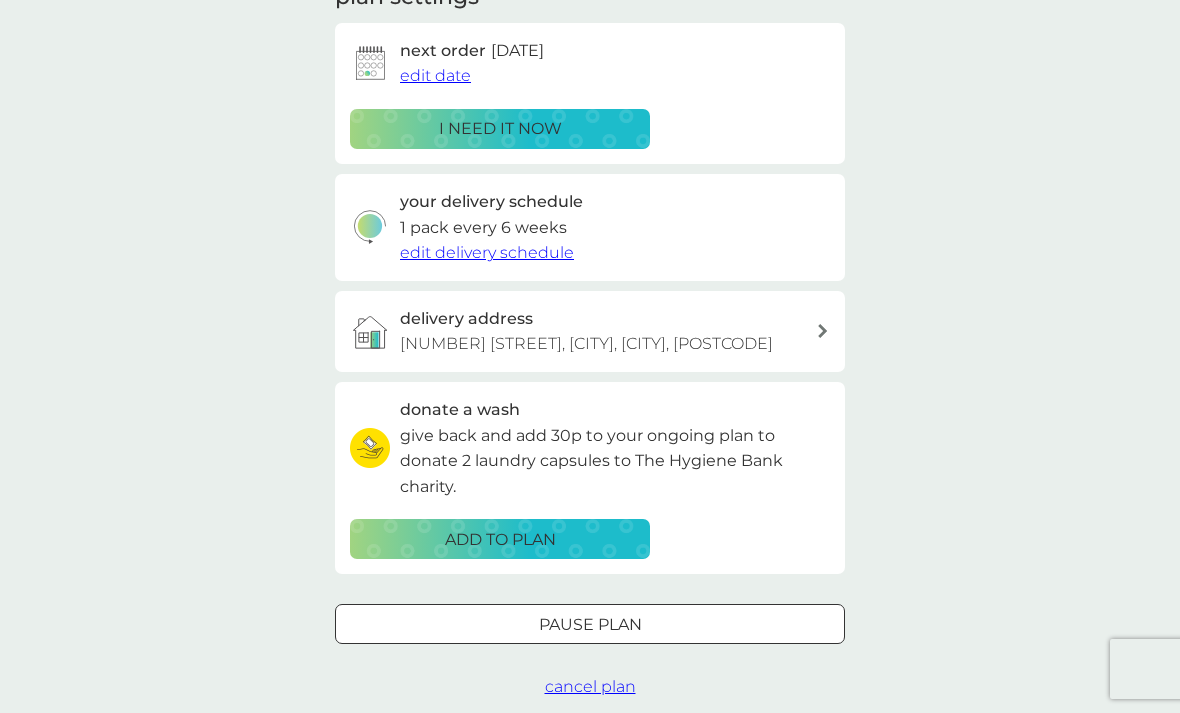 scroll, scrollTop: 366, scrollLeft: 0, axis: vertical 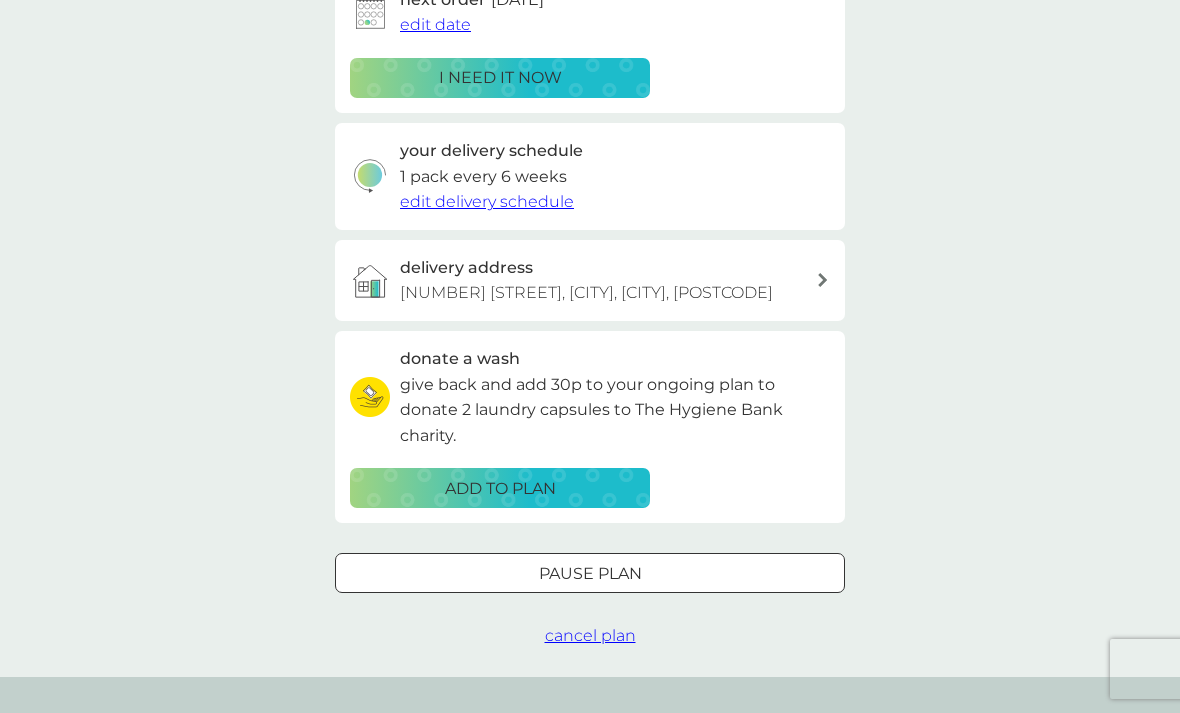 click on "cancel plan" at bounding box center (590, 635) 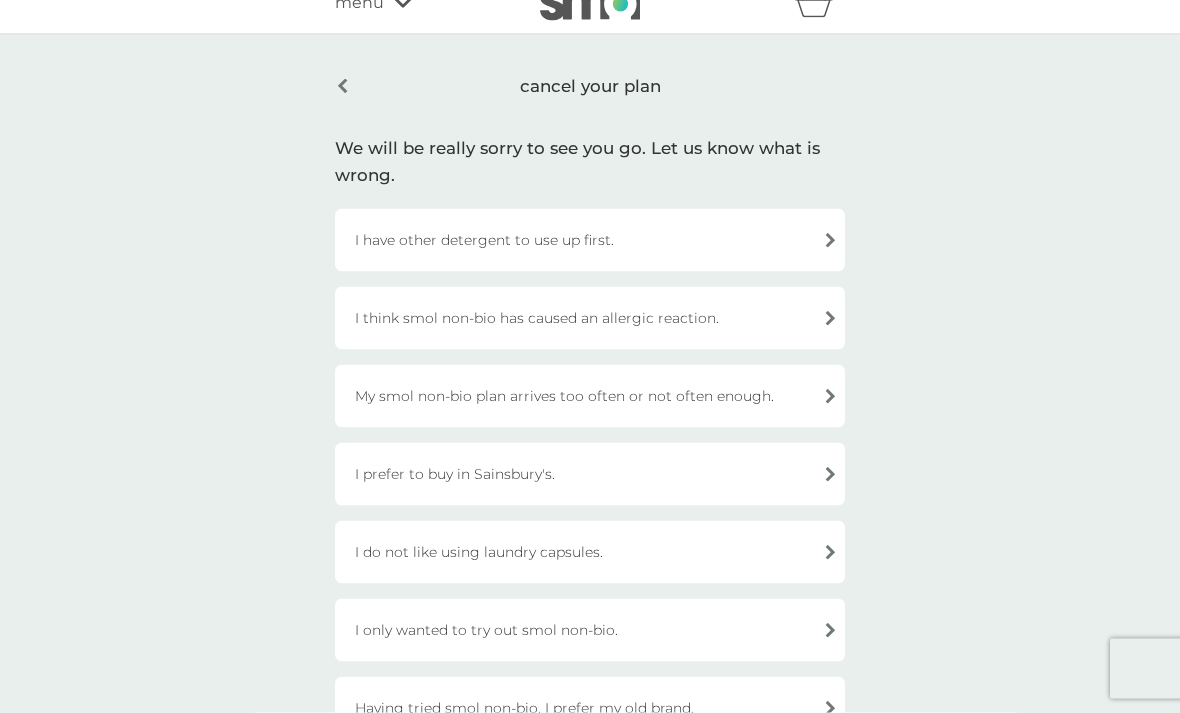 click on "I have other detergent to use up first." at bounding box center [590, 240] 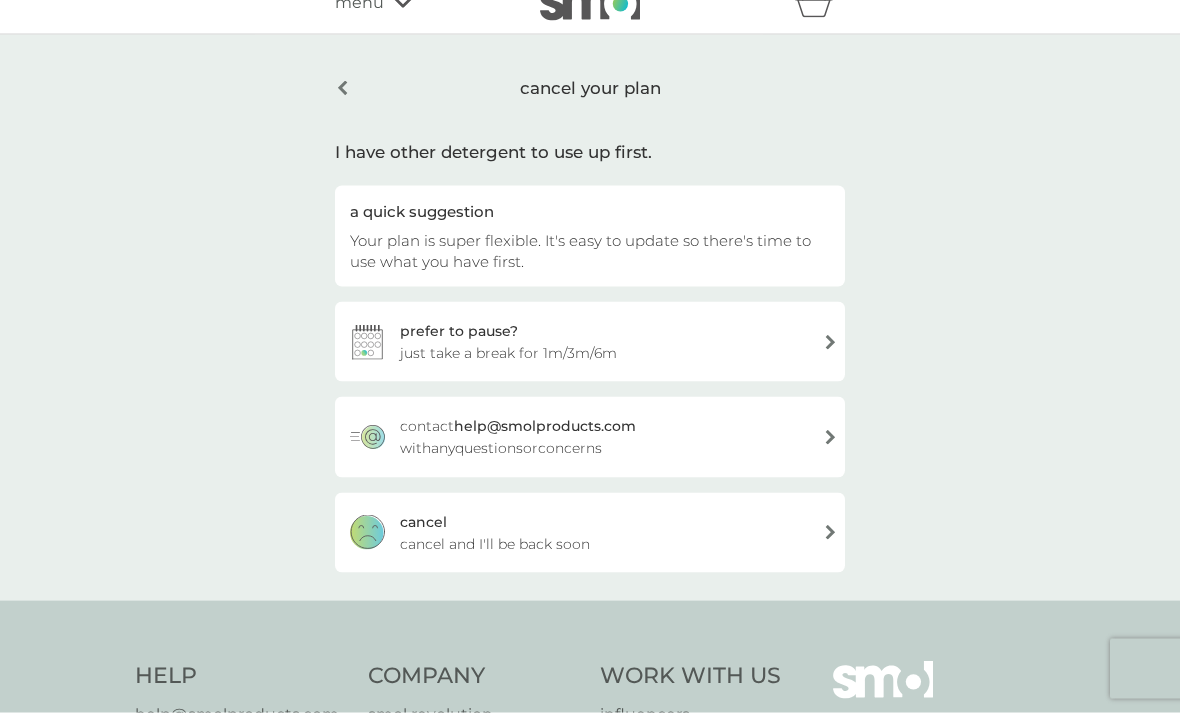 scroll, scrollTop: 29, scrollLeft: 0, axis: vertical 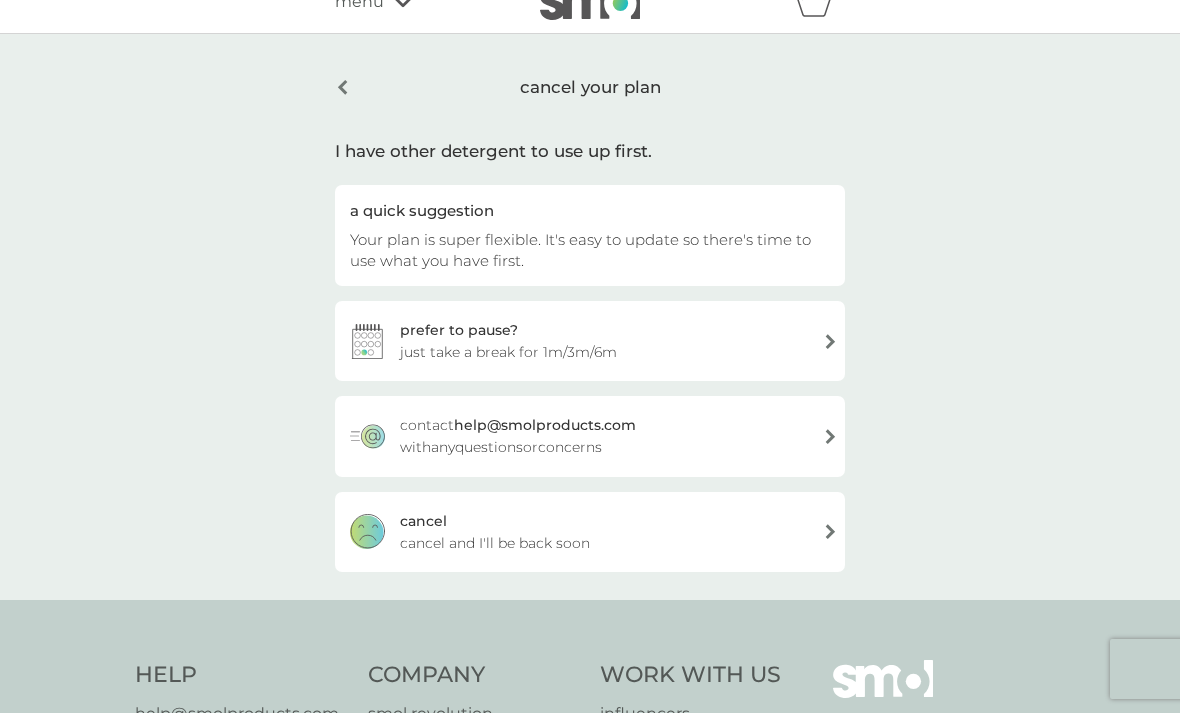 click on "cancel cancel and I'll be back soon" at bounding box center (590, 532) 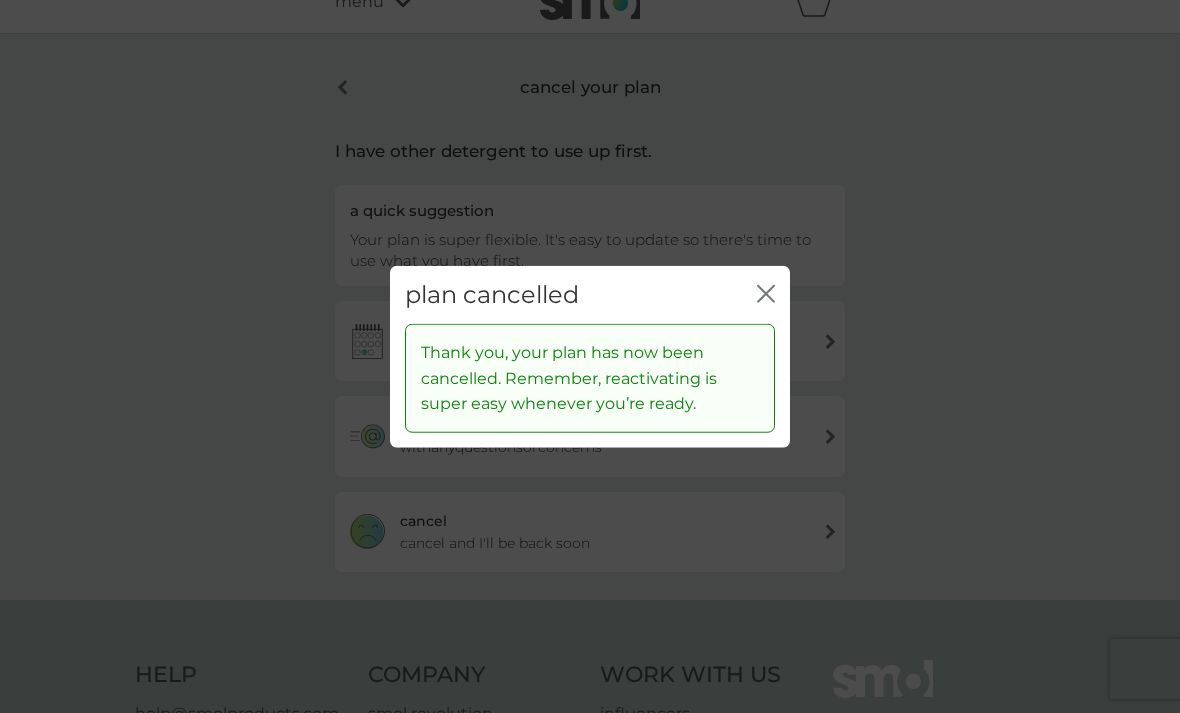 click on "close" 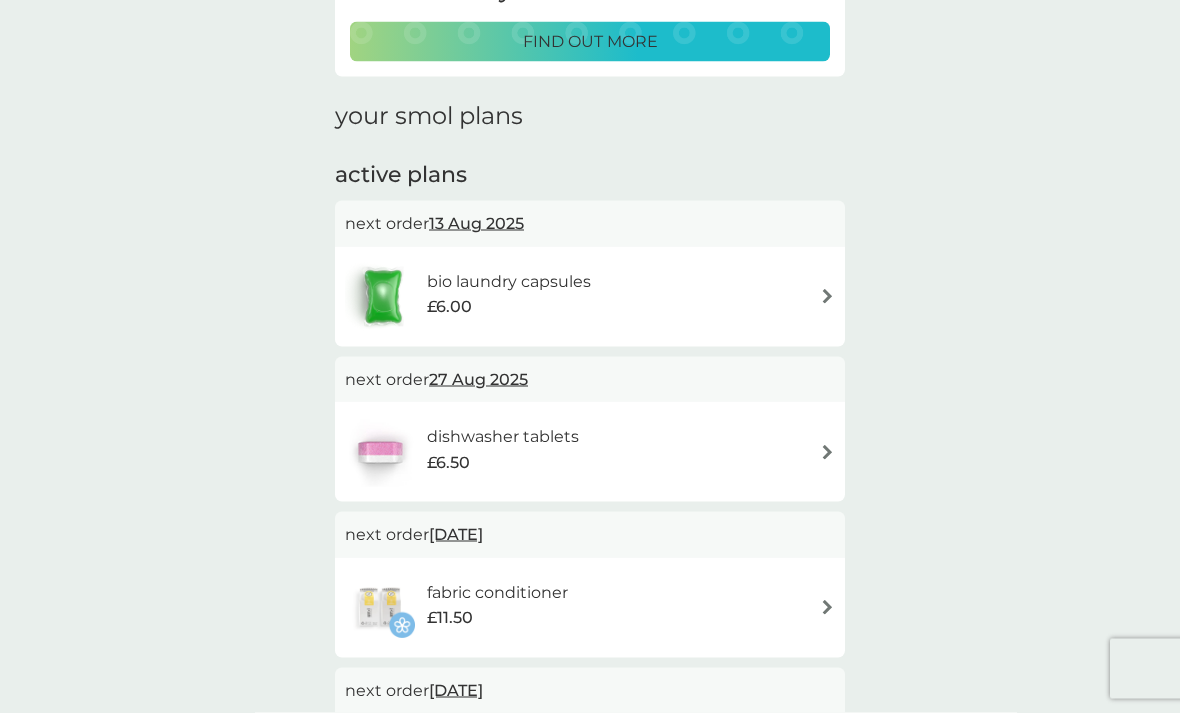 scroll, scrollTop: 218, scrollLeft: 0, axis: vertical 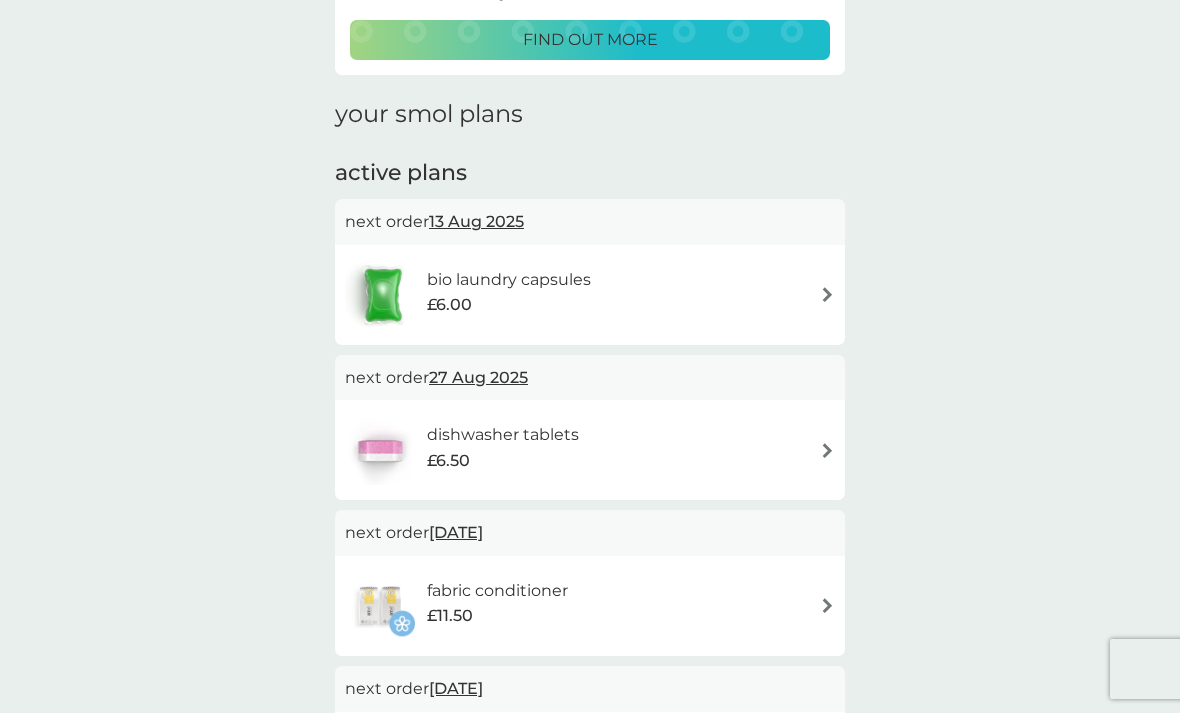 click on "dishwasher tablets" at bounding box center (503, 435) 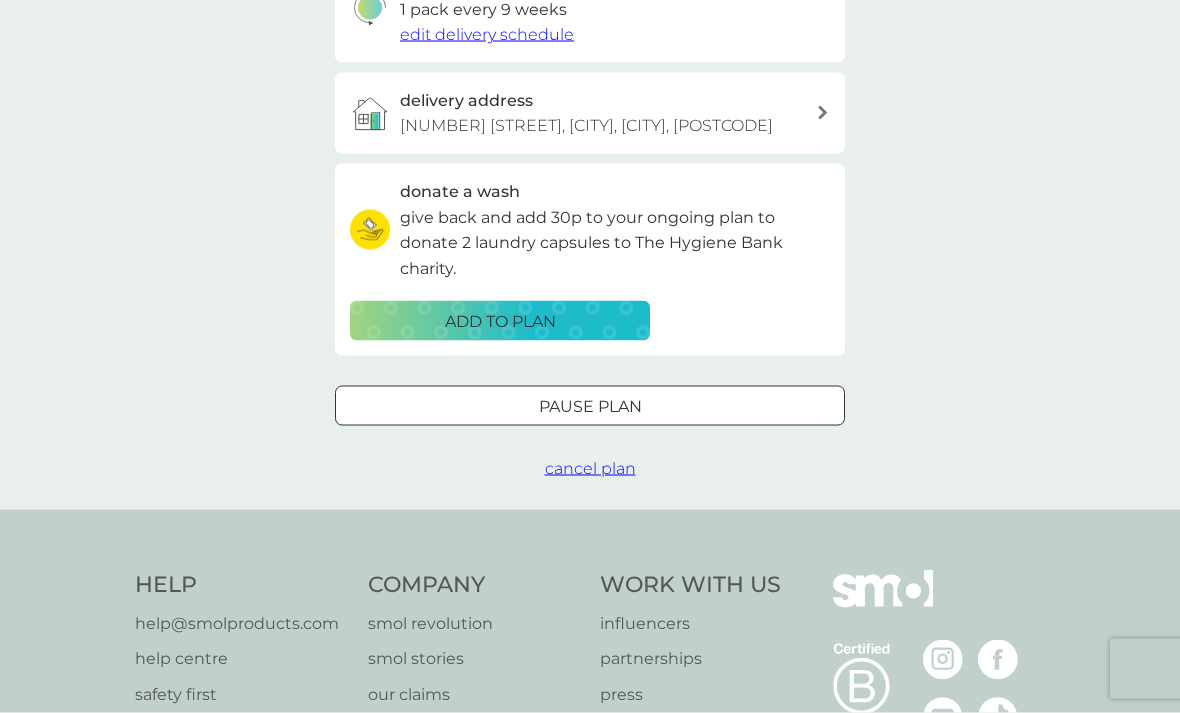 scroll, scrollTop: 557, scrollLeft: 0, axis: vertical 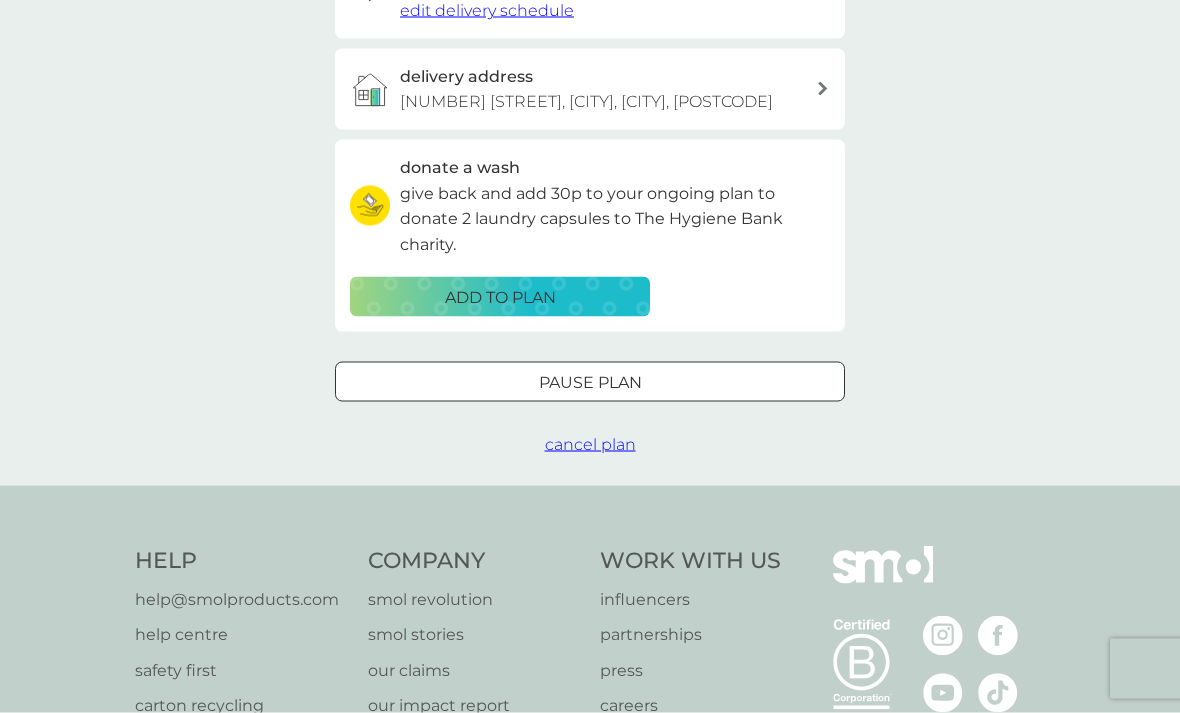 click on "cancel plan" at bounding box center [590, 444] 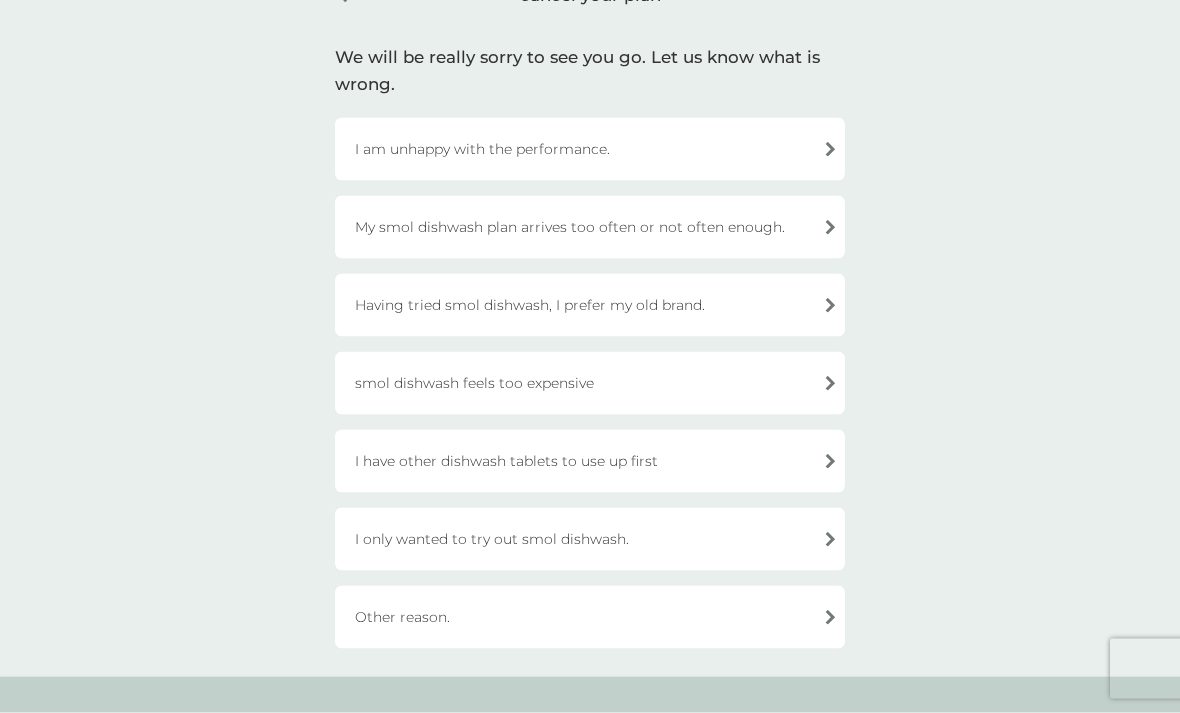 scroll, scrollTop: 120, scrollLeft: 0, axis: vertical 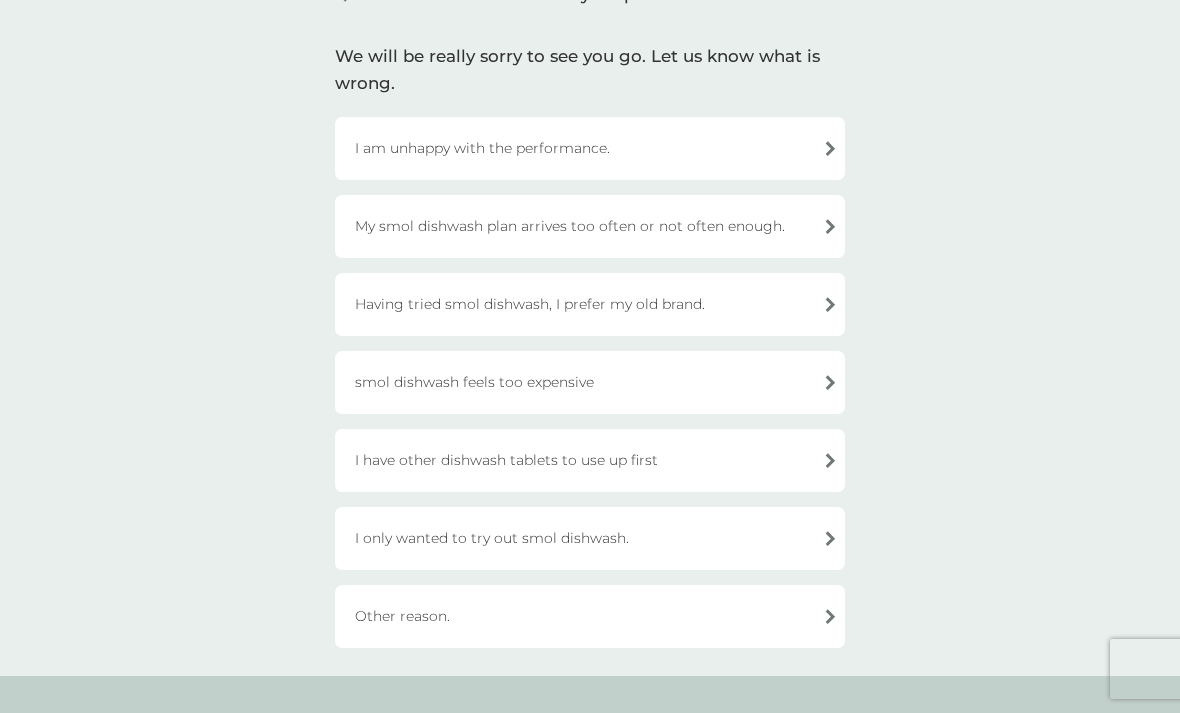 click on "I have other dishwash tablets to use up first" at bounding box center [590, 460] 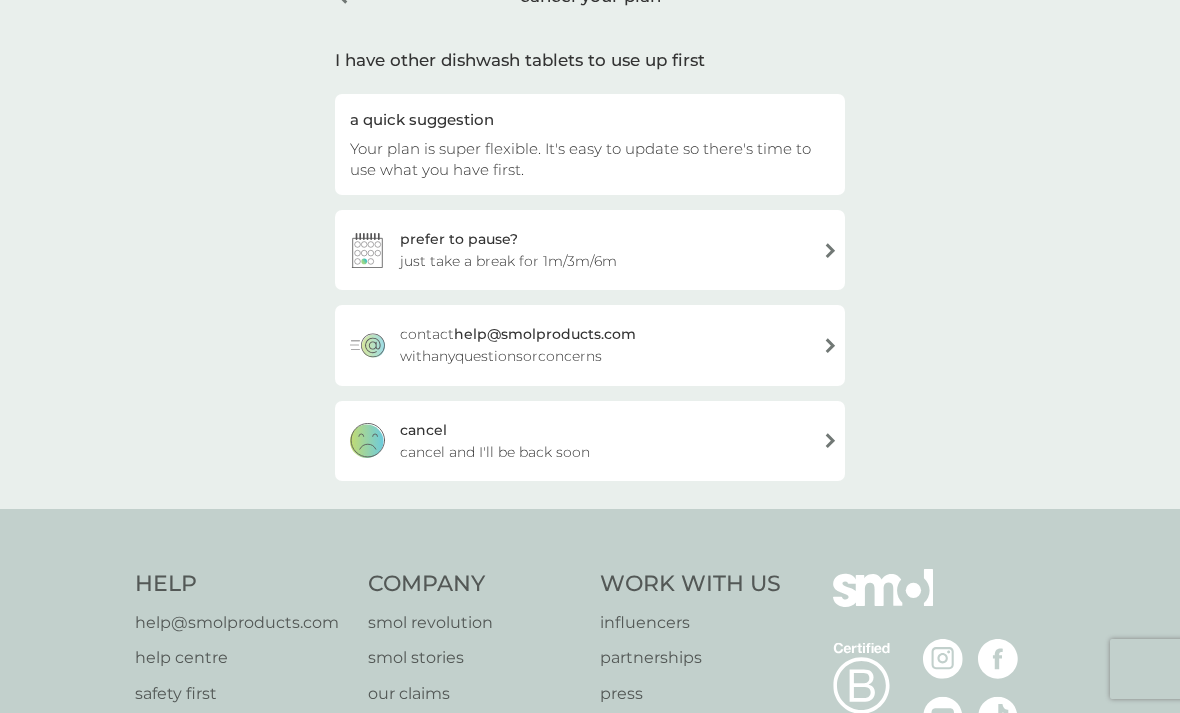 click on "cancel and I'll be back soon" at bounding box center (495, 452) 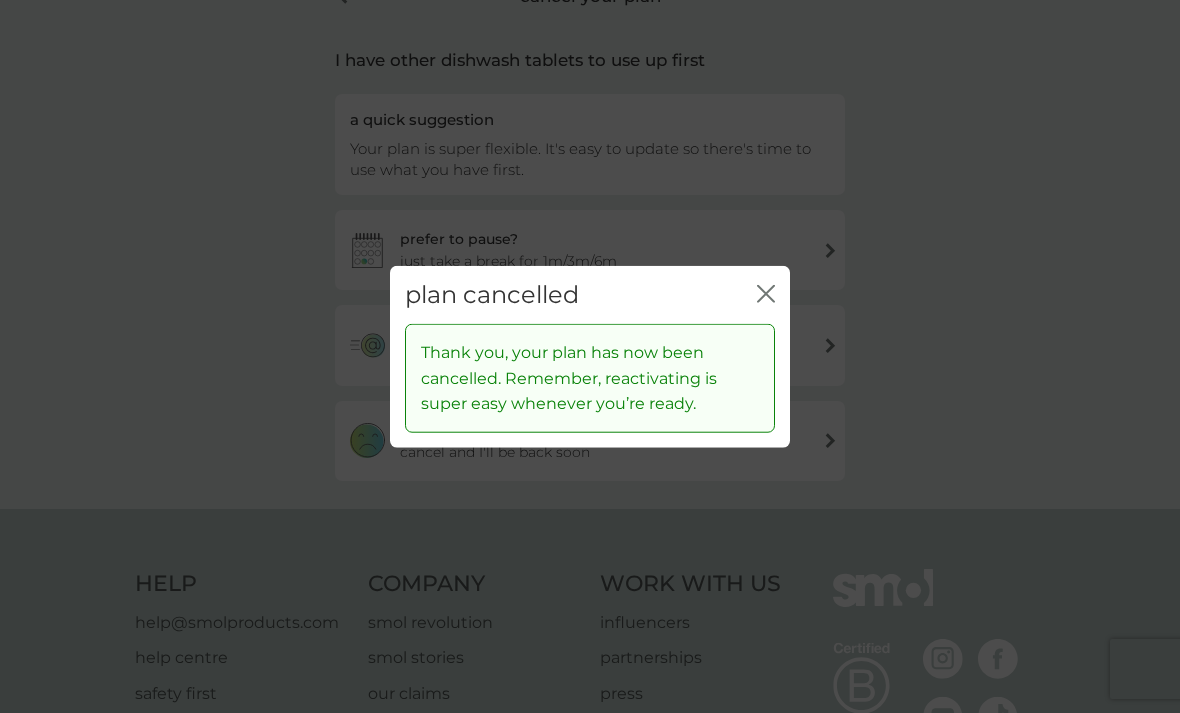 click on "close" at bounding box center [766, 294] 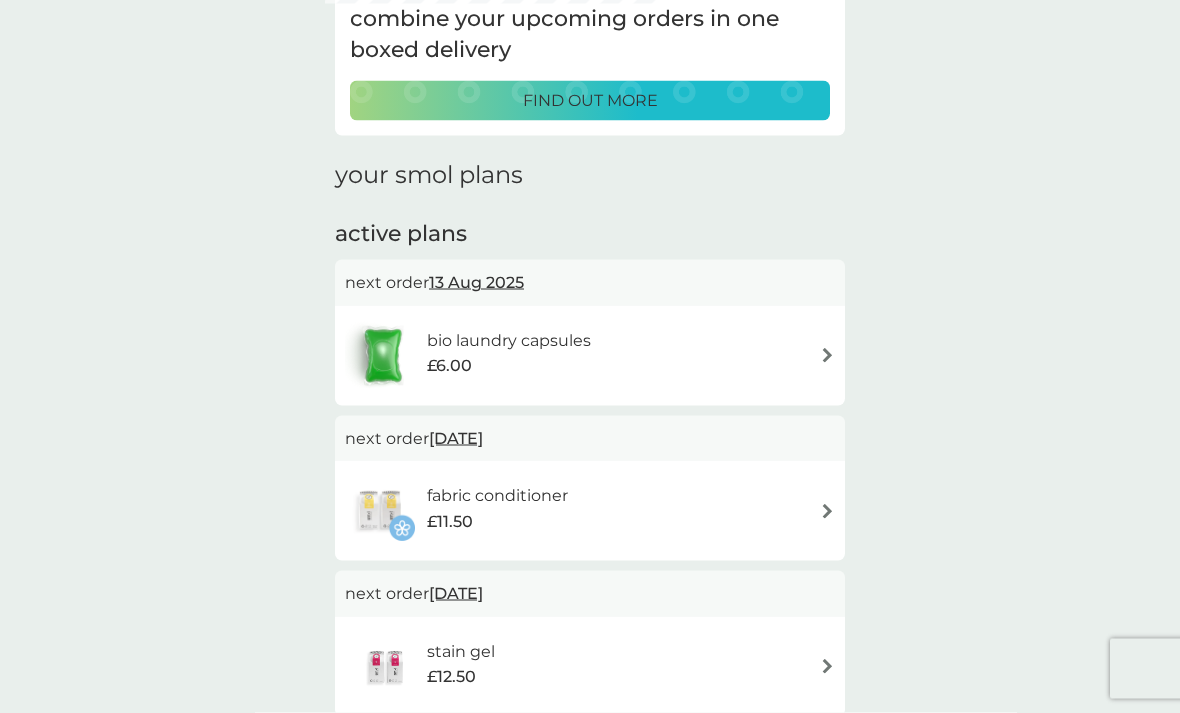 scroll, scrollTop: 158, scrollLeft: 0, axis: vertical 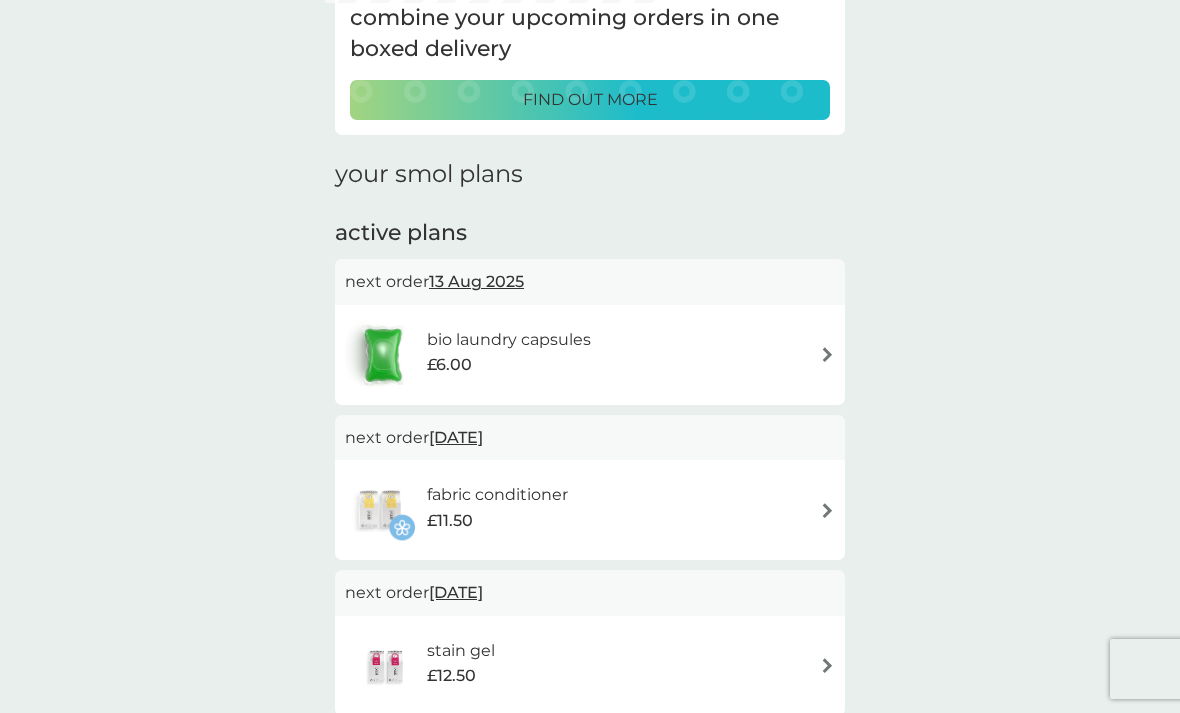 click on "fabric conditioner" at bounding box center [497, 495] 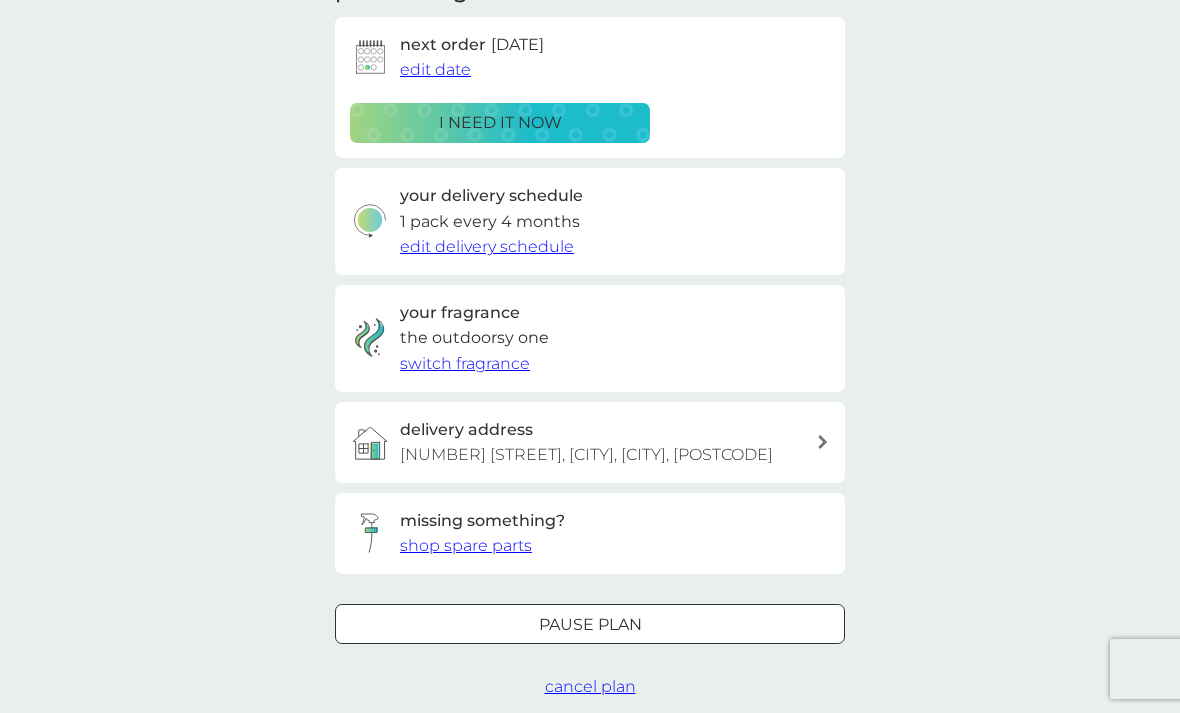 scroll, scrollTop: 325, scrollLeft: 0, axis: vertical 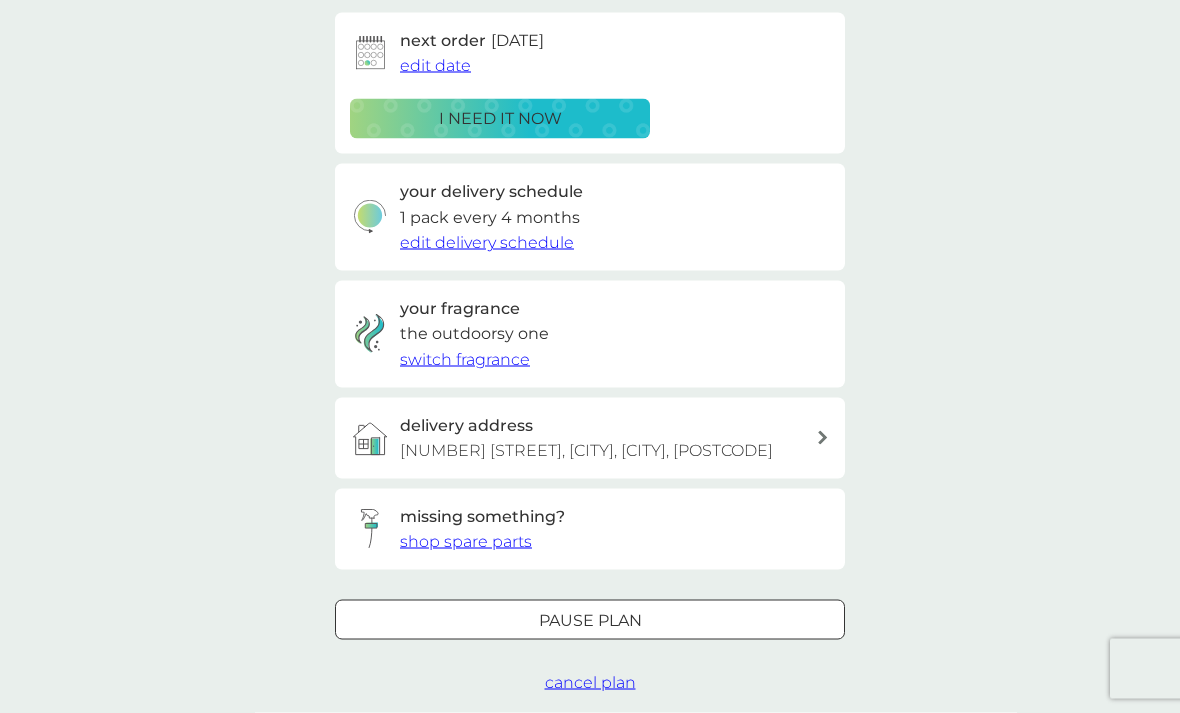 click on "cancel plan" at bounding box center (590, 682) 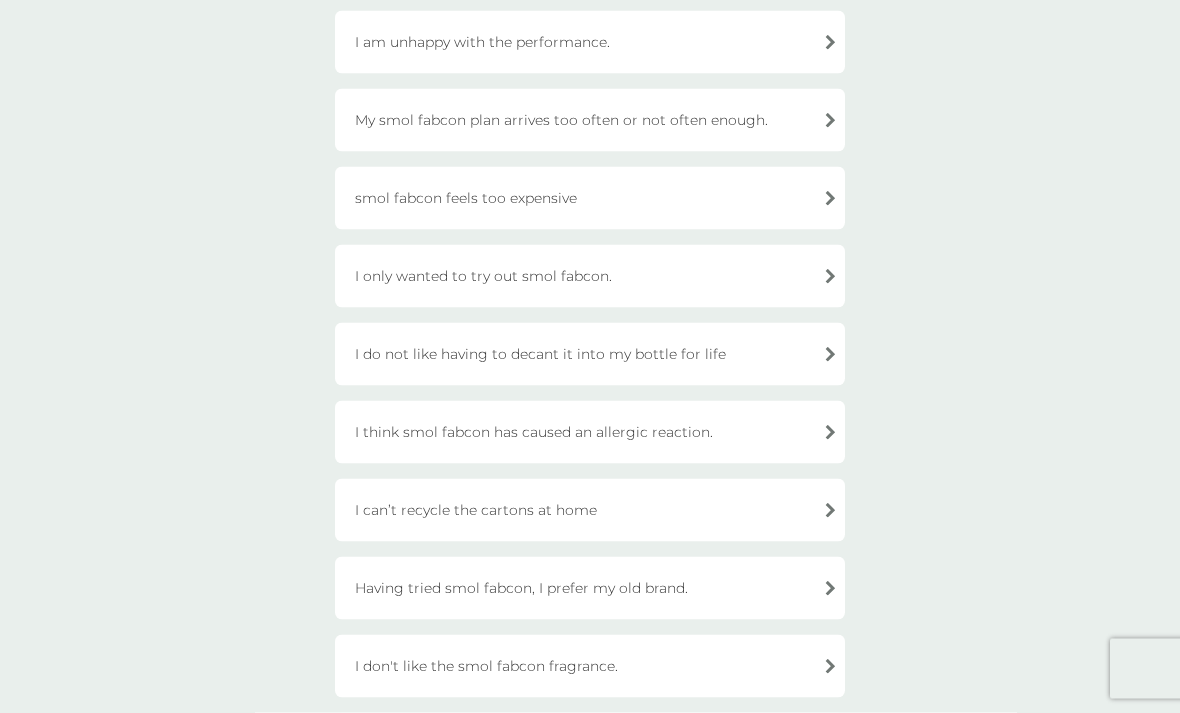 scroll, scrollTop: 326, scrollLeft: 0, axis: vertical 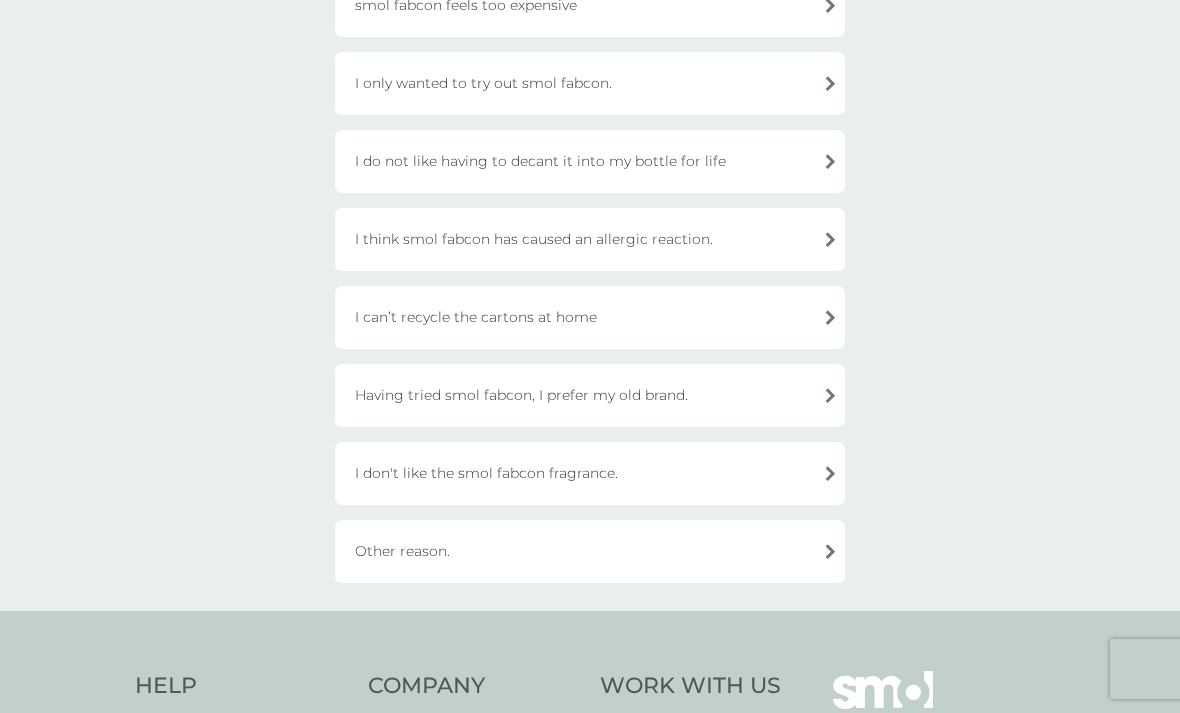 click on "Other reason." at bounding box center (590, 551) 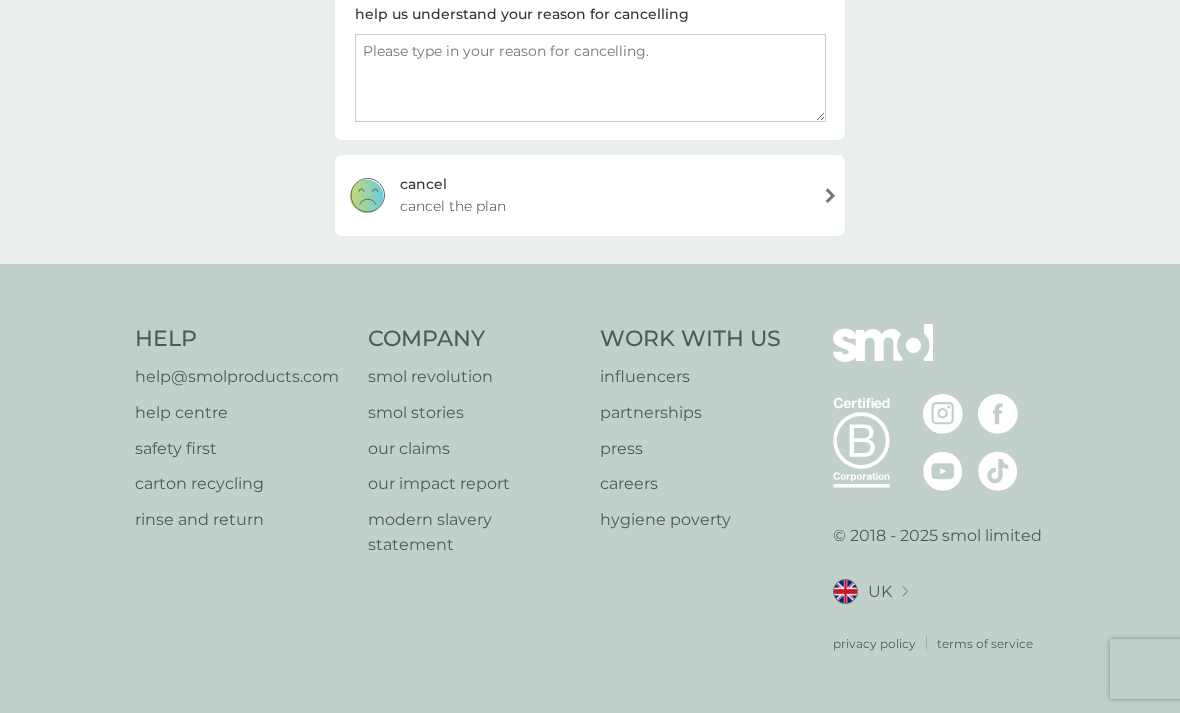 scroll, scrollTop: 300, scrollLeft: 0, axis: vertical 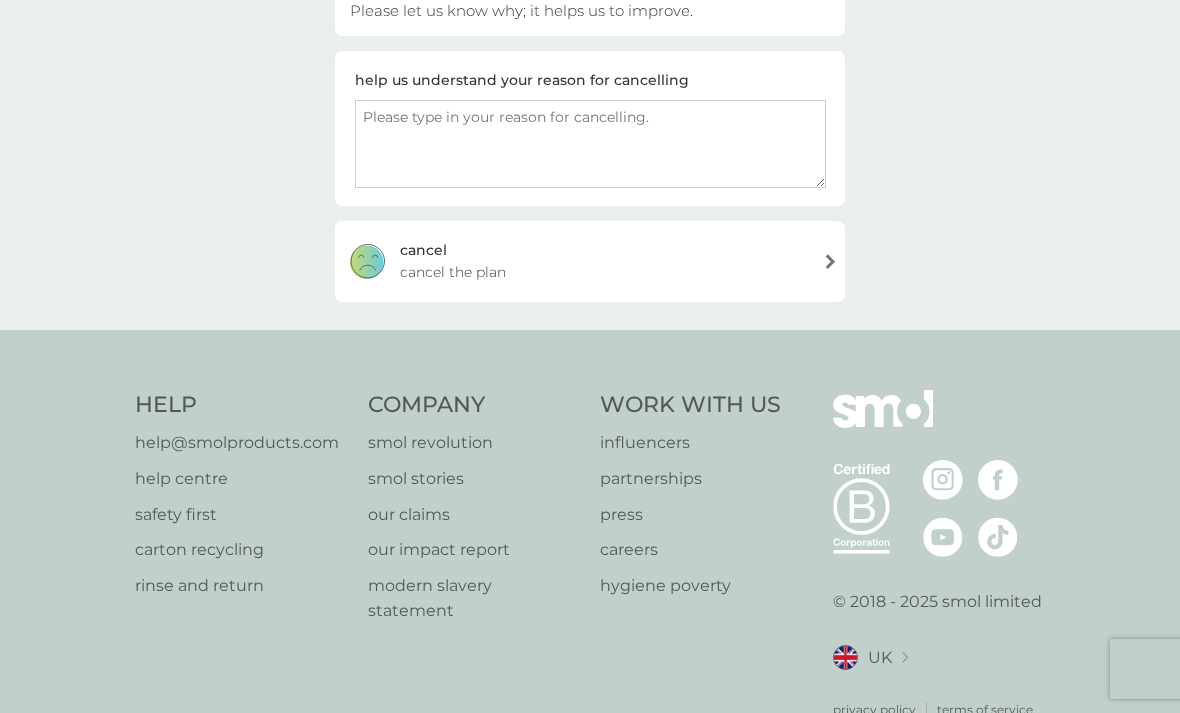 click at bounding box center [590, 144] 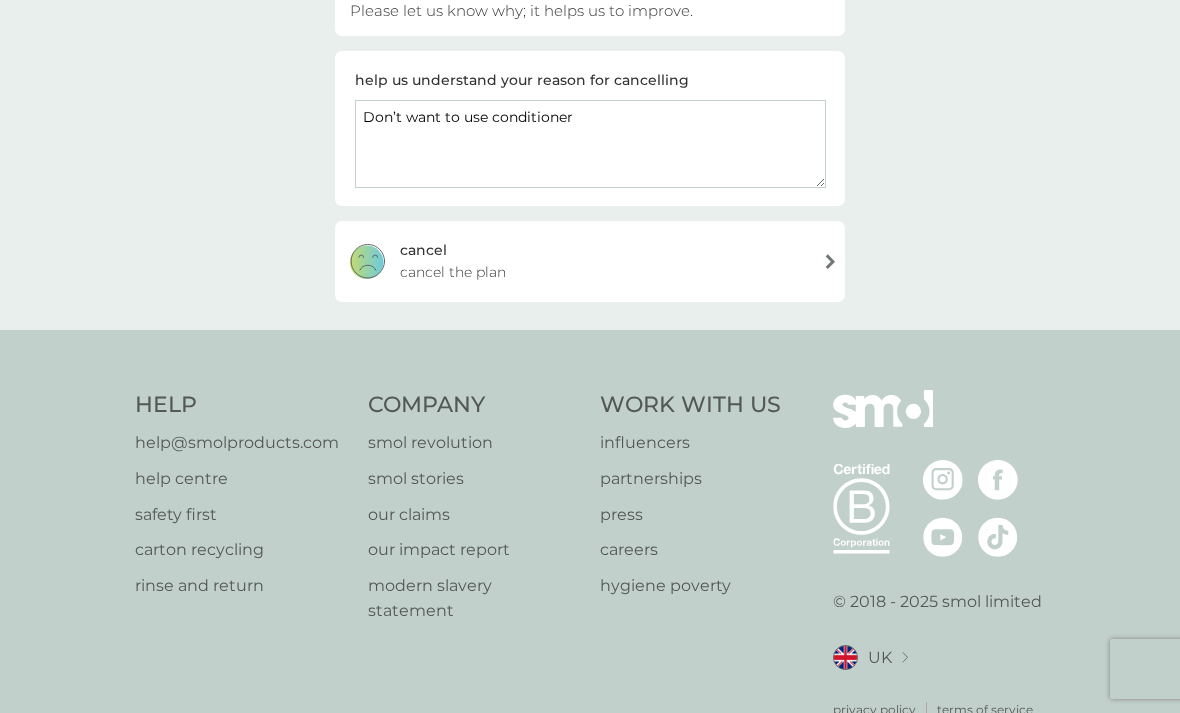 type on "Don’t want to use conditioner" 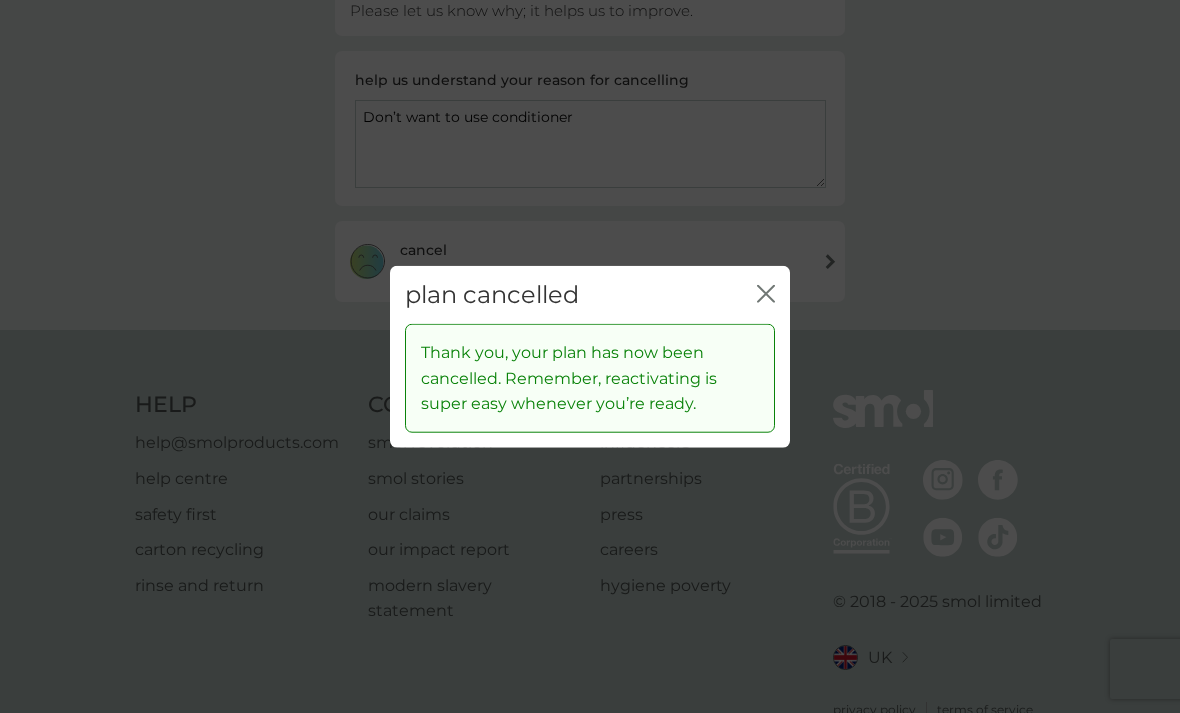 click on "plan cancelled close" at bounding box center (590, 294) 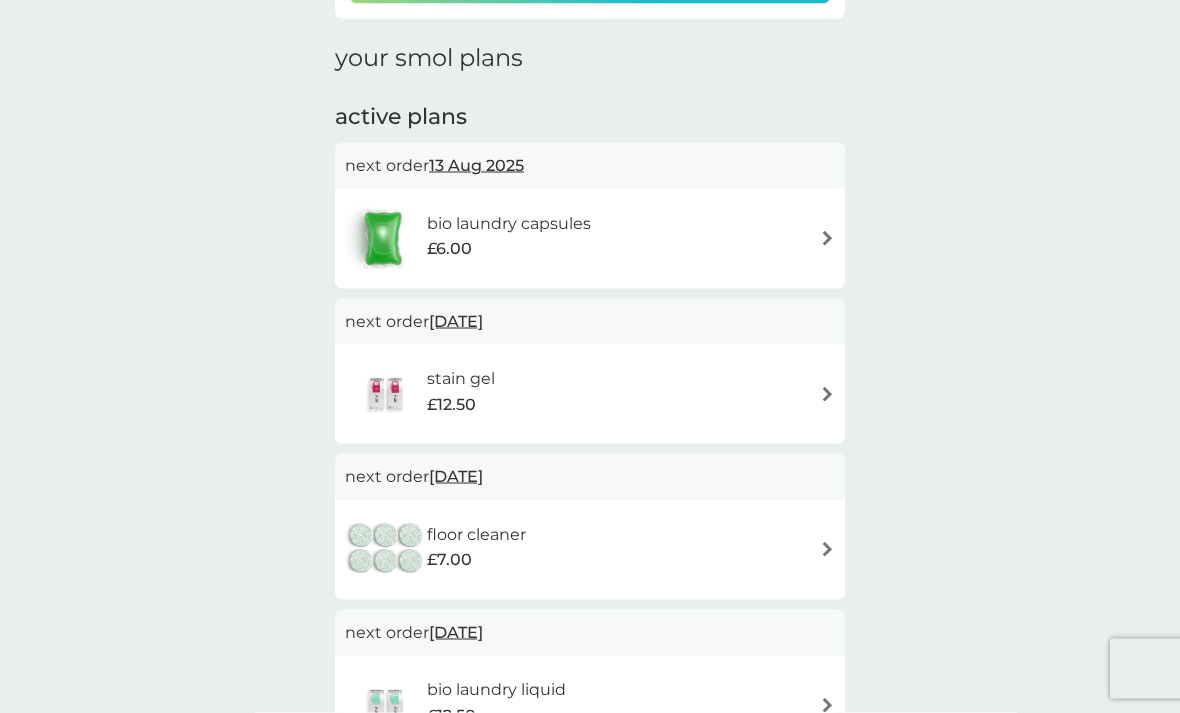 scroll, scrollTop: 275, scrollLeft: 0, axis: vertical 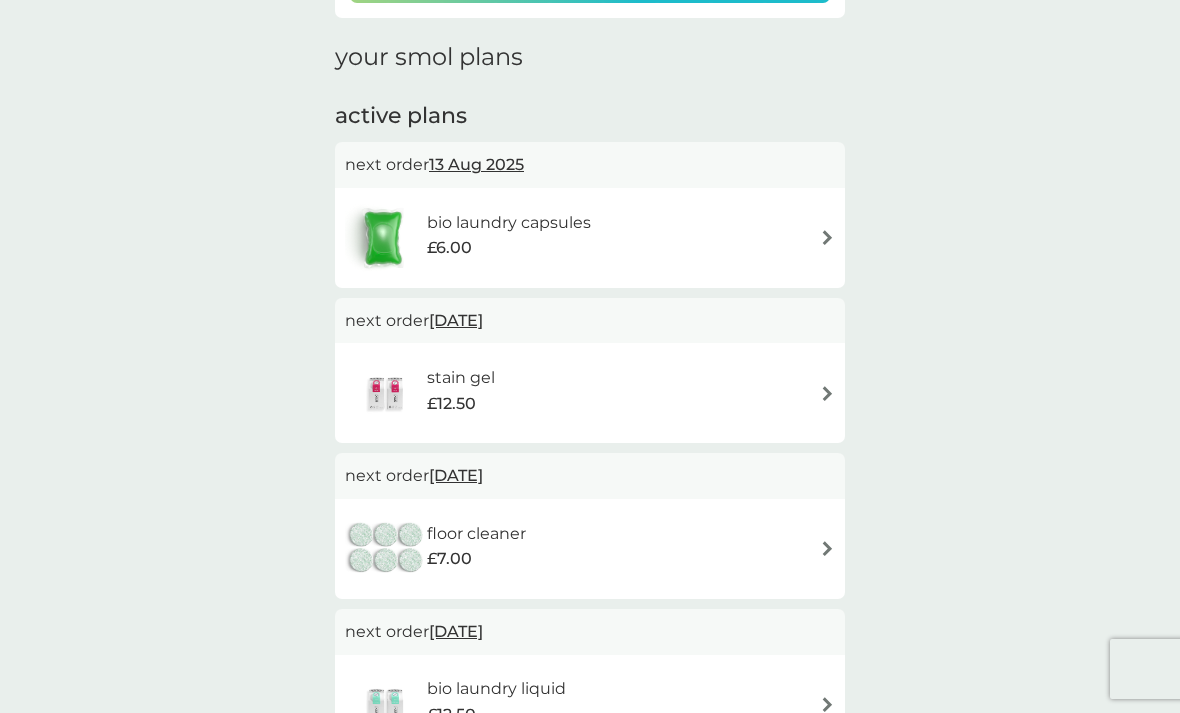 click on "stain gel" at bounding box center (461, 378) 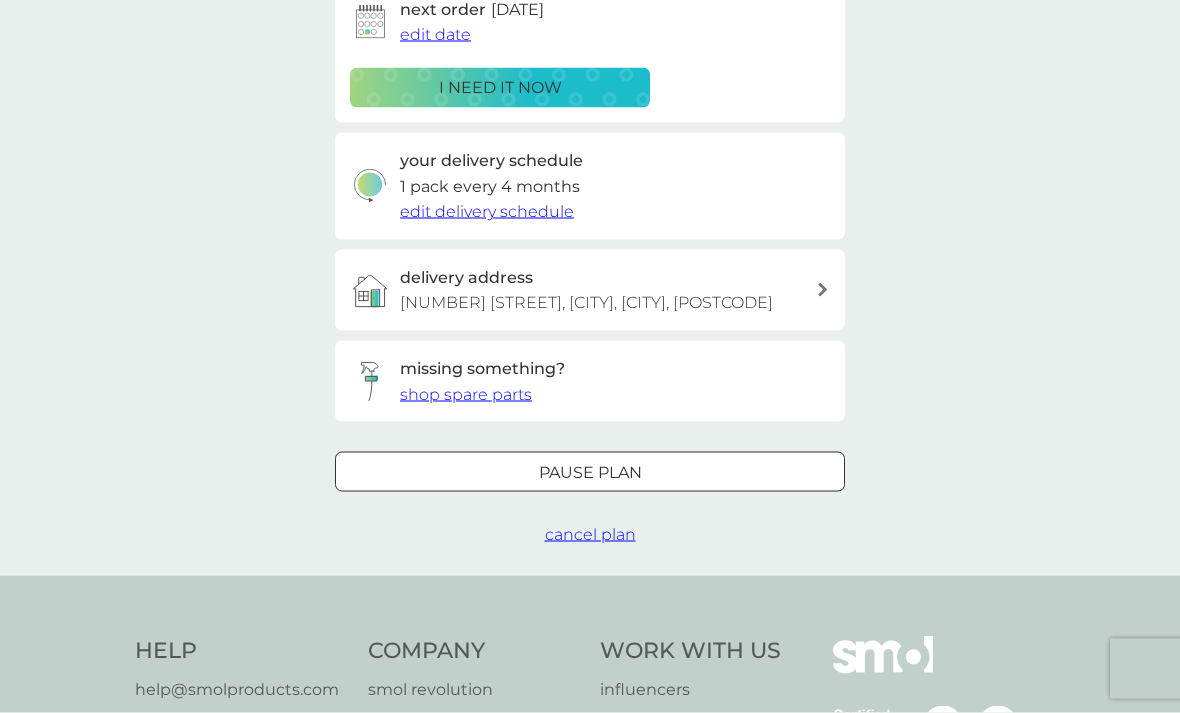 scroll, scrollTop: 396, scrollLeft: 0, axis: vertical 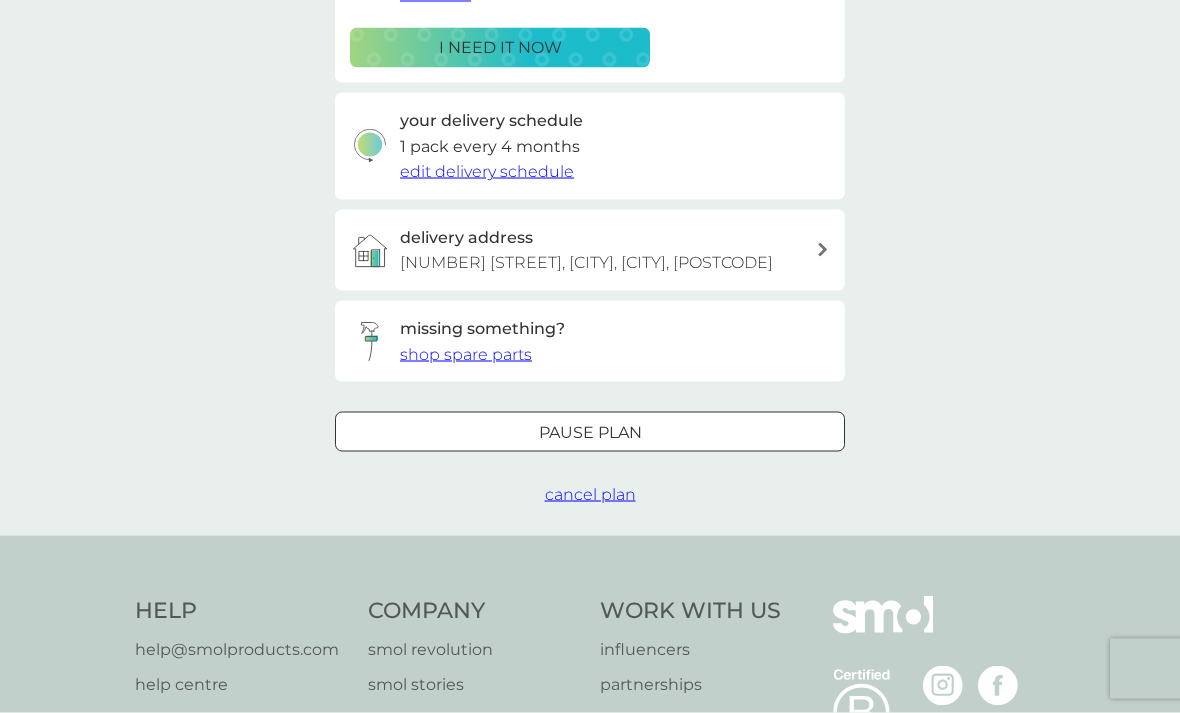 click on "cancel plan" at bounding box center [590, 494] 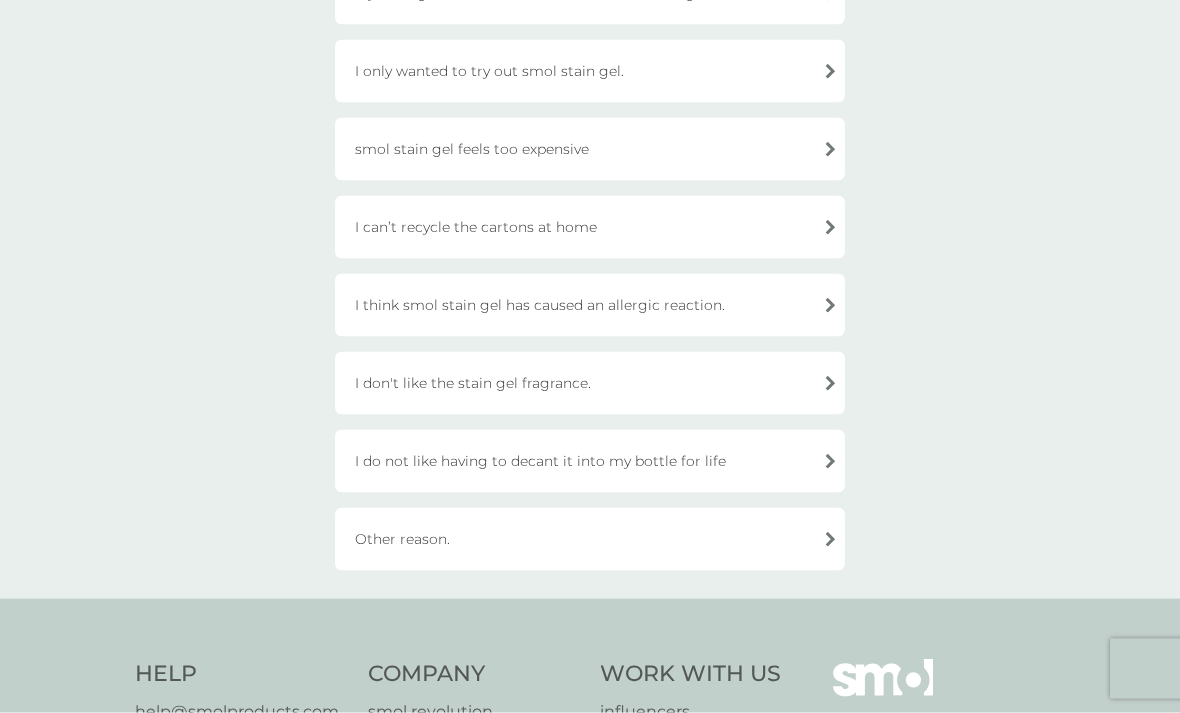 scroll, scrollTop: 518, scrollLeft: 0, axis: vertical 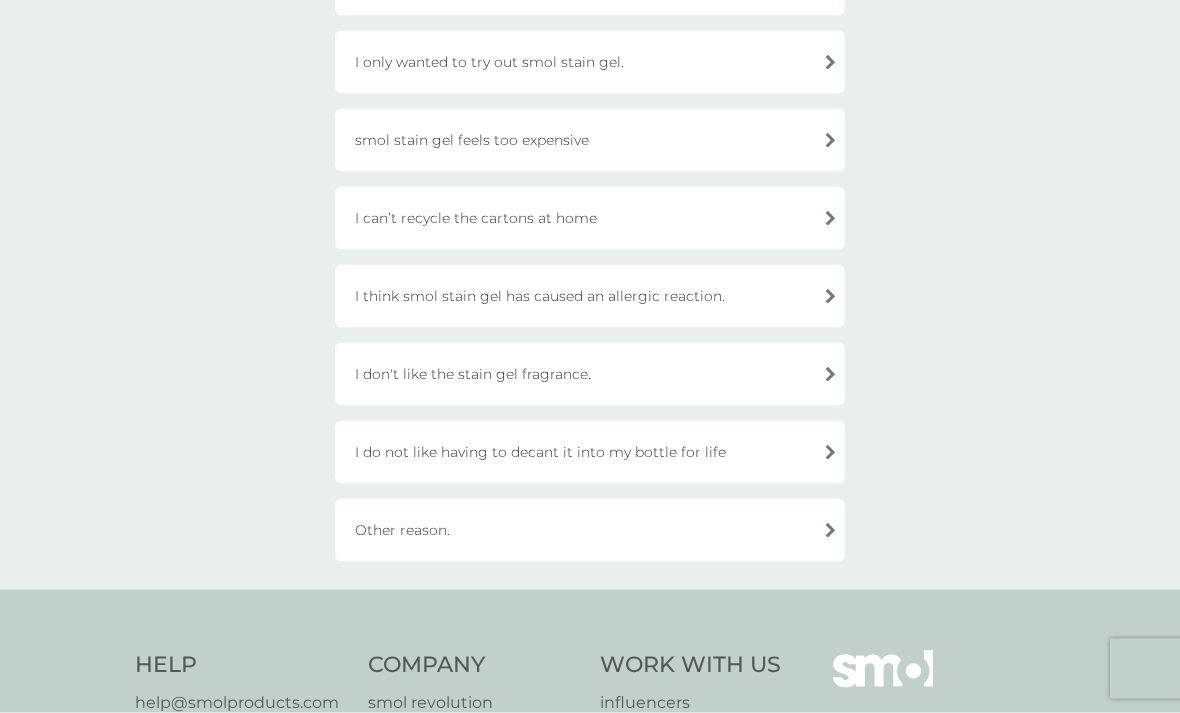 click on "Other reason." at bounding box center (590, 530) 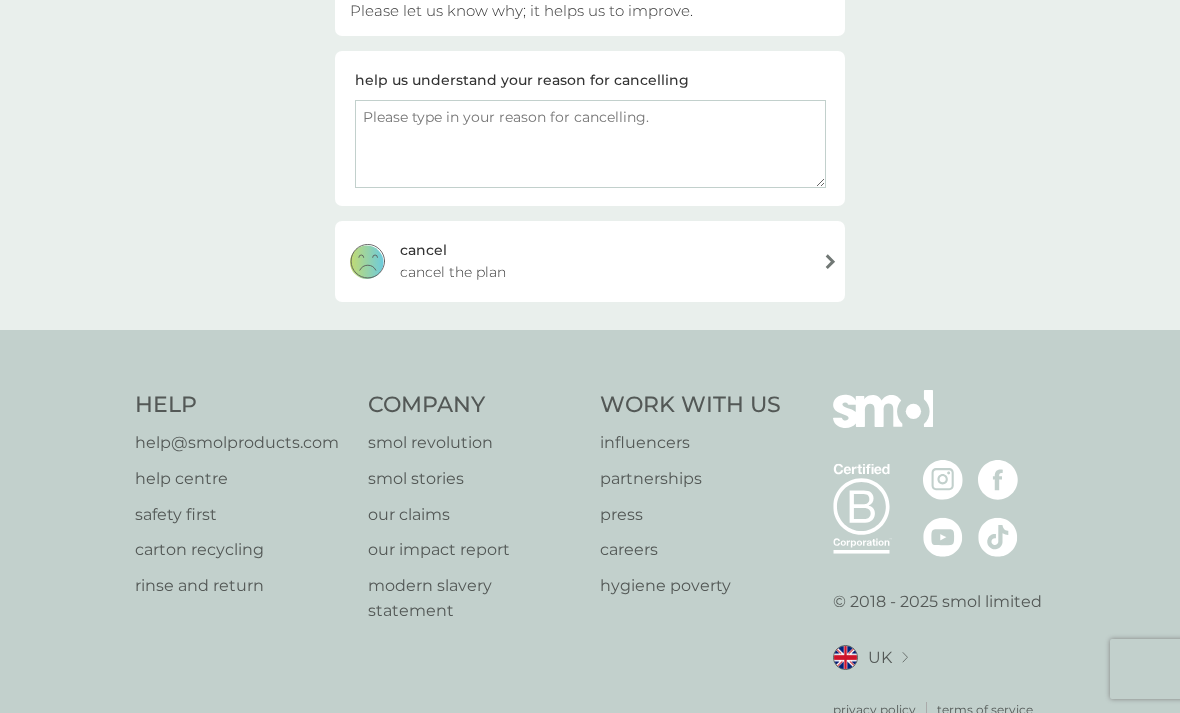 click at bounding box center (590, 144) 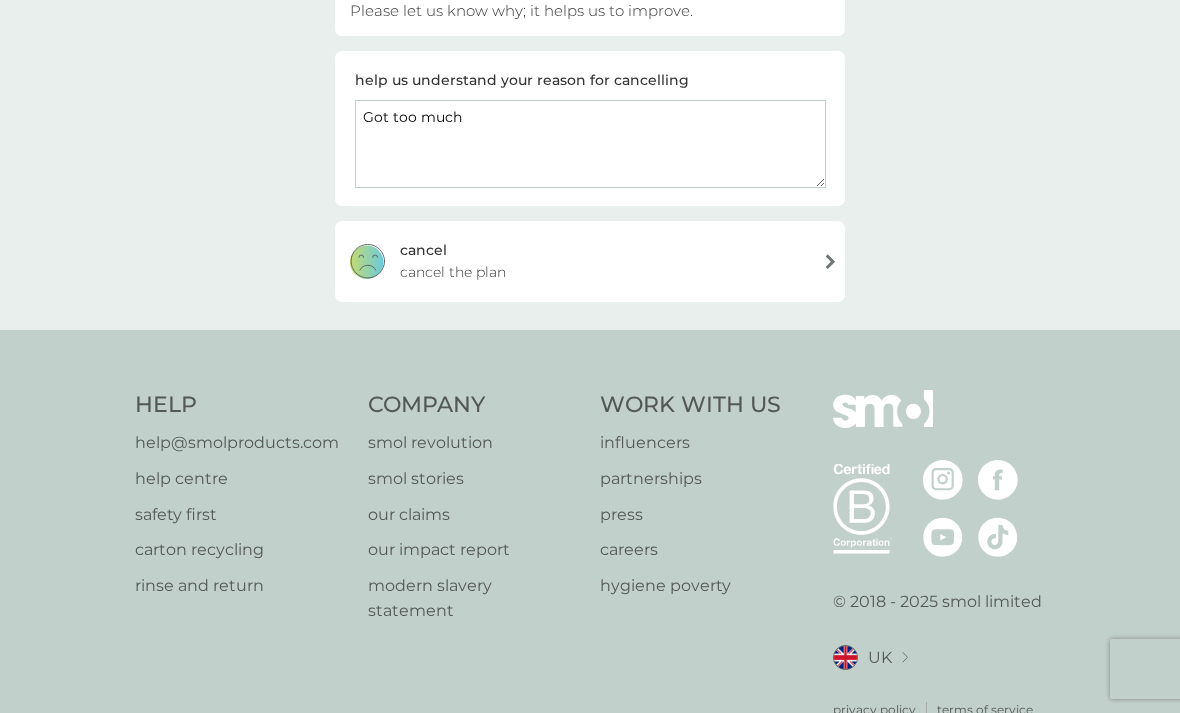 type on "Got too much" 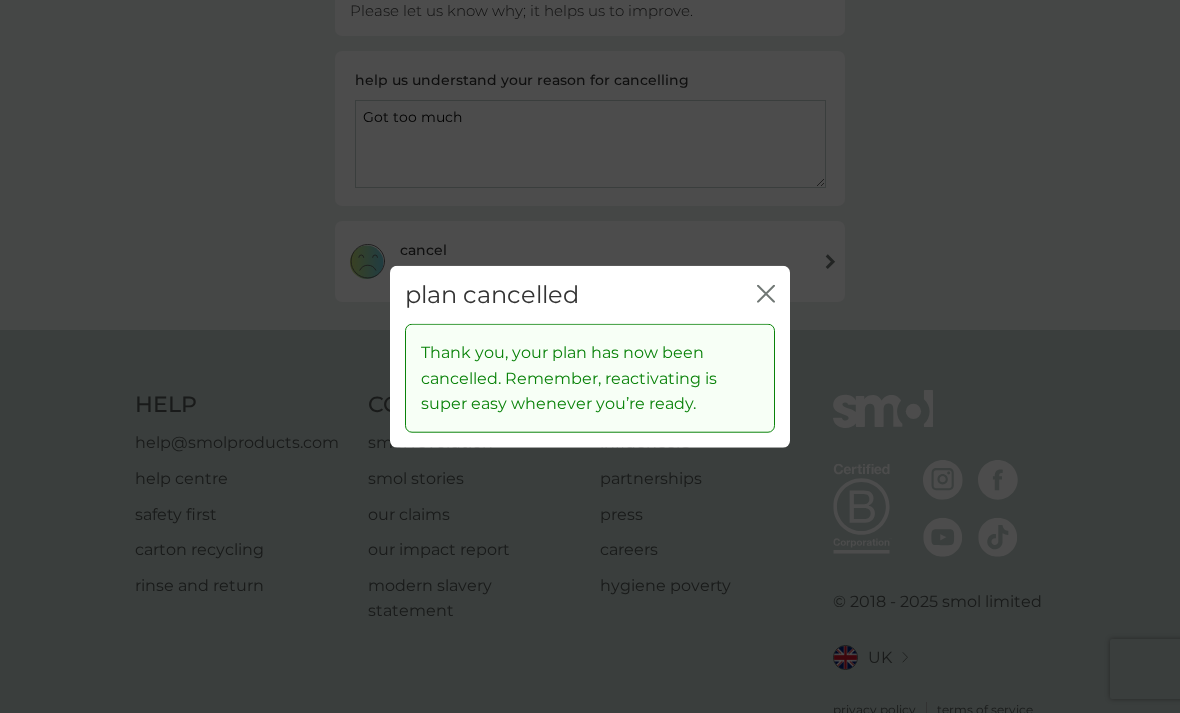 click on "close" 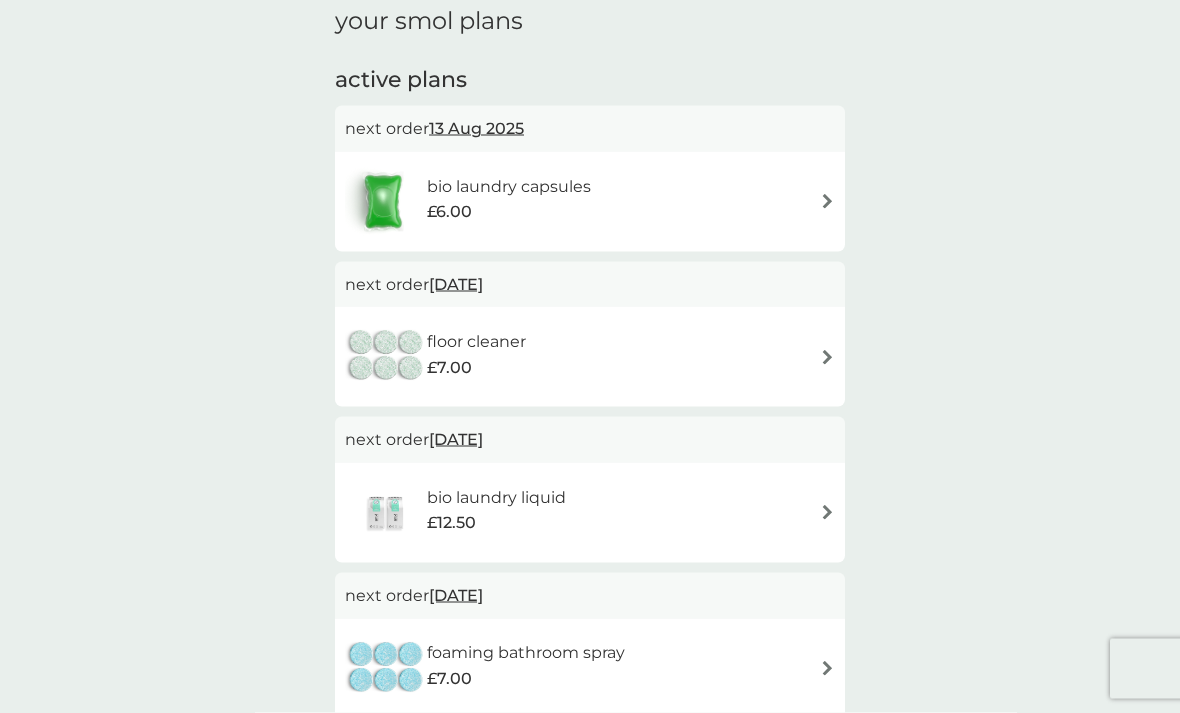 scroll, scrollTop: 351, scrollLeft: 0, axis: vertical 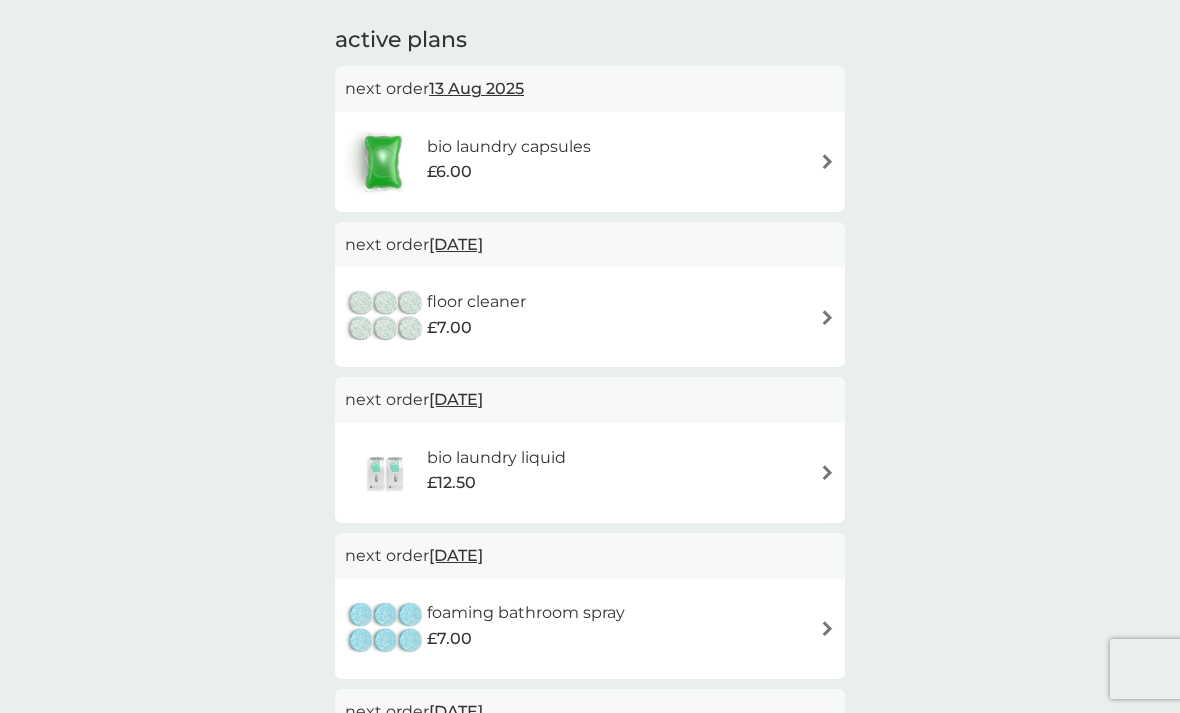 click on "£7.00" at bounding box center (449, 328) 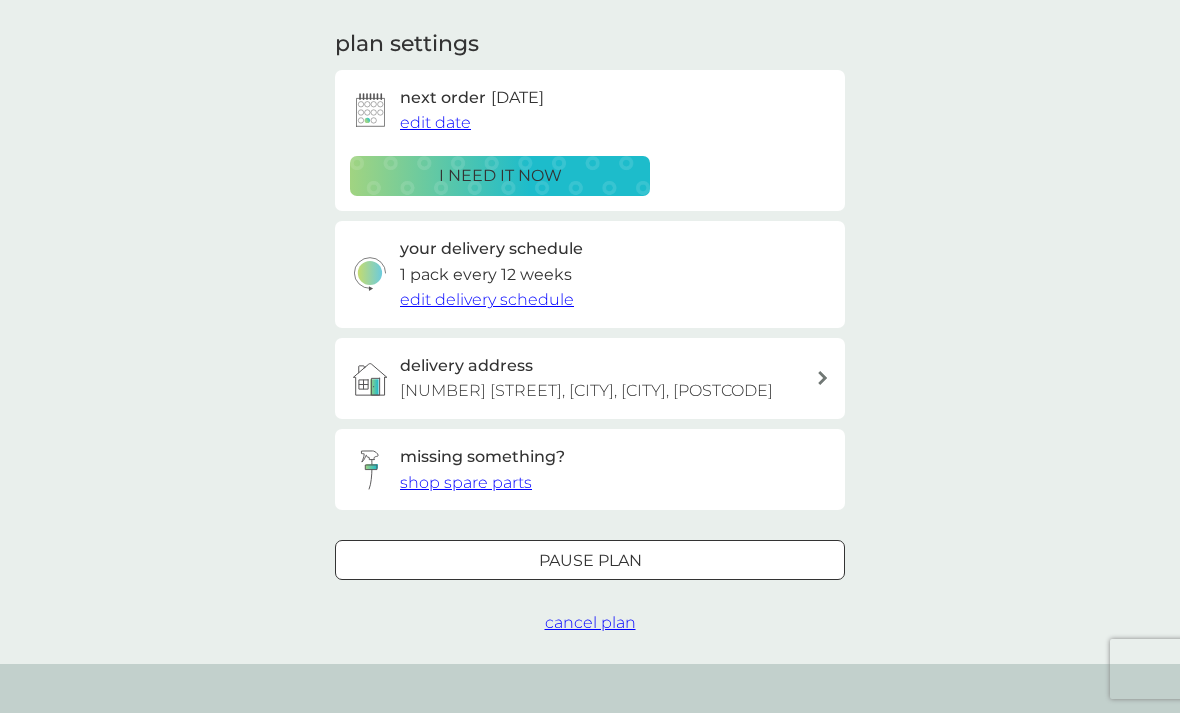 scroll, scrollTop: 274, scrollLeft: 0, axis: vertical 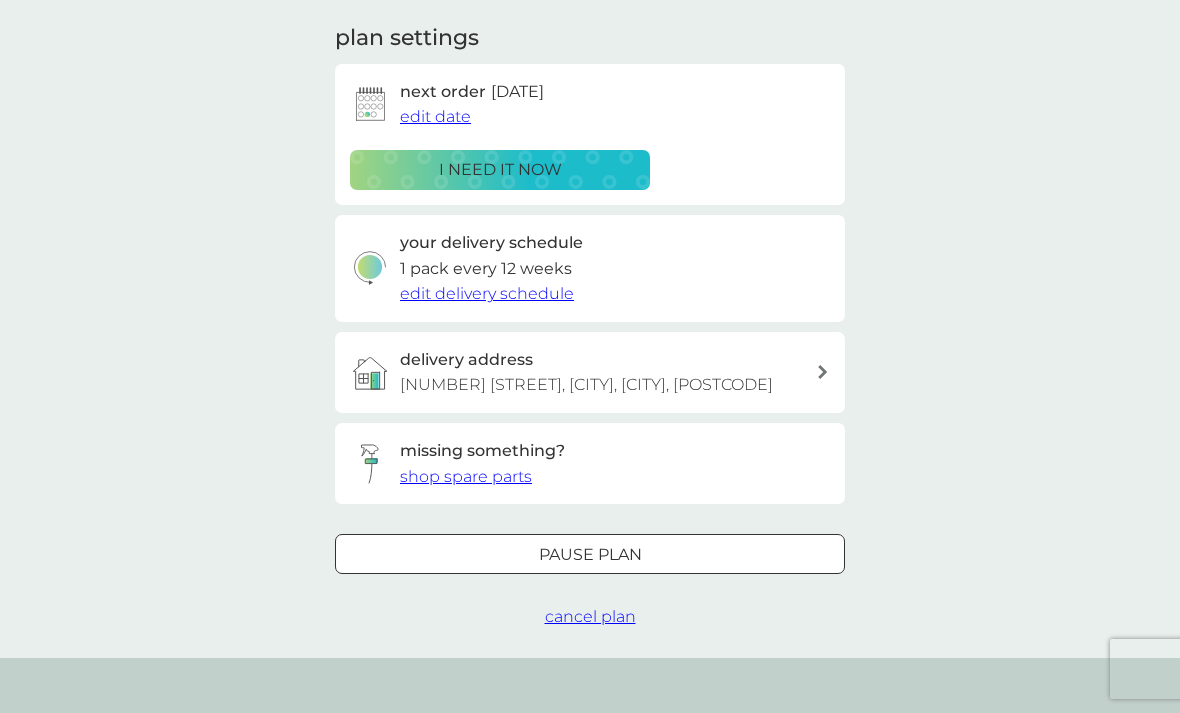 click on "cancel plan" at bounding box center [590, 616] 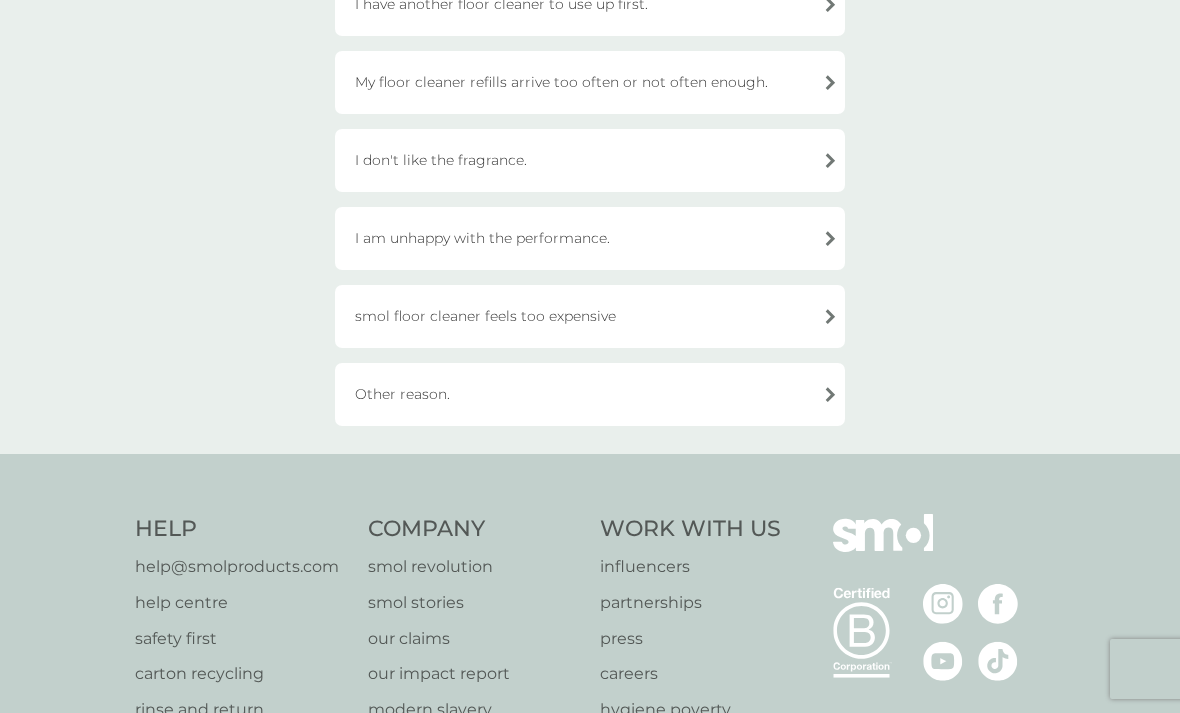 click on "Other reason." at bounding box center (590, 394) 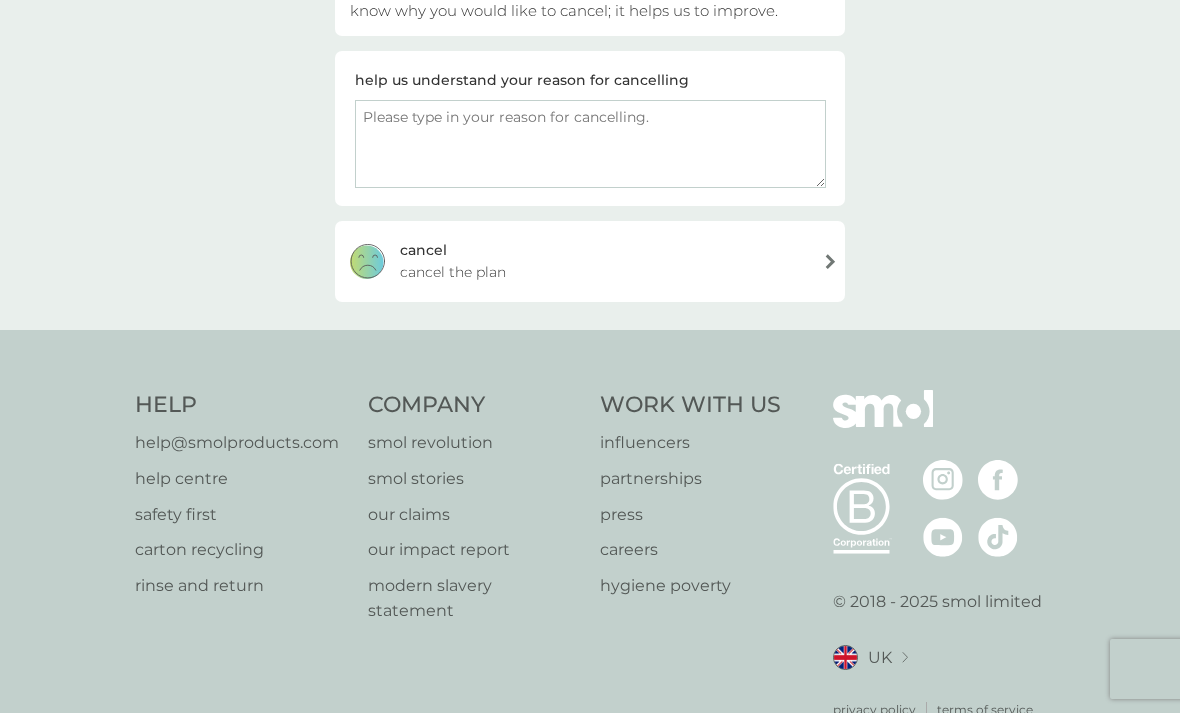 click on "cancel cancel the plan" at bounding box center [590, 261] 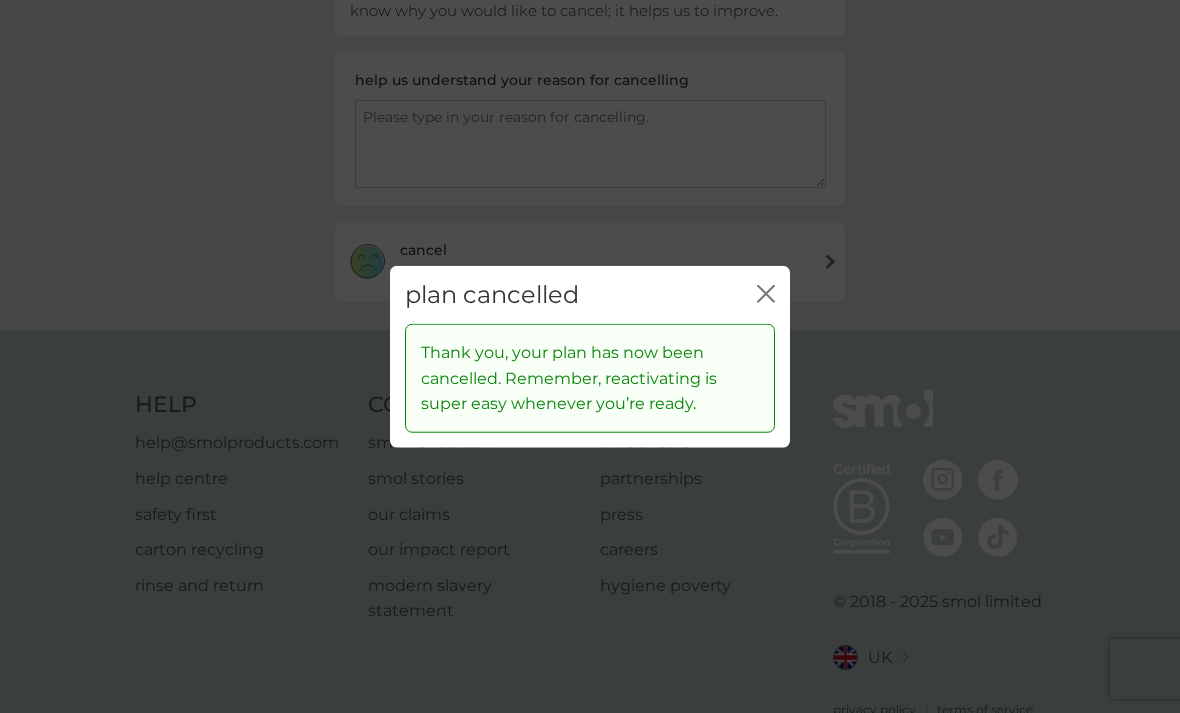 click on "close" at bounding box center [766, 294] 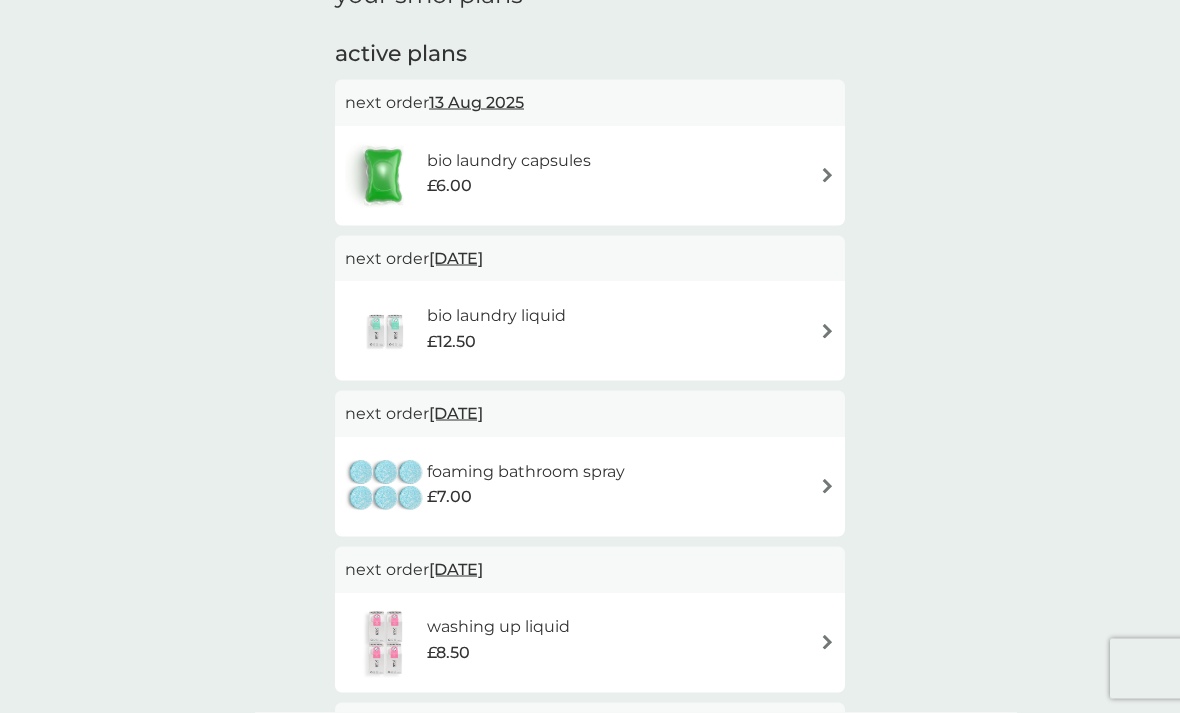 scroll, scrollTop: 344, scrollLeft: 0, axis: vertical 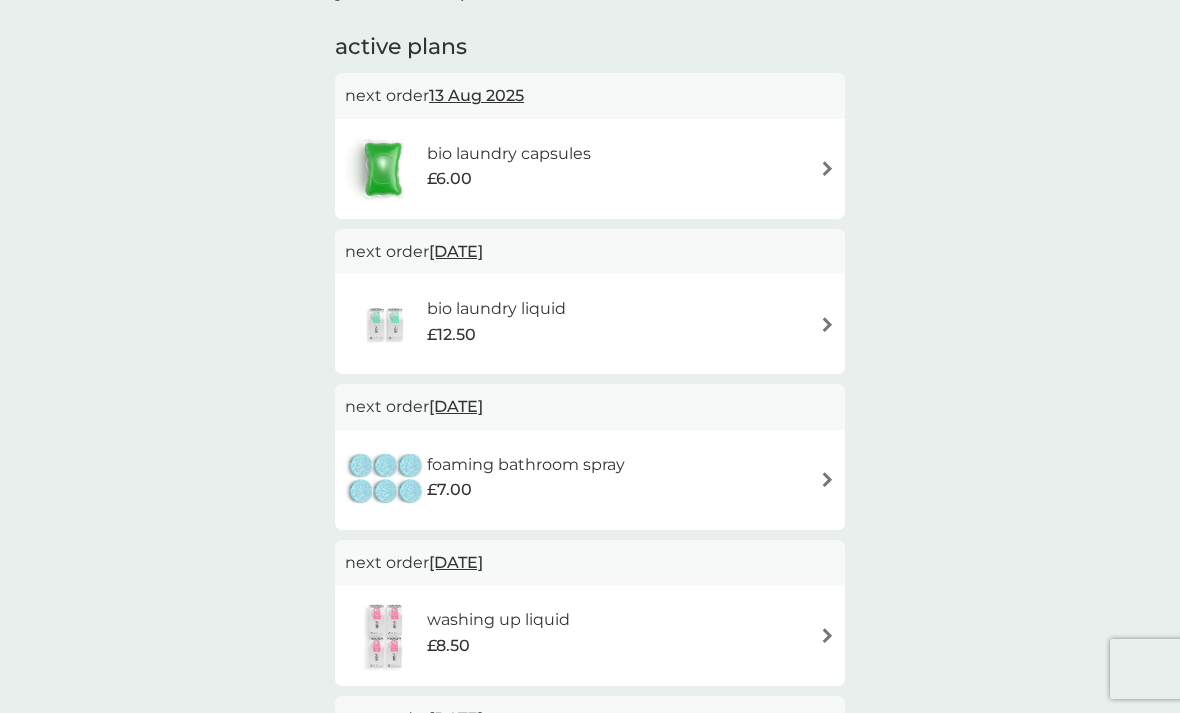 click on "bio laundry liquid" at bounding box center [496, 309] 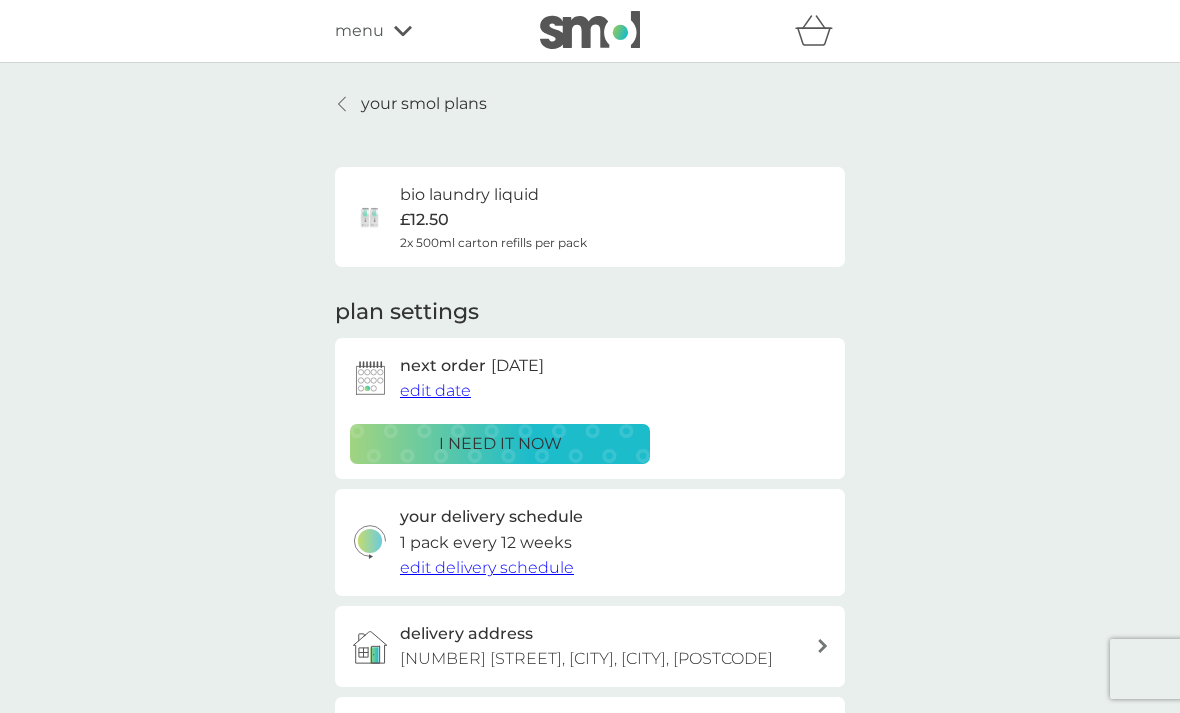 click on "edit delivery schedule" at bounding box center (487, 567) 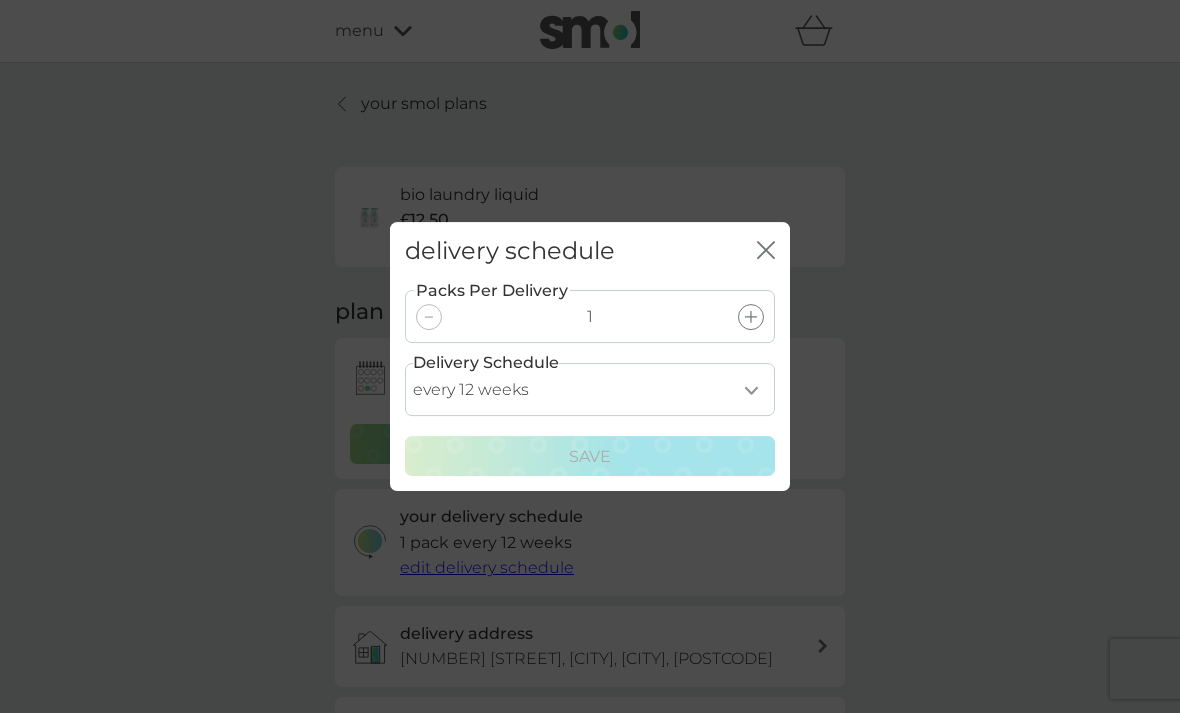 click on "every 1 week every 2 weeks every 3 weeks every 4 weeks every 5 weeks every 6 weeks every 7 weeks every 8 weeks every 9 weeks every 10 weeks every 11 weeks every 12 weeks every 13 weeks every 14 weeks every 15 weeks every 16 weeks every 17 weeks every 18 weeks every 19 weeks every 20 weeks every 21 weeks every 22 weeks every 23 weeks every 24 weeks every 25 weeks every 26 weeks" at bounding box center [590, 389] 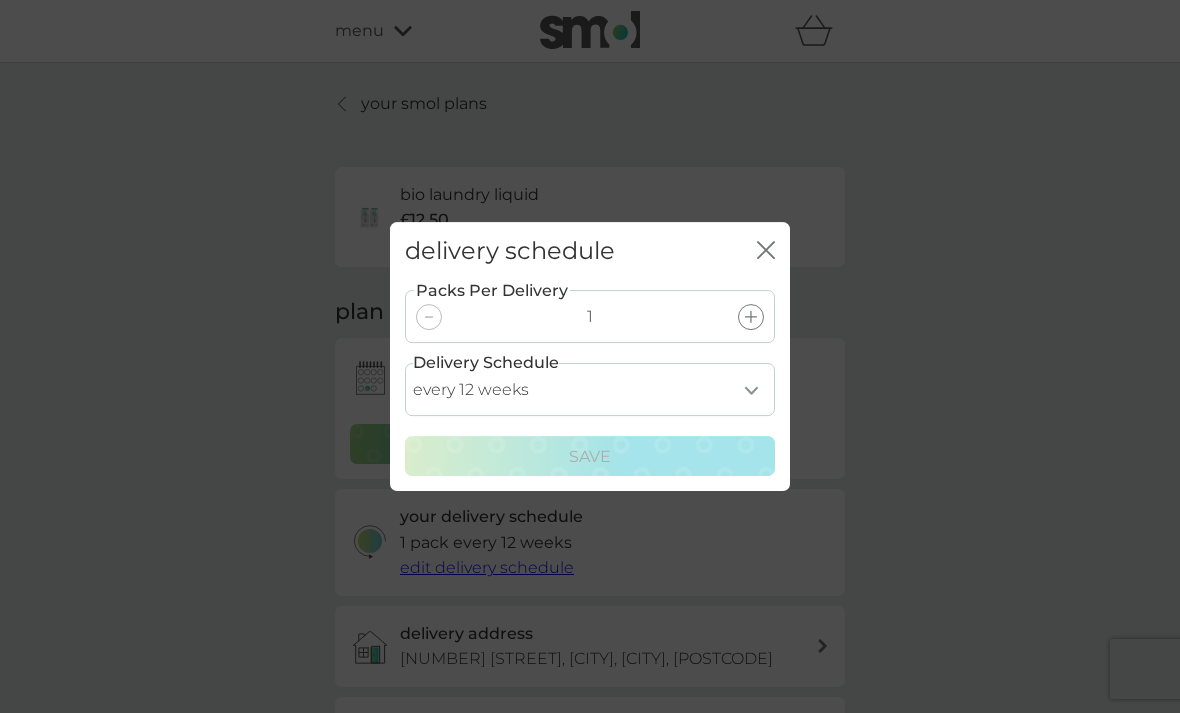 select on "70" 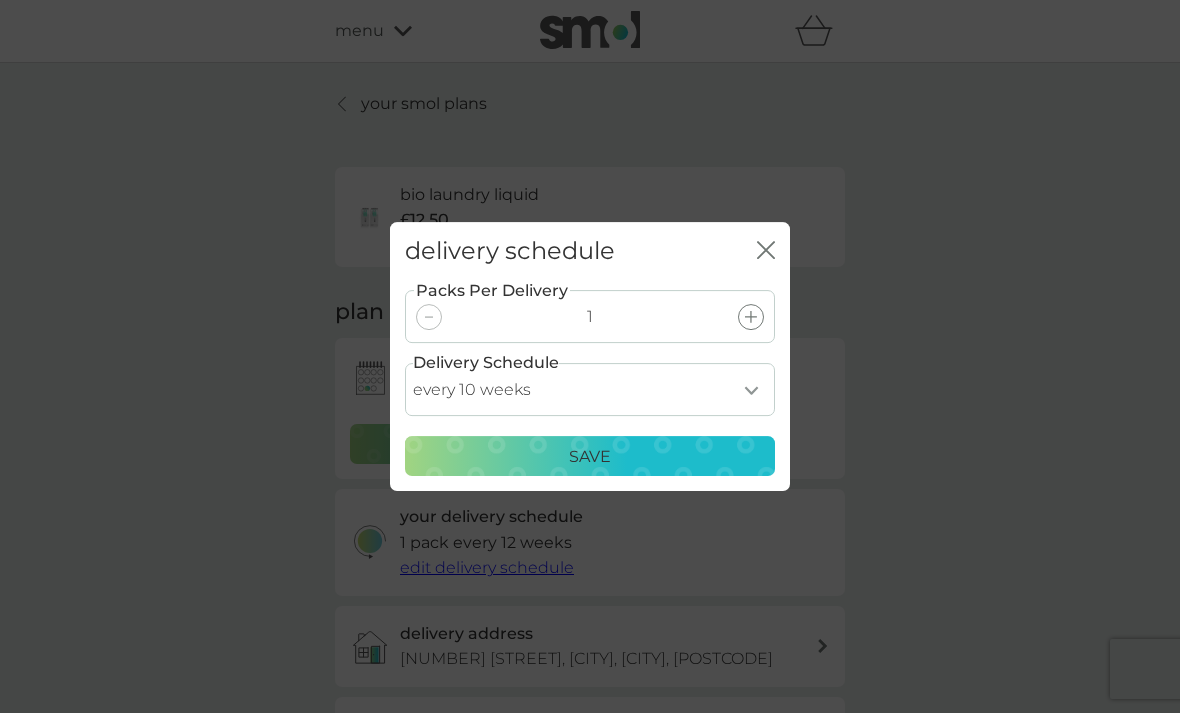 click on "Save" at bounding box center [590, 457] 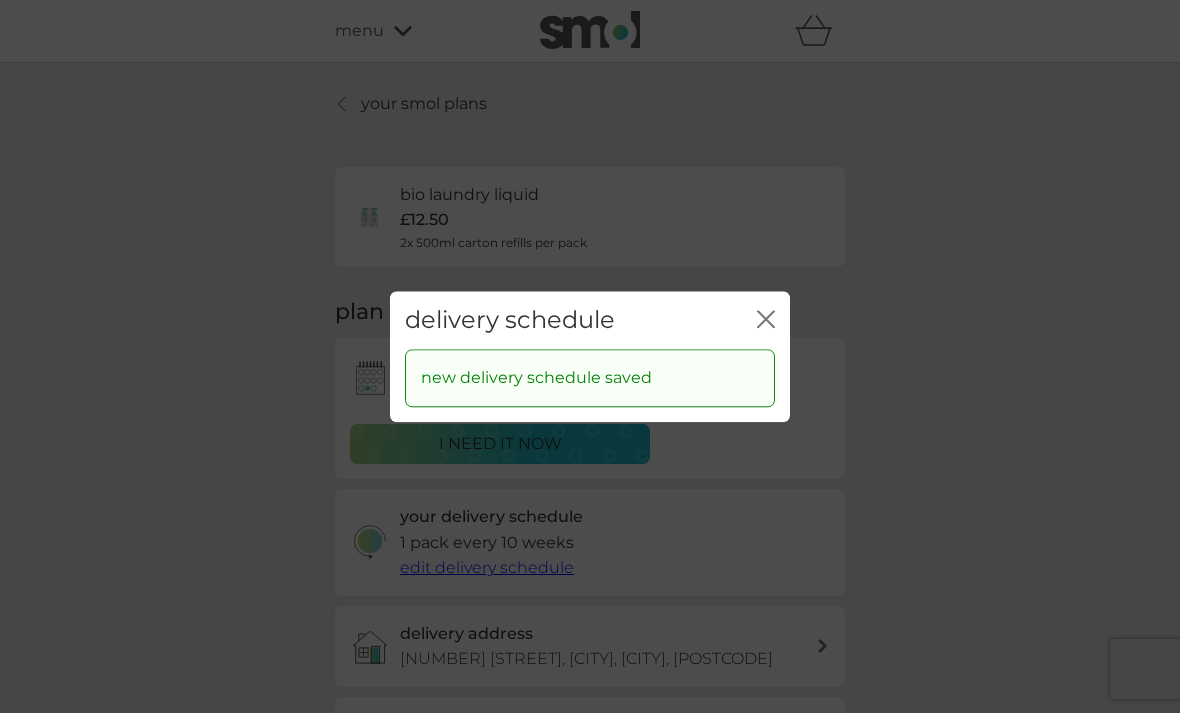 click 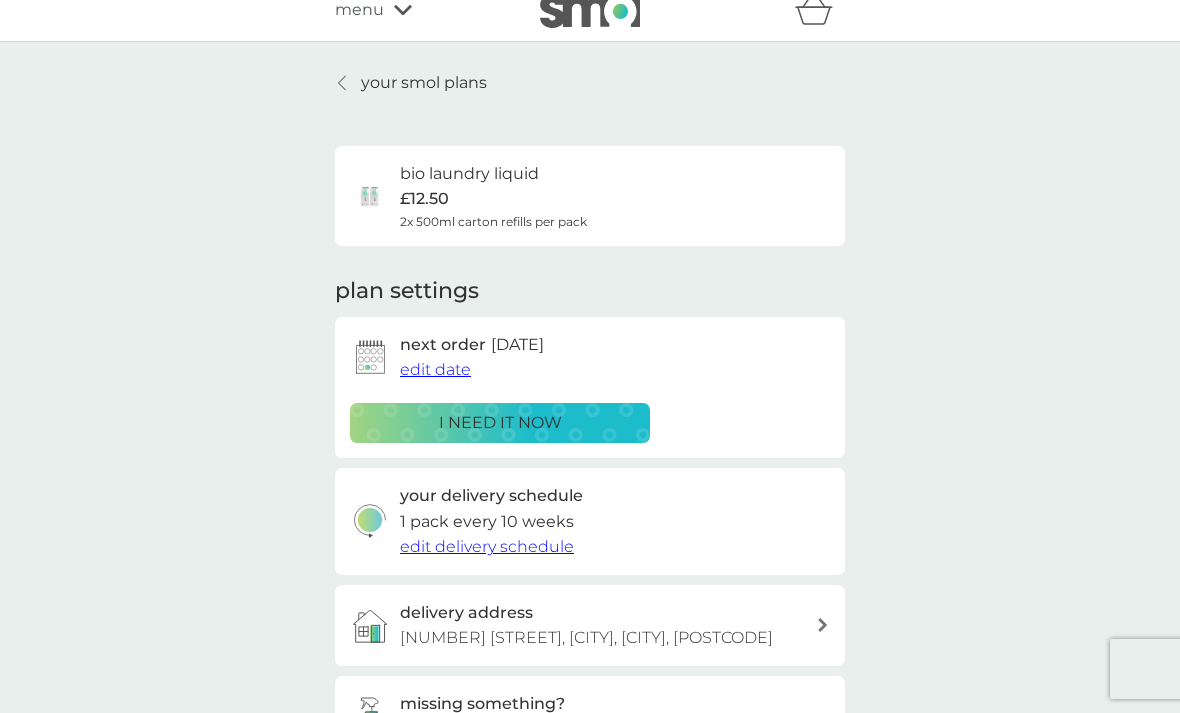 scroll, scrollTop: 0, scrollLeft: 0, axis: both 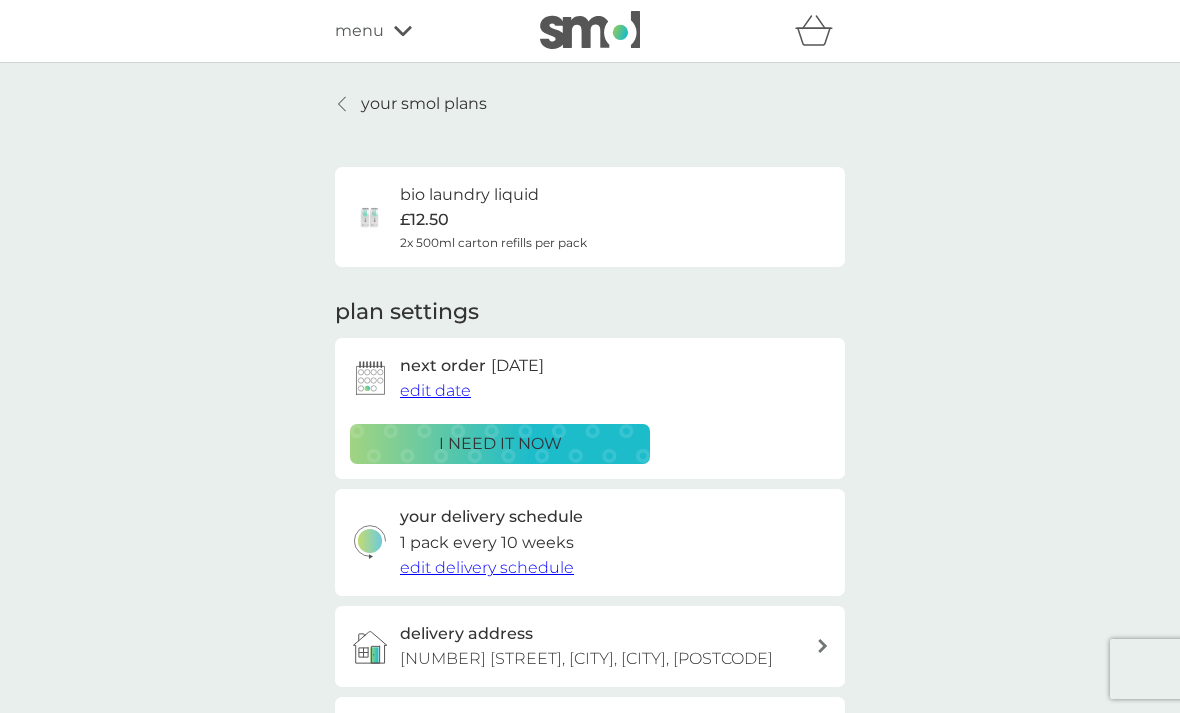 click 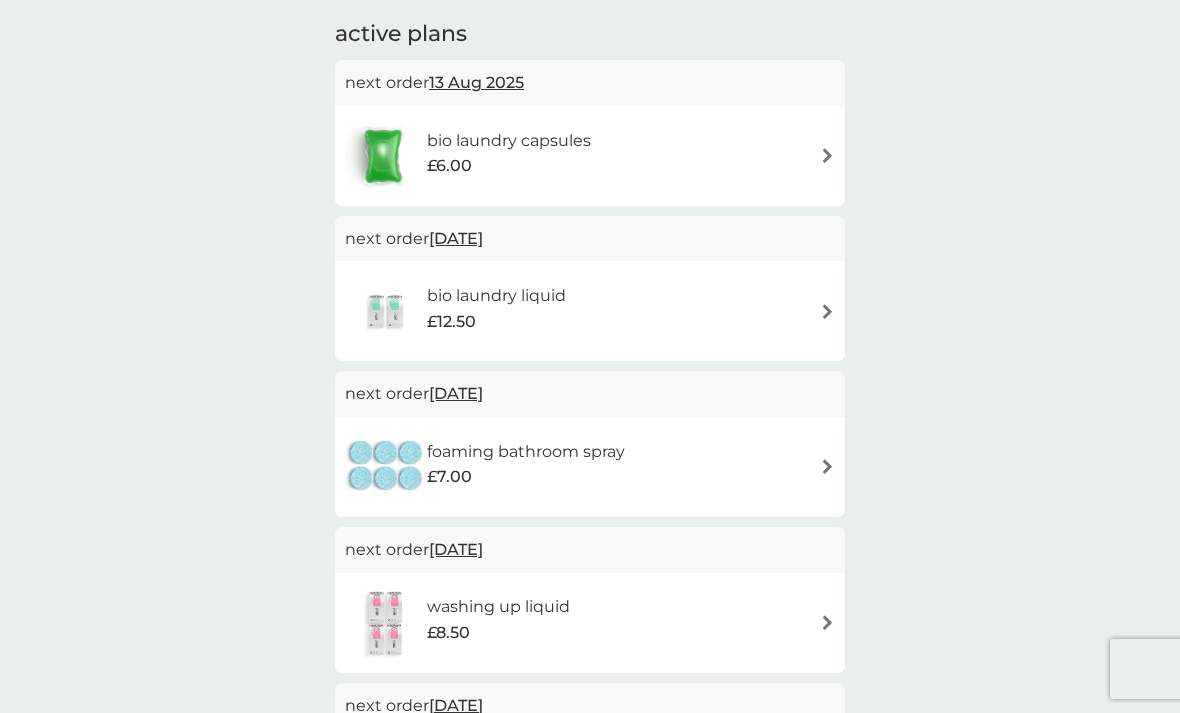 scroll, scrollTop: 362, scrollLeft: 0, axis: vertical 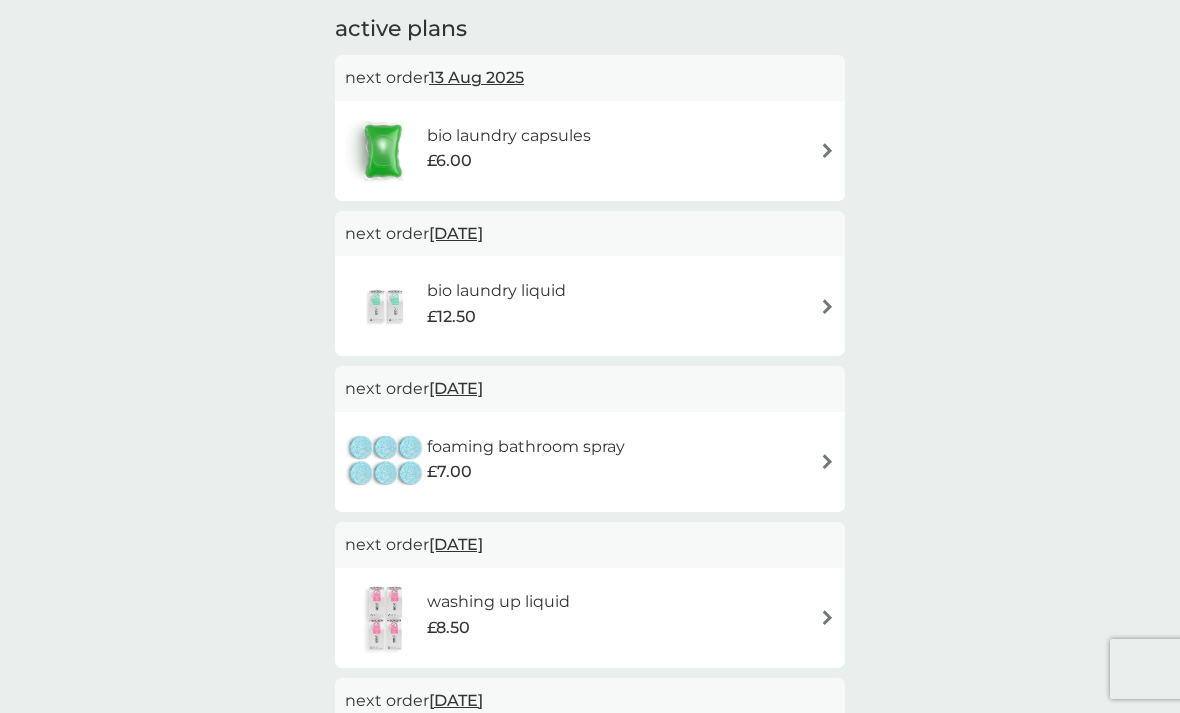 click on "foaming bathroom spray" at bounding box center [526, 447] 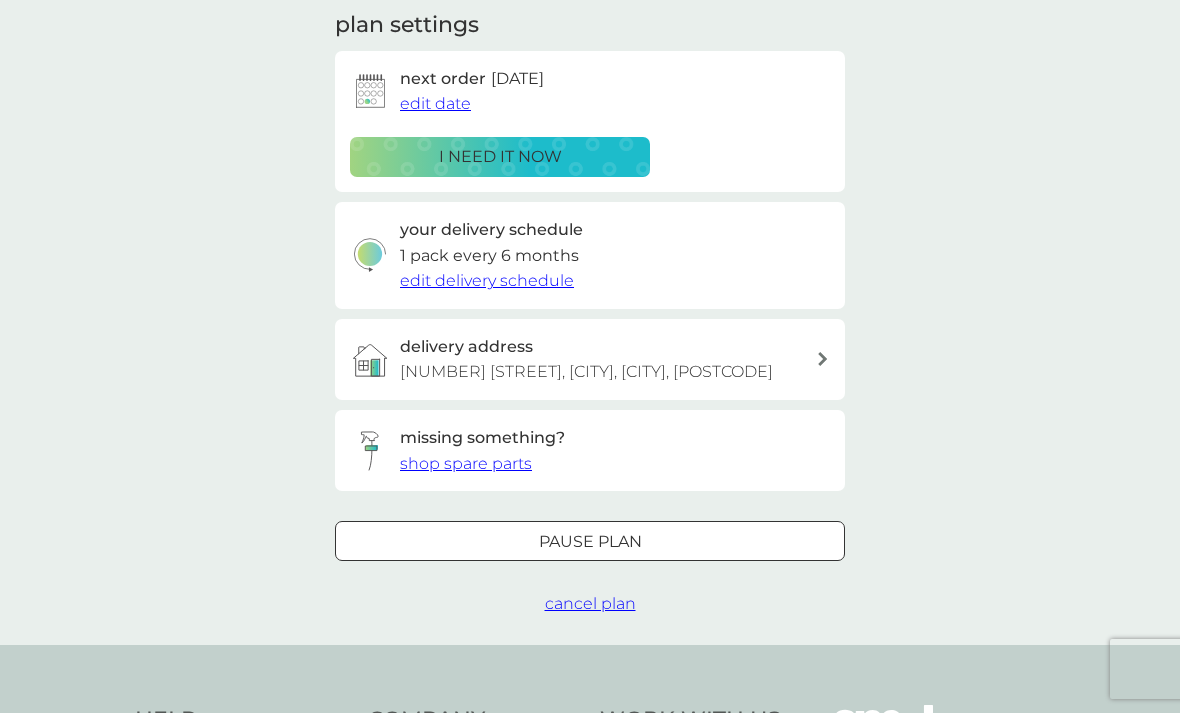 scroll, scrollTop: 363, scrollLeft: 0, axis: vertical 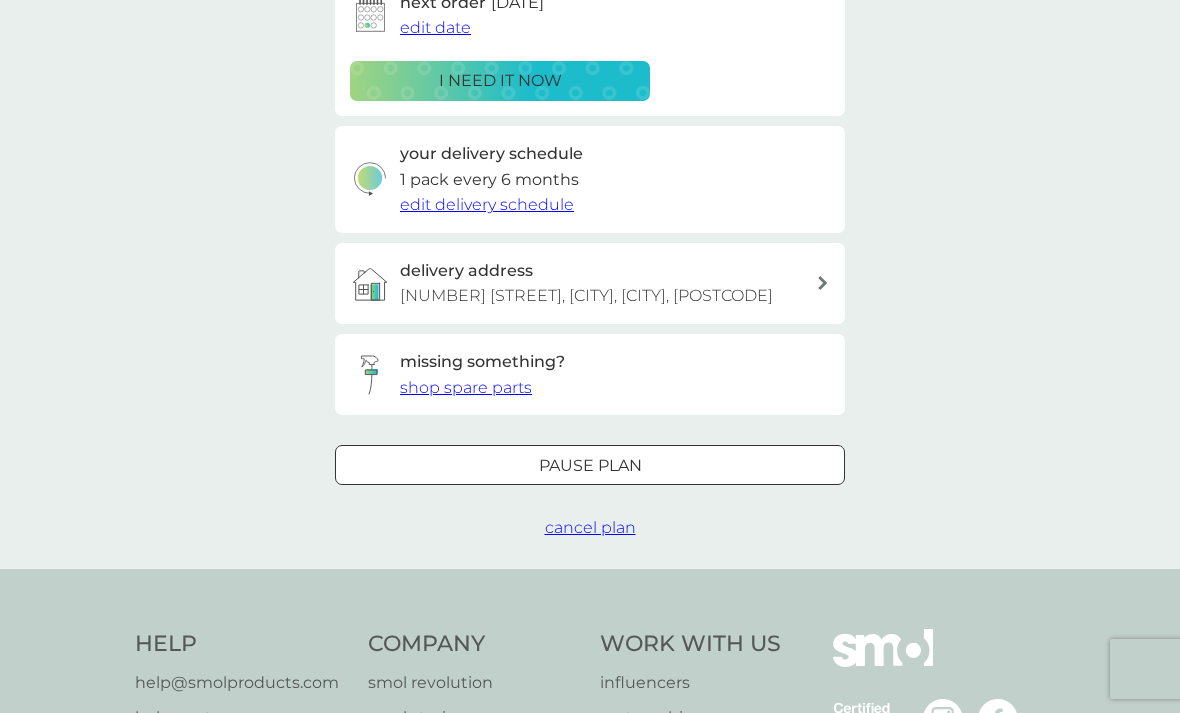 click on "cancel plan" at bounding box center (590, 527) 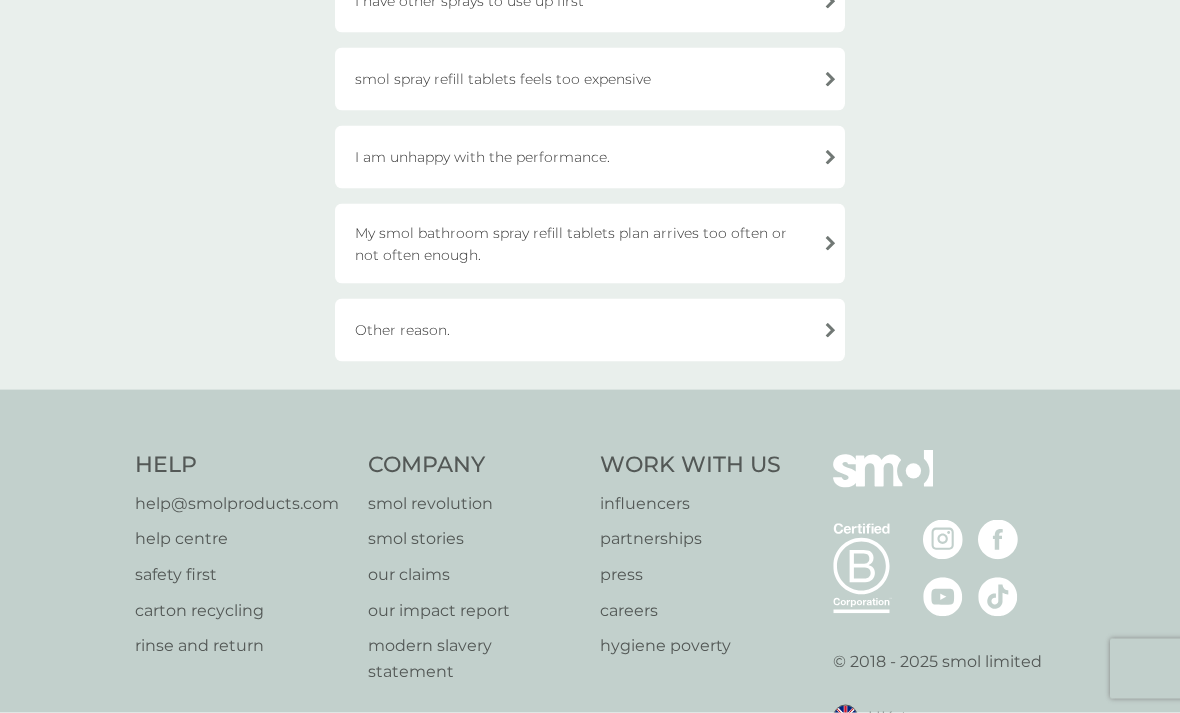 scroll, scrollTop: 428, scrollLeft: 0, axis: vertical 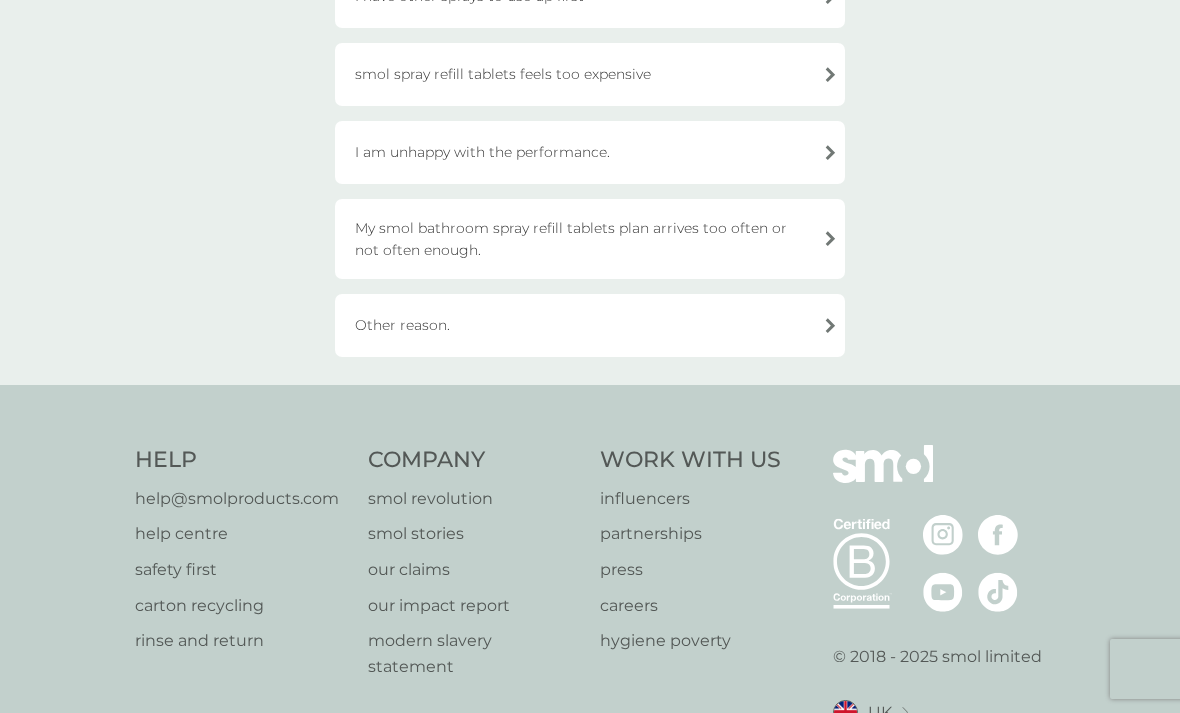 click on "Other reason." at bounding box center [590, 325] 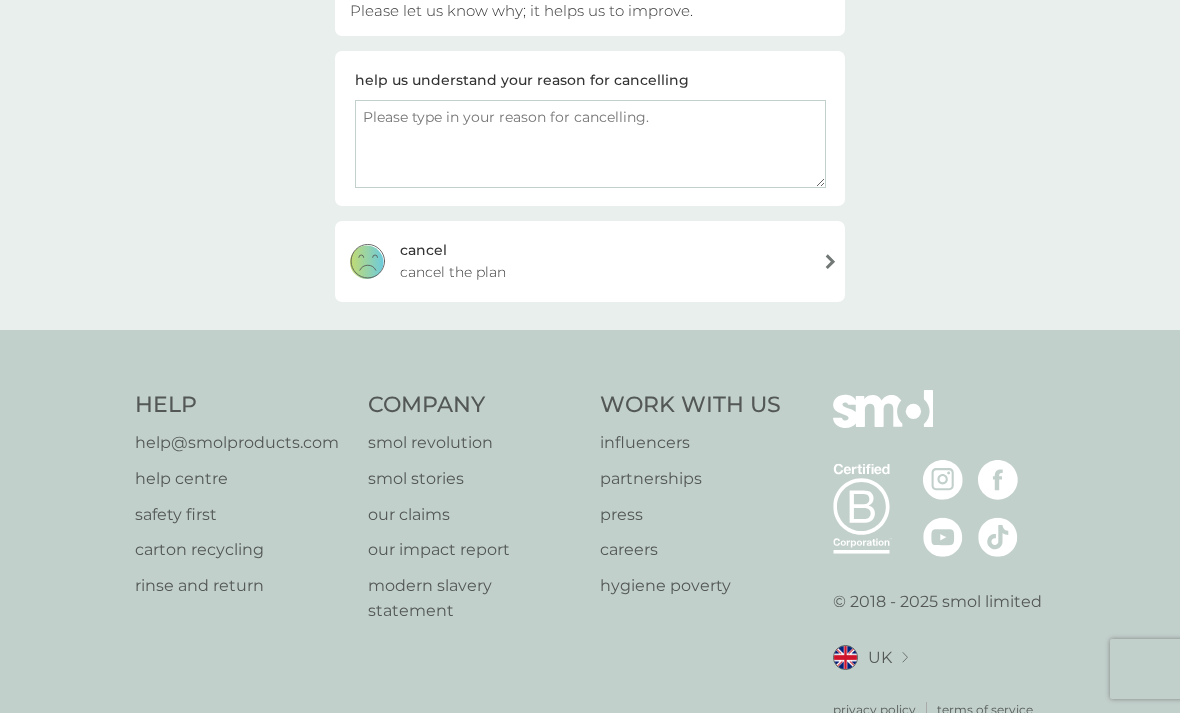 click on "cancel the plan" at bounding box center [453, 272] 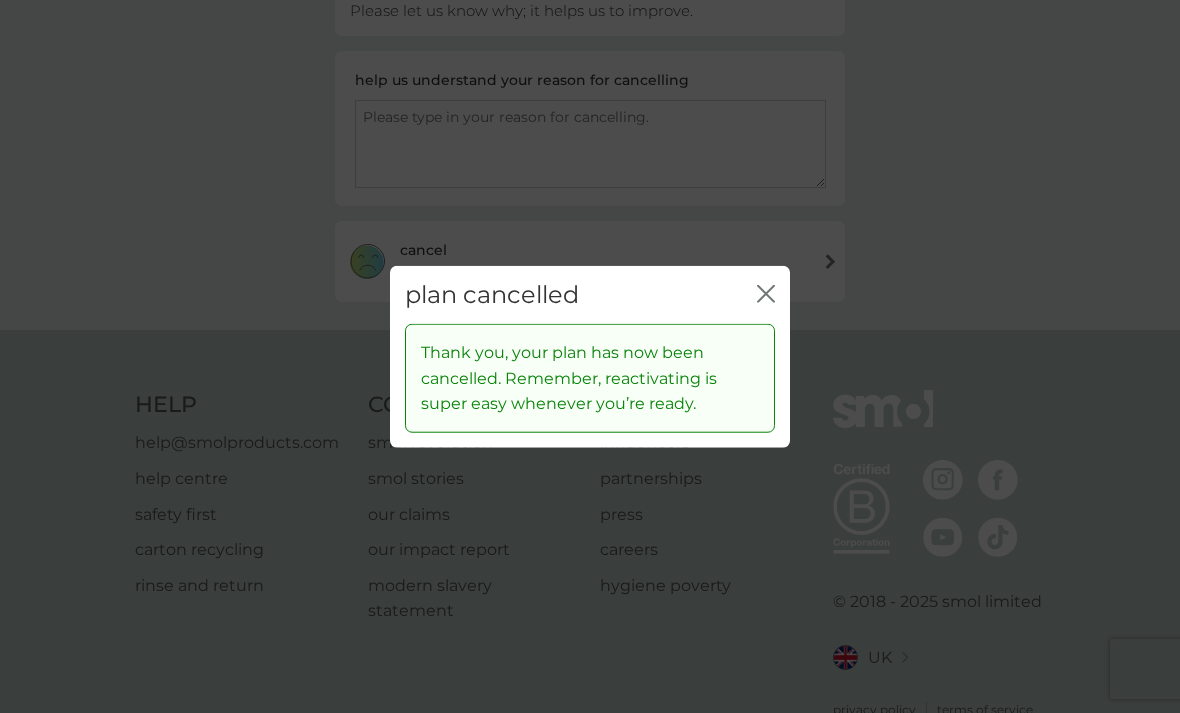 click on "close" 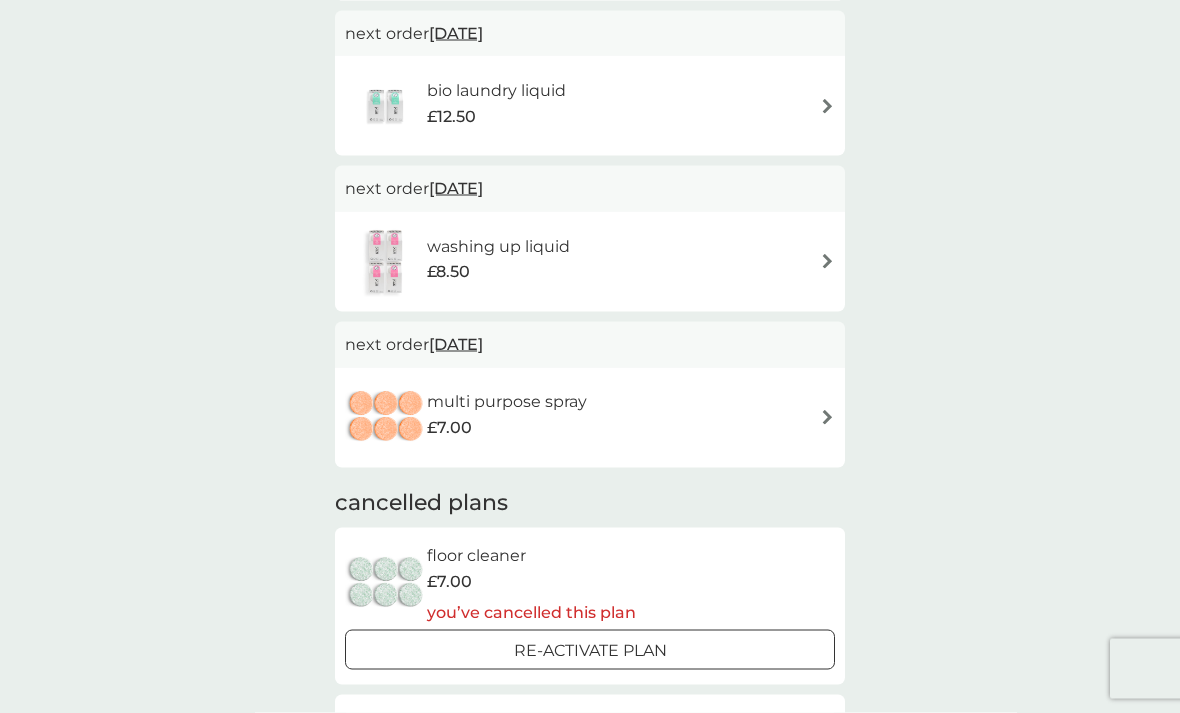 scroll, scrollTop: 561, scrollLeft: 0, axis: vertical 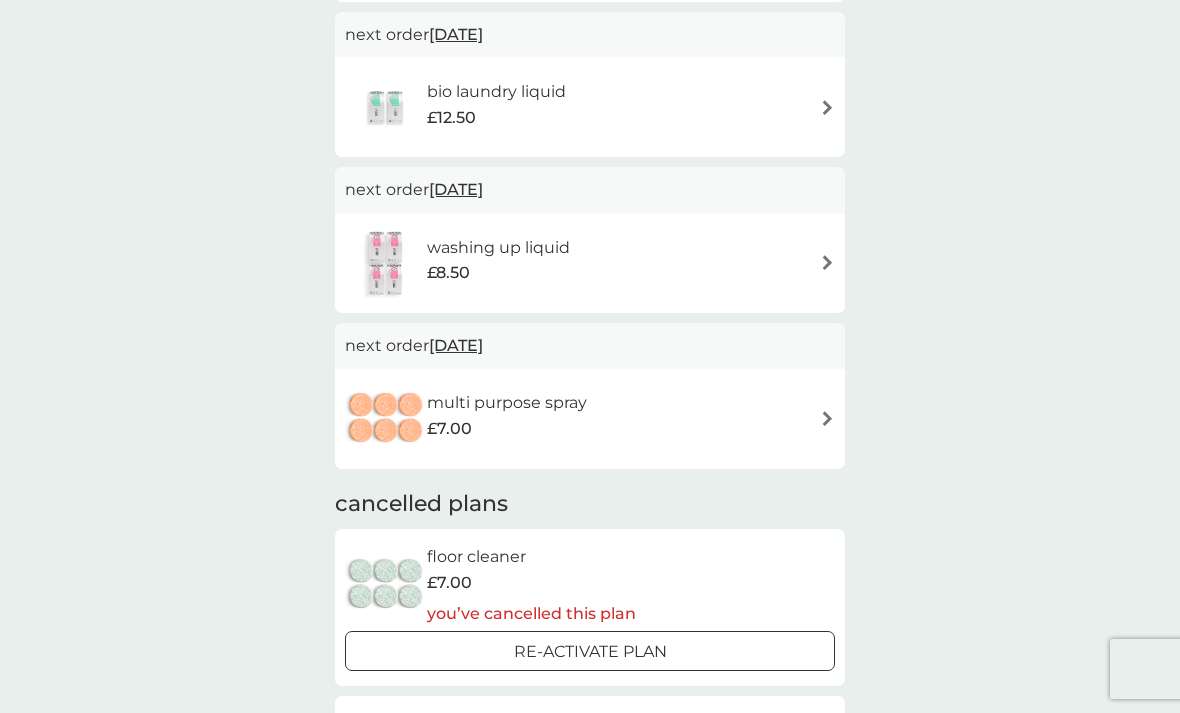 click on "multi purpose spray" at bounding box center [507, 403] 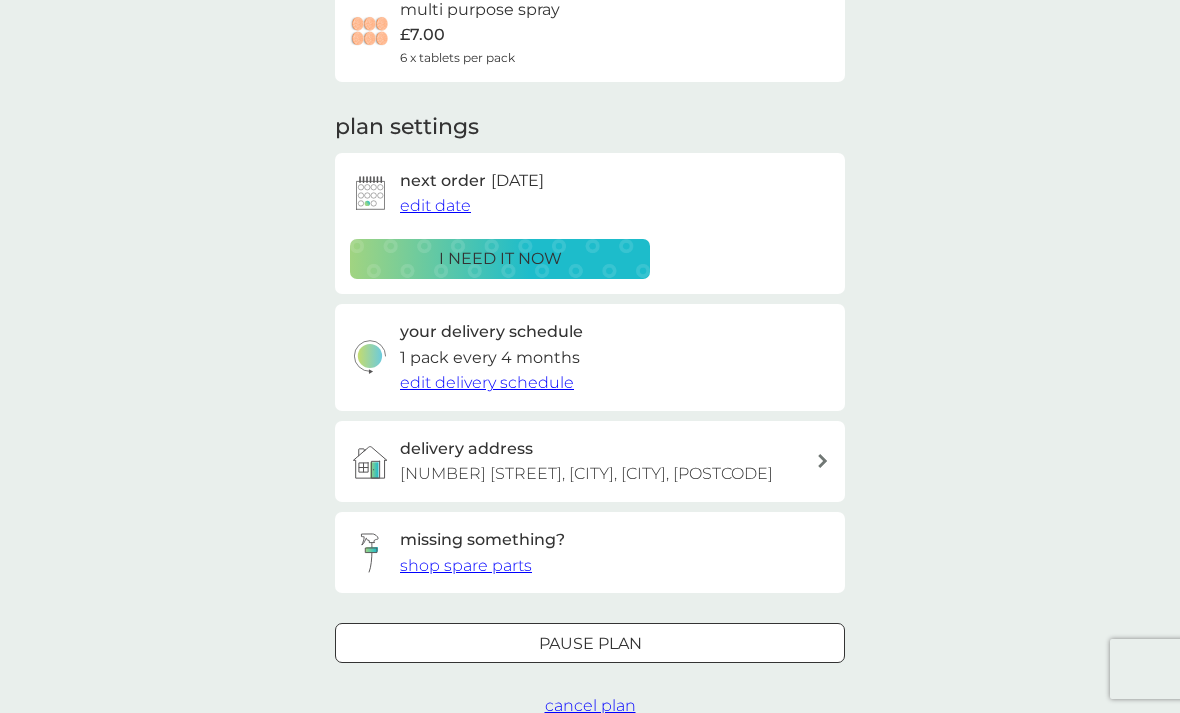 scroll, scrollTop: 193, scrollLeft: 0, axis: vertical 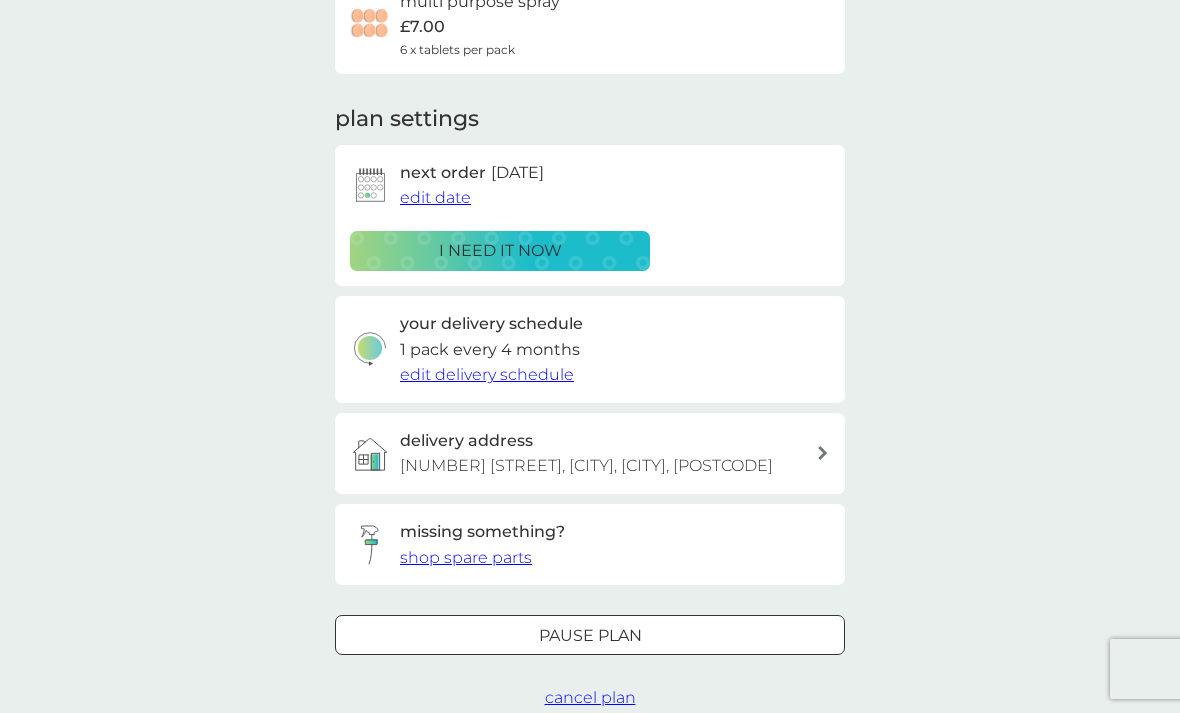 click on "cancel plan" at bounding box center [590, 697] 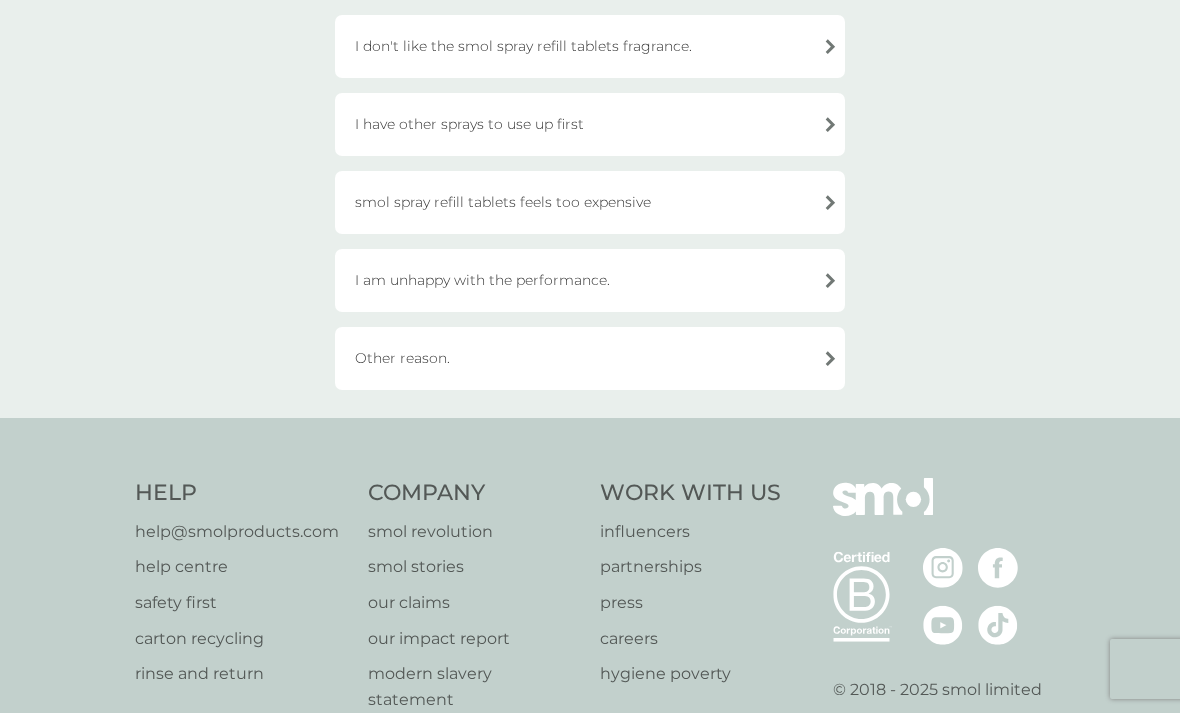 click on "Other reason." at bounding box center [590, 358] 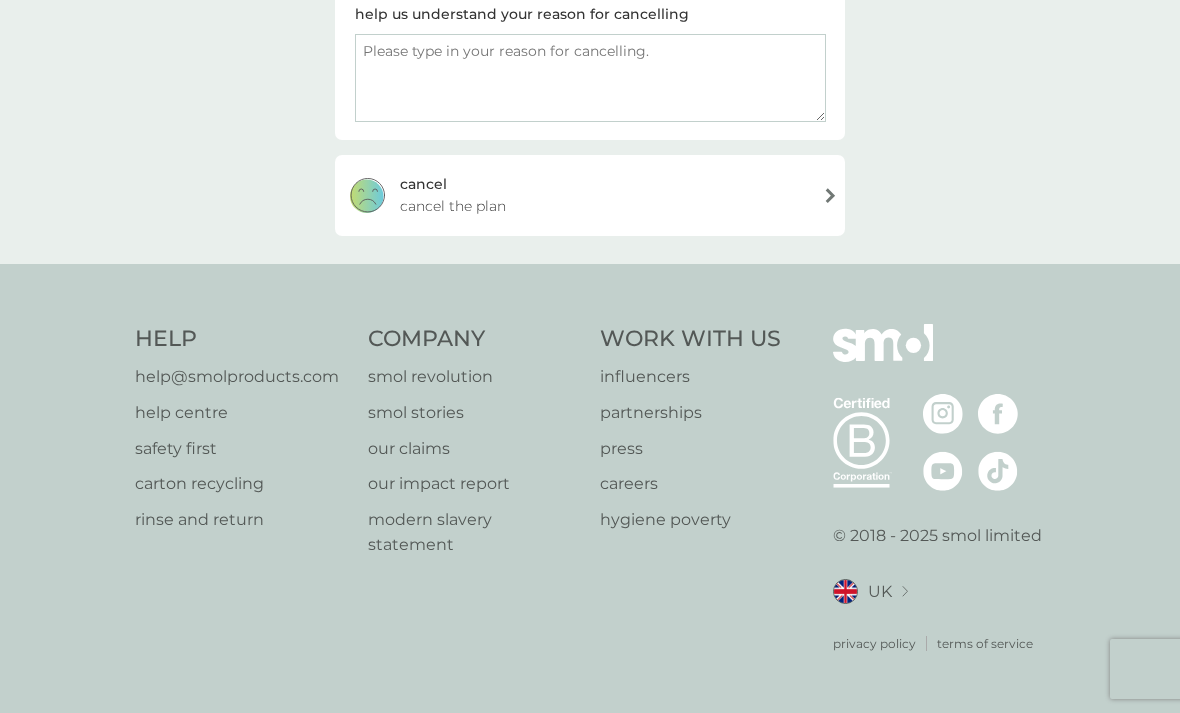 scroll, scrollTop: 300, scrollLeft: 0, axis: vertical 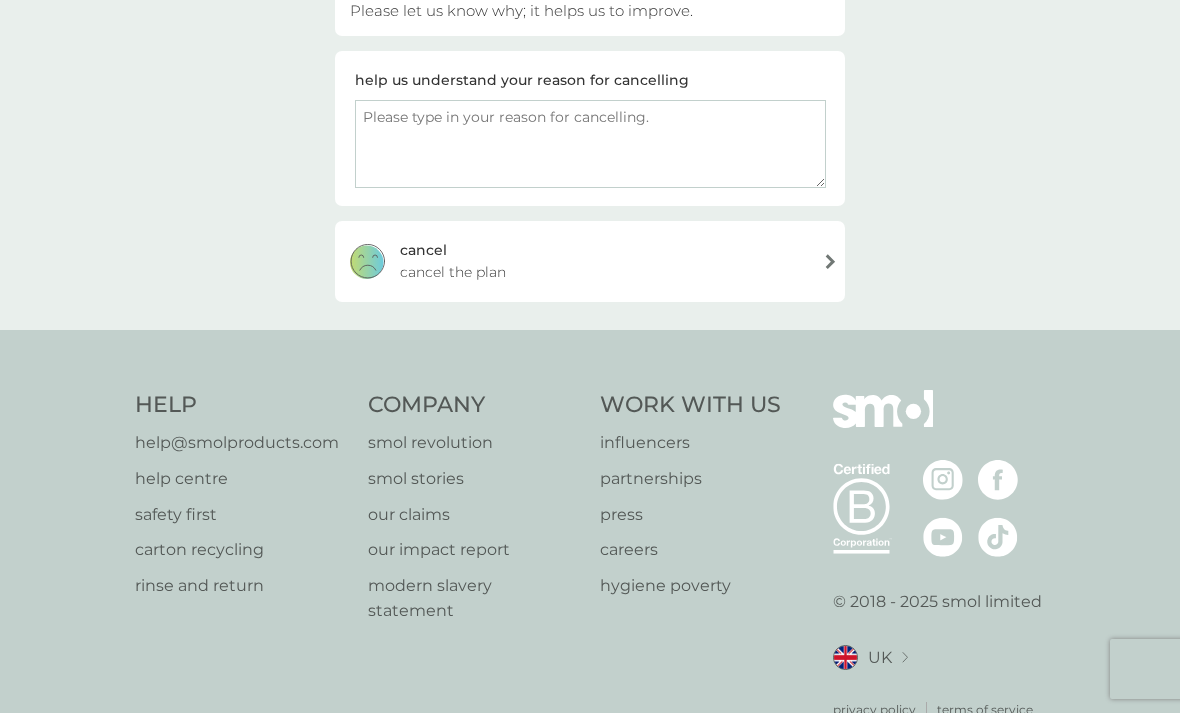click on "cancel the plan" at bounding box center (453, 272) 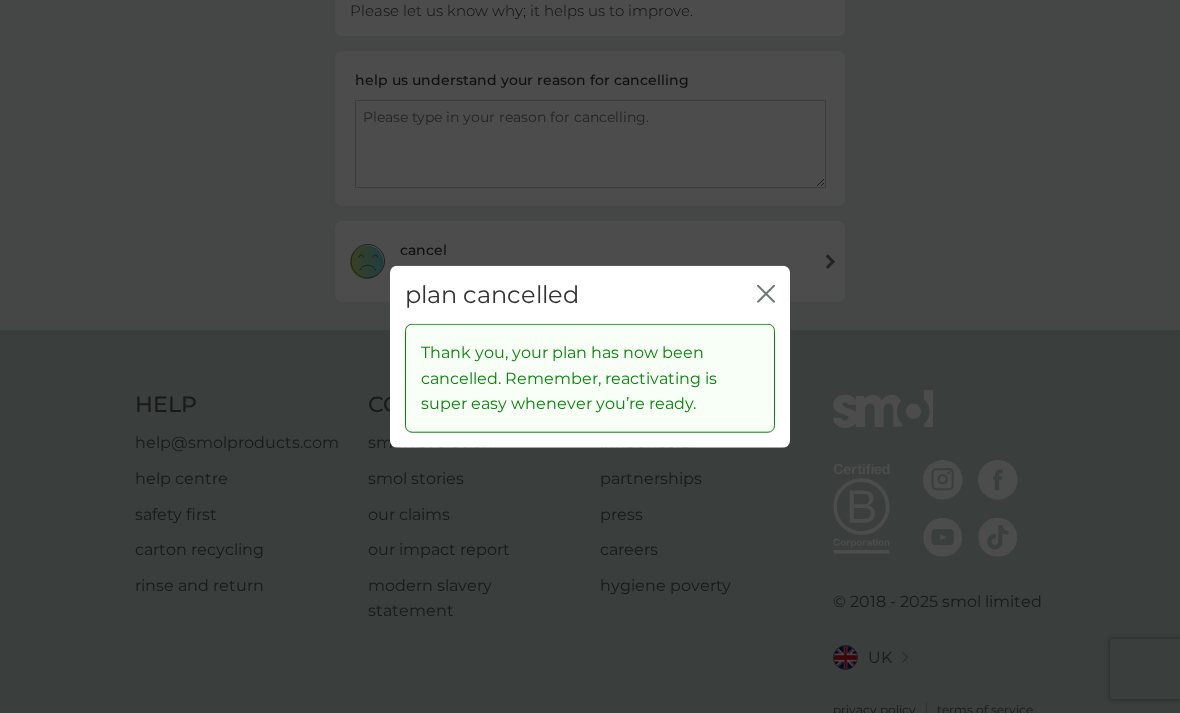 click 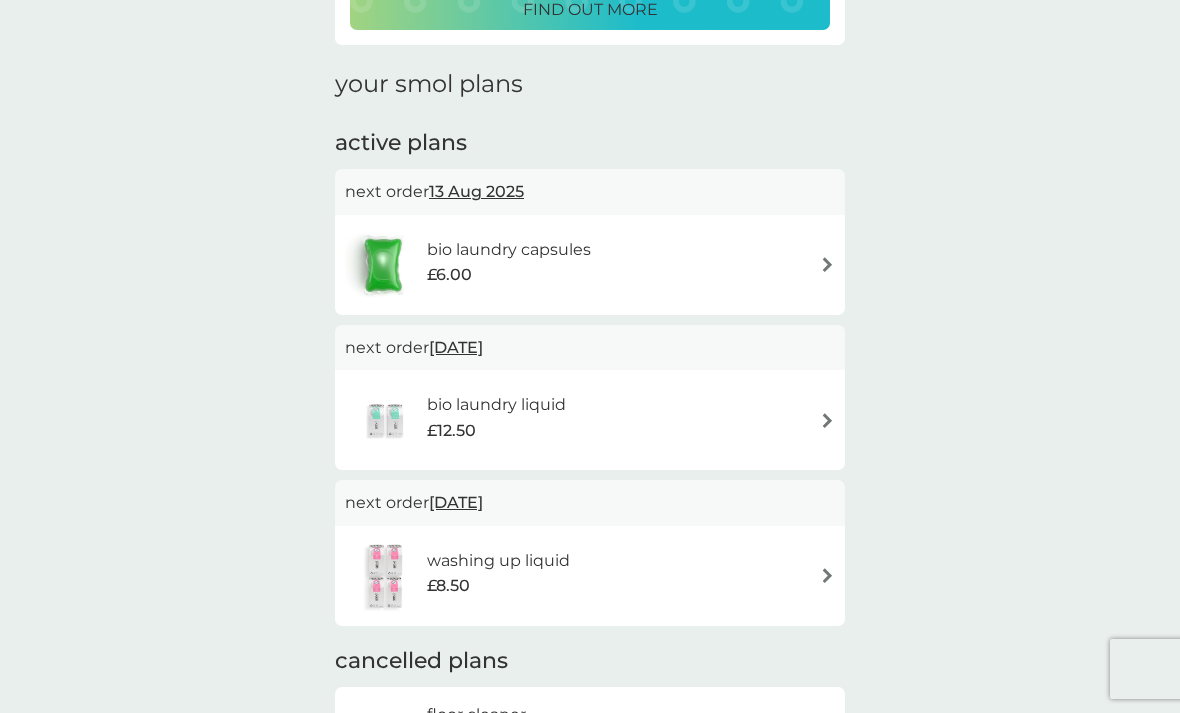 scroll, scrollTop: 249, scrollLeft: 0, axis: vertical 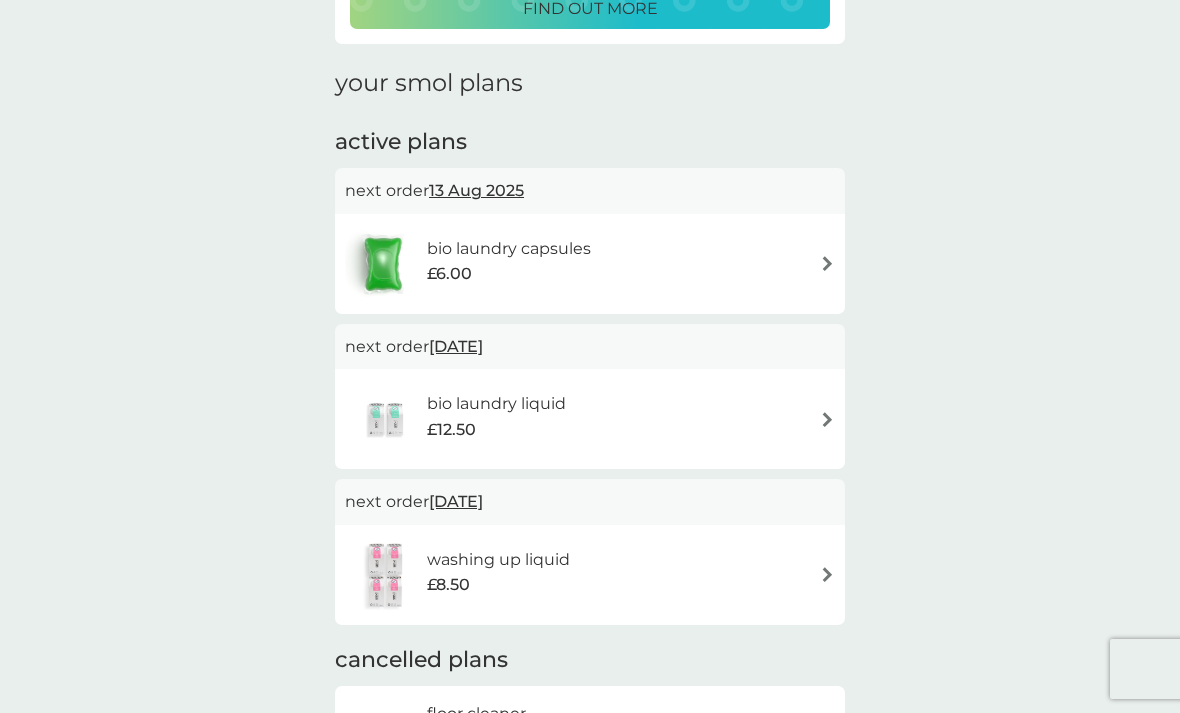 click on "13 Aug 2025" at bounding box center [476, 190] 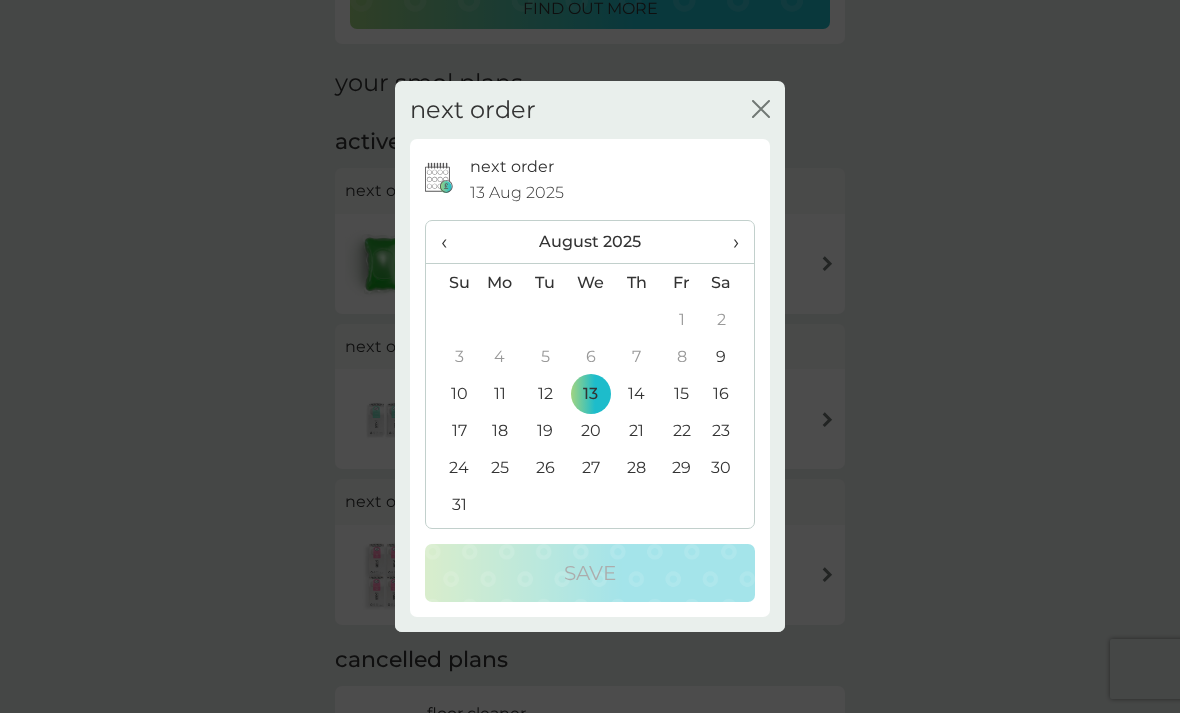 click on "next order close" at bounding box center (590, 110) 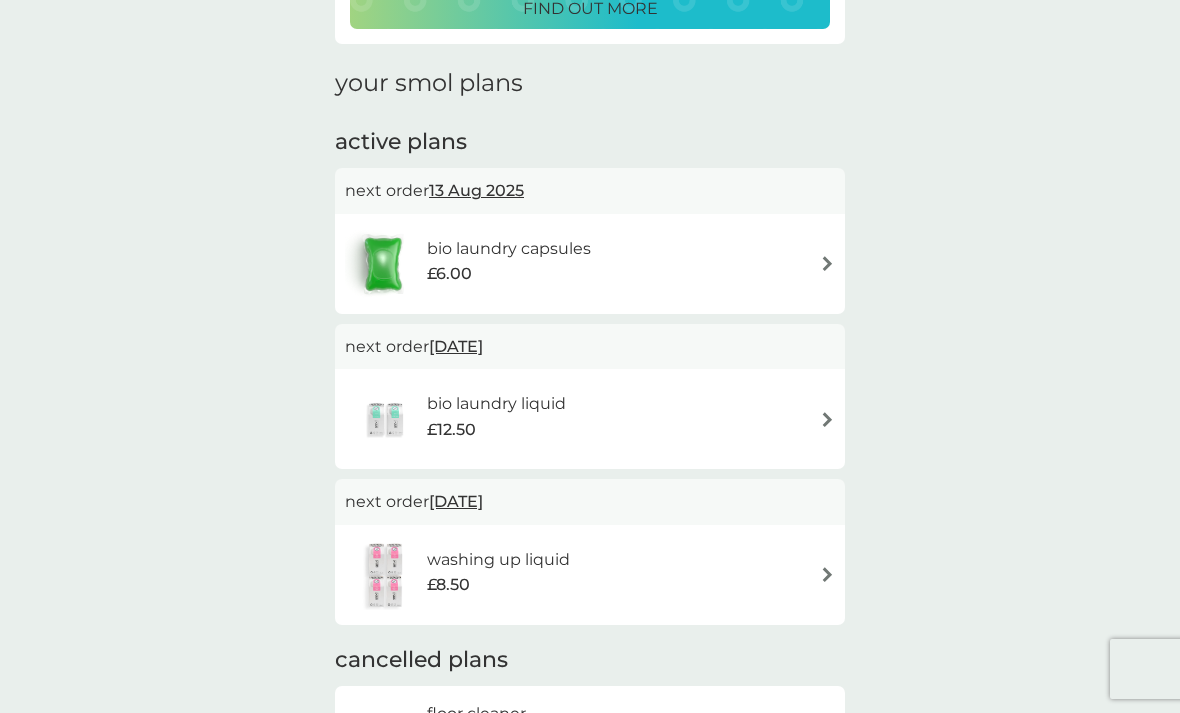 click on "13 Aug 2025" at bounding box center [476, 190] 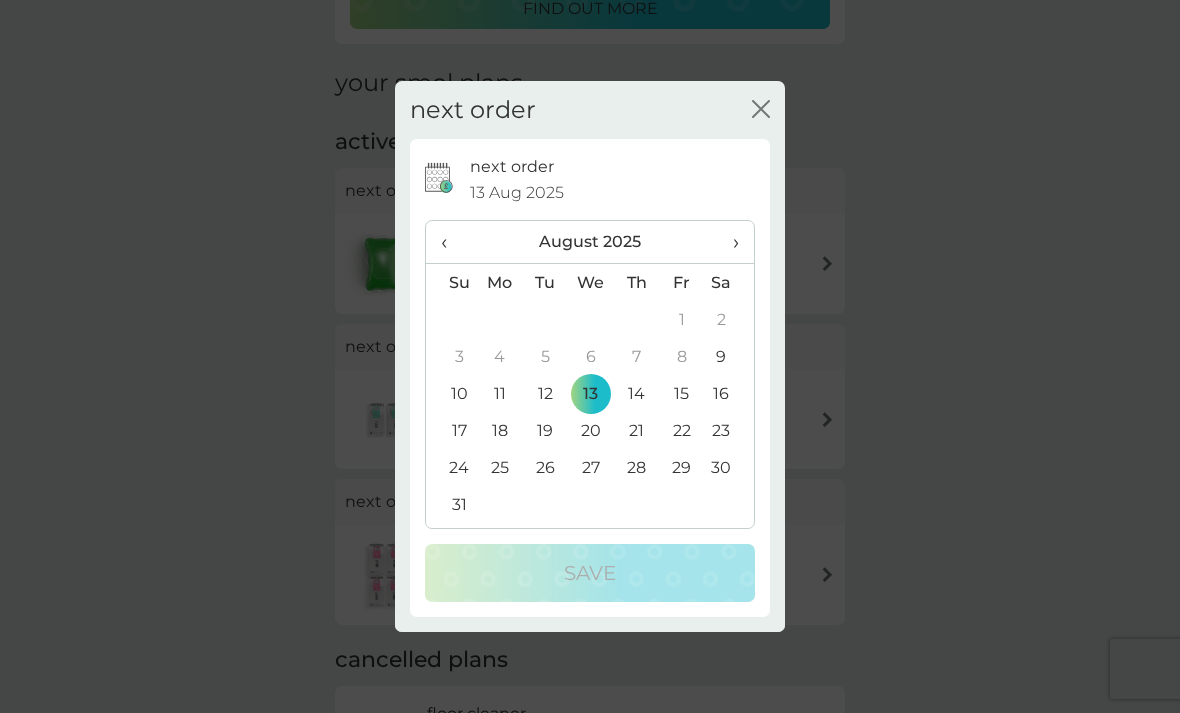 click on "›" at bounding box center [729, 242] 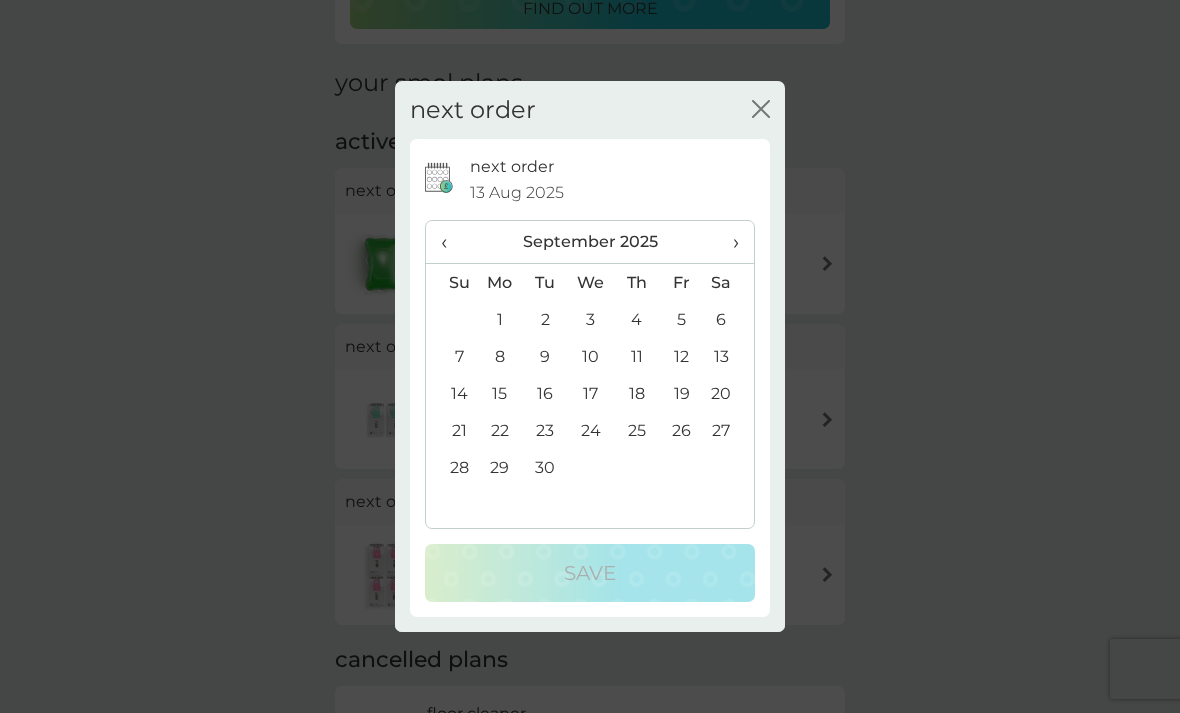 click on "›" at bounding box center [729, 242] 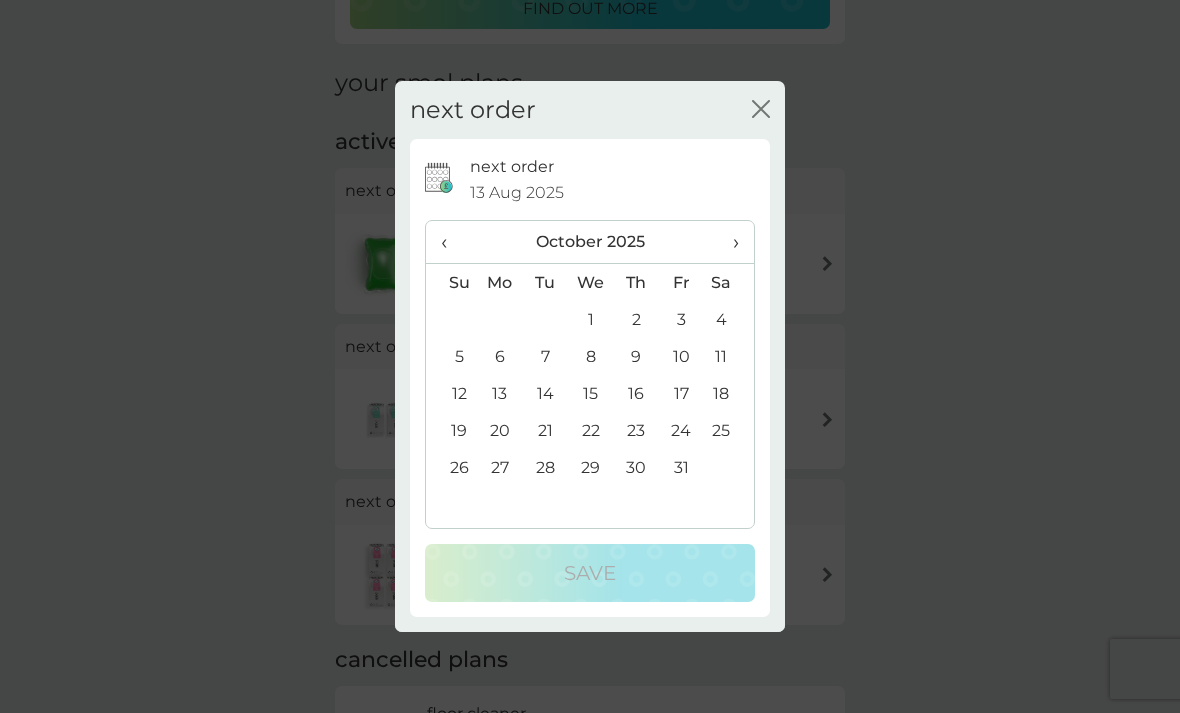 click on "1" at bounding box center [591, 319] 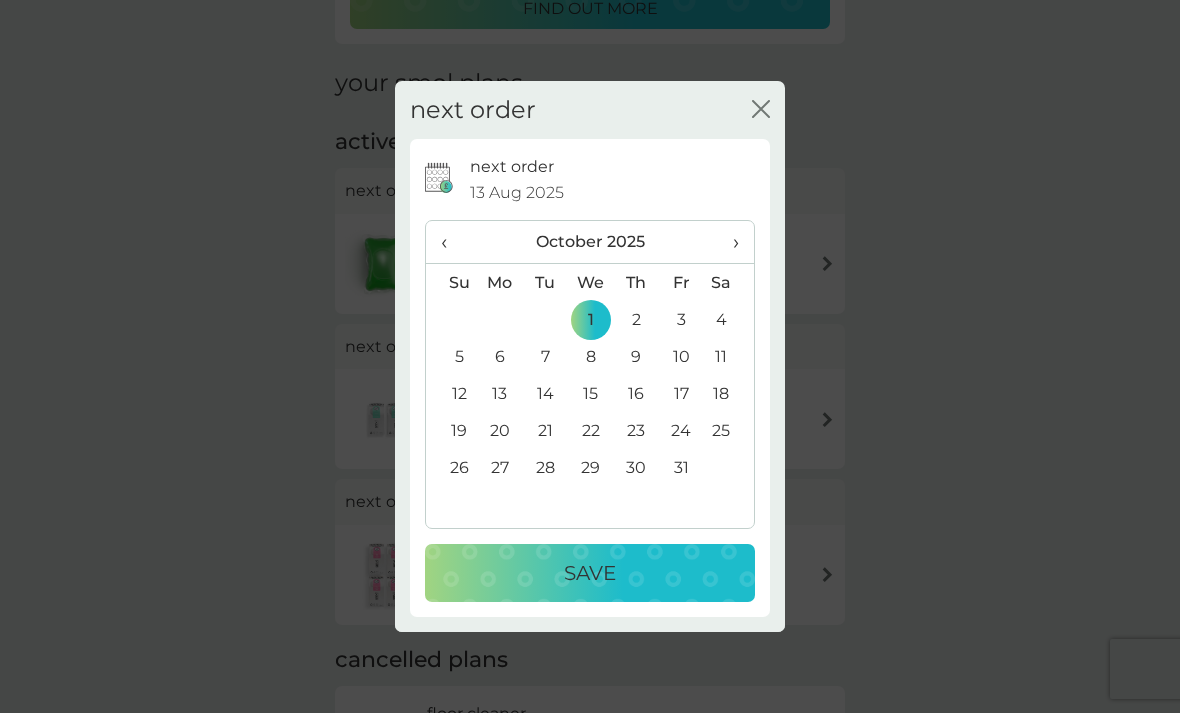 click on "Save" at bounding box center (590, 573) 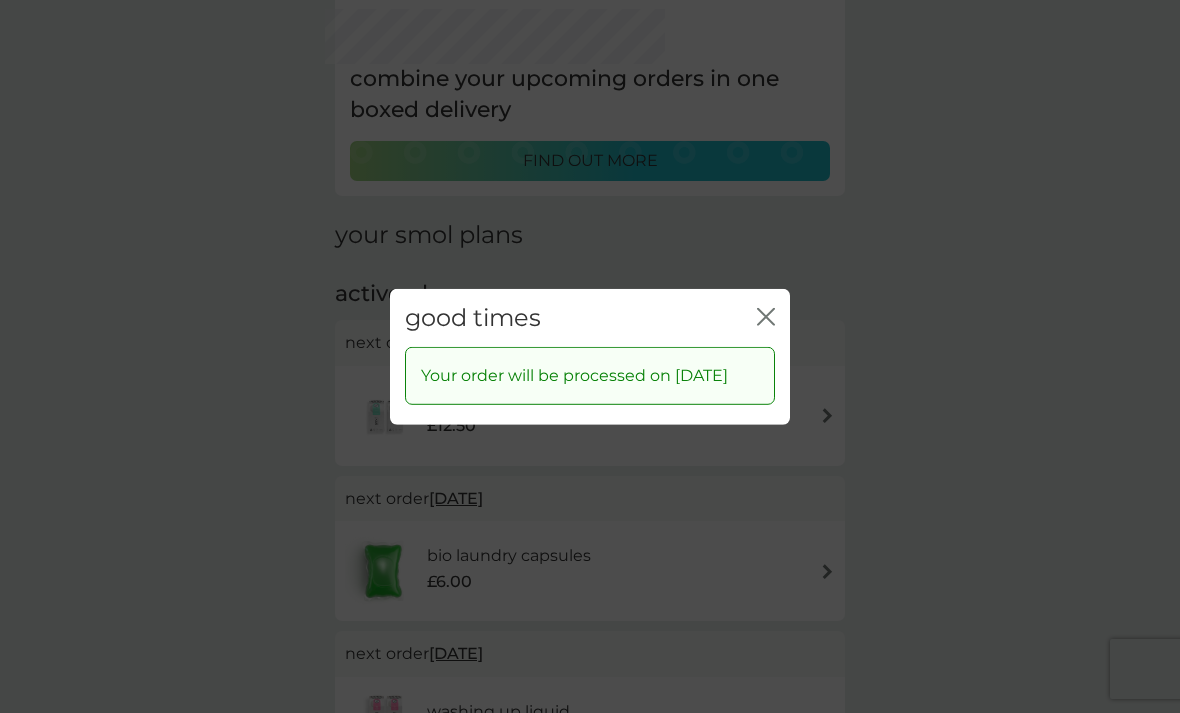 scroll, scrollTop: 96, scrollLeft: 0, axis: vertical 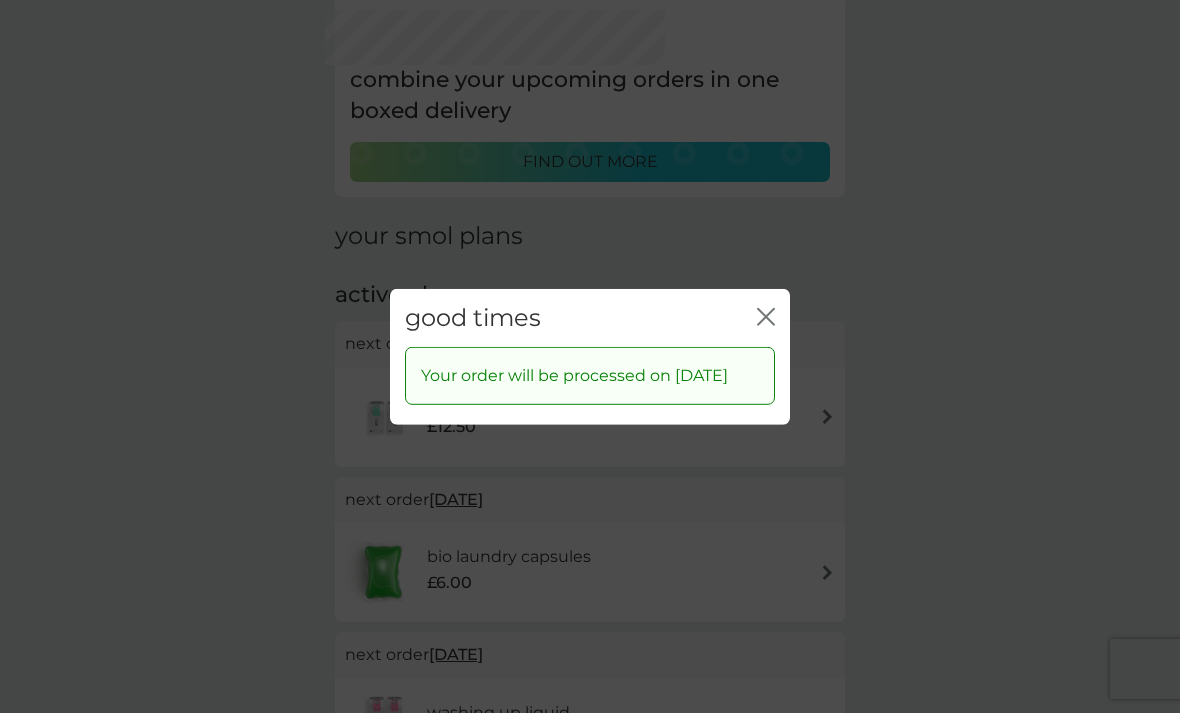 click on "close" 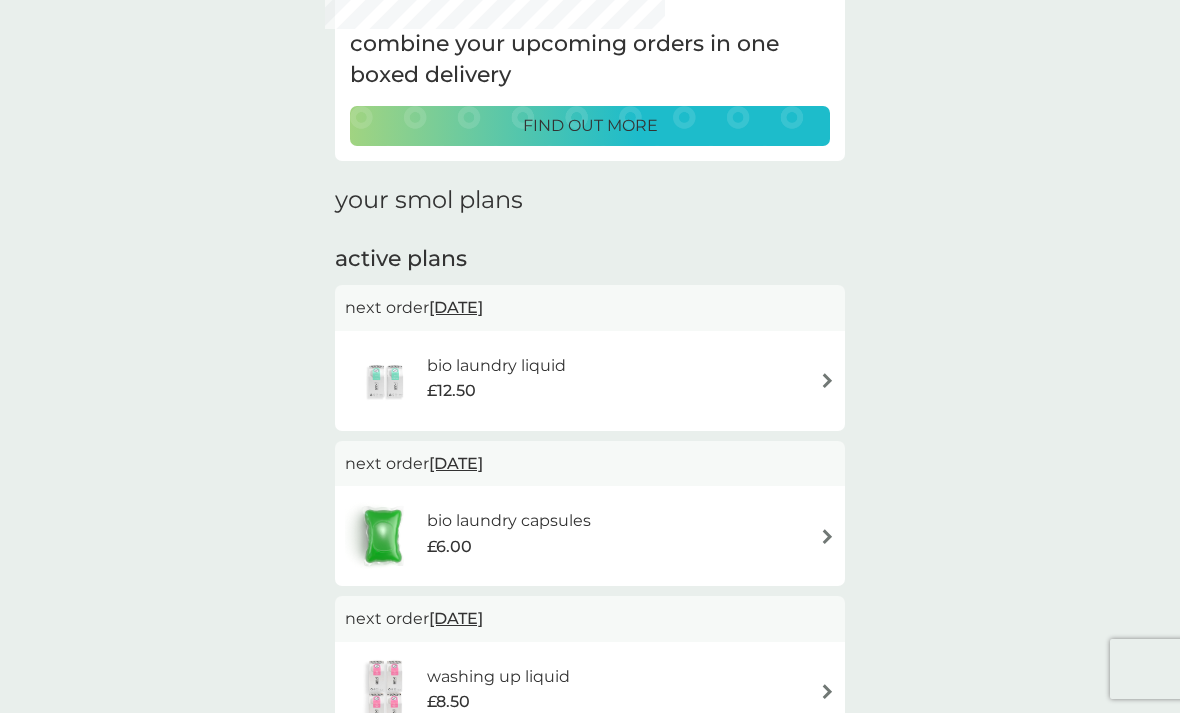 scroll, scrollTop: 173, scrollLeft: 0, axis: vertical 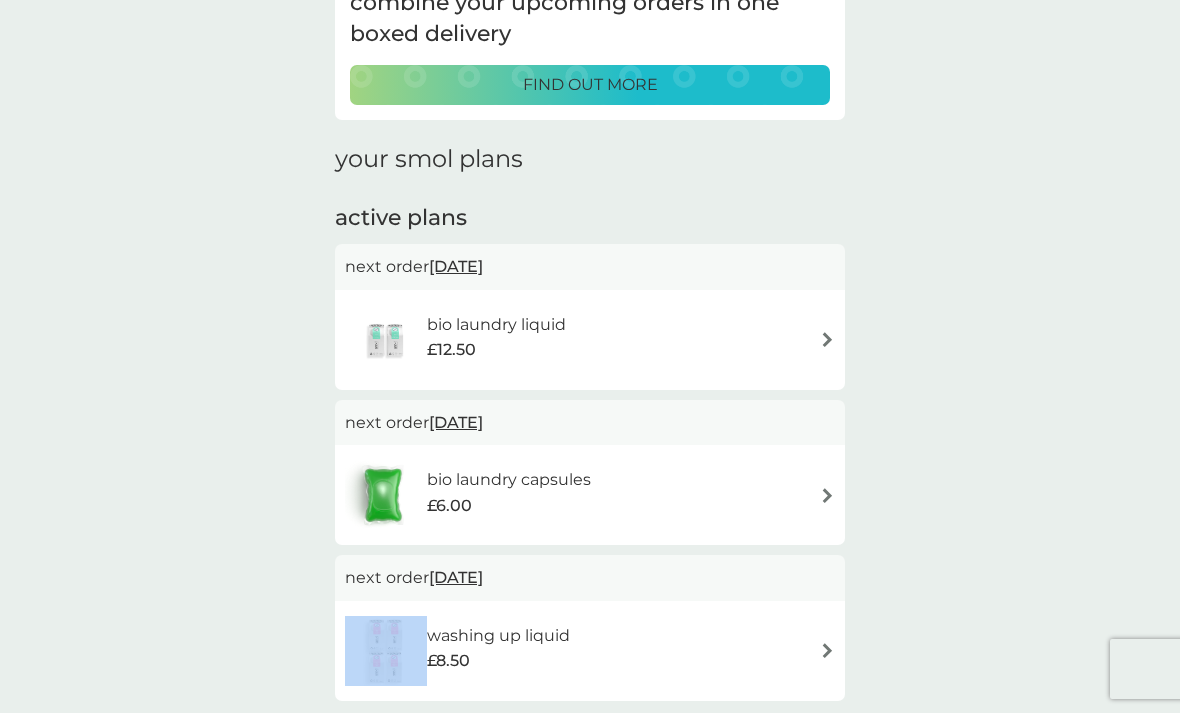 click on "combine your upcoming orders in one boxed delivery find out more your smol plans active plans next order  [DATE] bio laundry liquid £12.50 next order  [DATE] bio laundry capsules £6.00 next order  [DATE] washing up liquid £8.50 cancelled plans floor cleaner £7.00 you’ve cancelled this plan Re-activate Plan fabric conditioner £11.50 you’ve cancelled this plan Re-activate Plan dishwasher tablets £6.50 you’ve cancelled this plan Re-activate Plan stain gel £12.50 you’ve cancelled this plan Re-activate Plan multi purpose spray £7.00 you’ve cancelled this plan Re-activate Plan non-bio laundry capsules £6.00 you’ve cancelled this plan Re-activate Plan foaming bathroom spray £7.00 you’ve cancelled this plan Re-activate Plan" at bounding box center (590, 918) 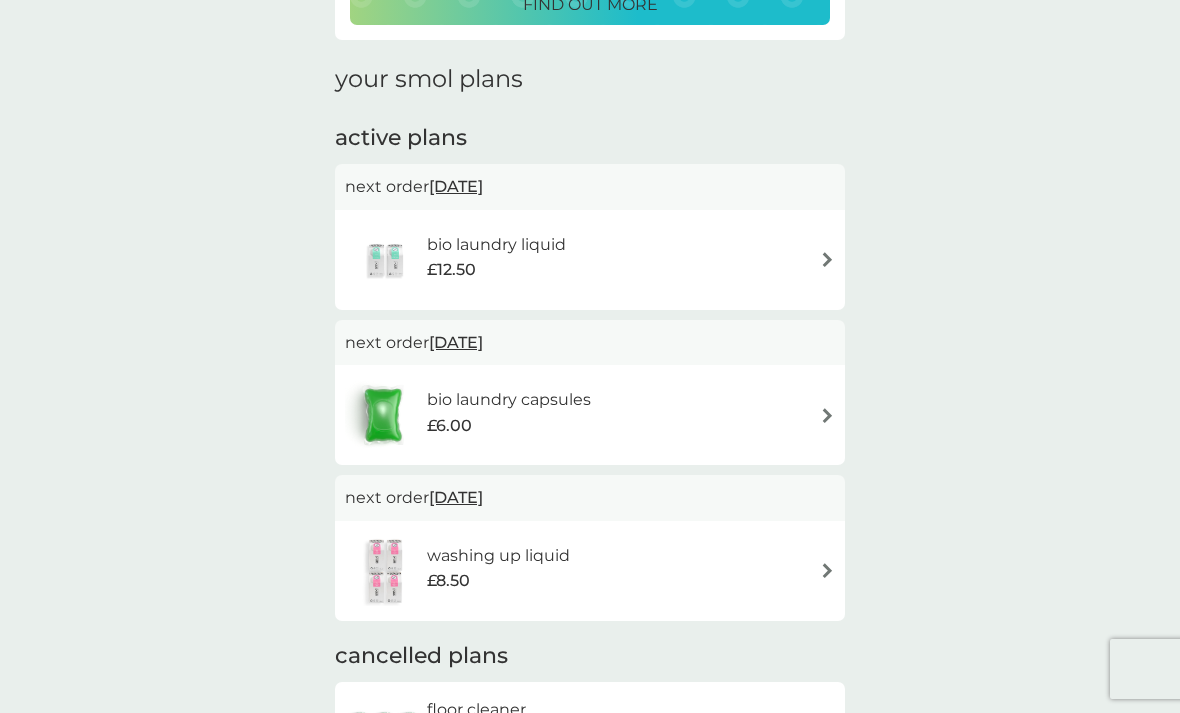 scroll, scrollTop: 252, scrollLeft: 0, axis: vertical 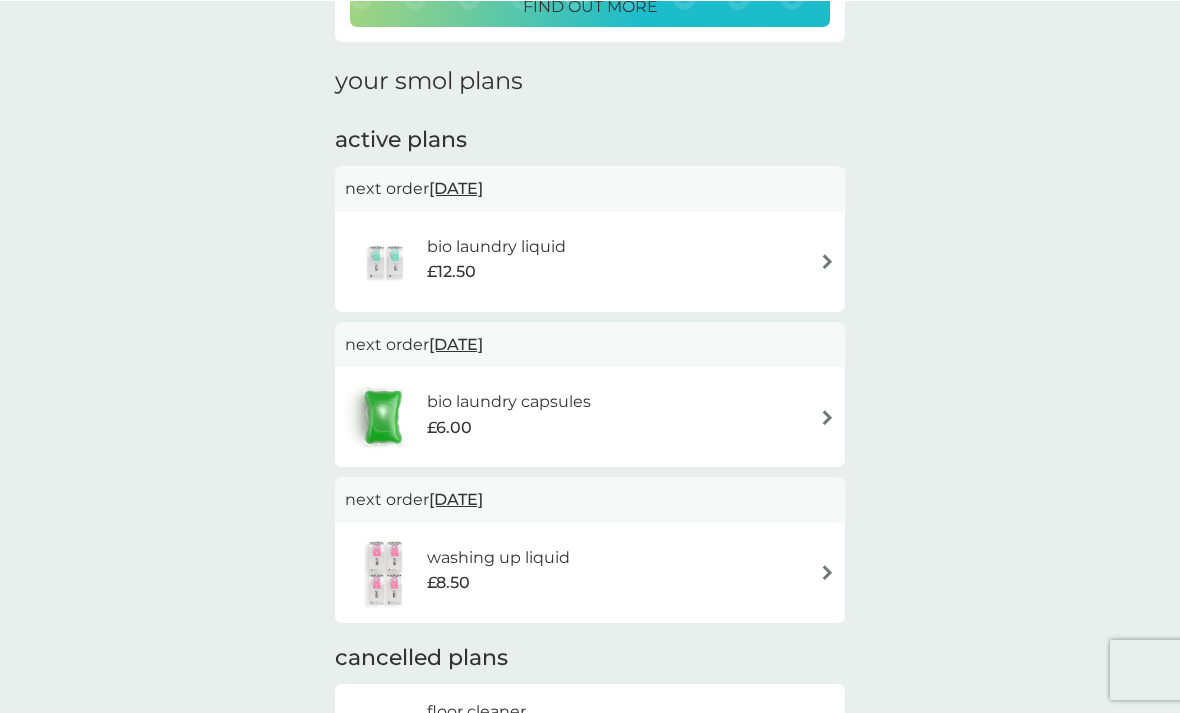 click on "washing up liquid" at bounding box center (498, 557) 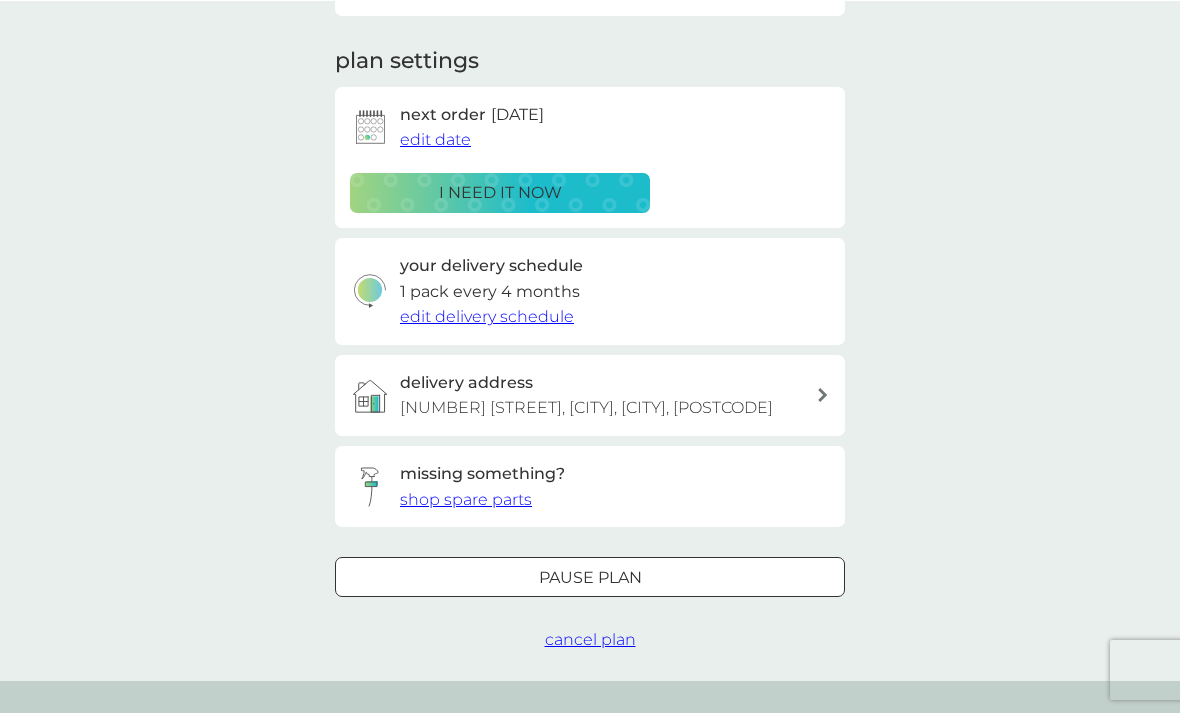 scroll, scrollTop: 0, scrollLeft: 0, axis: both 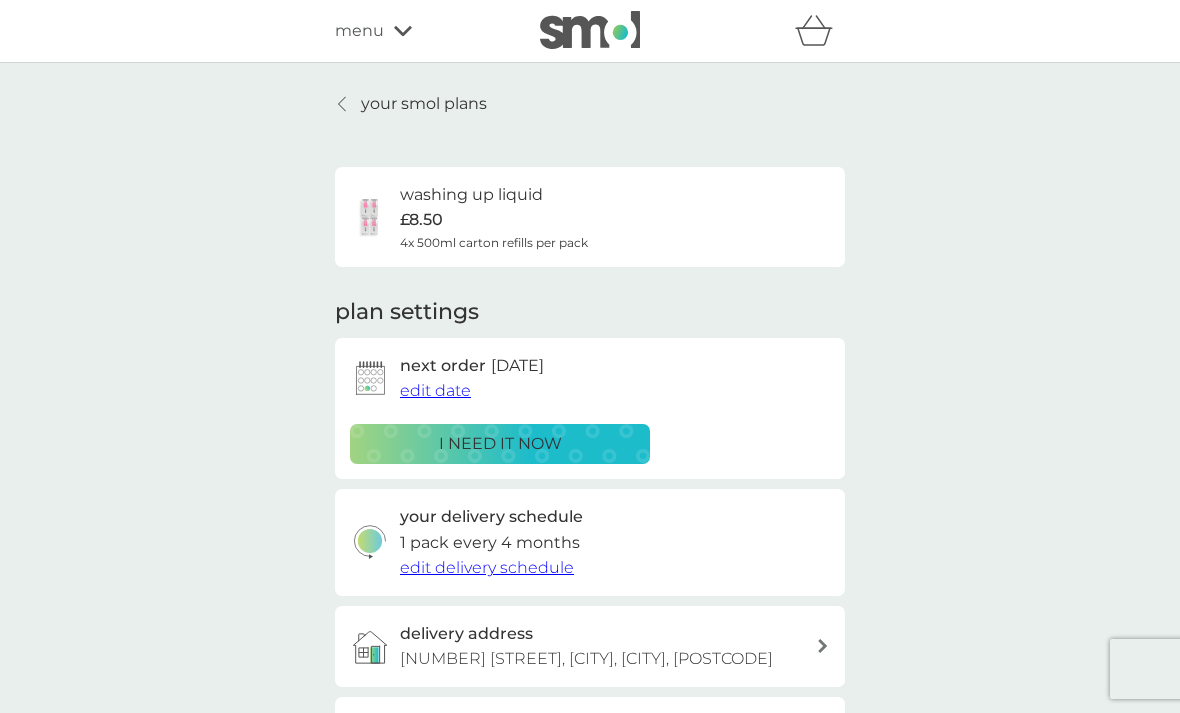 click on "edit delivery schedule" at bounding box center (487, 567) 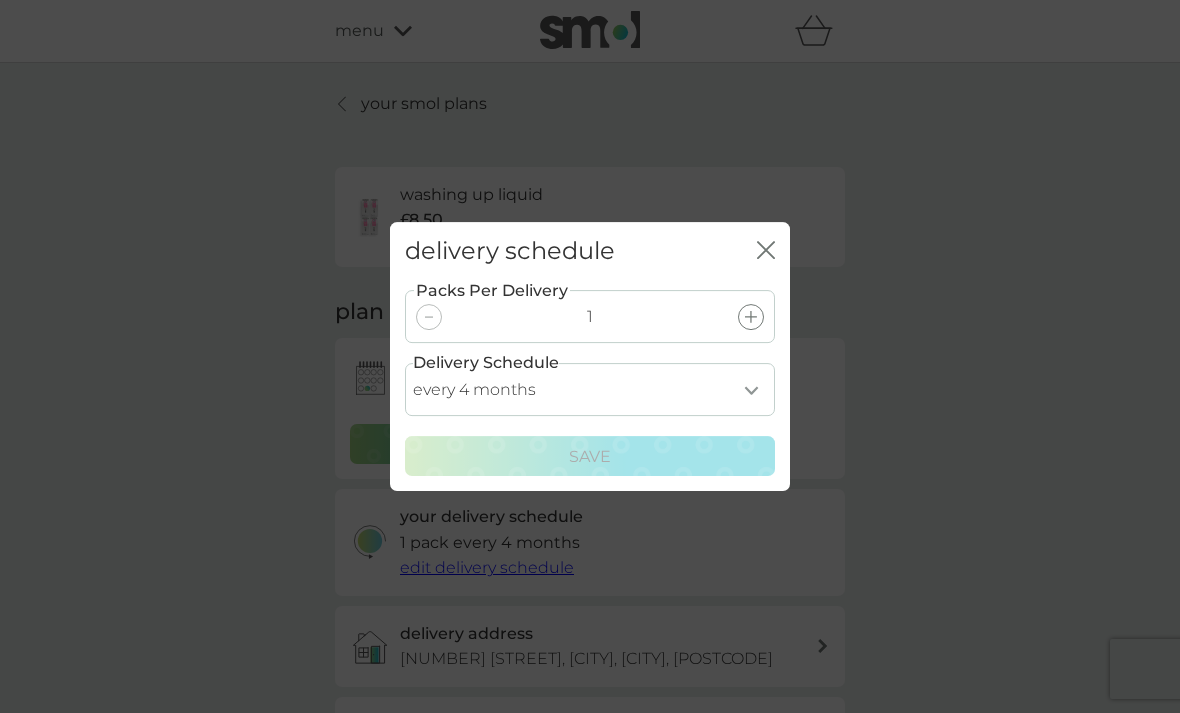 click on "every 1 month every 2 months every 3 months every 4 months every 5 months every 6 months every 7 months" at bounding box center [590, 389] 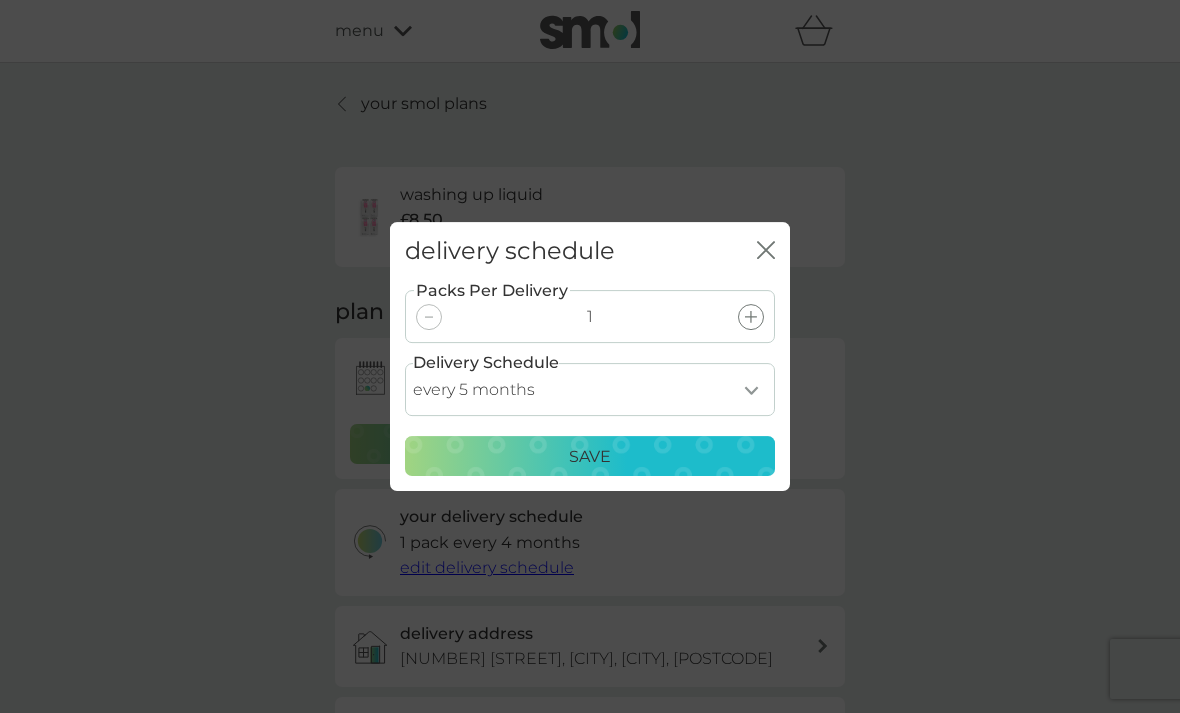 click on "Save" at bounding box center [590, 457] 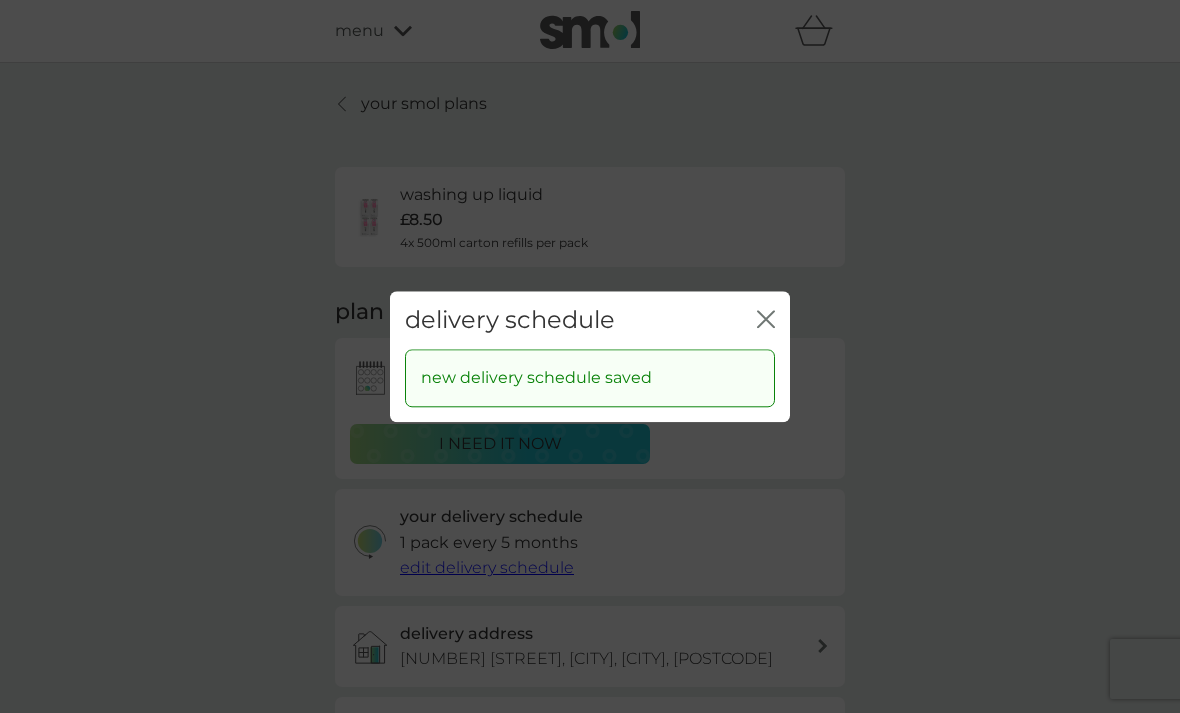 click 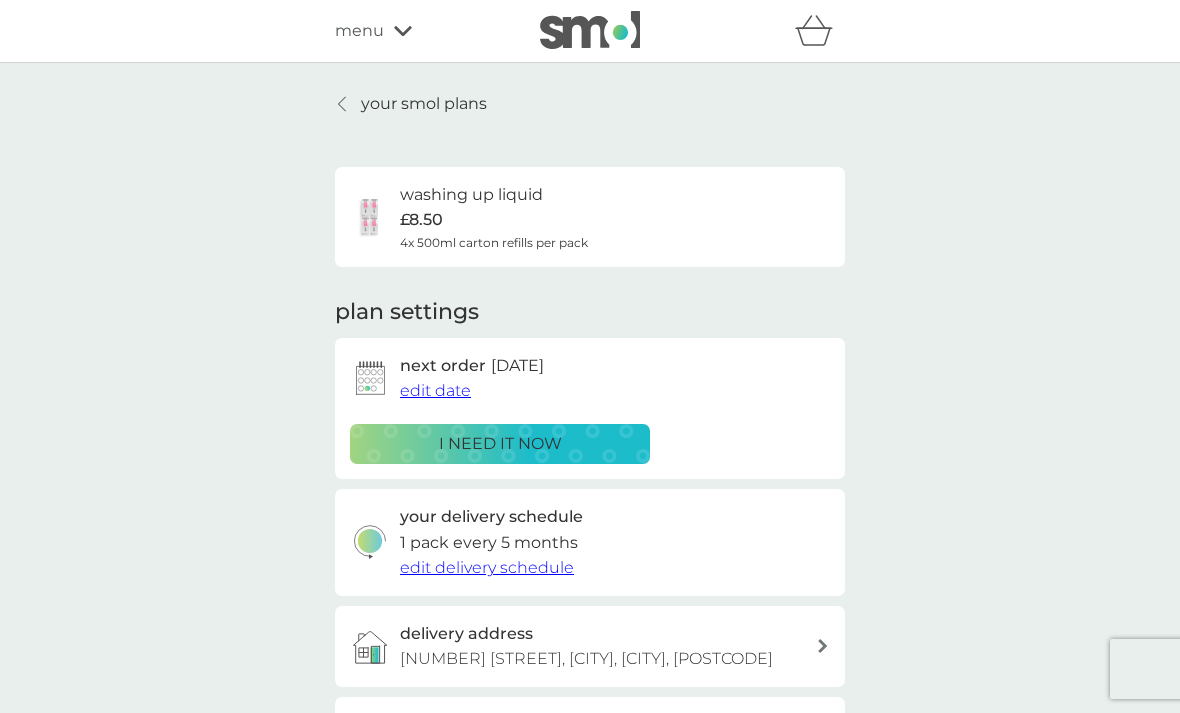 click on "edit date" at bounding box center [435, 390] 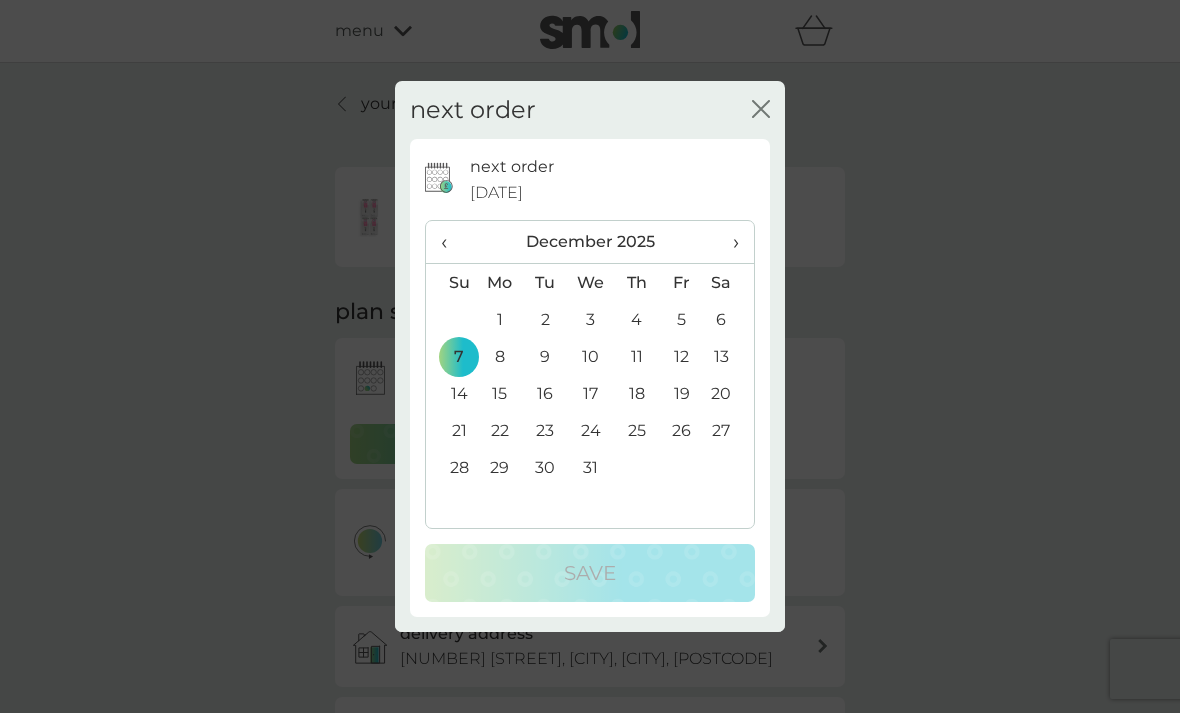 click on "›" at bounding box center (729, 242) 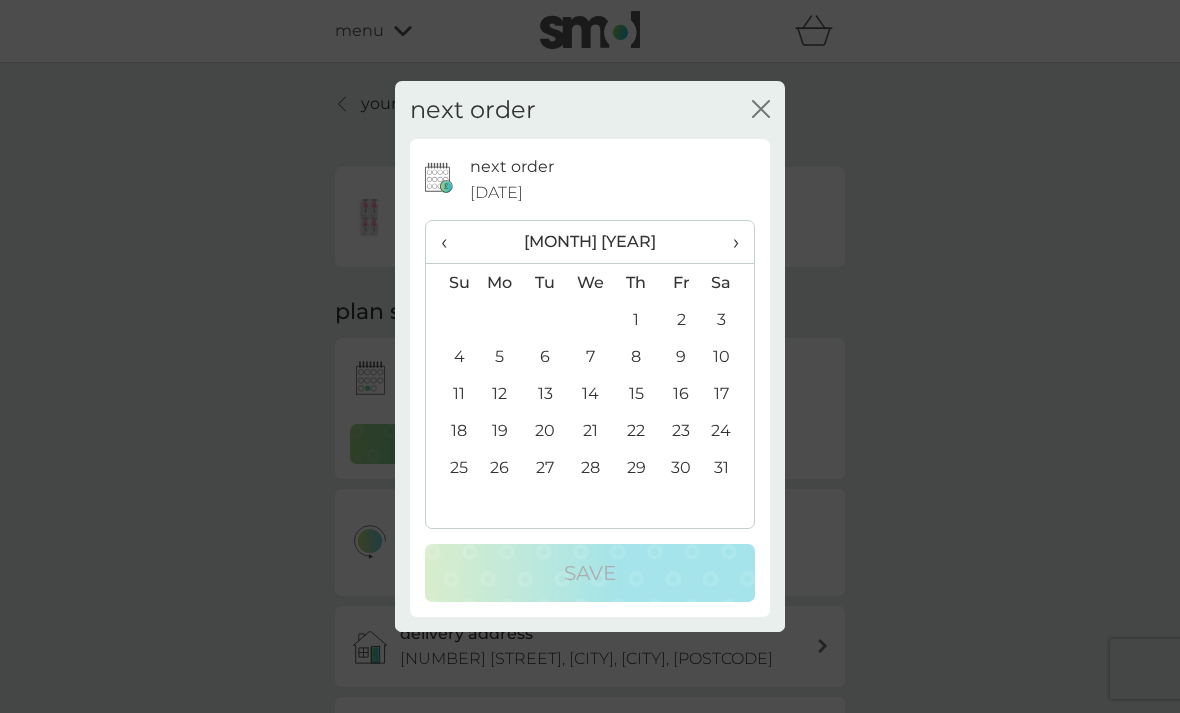 click on "1" at bounding box center (636, 319) 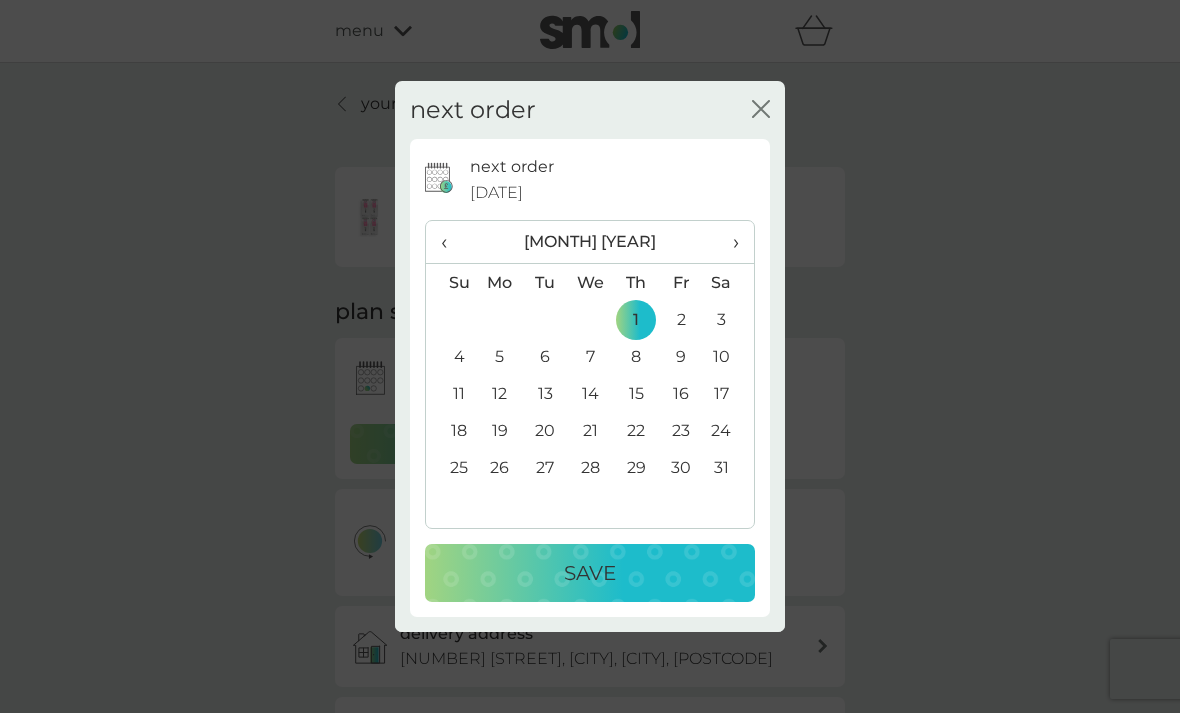click on "2" at bounding box center [681, 319] 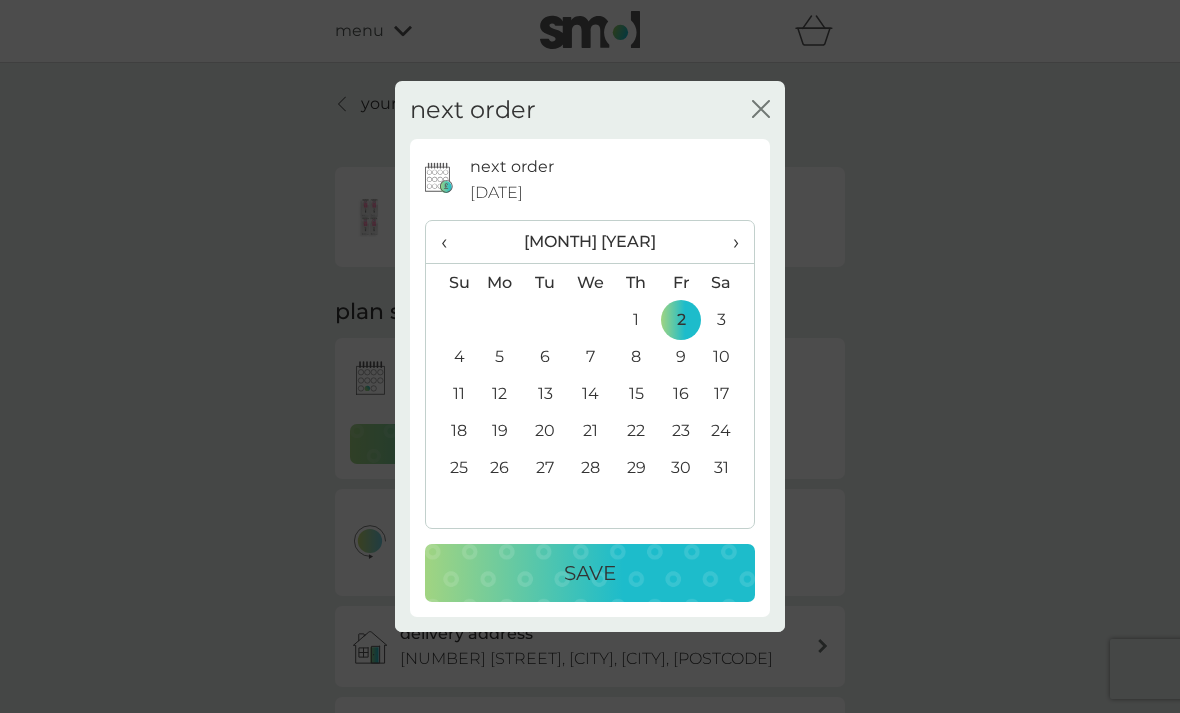 click on "4" at bounding box center (451, 356) 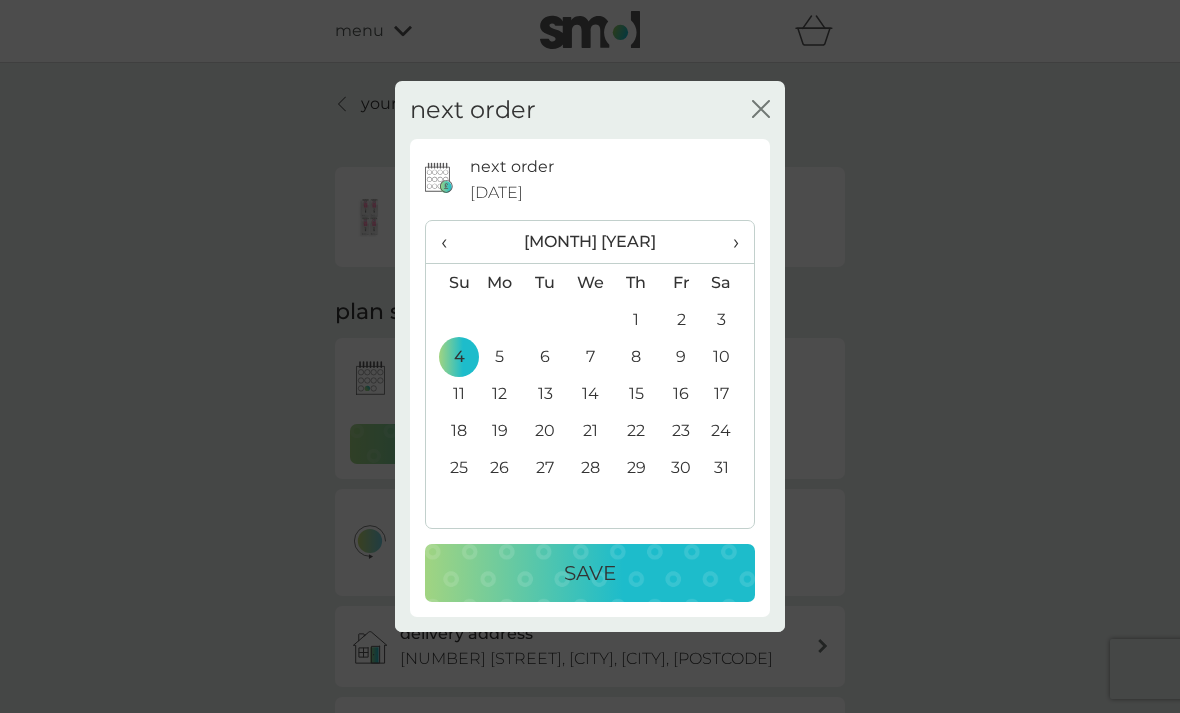 click on "5" at bounding box center (500, 356) 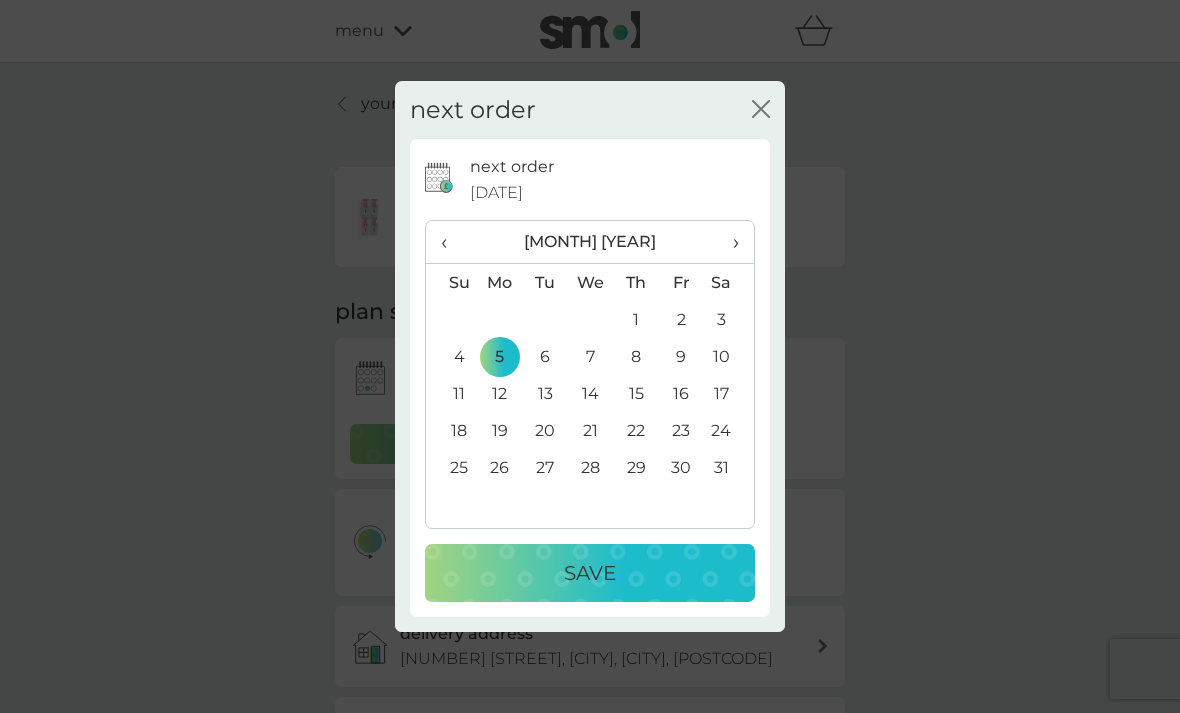 click on "Save" at bounding box center (590, 573) 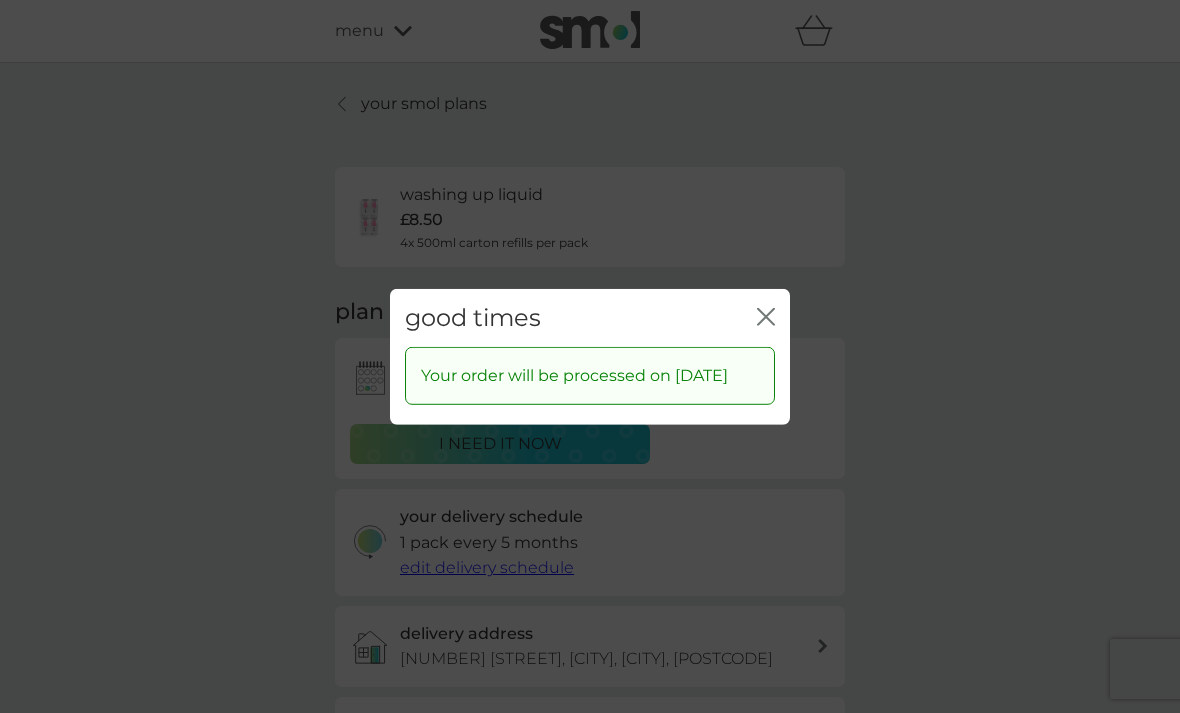 click on "good times close" at bounding box center [590, 317] 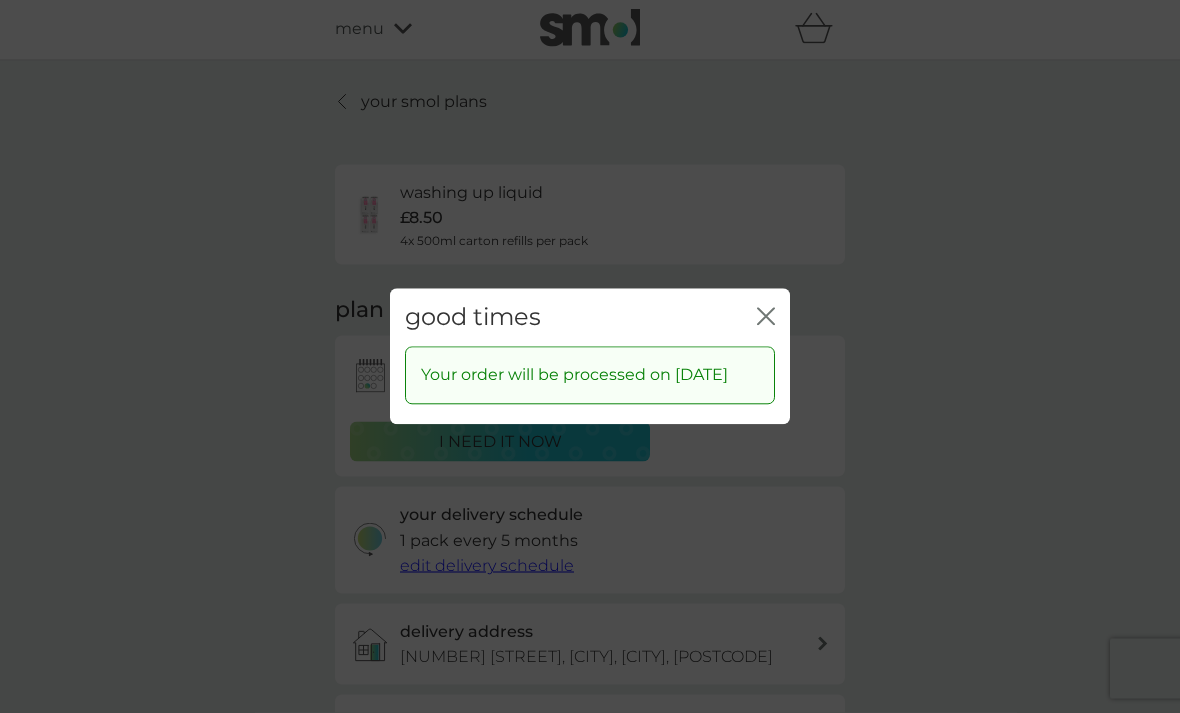 scroll, scrollTop: 0, scrollLeft: 0, axis: both 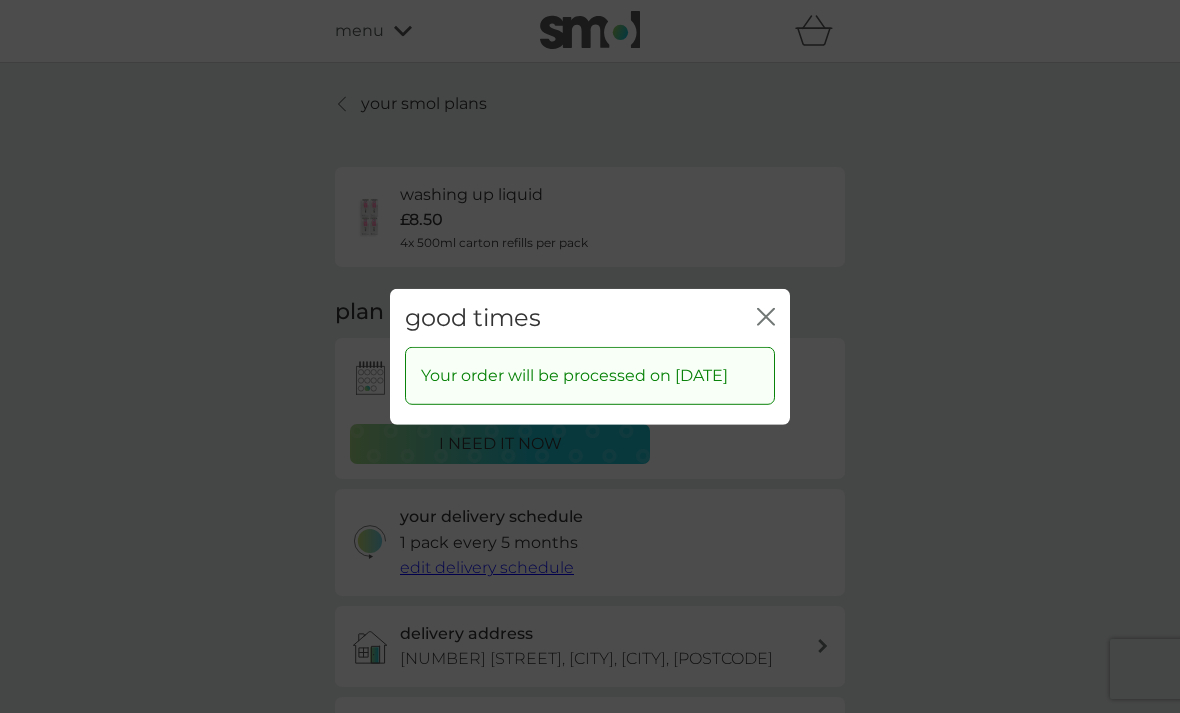 click on "close" 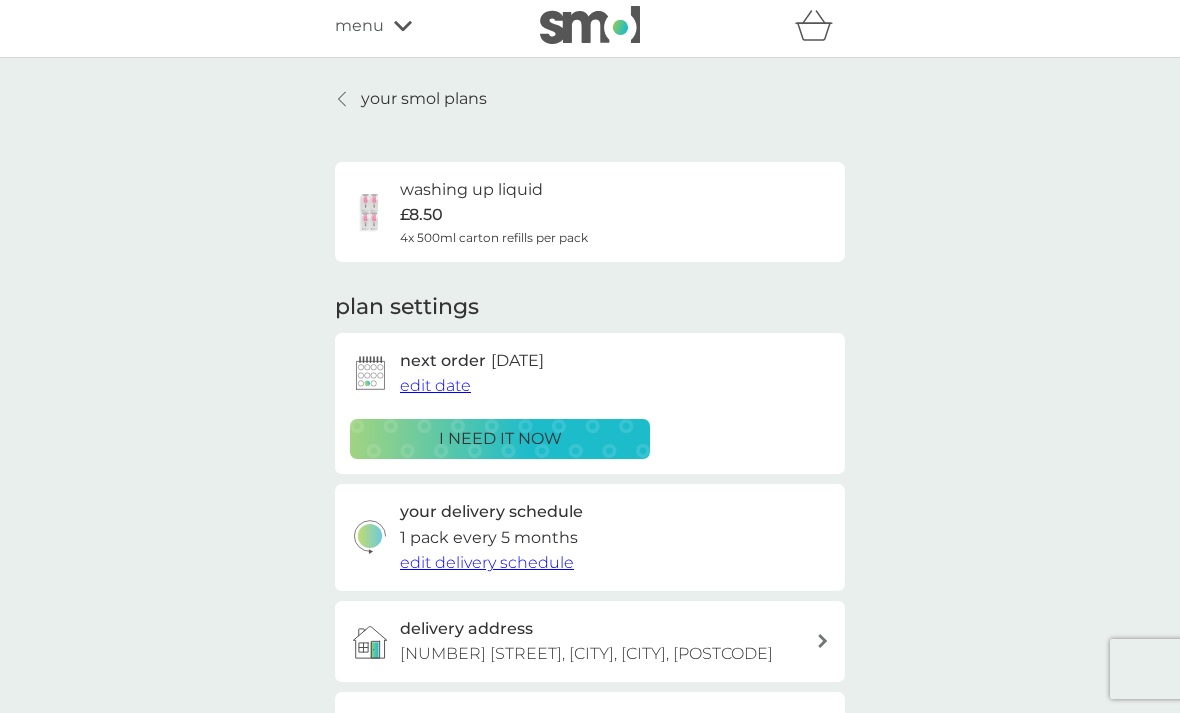 scroll, scrollTop: 0, scrollLeft: 0, axis: both 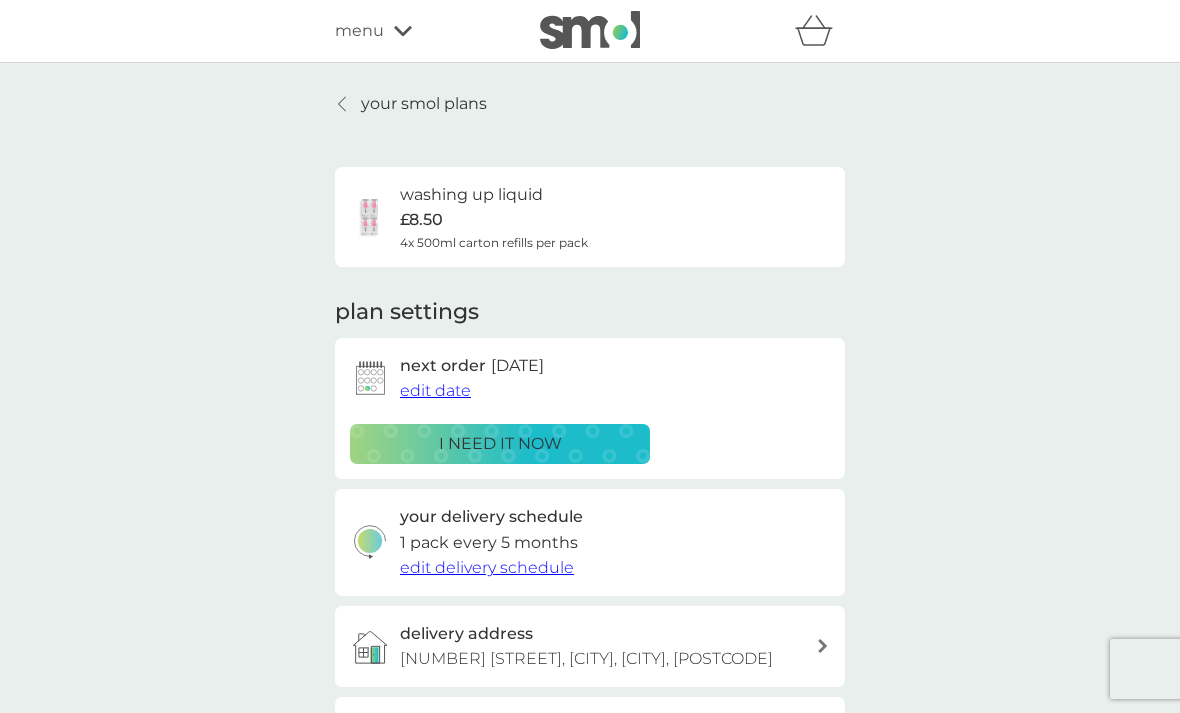 click on "your smol plans" at bounding box center [411, 104] 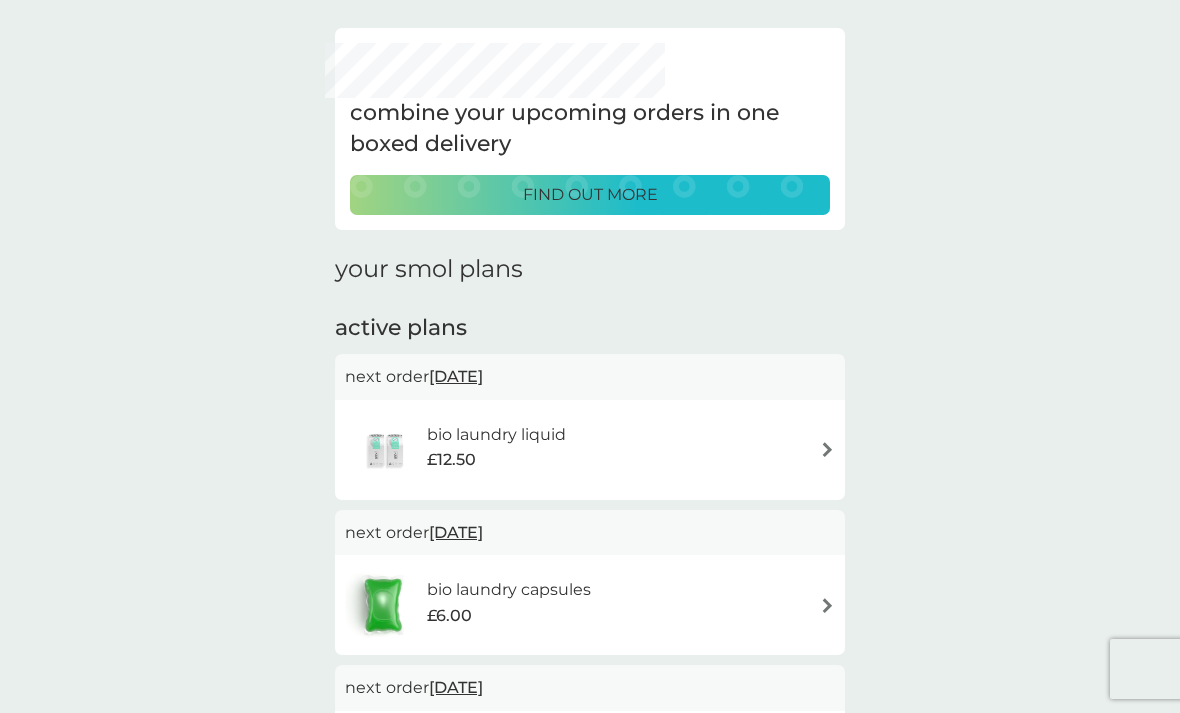 scroll, scrollTop: 59, scrollLeft: 0, axis: vertical 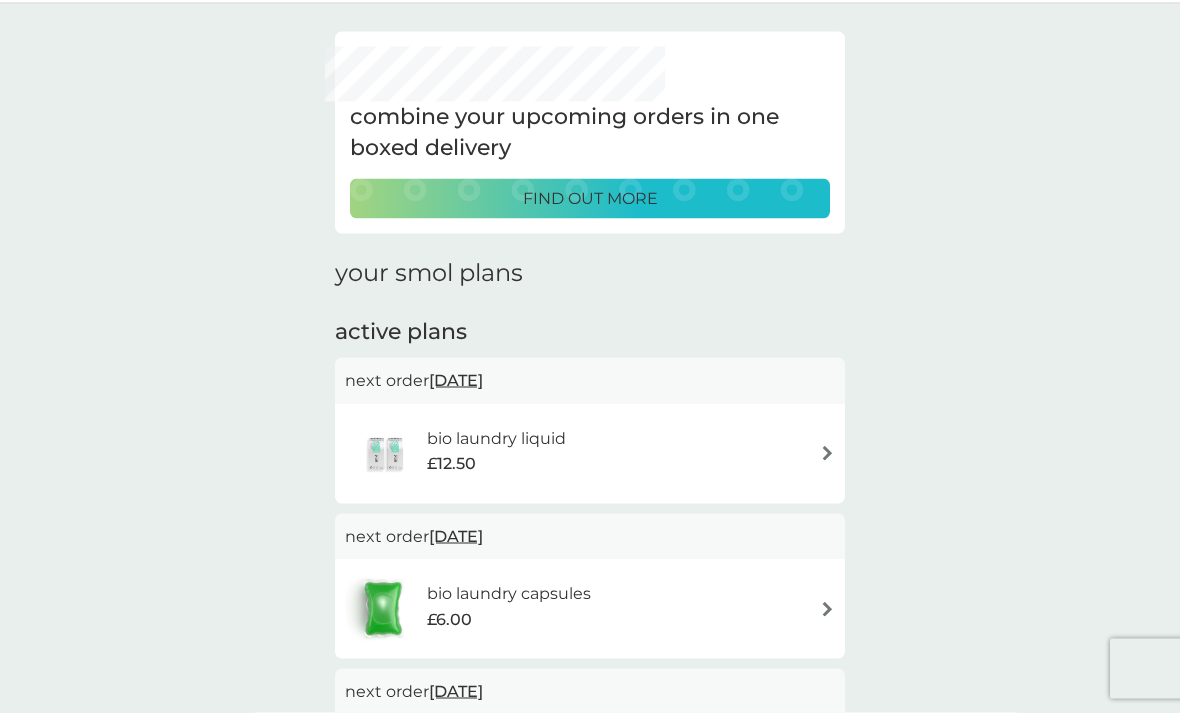 click on "find out more" at bounding box center (590, 199) 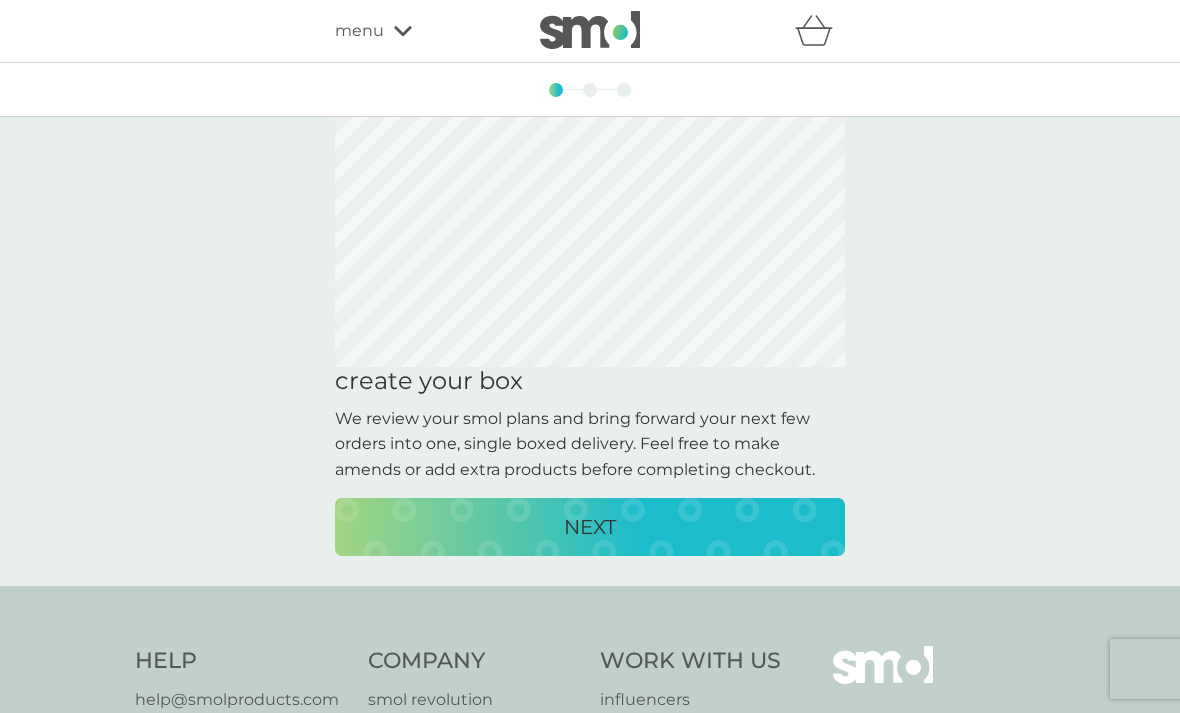 click on "NEXT" at bounding box center [590, 527] 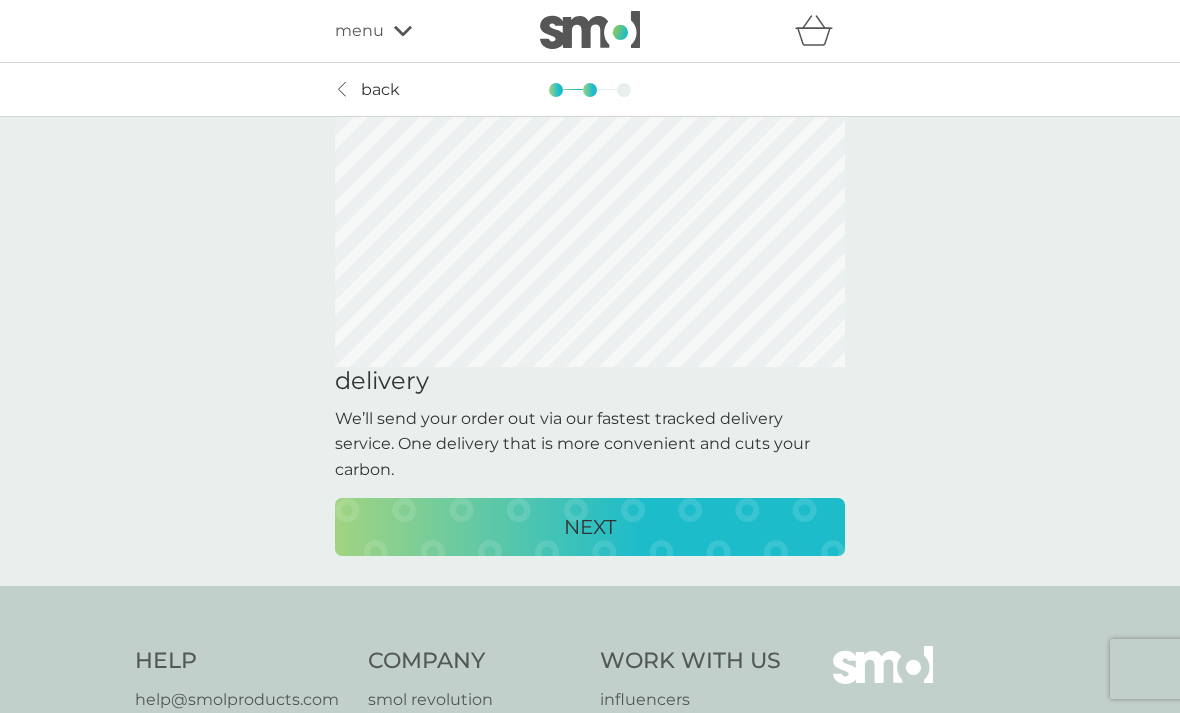 click on "NEXT" at bounding box center [590, 527] 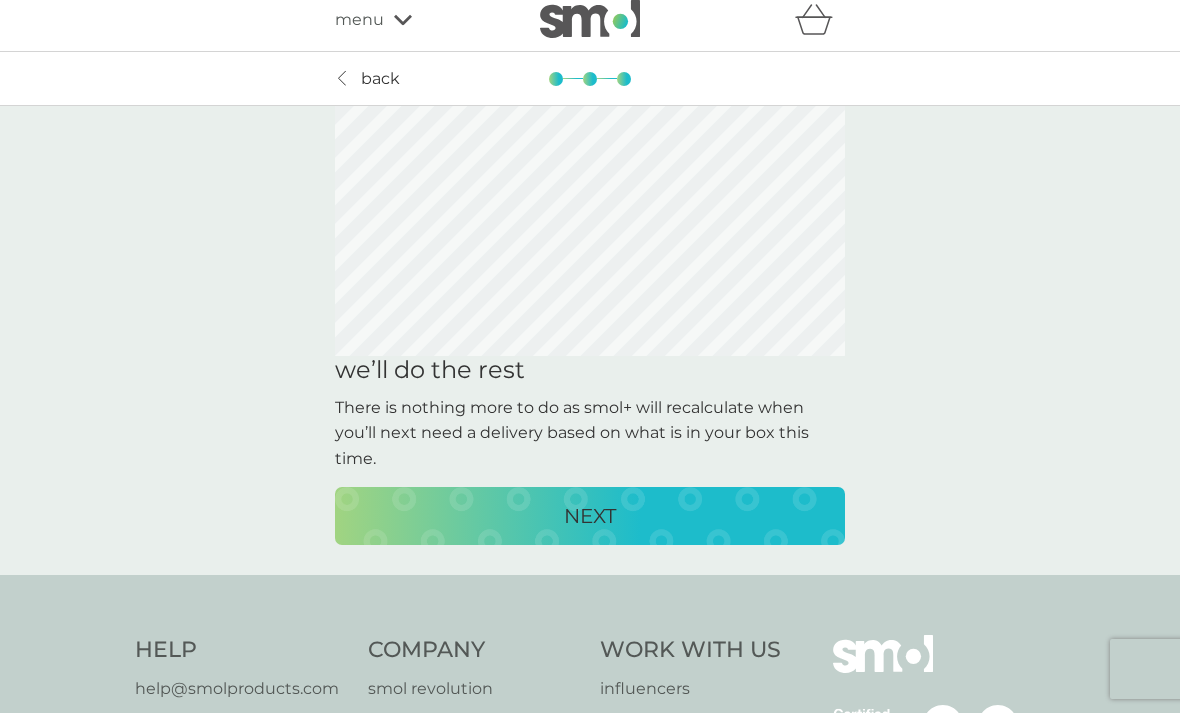scroll, scrollTop: 0, scrollLeft: 0, axis: both 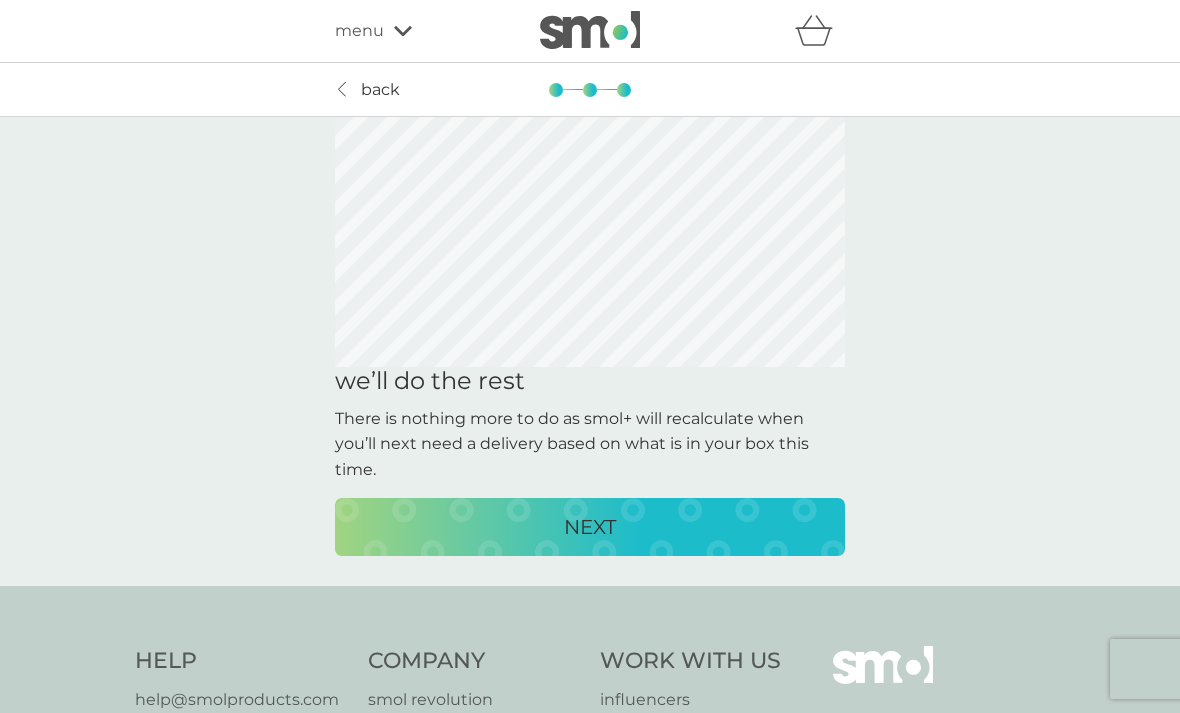 click on "back" at bounding box center [380, 90] 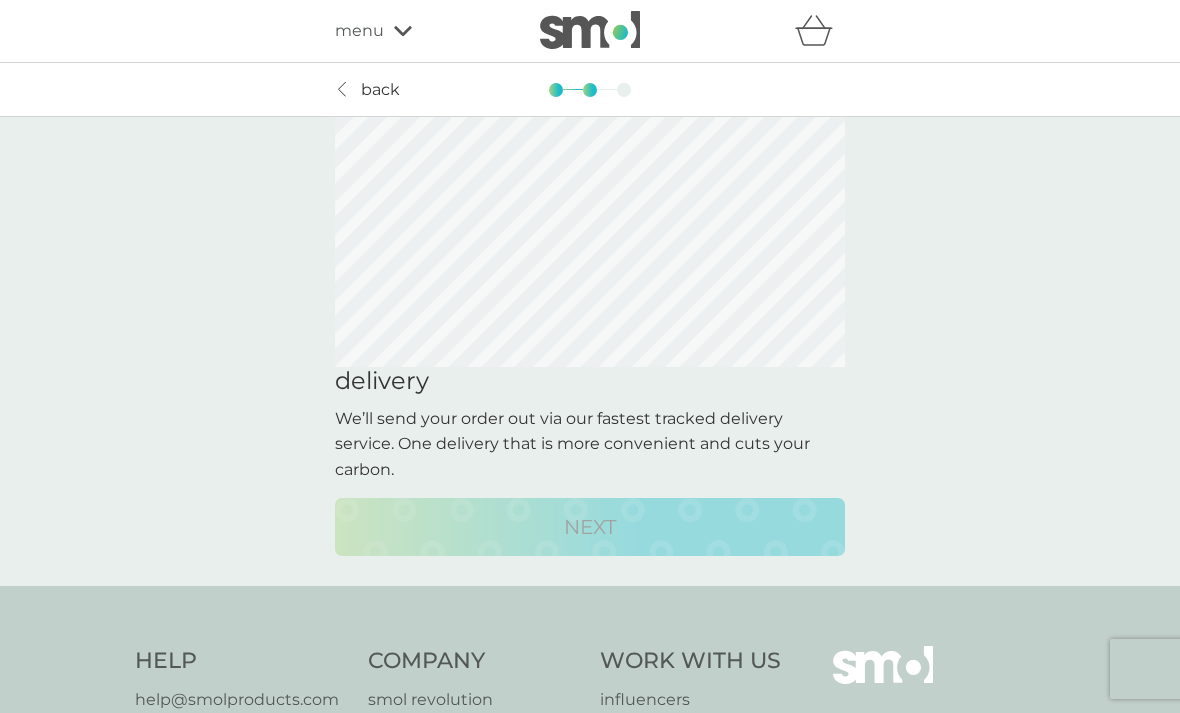 click on "back" at bounding box center (380, 90) 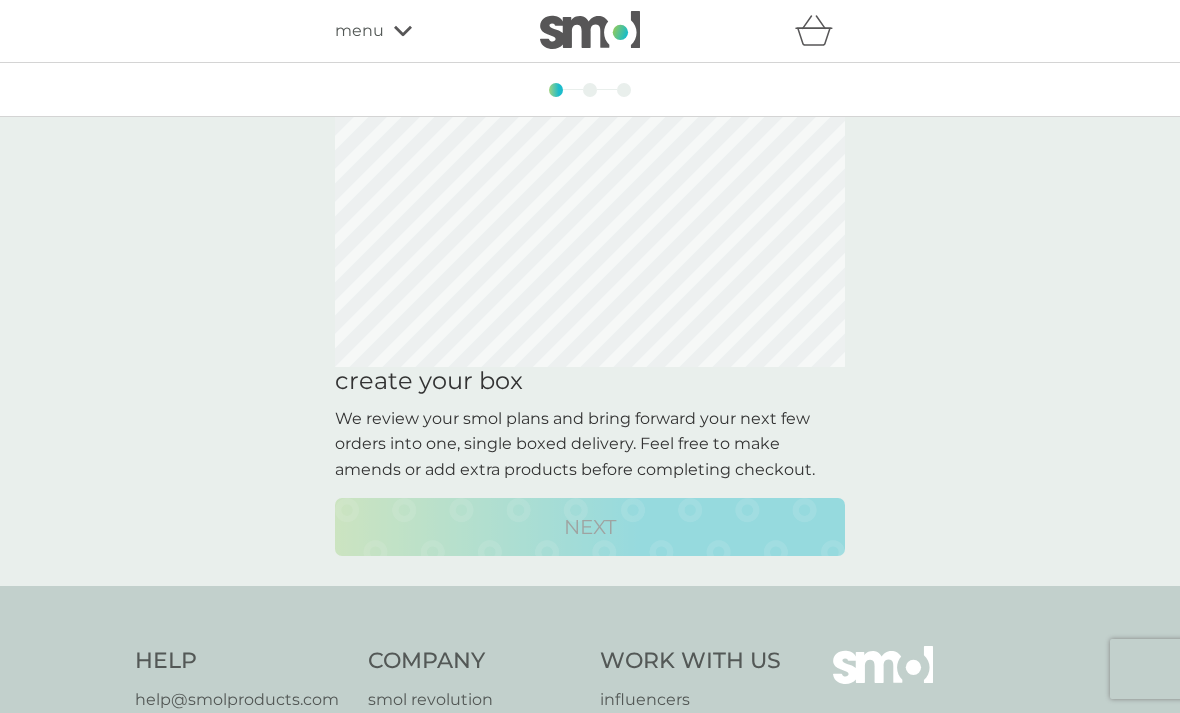 click on "menu" at bounding box center (359, 31) 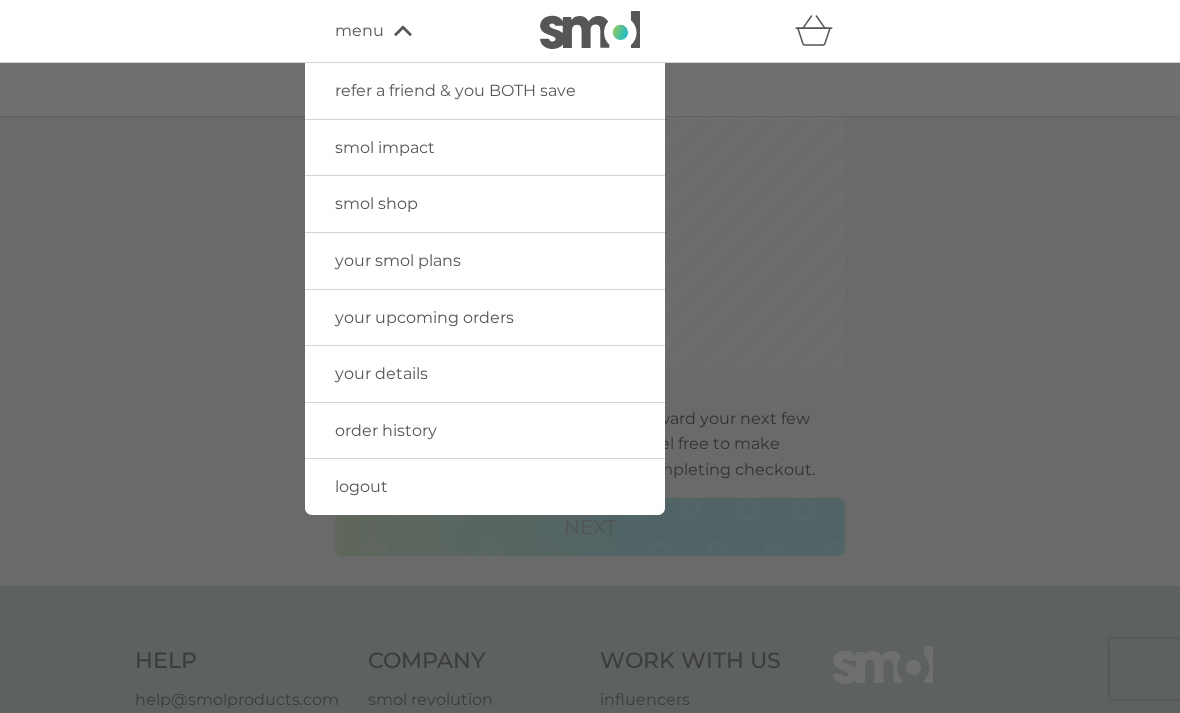 click on "your upcoming orders" at bounding box center [424, 317] 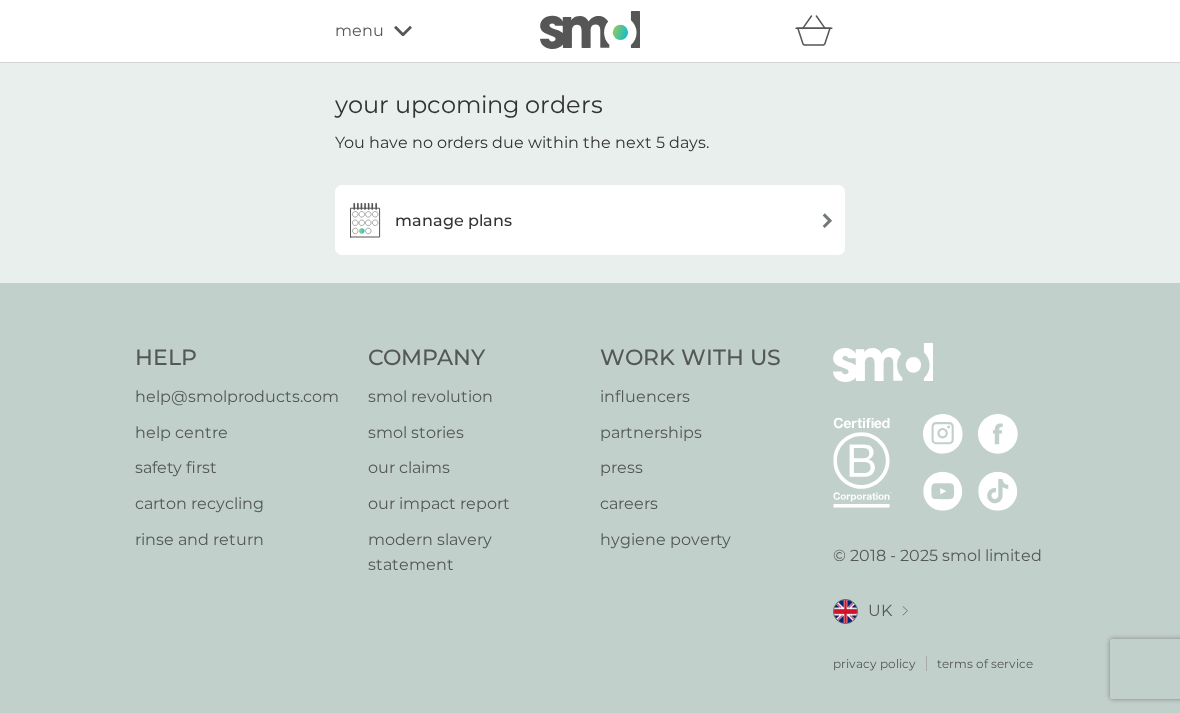 click on "manage plans" at bounding box center (453, 221) 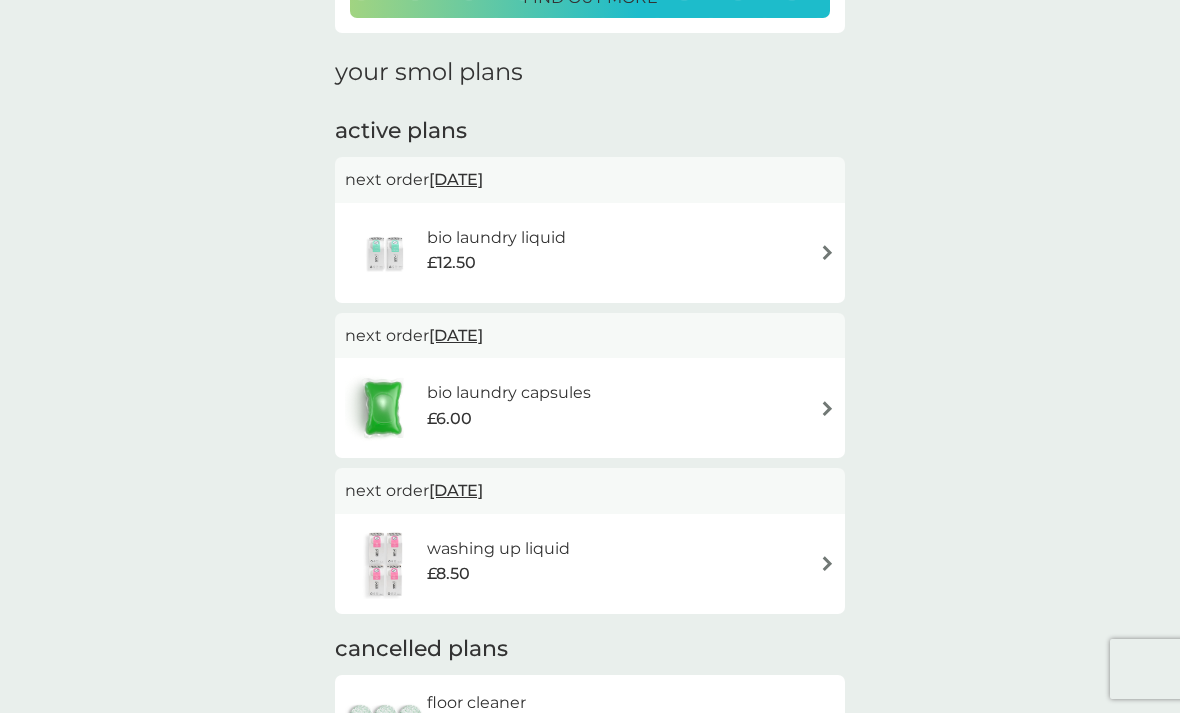 scroll, scrollTop: 247, scrollLeft: 0, axis: vertical 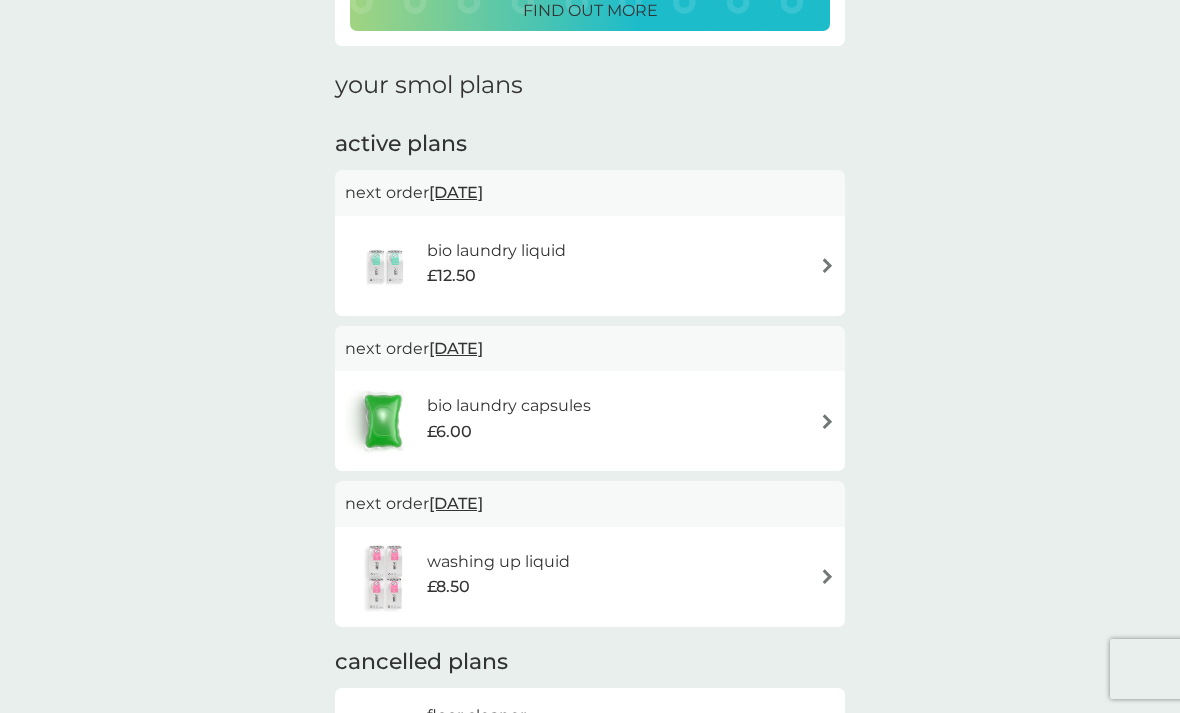 click on "combine your upcoming orders in one boxed delivery find out more your smol plans active plans next order  [DATE] bio laundry liquid £12.50 next order  [DATE] bio laundry capsules £6.00 next order  [DATE] washing up liquid £8.50 cancelled plans floor cleaner £7.00 you’ve cancelled this plan Re-activate Plan fabric conditioner £11.50 you’ve cancelled this plan Re-activate Plan dishwasher tablets £6.50 you’ve cancelled this plan Re-activate Plan stain gel £12.50 you’ve cancelled this plan Re-activate Plan multi purpose spray £7.00 you’ve cancelled this plan Re-activate Plan non-bio laundry capsules £6.00 you’ve cancelled this plan Re-activate Plan foaming bathroom spray £7.00 you’ve cancelled this plan Re-activate Plan" at bounding box center [590, 844] 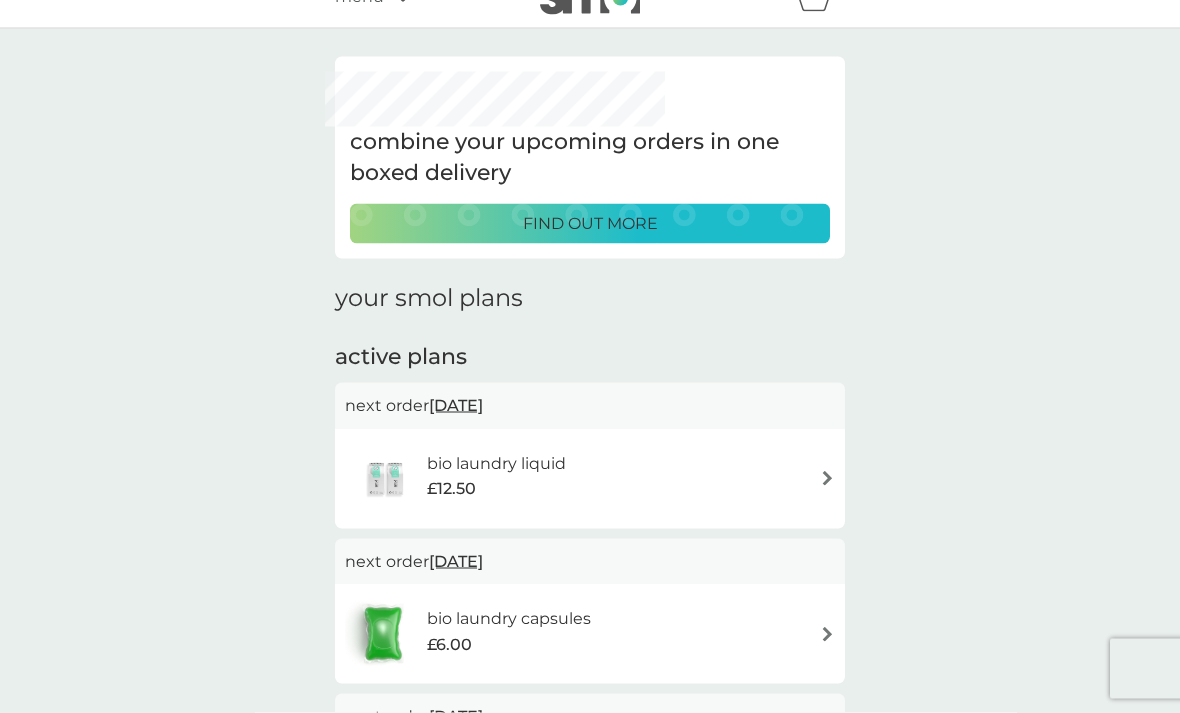 scroll, scrollTop: 0, scrollLeft: 0, axis: both 